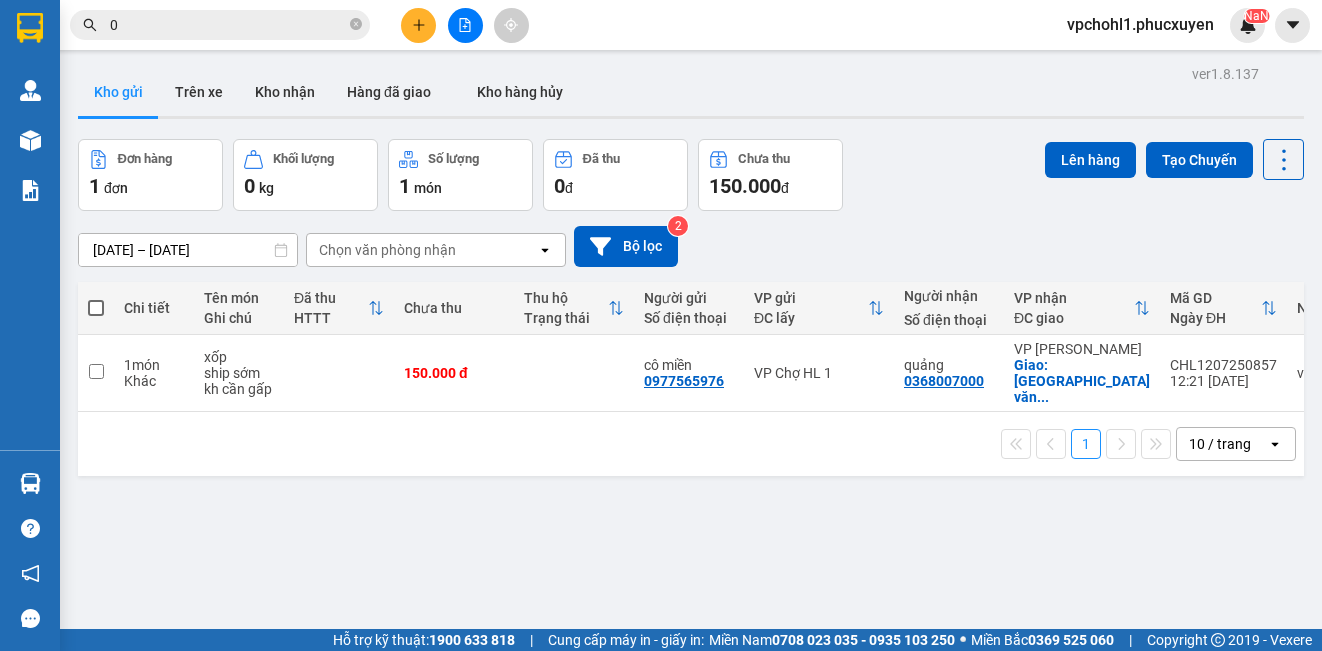 scroll, scrollTop: 0, scrollLeft: 0, axis: both 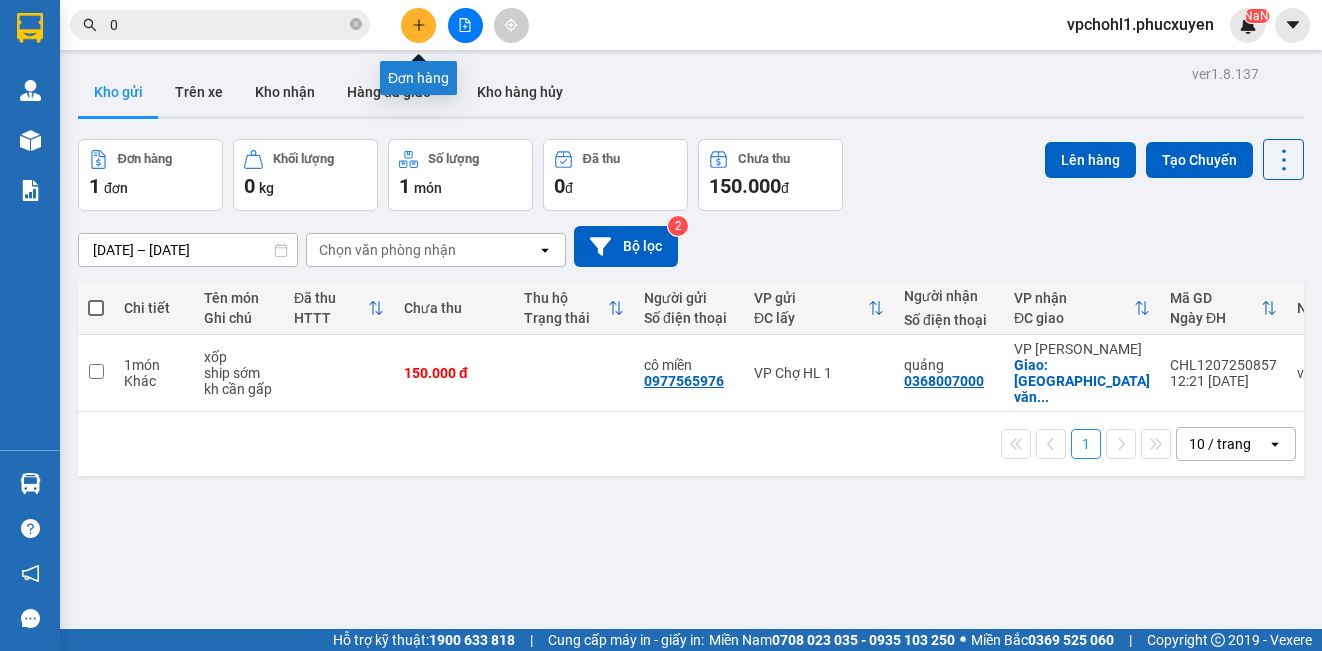 click at bounding box center [418, 25] 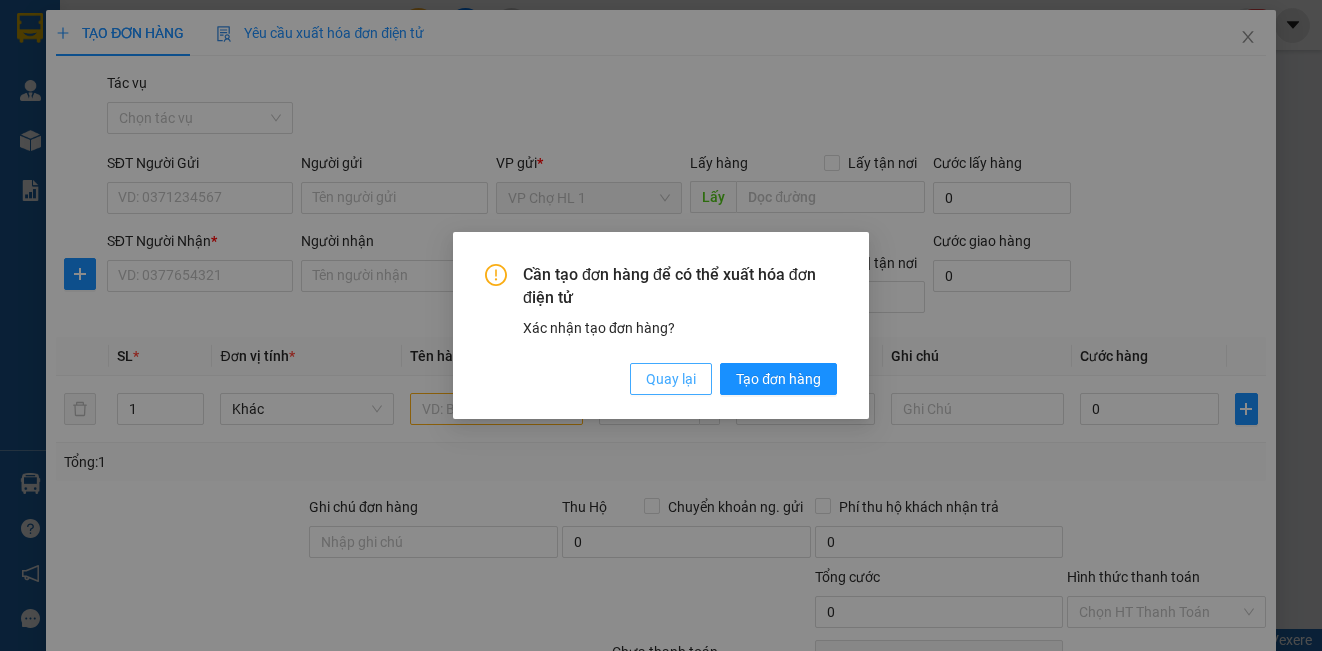 click on "Quay lại" at bounding box center [671, 379] 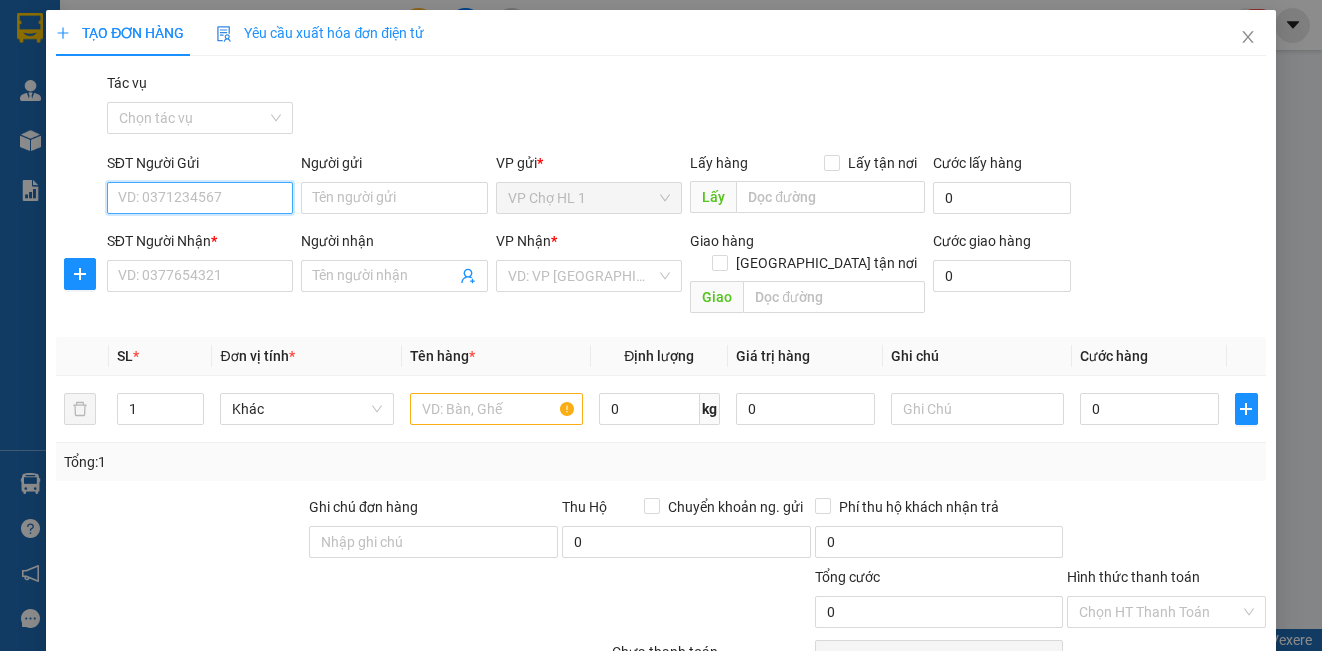 click on "SĐT Người Gửi" at bounding box center (200, 198) 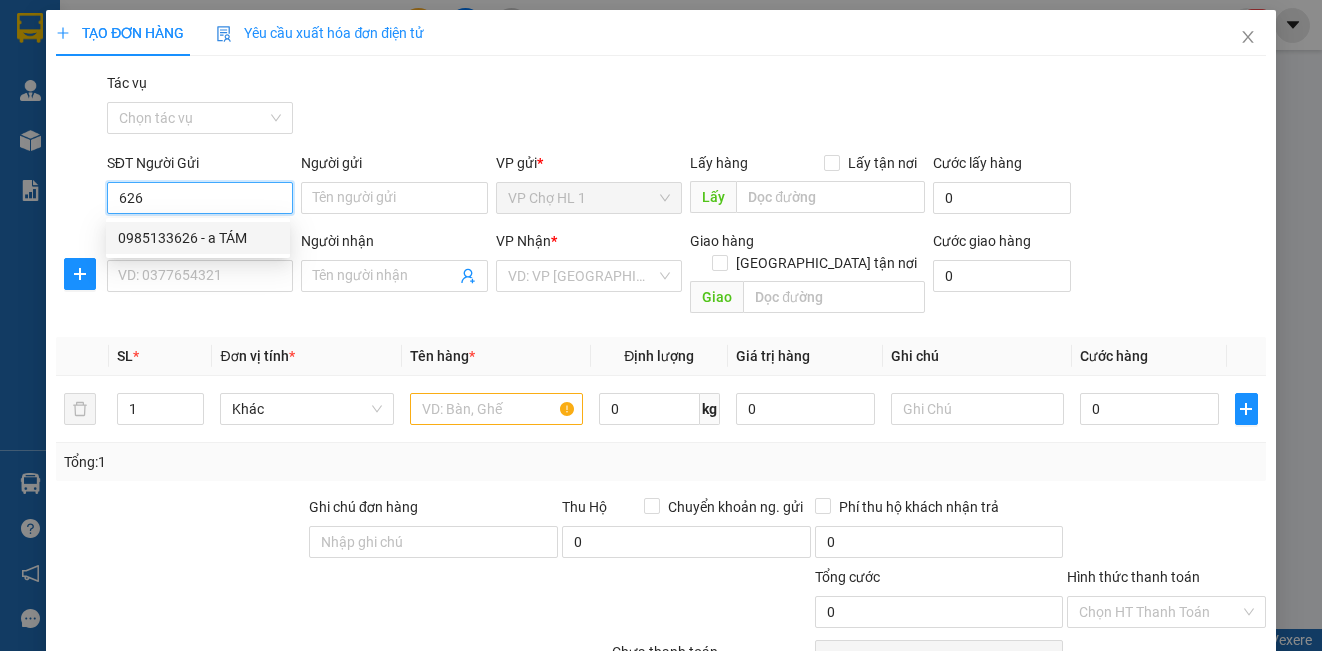click on "0985133626 - a TÁM" at bounding box center (198, 238) 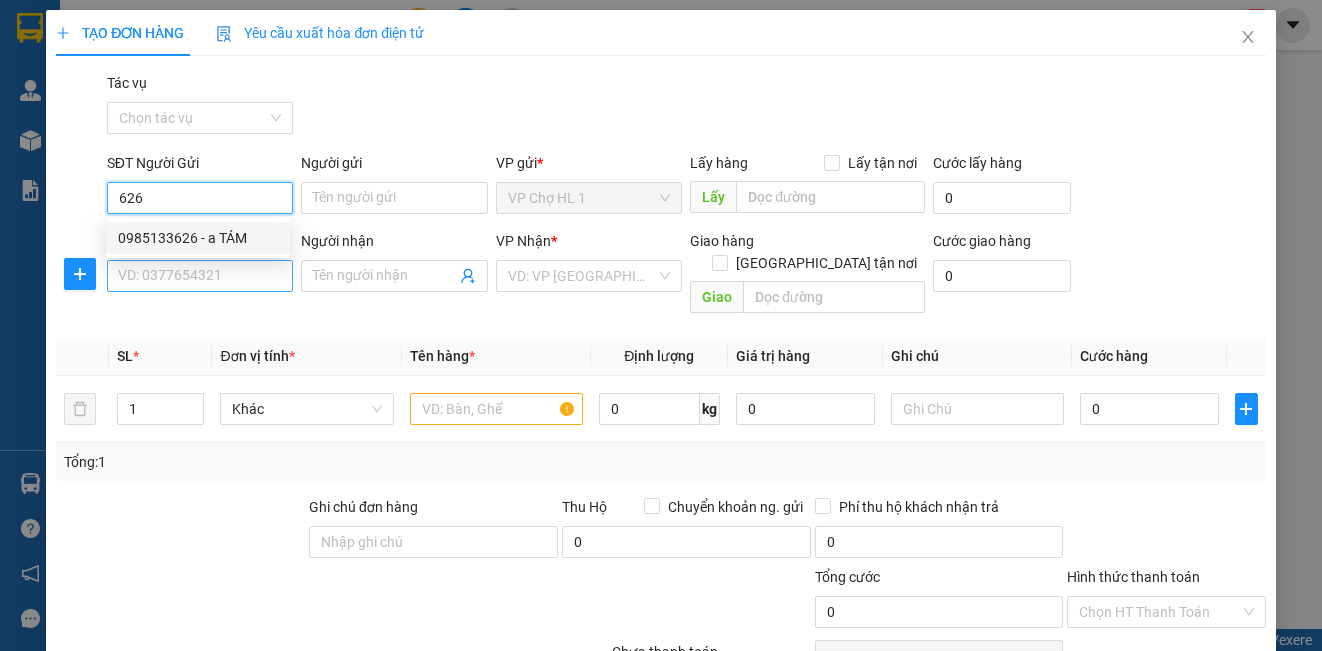 type on "0985133626" 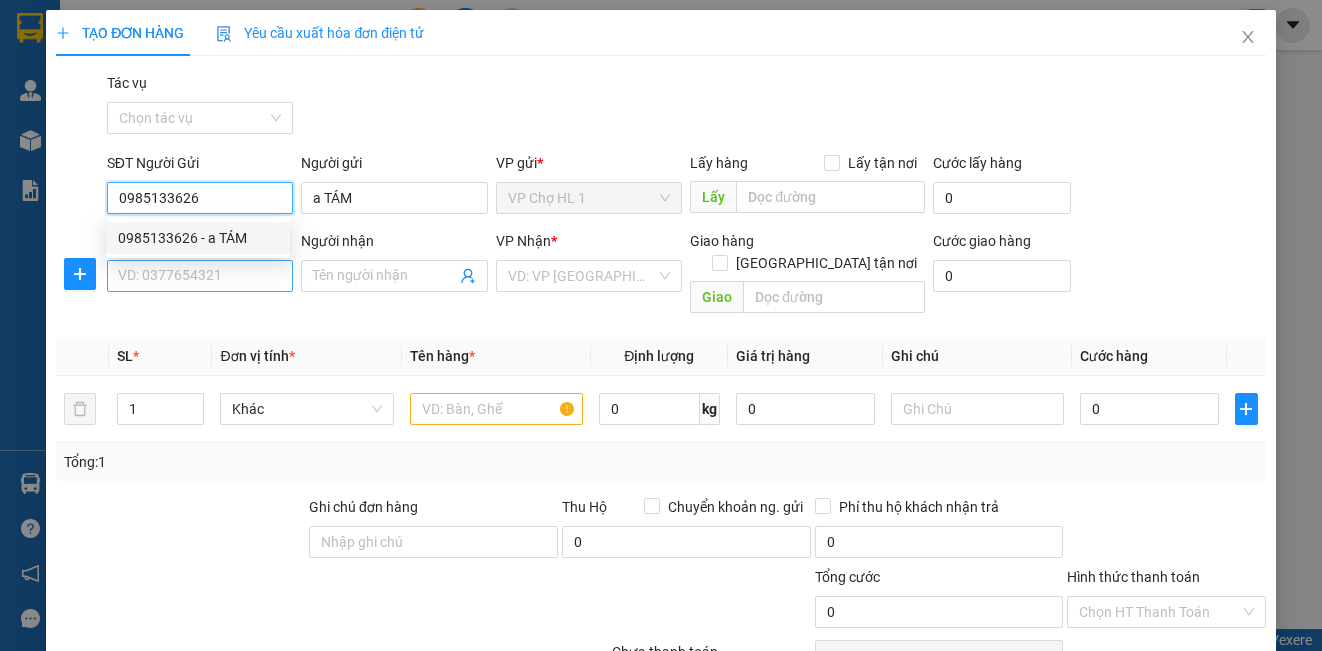 type on "0985133626" 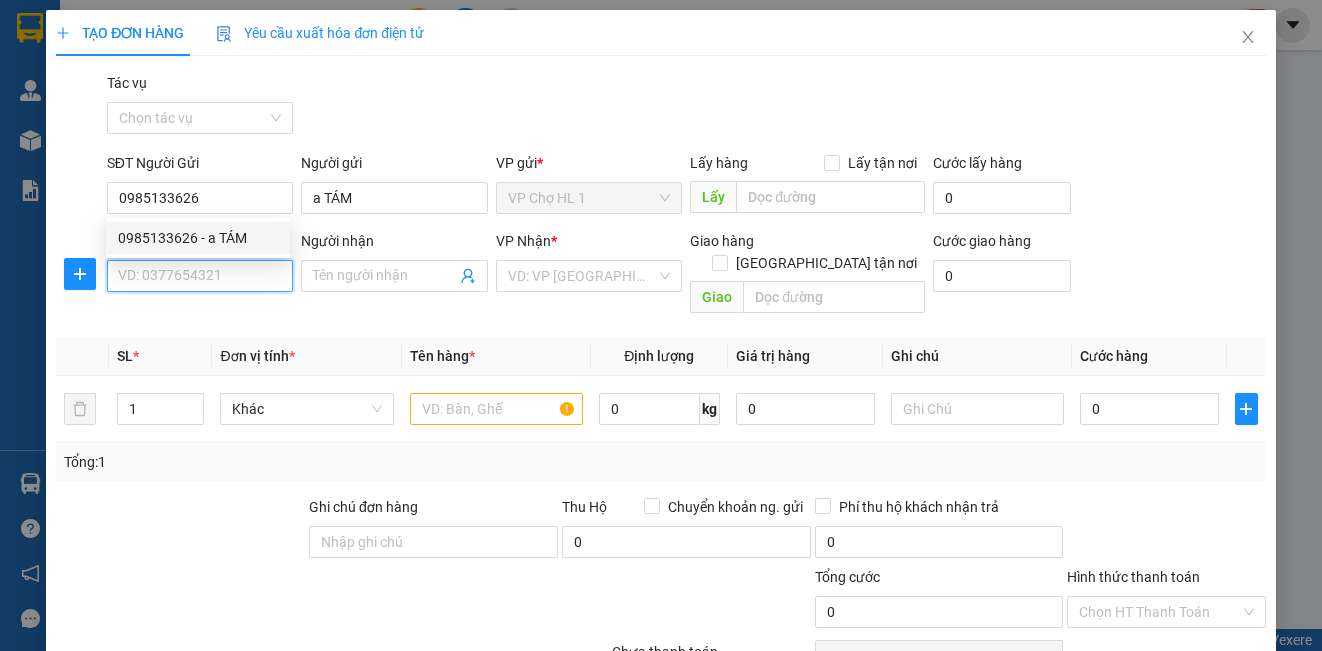 click on "SĐT Người Nhận  *" at bounding box center (200, 276) 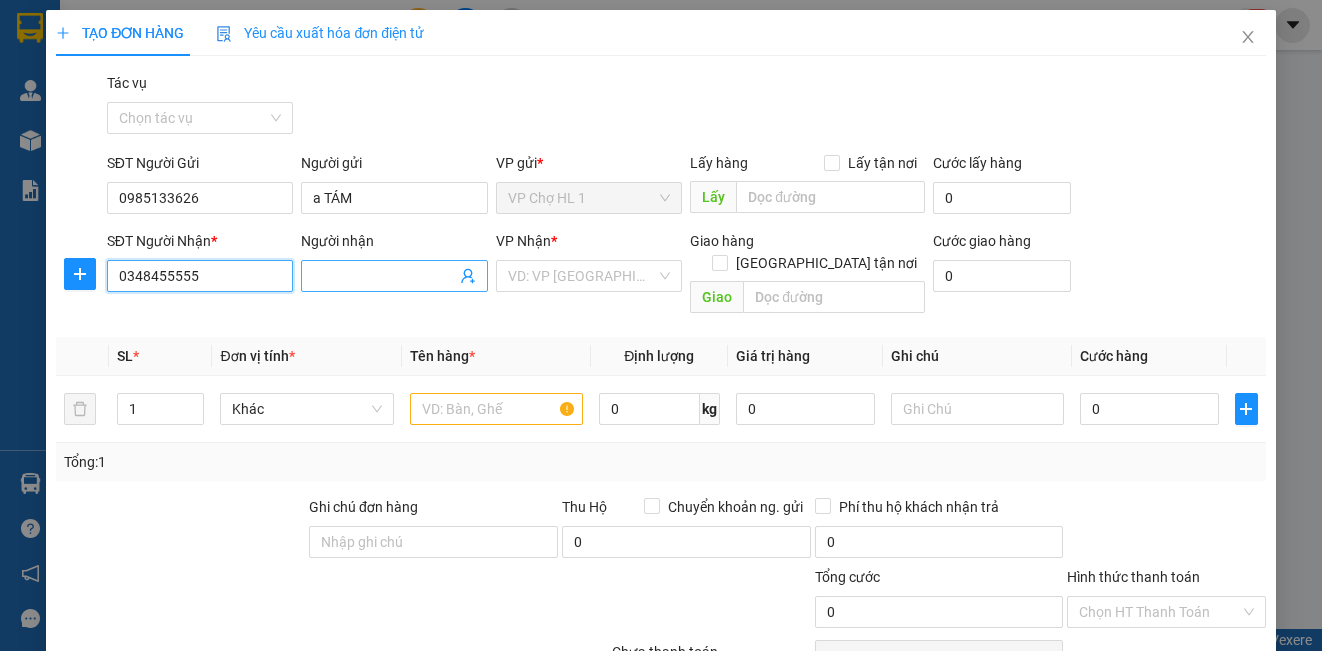 type on "0348455555" 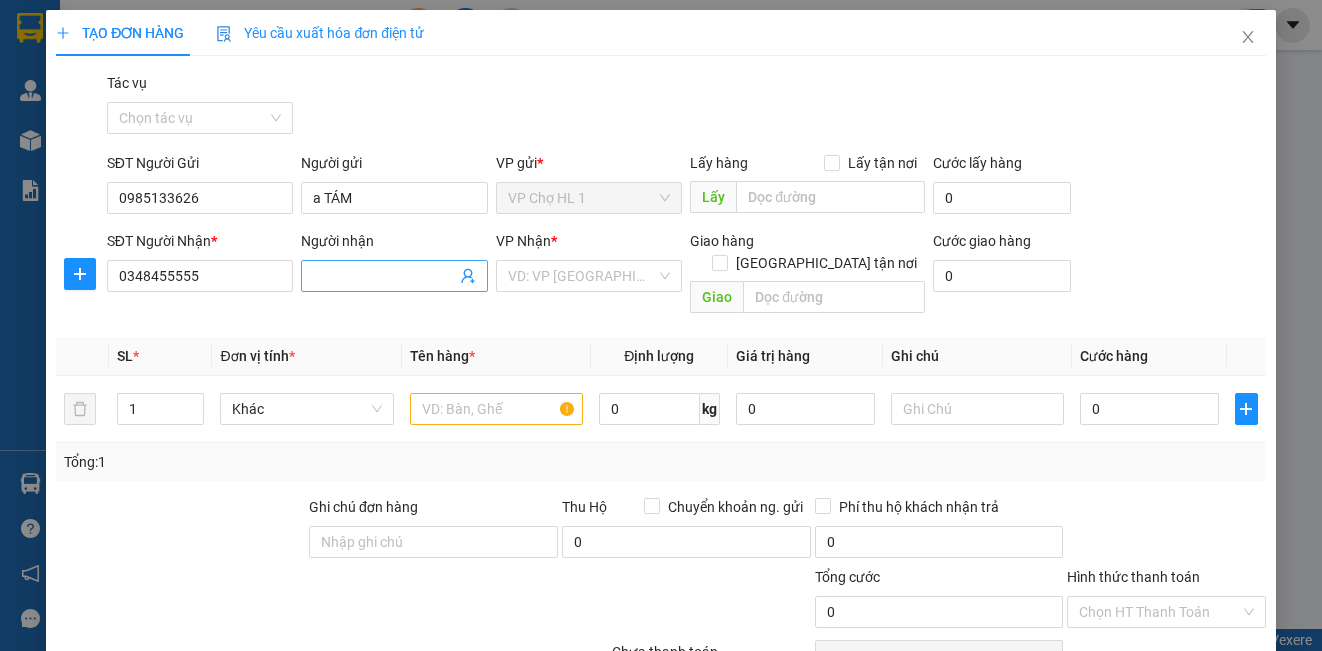 click on "Người nhận" at bounding box center [384, 276] 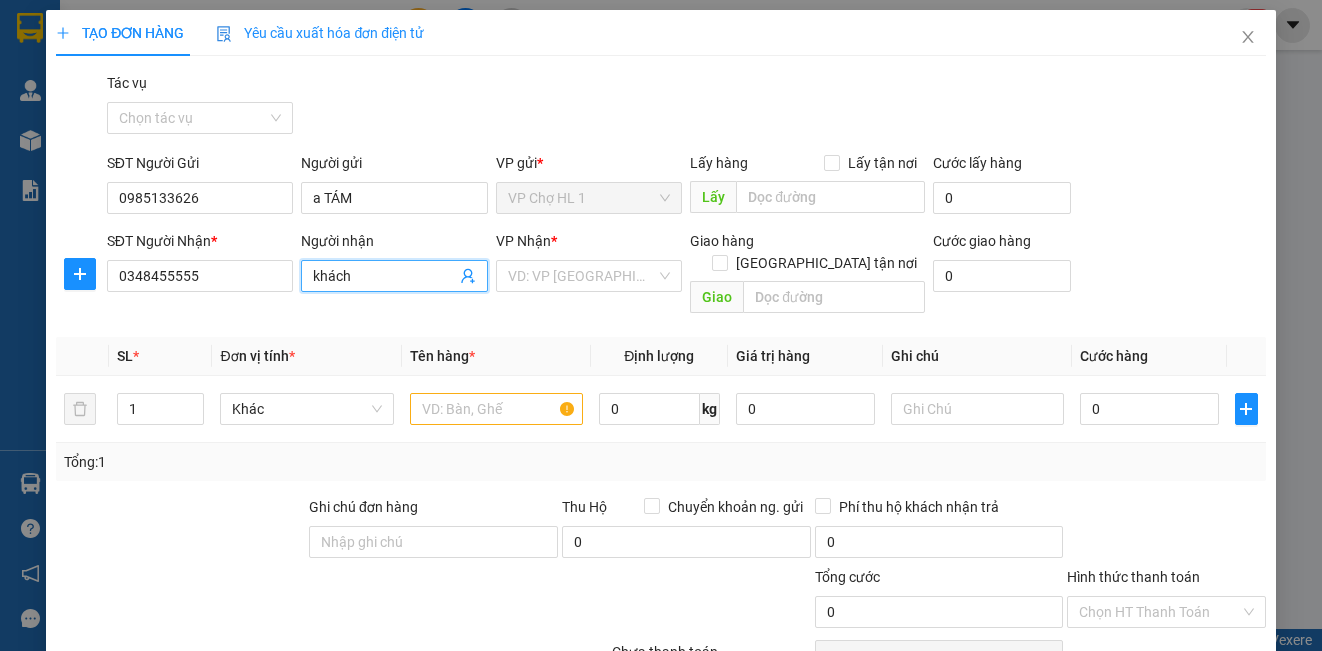 type on "khách" 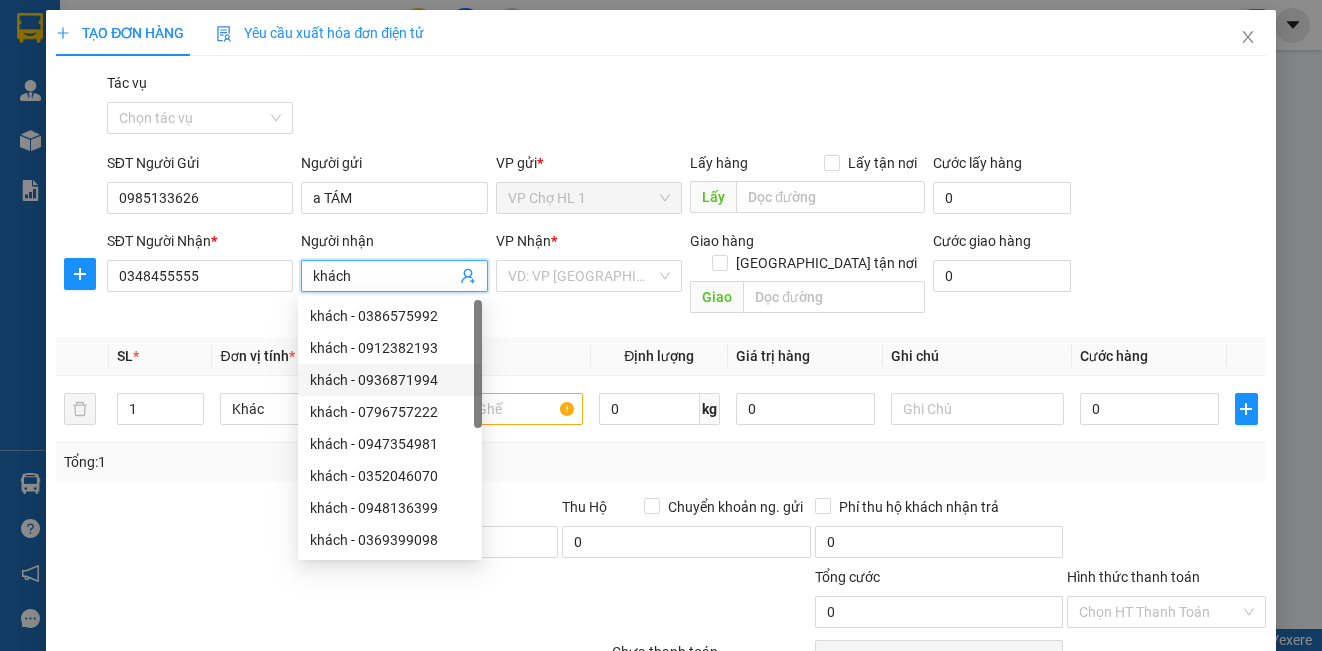click on "khách  - 0936871994" at bounding box center [390, 380] 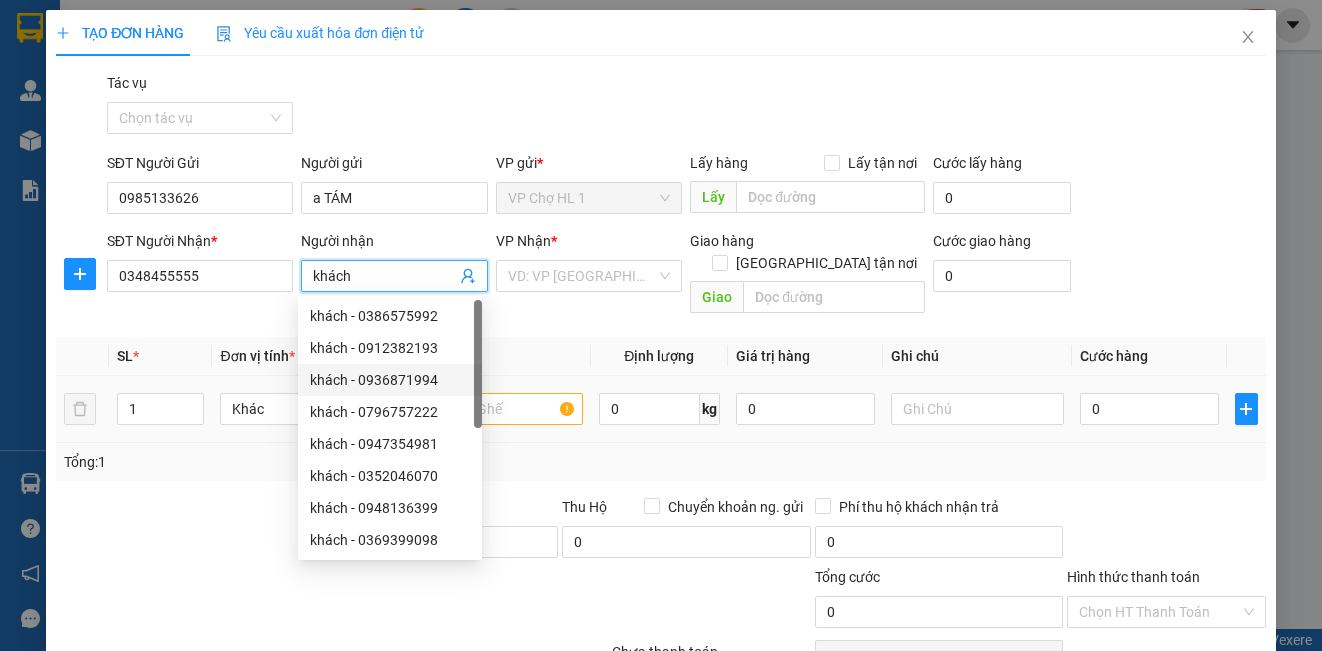 type on "0936871994" 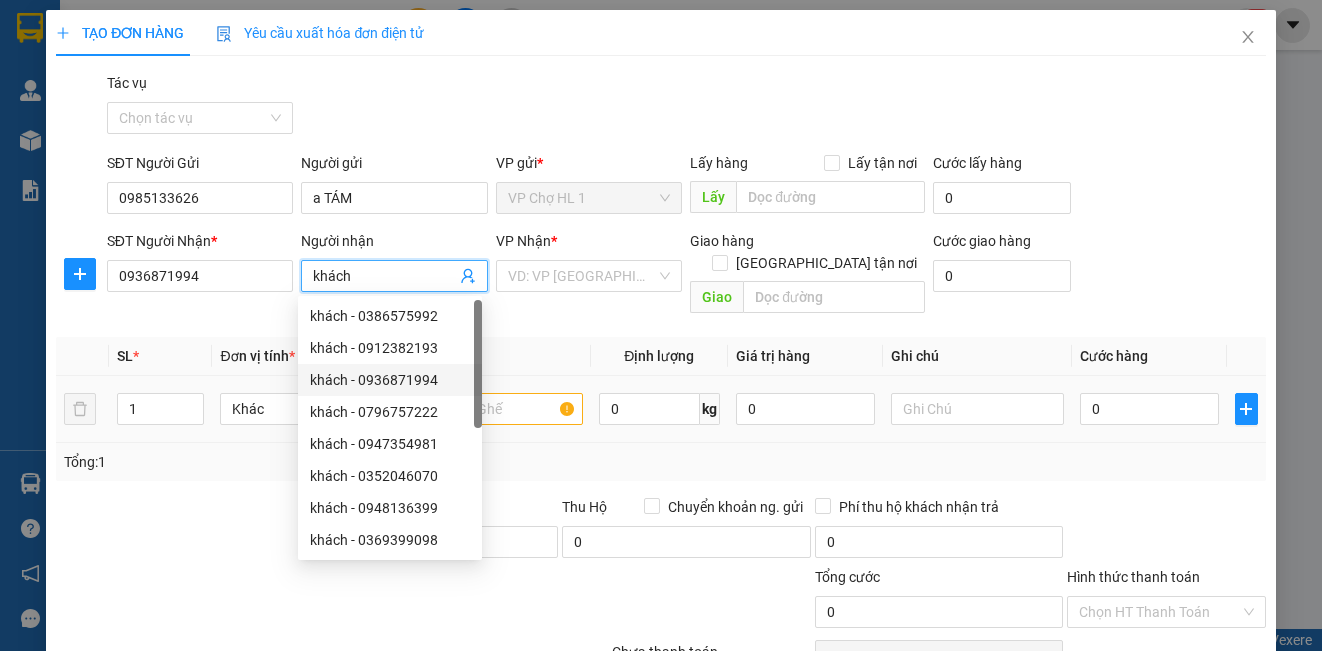 checkbox on "true" 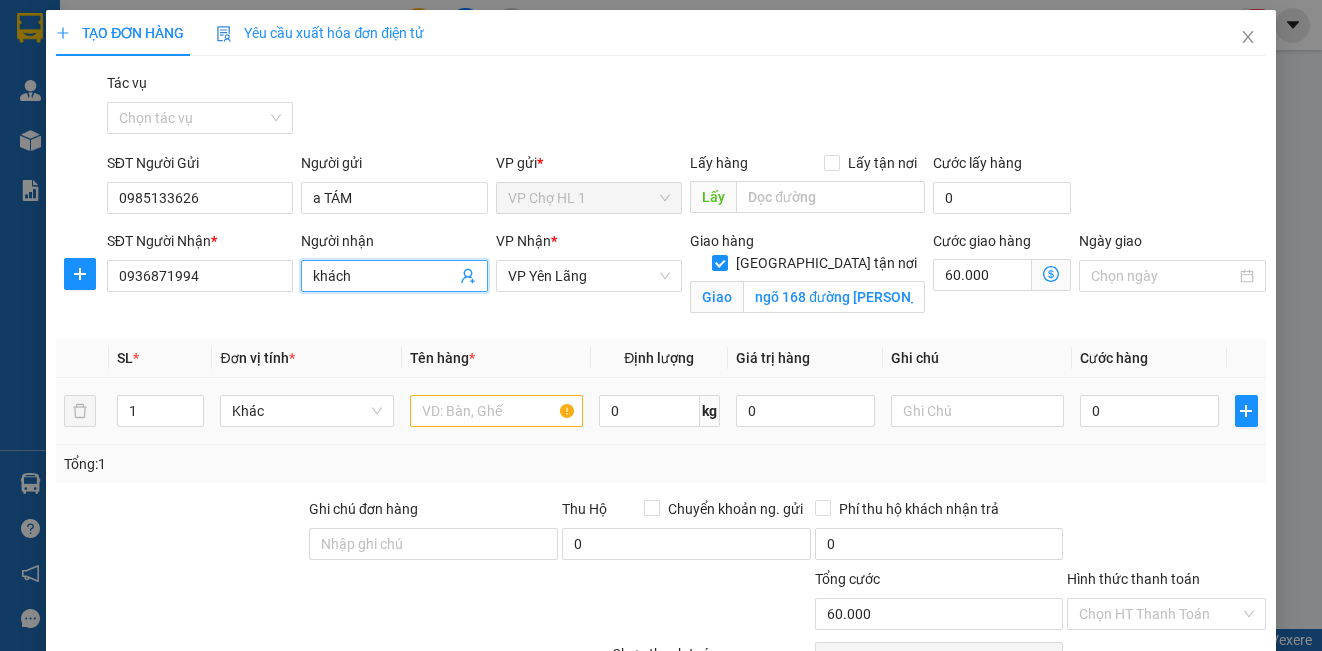 type on "khách" 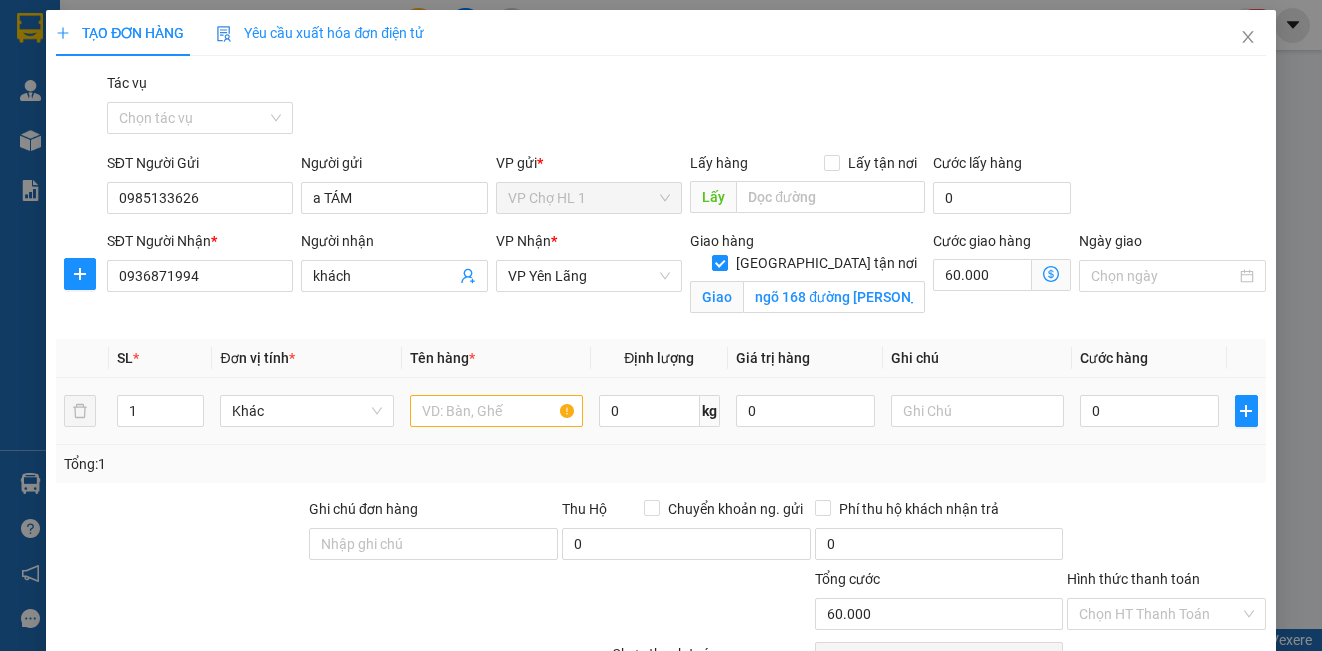 click at bounding box center (496, 411) 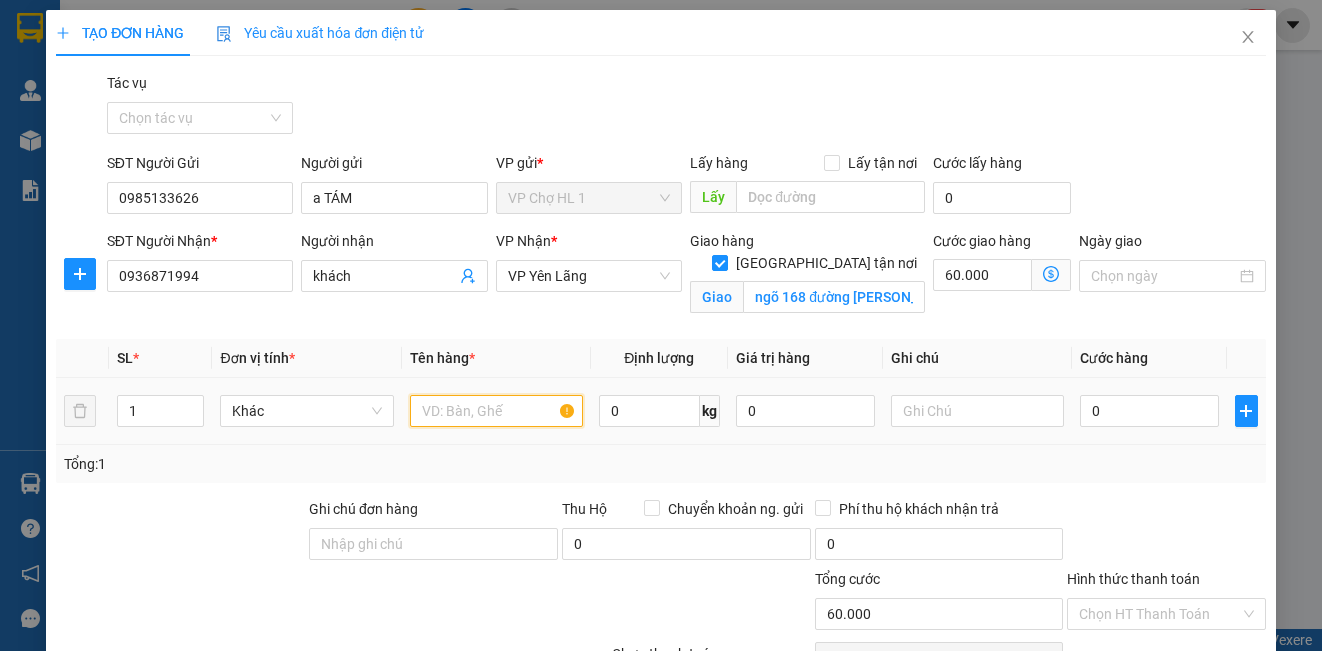 click at bounding box center [496, 411] 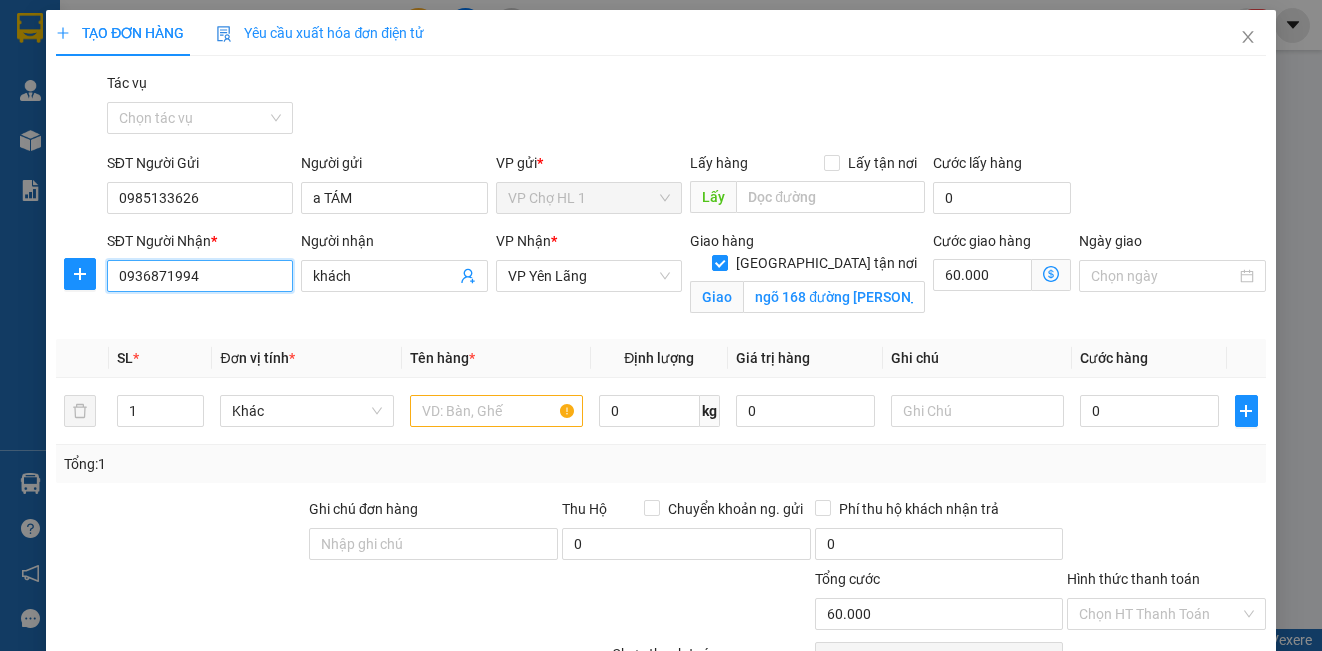 drag, startPoint x: 260, startPoint y: 278, endPoint x: 130, endPoint y: 277, distance: 130.00385 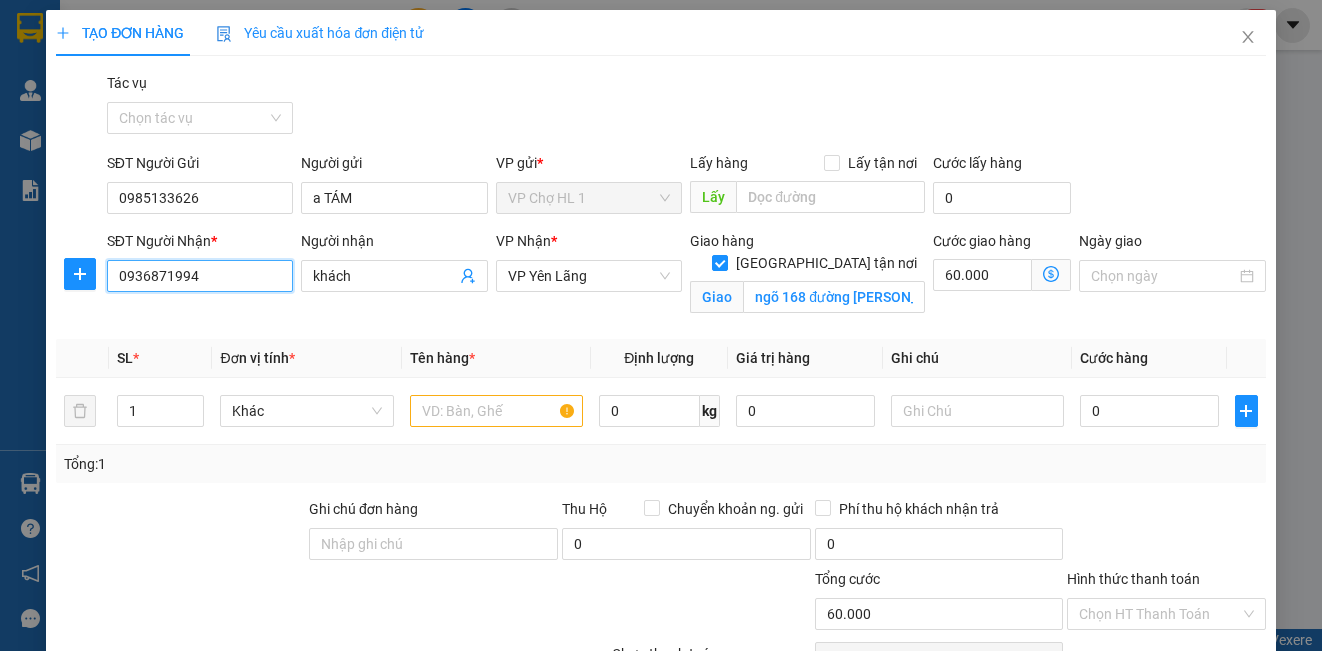 click on "0936871994" at bounding box center (200, 276) 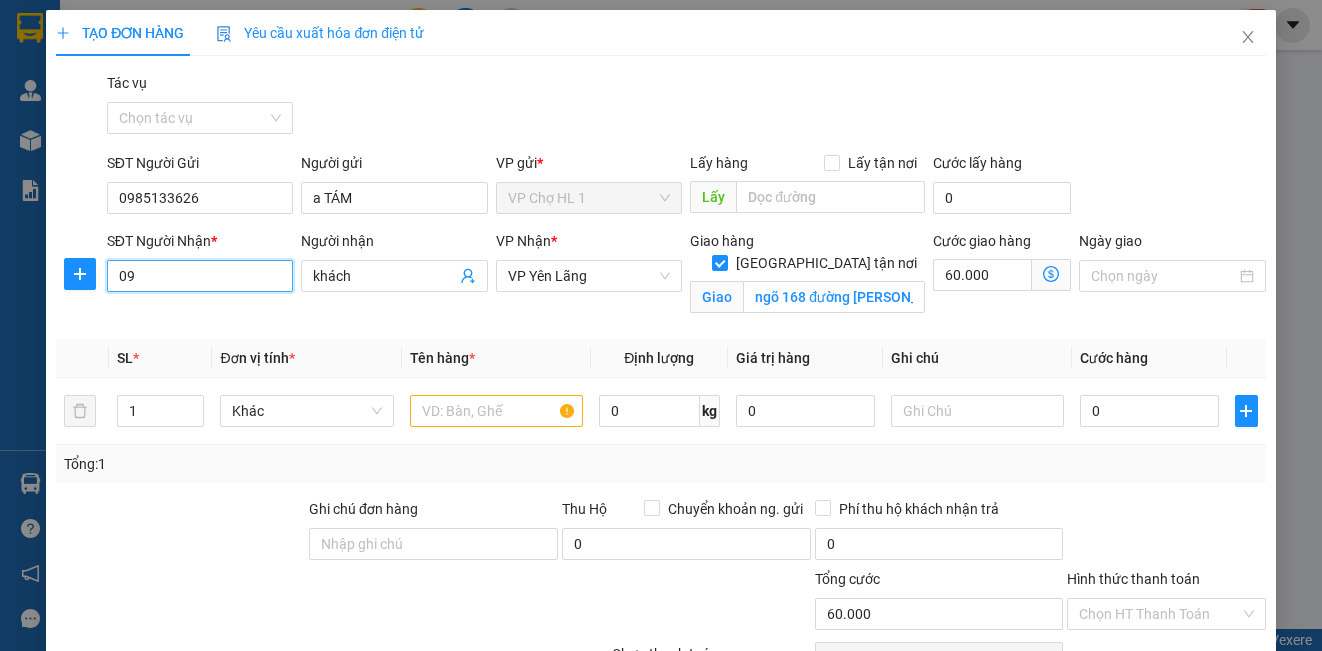 type on "0" 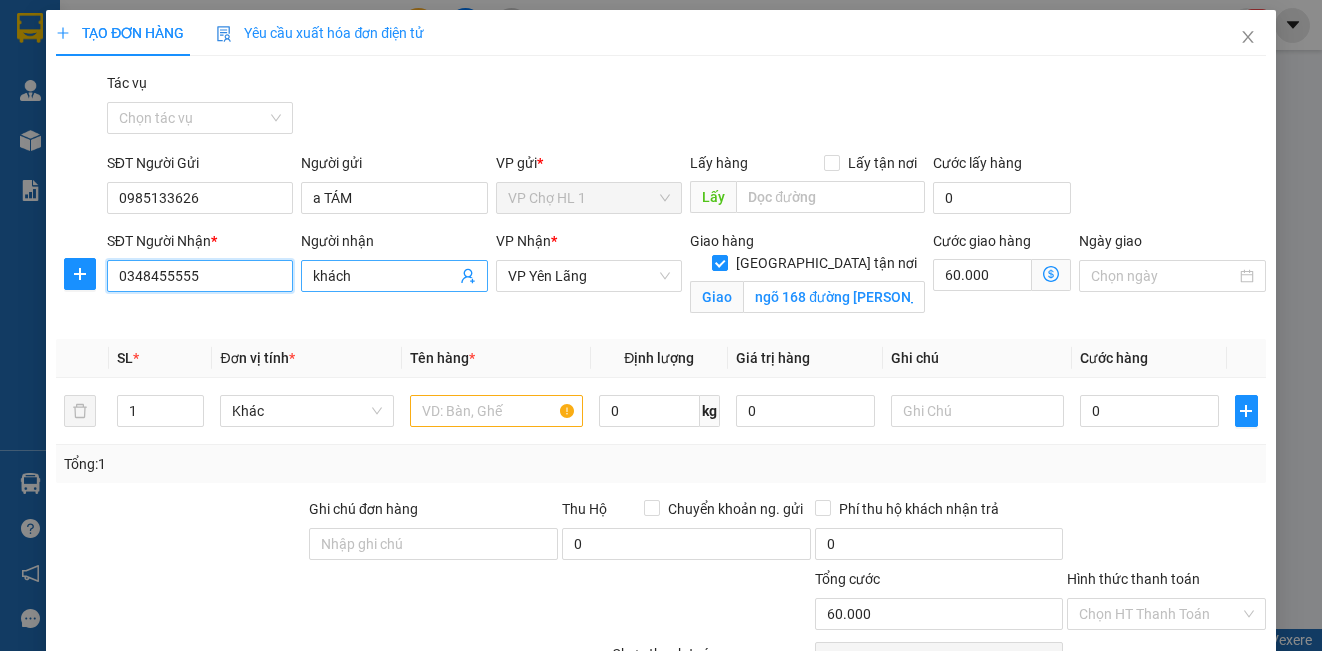 type on "0348455555" 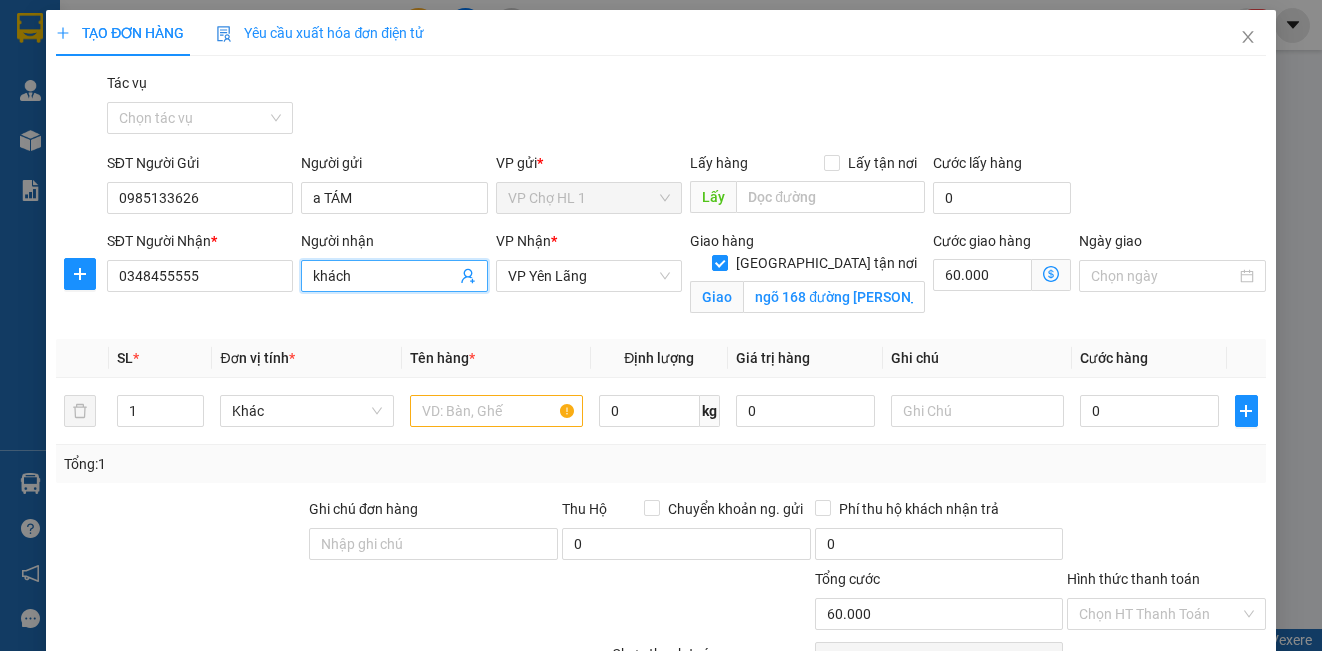 click on "khách" at bounding box center [384, 276] 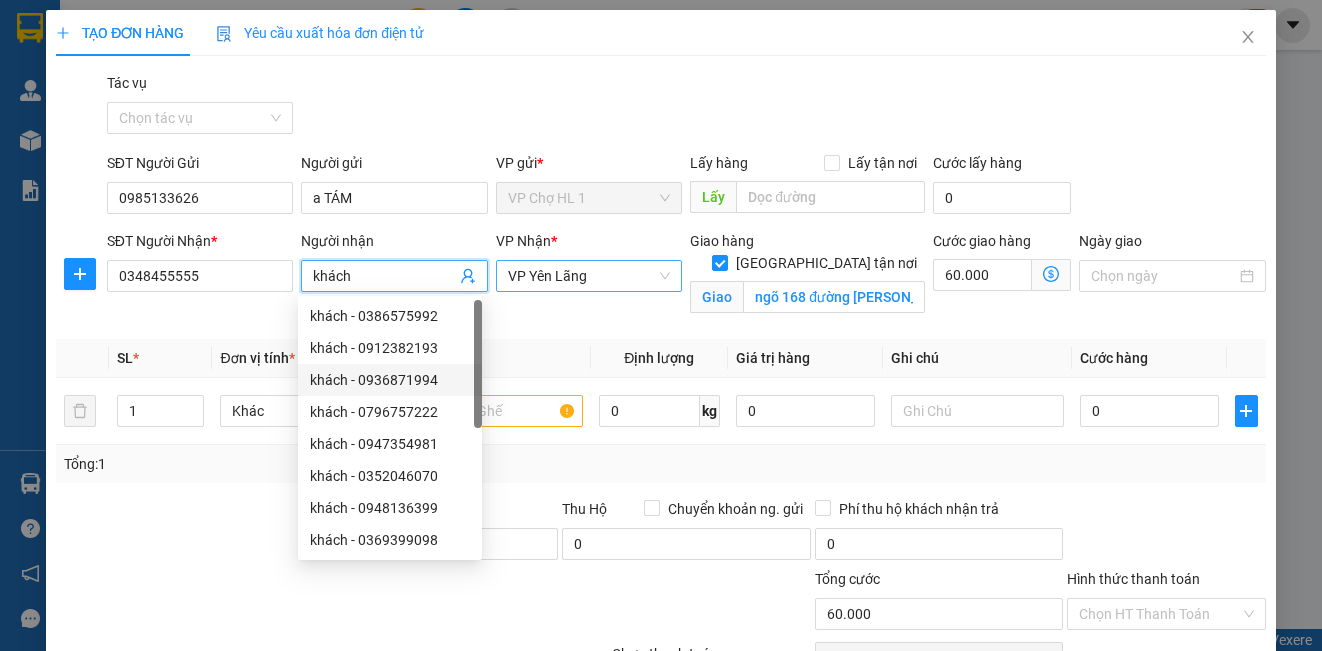 click on "VP Yên Lãng" at bounding box center [589, 276] 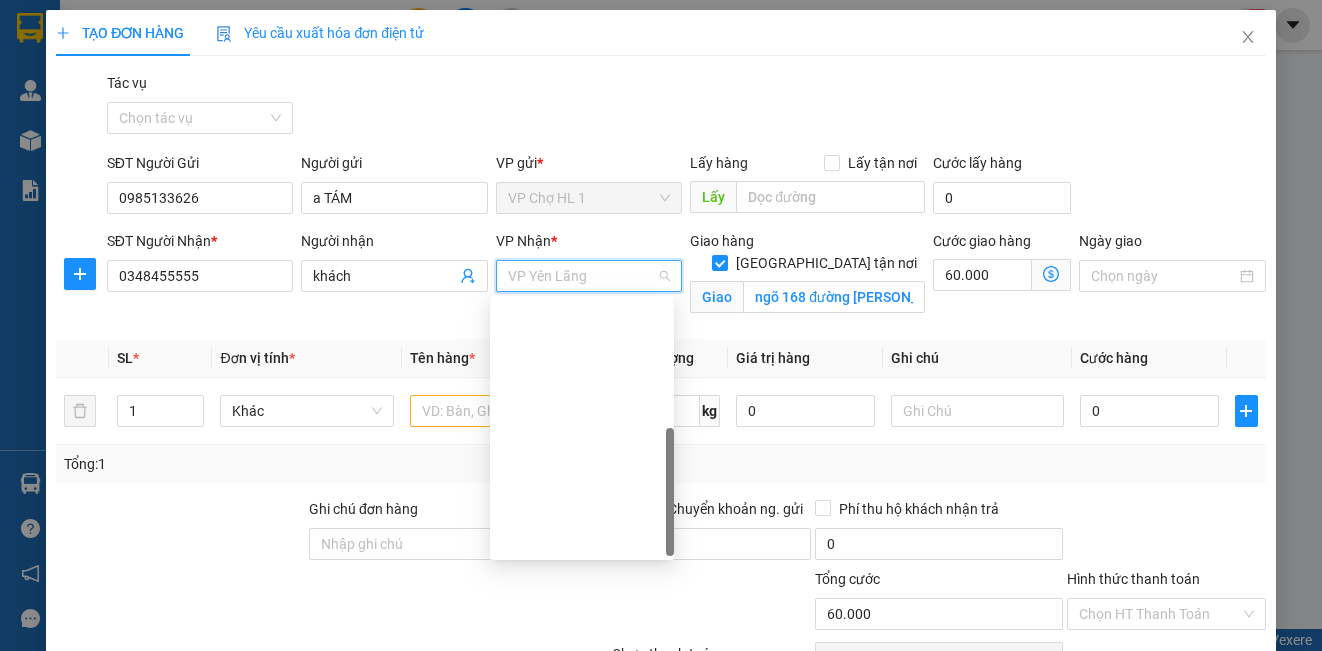 scroll, scrollTop: 288, scrollLeft: 0, axis: vertical 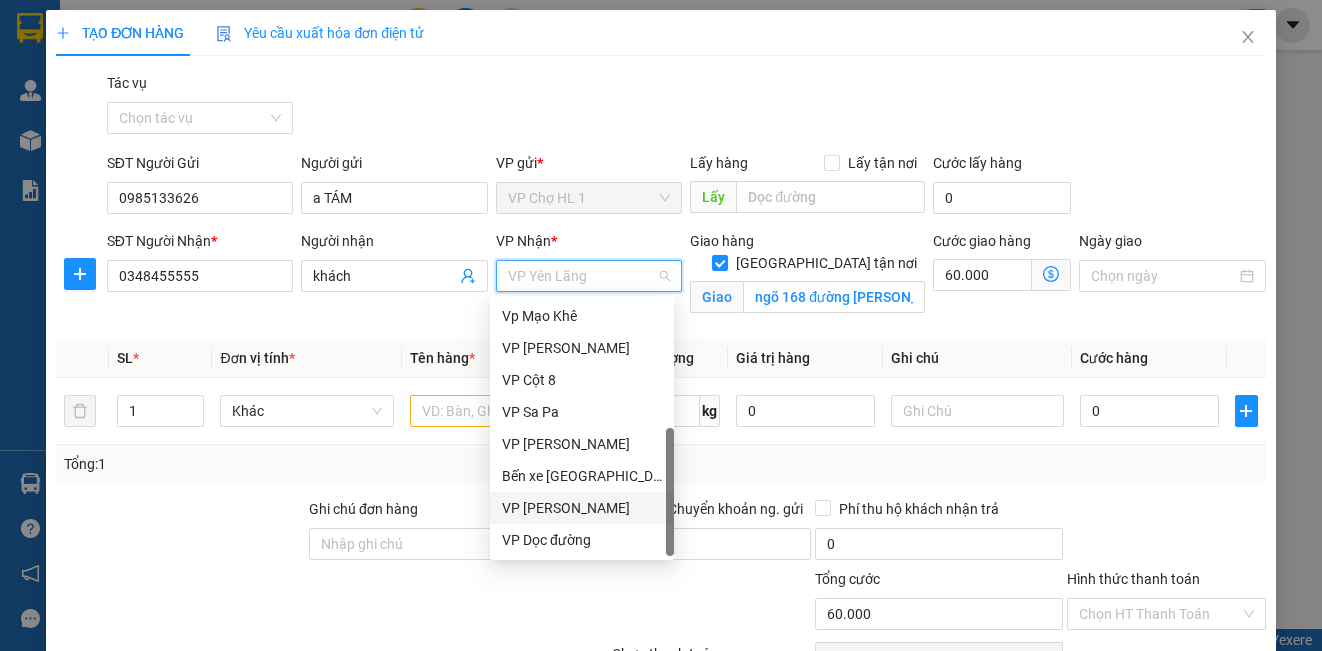 click on "VP [PERSON_NAME]" at bounding box center (582, 508) 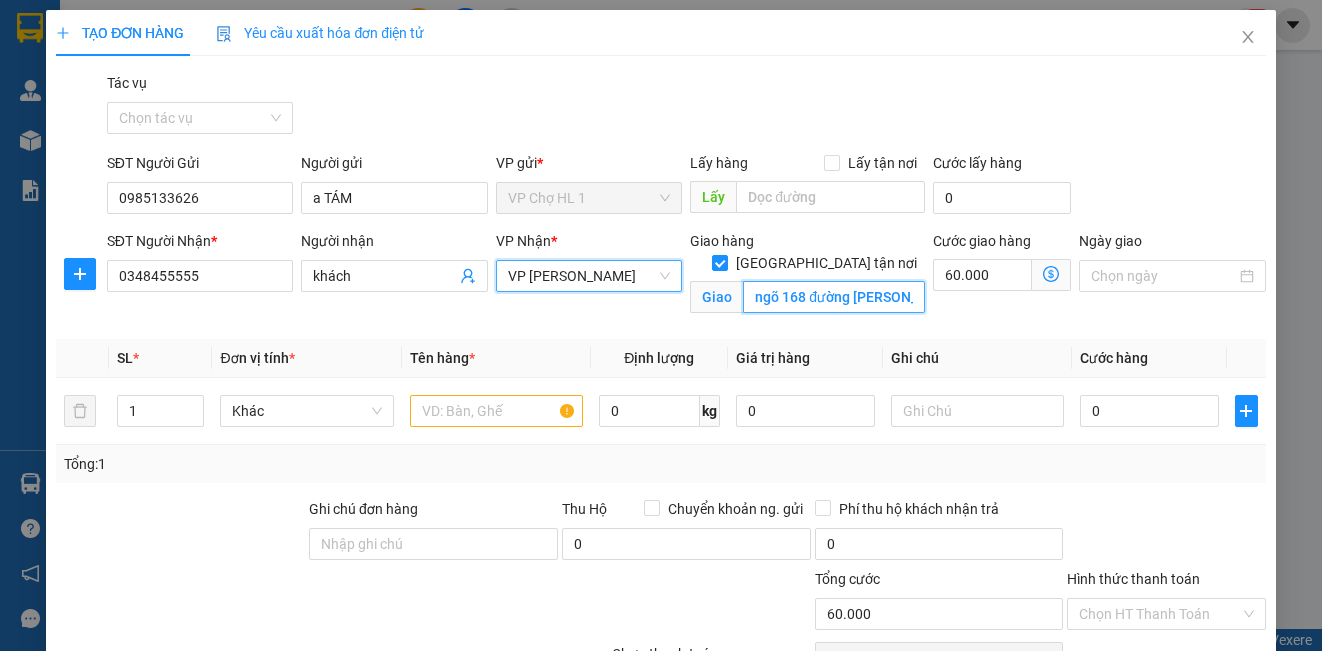 click on "ngõ 168 đường [PERSON_NAME],[GEOGRAPHIC_DATA],[GEOGRAPHIC_DATA]" at bounding box center (834, 297) 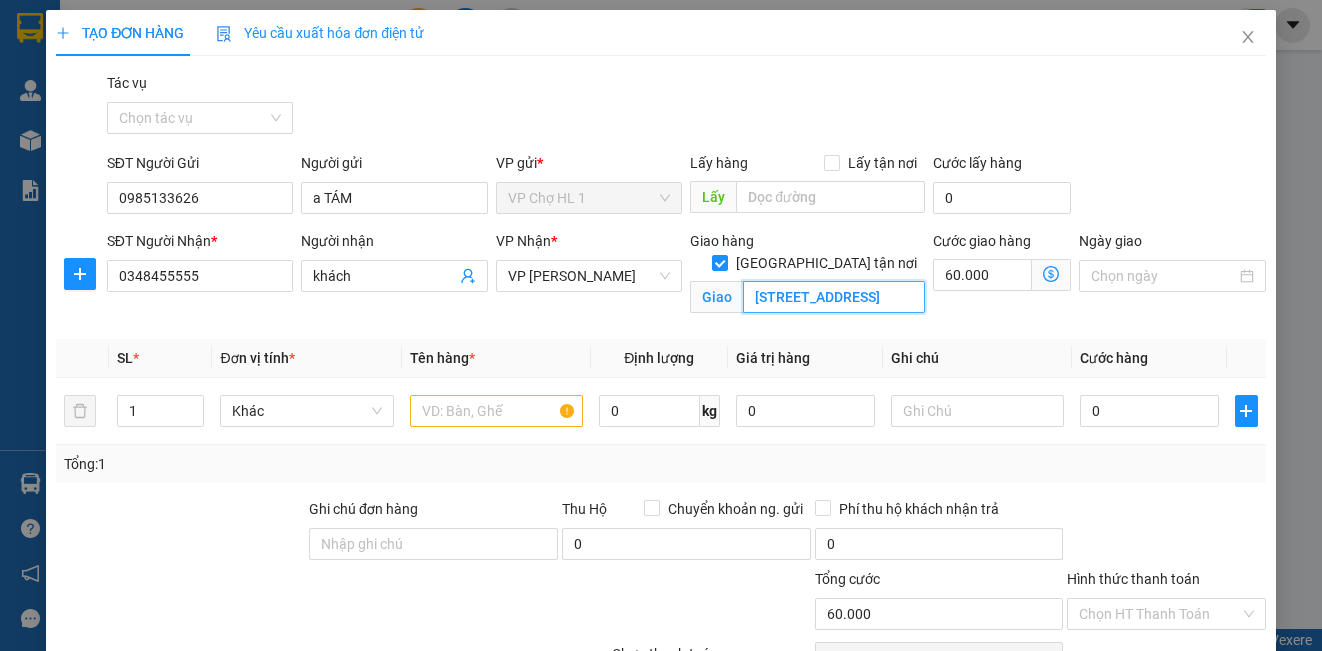 scroll, scrollTop: 0, scrollLeft: 136, axis: horizontal 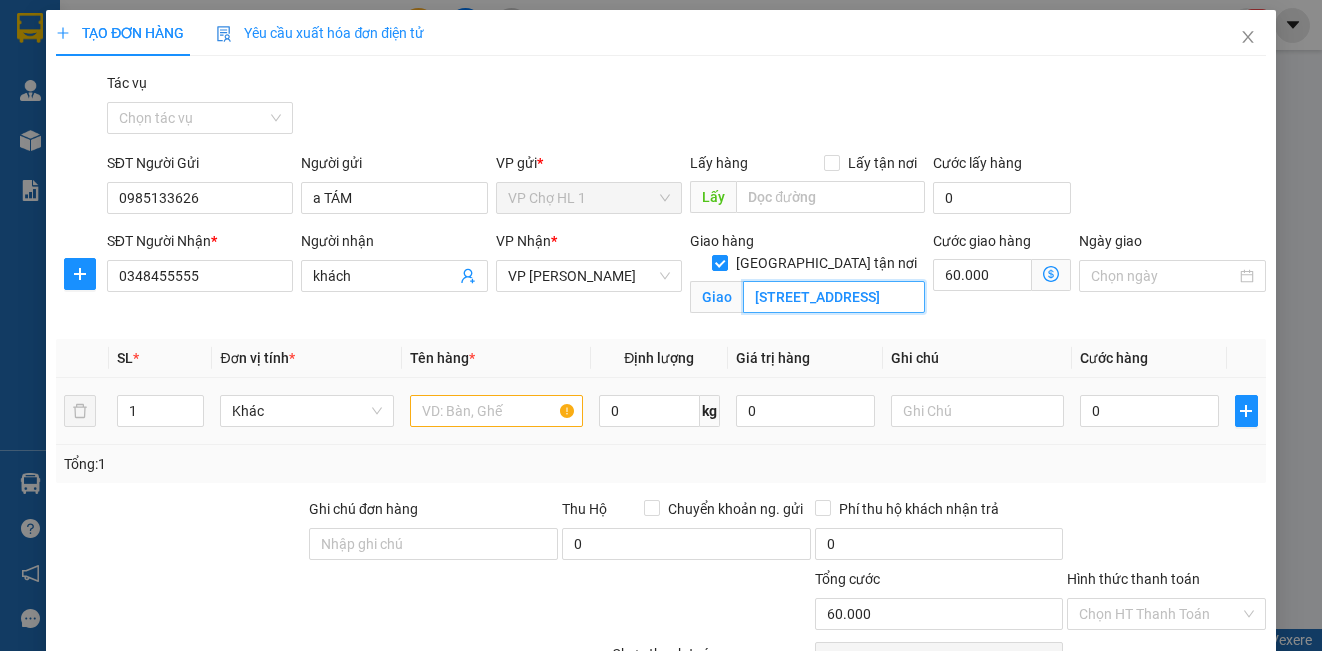 type on "[STREET_ADDRESS]" 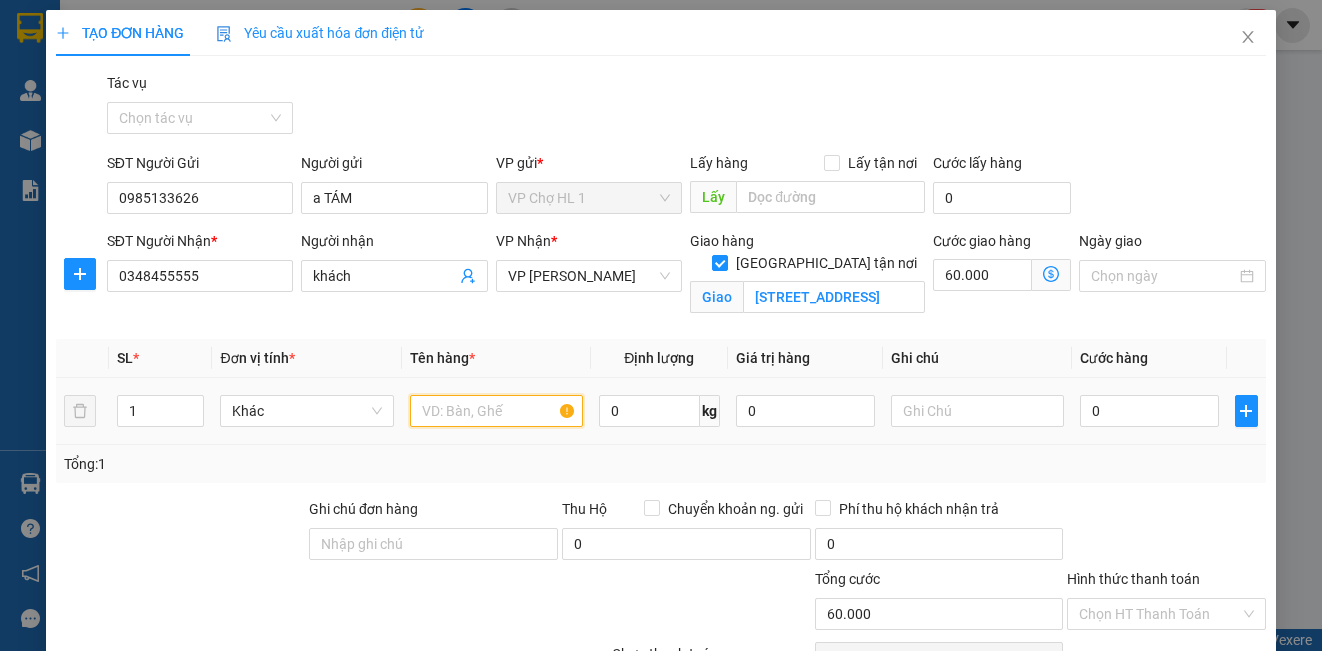click at bounding box center [496, 411] 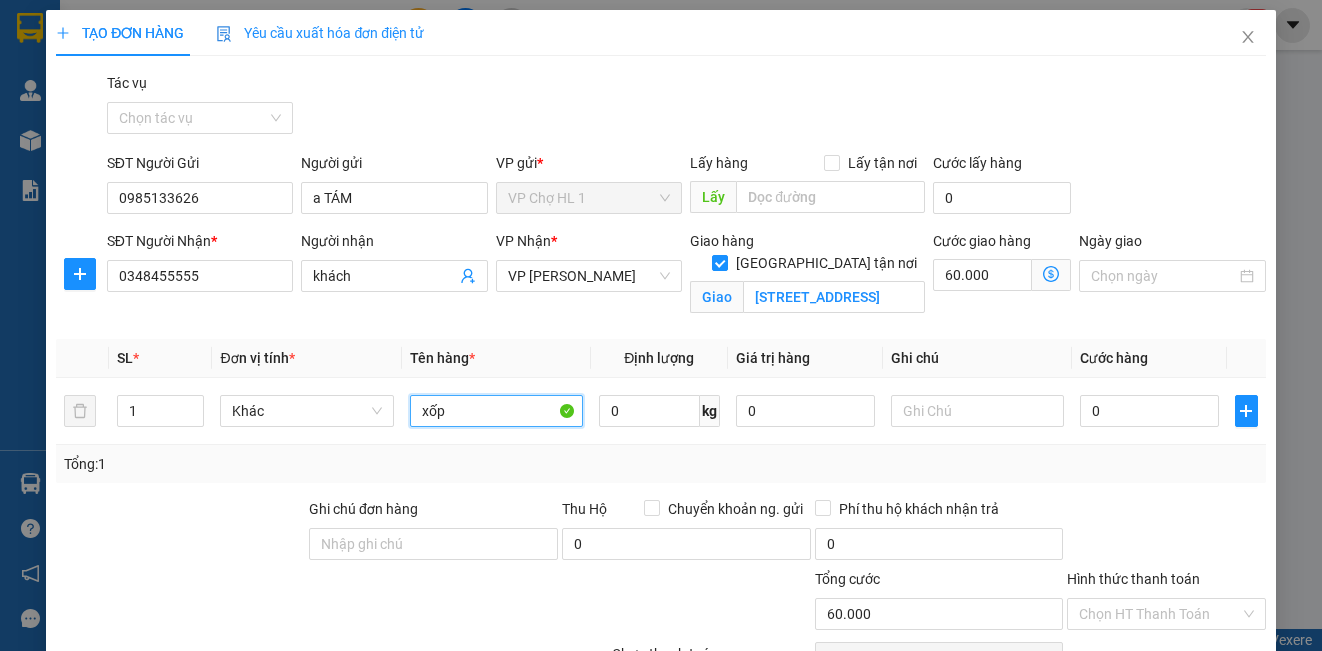type on "xốp" 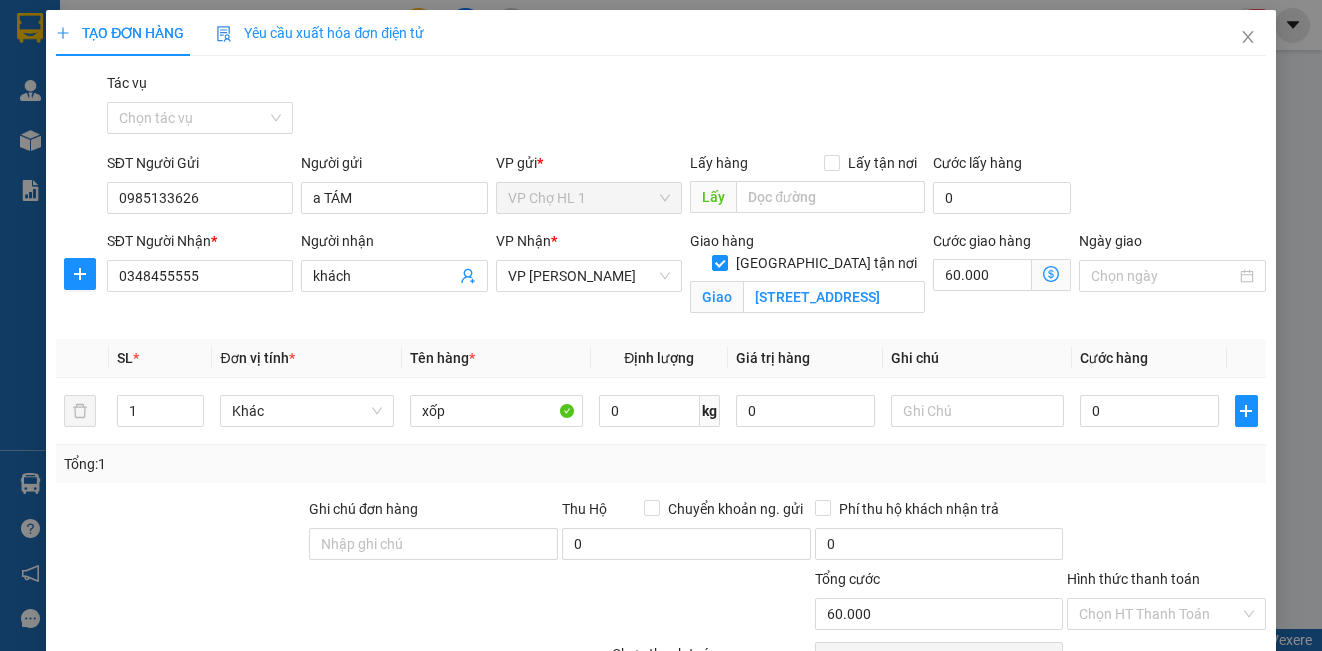 click on "Transit Pickup Surcharge Ids Transit Deliver Surcharge Ids Transit Deliver Surcharge Transit Deliver Surcharge Tác vụ Chọn tác vụ SĐT Người Gửi 0985133626 Người gửi a TÁM VP gửi  * VP Chợ HL 1 Lấy hàng Lấy tận nơi Lấy Cước lấy hàng 0 SĐT Người Nhận  * 0348455555 Người nhận khách VP Nhận  * VP Dương Đình [GEOGRAPHIC_DATA] hàng [GEOGRAPHIC_DATA] tận nơi Giao số 44 đường yên phụ,trúc bạch,[GEOGRAPHIC_DATA],[GEOGRAPHIC_DATA] Cước giao hàng 60.000 Ngày giao SL  * Đơn vị tính  * Tên hàng  * Định lượng Giá trị hàng Ghi chú Cước hàng                   1 Khác xốp 0 kg 0 0 Tổng:  1 Ghi chú đơn hàng Thu Hộ Chuyển khoản ng. gửi 0 Phí thu hộ khách nhận trả 0 Tổng cước 60.000 Hình thức thanh toán Chọn HT Thanh Toán Số tiền thu trước 0 Chưa thanh toán 60.000 Chọn HT Thanh Toán Ghi chú nội bộ nhà xe Chi phí nội bộ 0 Lưu nháp Xóa Thông tin [PERSON_NAME] và In" at bounding box center [660, 429] 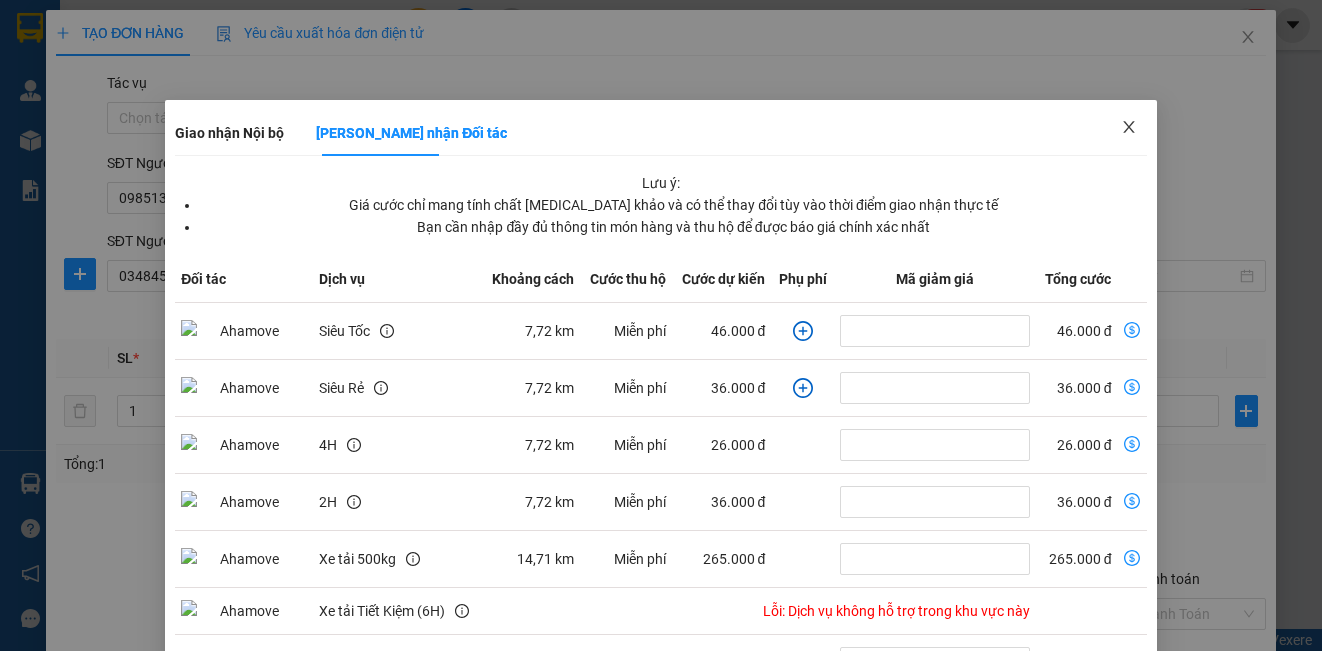 drag, startPoint x: 1111, startPoint y: 123, endPoint x: 1062, endPoint y: 200, distance: 91.26884 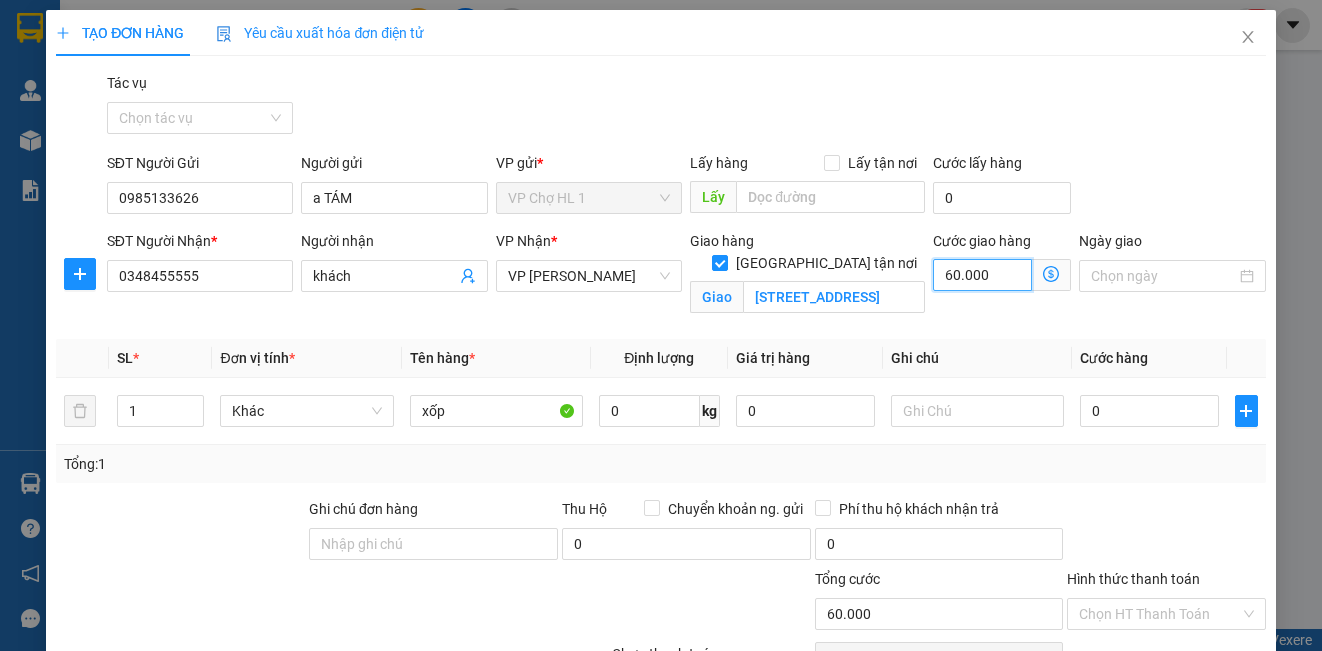 click on "60.000" at bounding box center [982, 275] 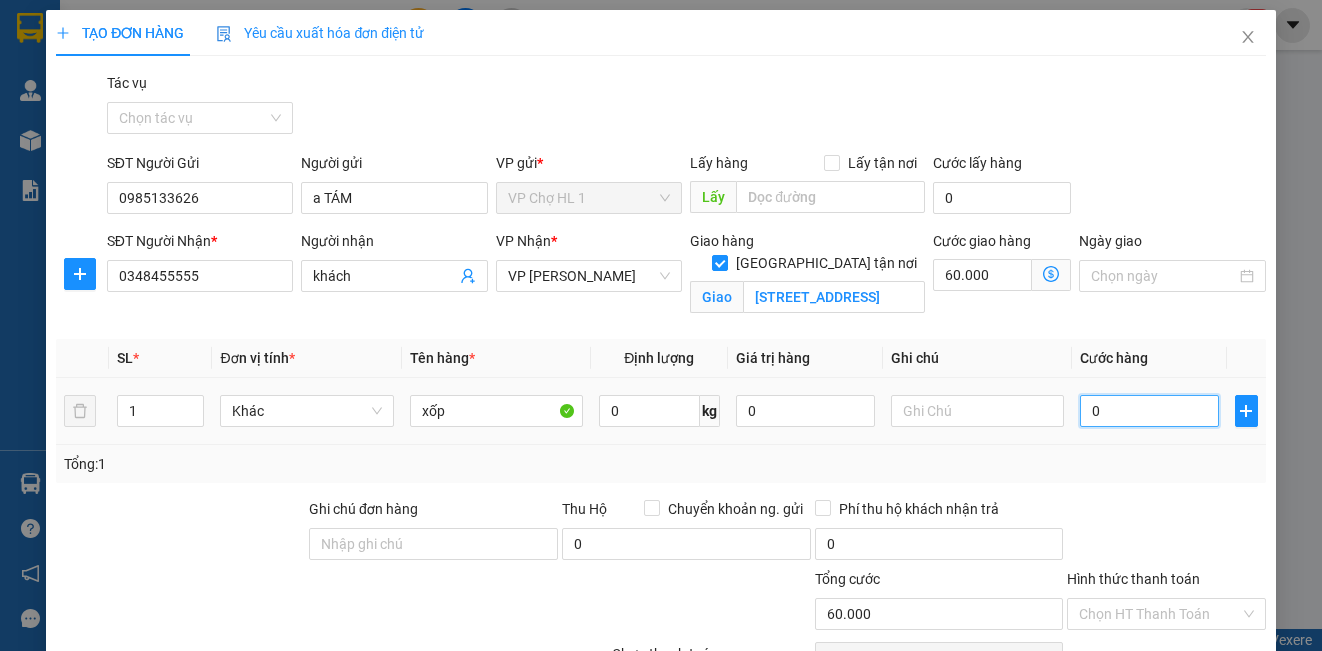 click on "0" at bounding box center (1149, 411) 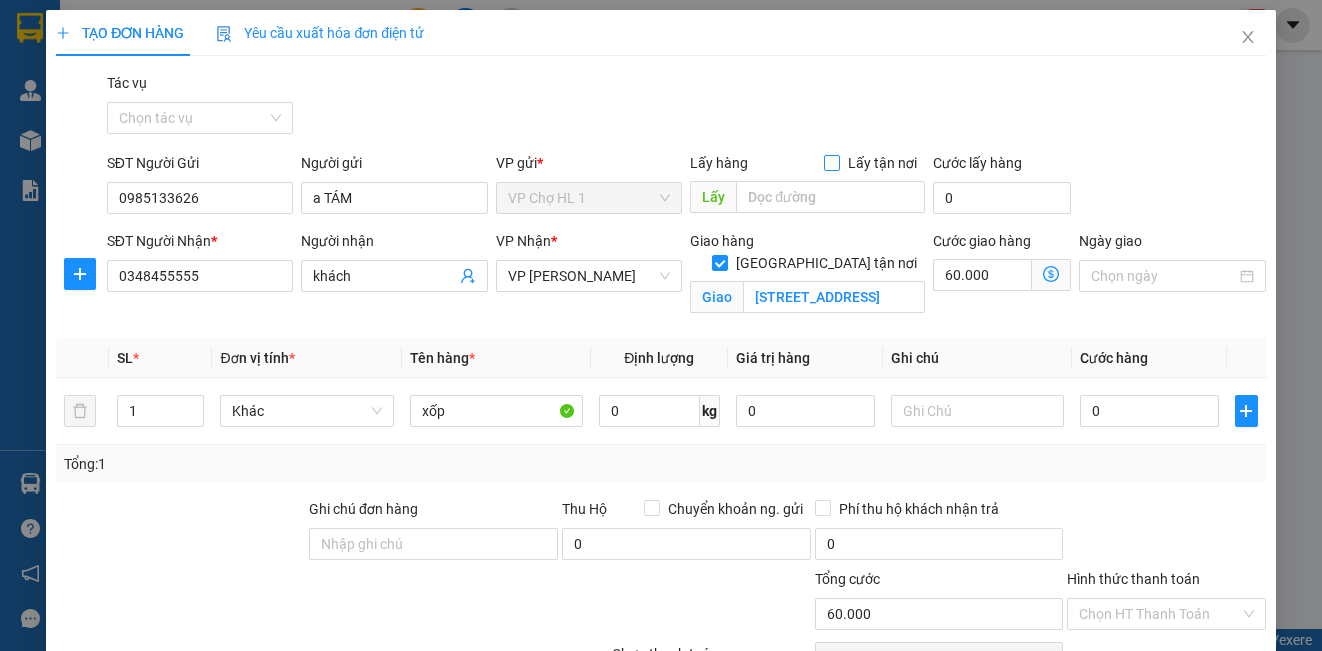 click on "Lấy tận nơi" at bounding box center [831, 162] 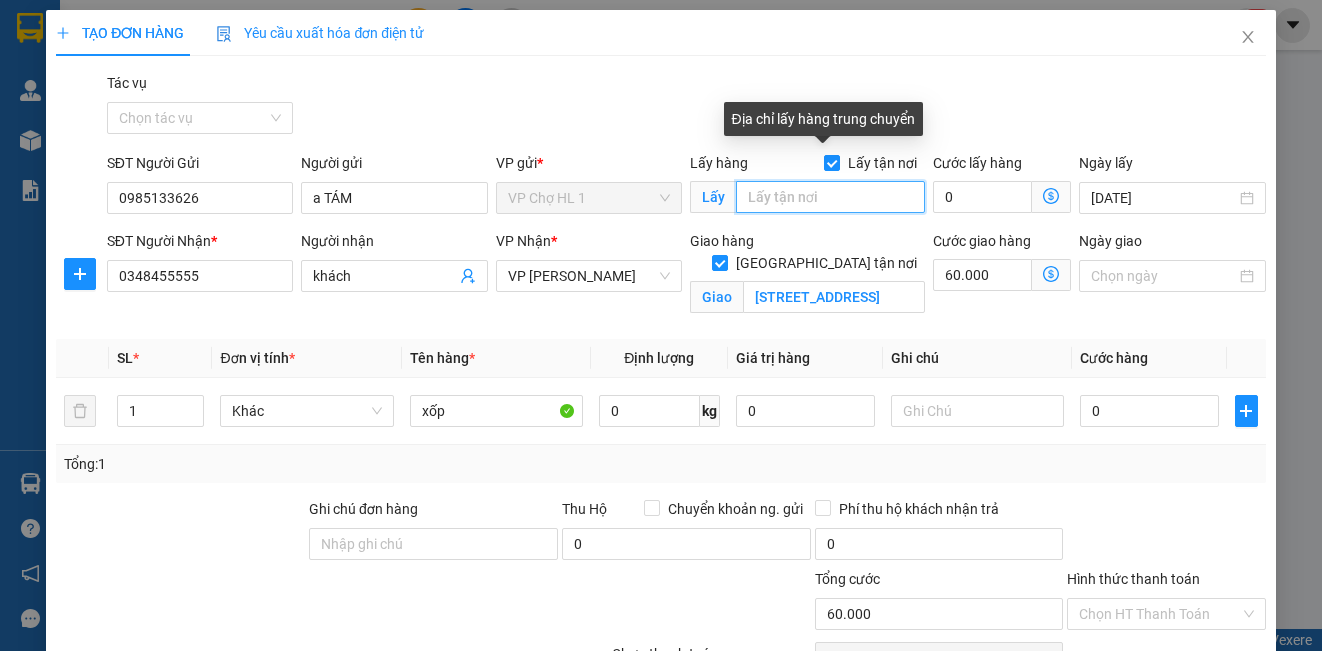 click at bounding box center [830, 197] 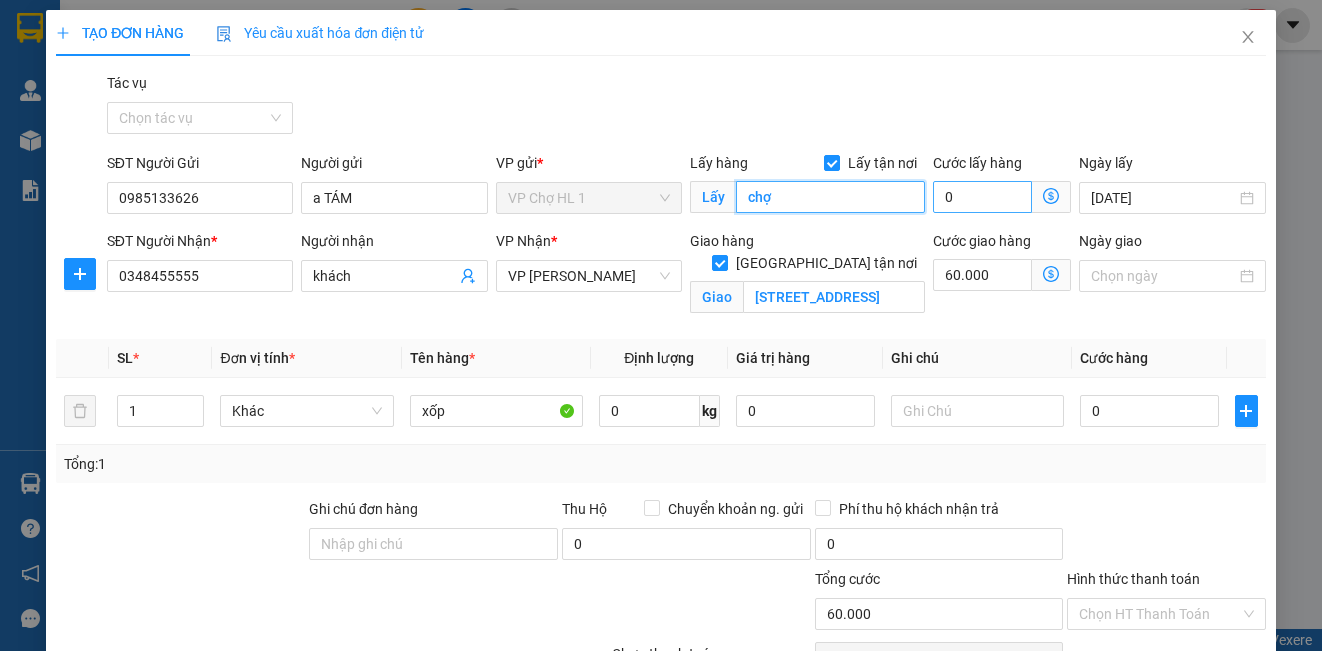 type on "chợ" 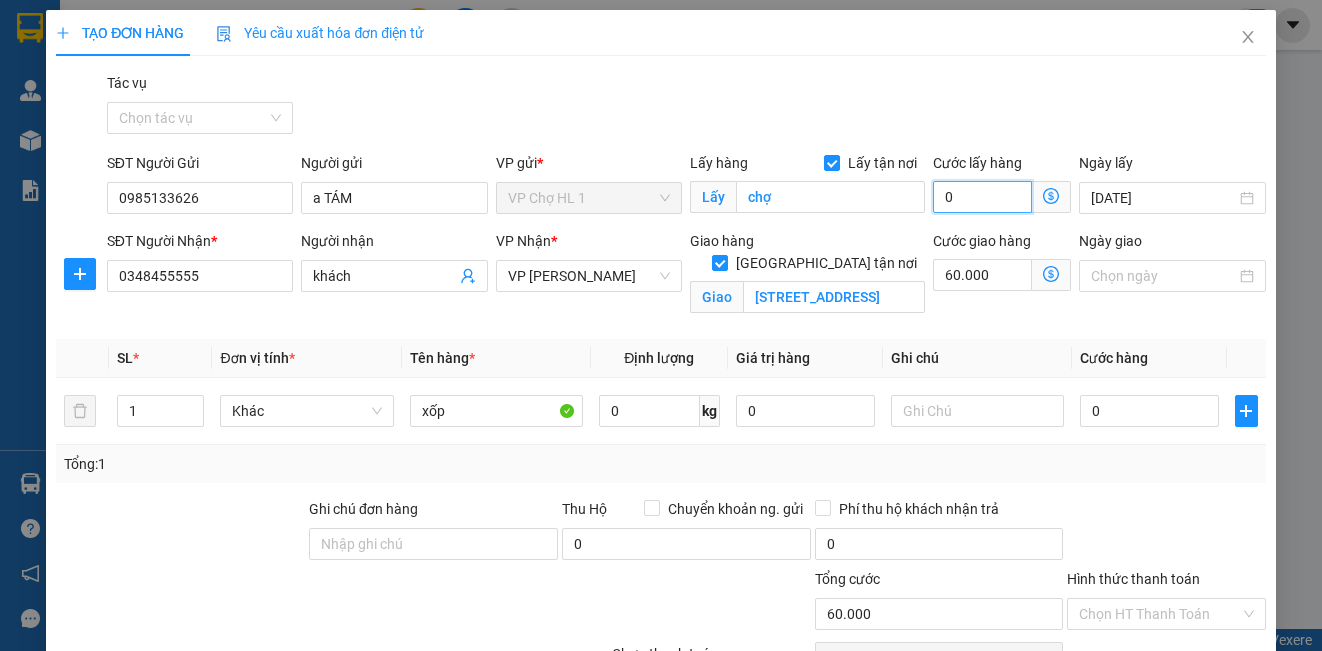 click on "0" at bounding box center [982, 197] 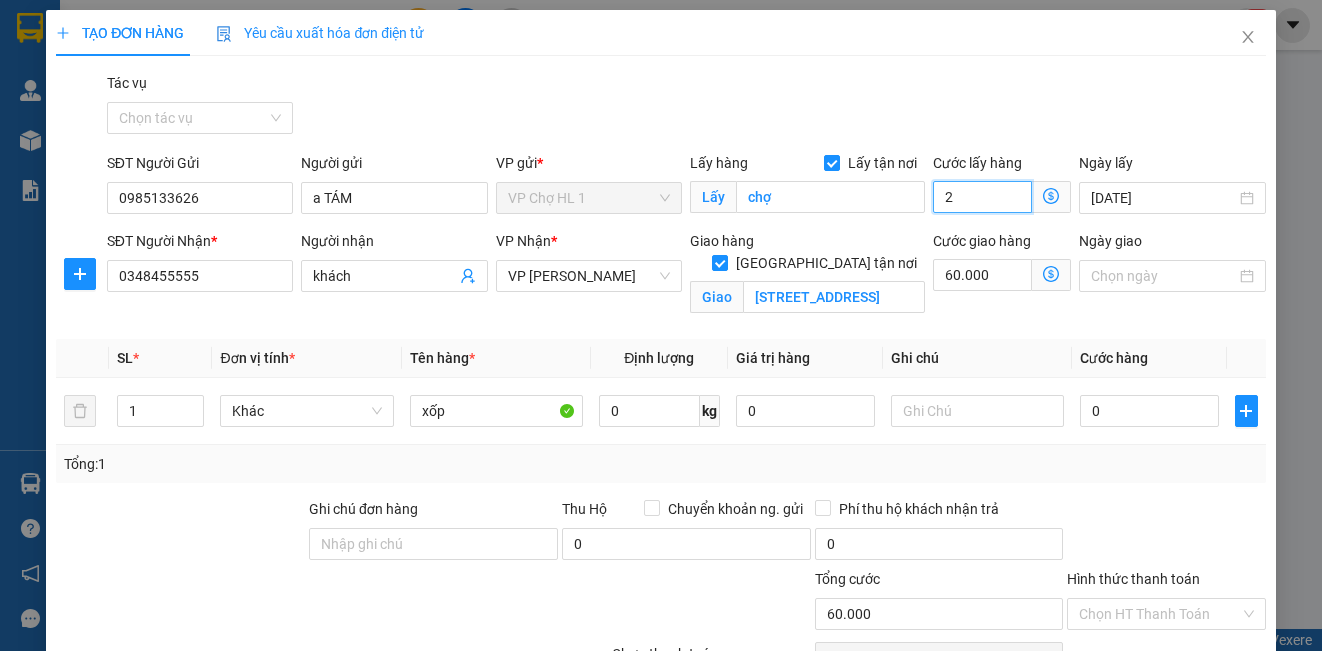 type on "60.002" 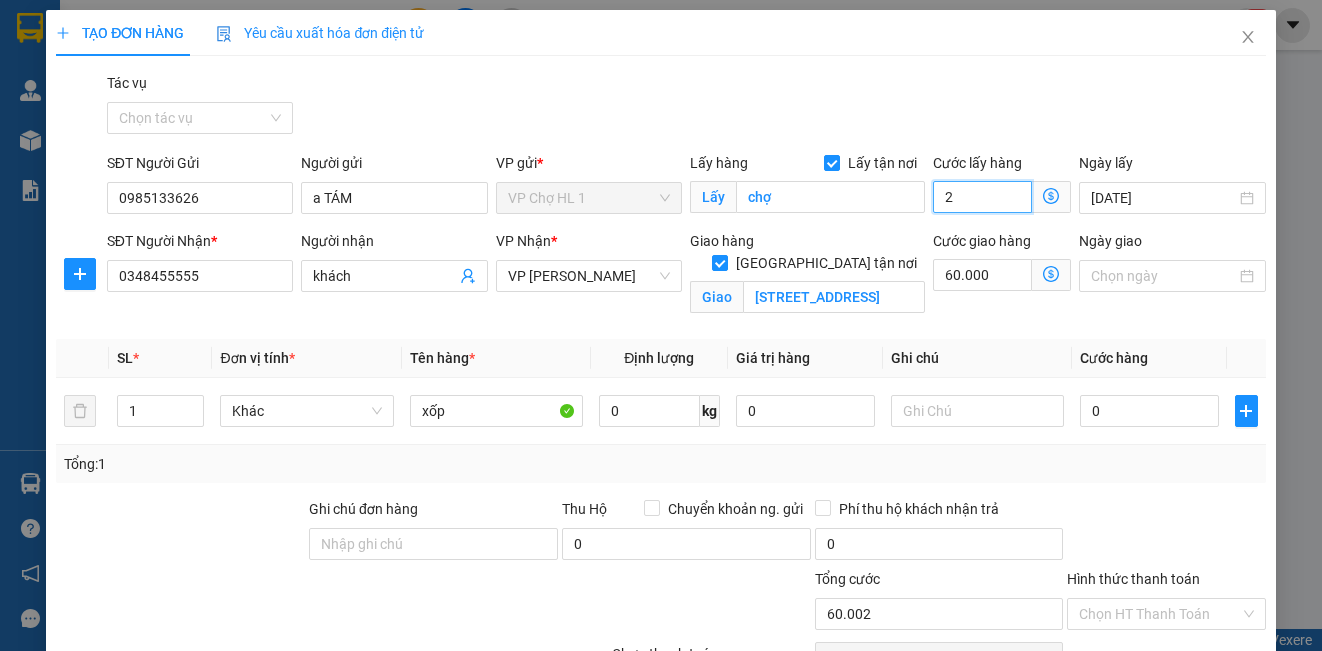 type on "60.002" 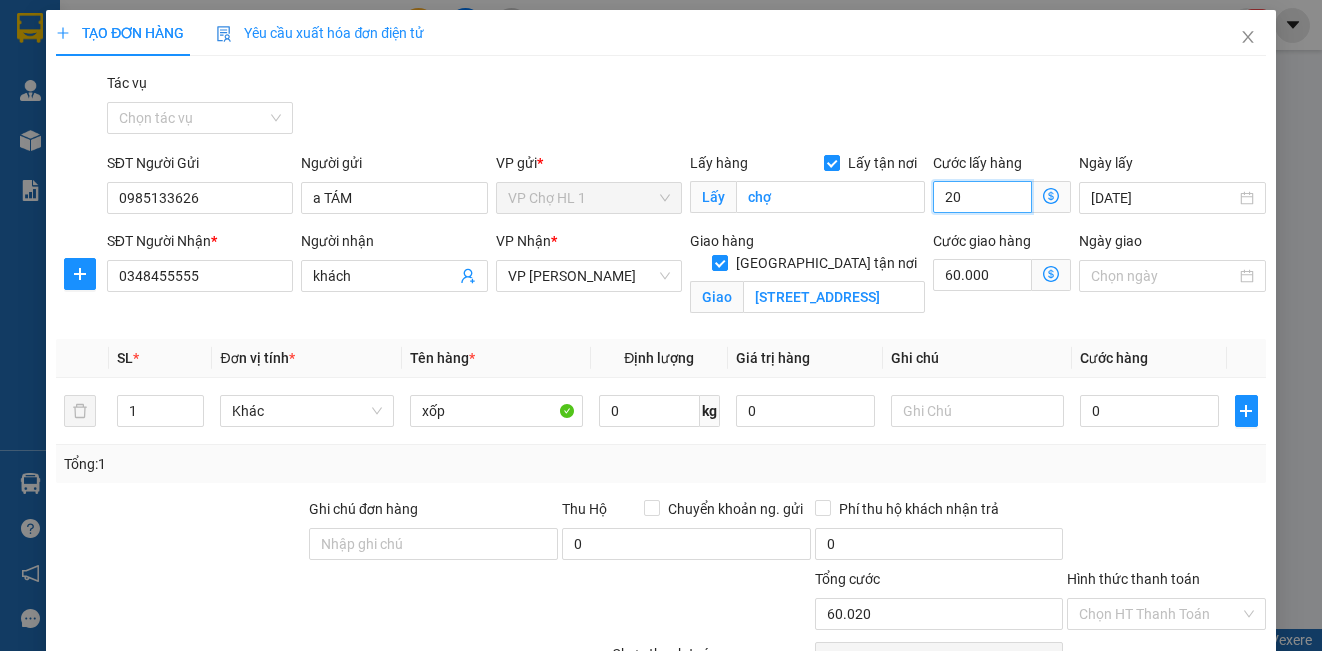 type on "20" 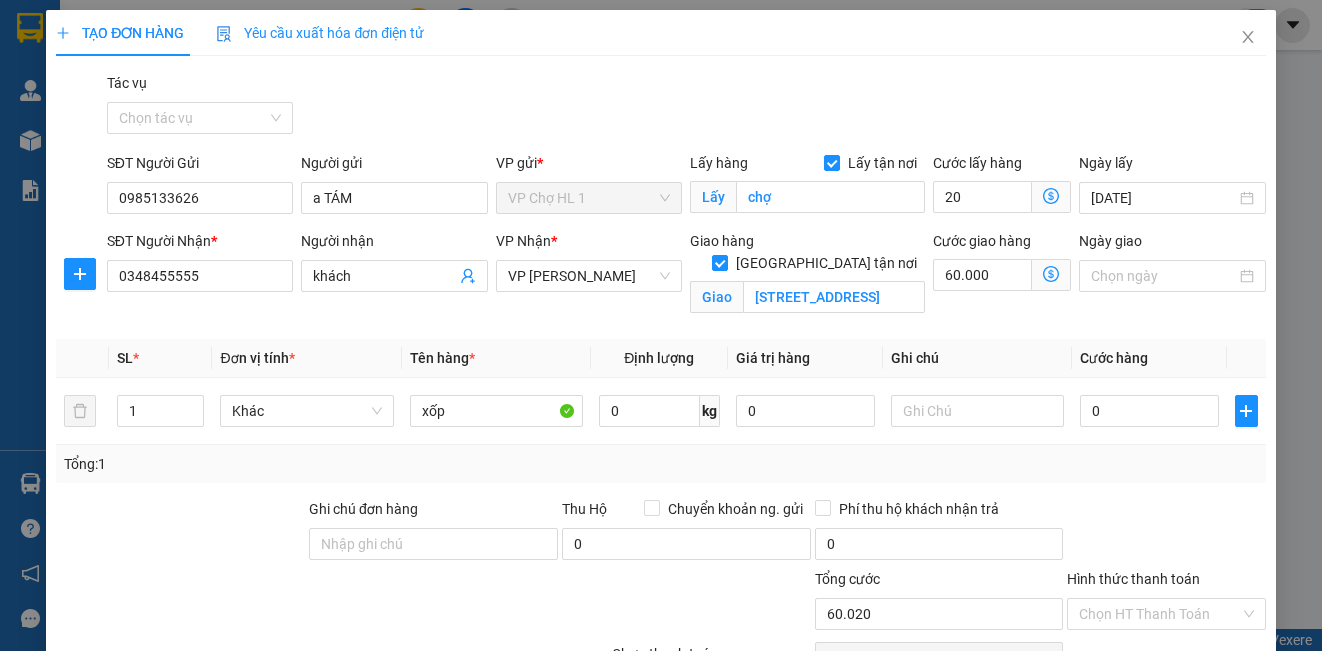 type on "80.000" 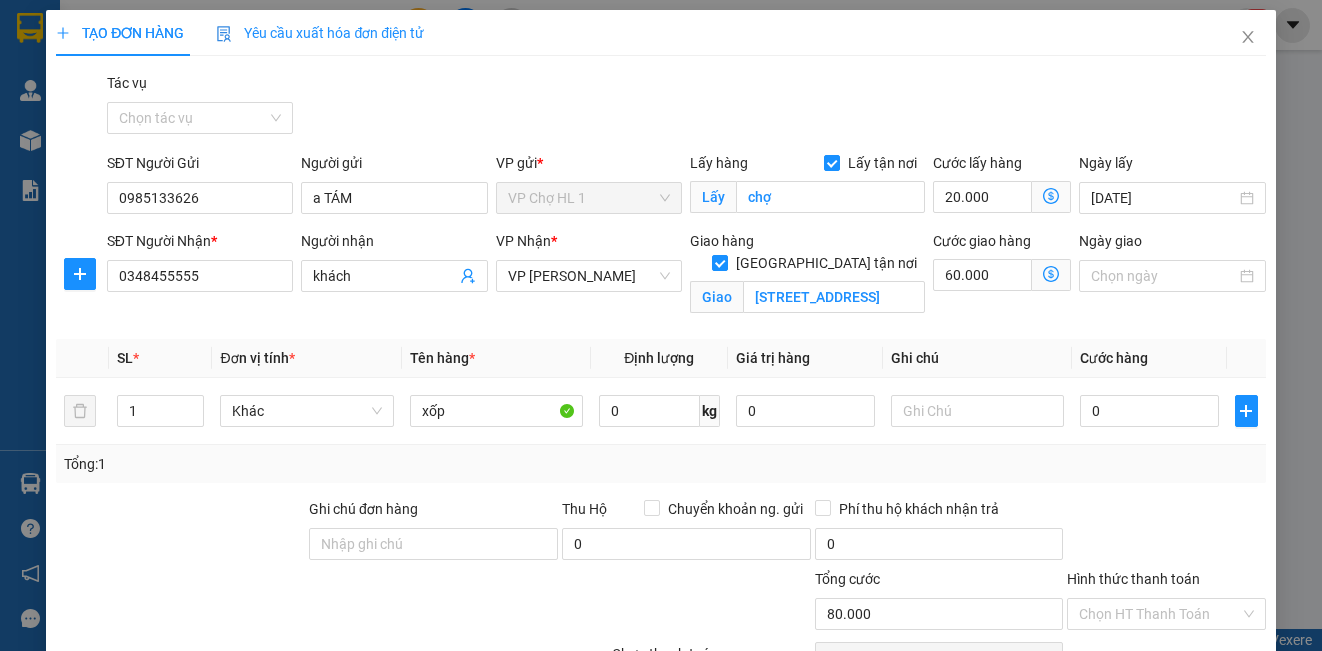 click on "Transit Pickup Surcharge Ids Transit Deliver Surcharge Ids Transit Deliver Surcharge Transit Deliver Surcharge Tác vụ Chọn tác vụ SĐT Người Gửi 0985133626 Người gửi a TÁM VP gửi  * VP Chợ HL 1 Lấy hàng Lấy tận nơi Lấy chợ Cước lấy hàng 20.000 Ngày lấy [DATE] SĐT Người Nhận  * 0348455555 Người nhận khách VP Nhận  * VP Dương Đình [GEOGRAPHIC_DATA] hàng Giao tận nơi Giao số 44 đường yên phụ,trúc bạch,[GEOGRAPHIC_DATA],[GEOGRAPHIC_DATA] Cước giao hàng 60.000 Giao nhận Nội bộ Giao nhận Đối tác Lưu ý: Giá cước chỉ mang tính chất [MEDICAL_DATA] khảo và có thể thay đổi tùy vào thời điểm giao nhận thực tế Bạn cần nhập đầy đủ thông tin món hàng và thu hộ để được báo giá chính xác nhất Đối tác Dịch vụ Khoảng cách Cước thu hộ Cước dự kiến Phụ phí Mã giảm giá Tổng cước Siêu Tốc 7,72 km Miễn phí 46.000 đ 46.000 đ Siêu Rẻ 7,72 km Miễn phí 4H 2H *" at bounding box center [660, 429] 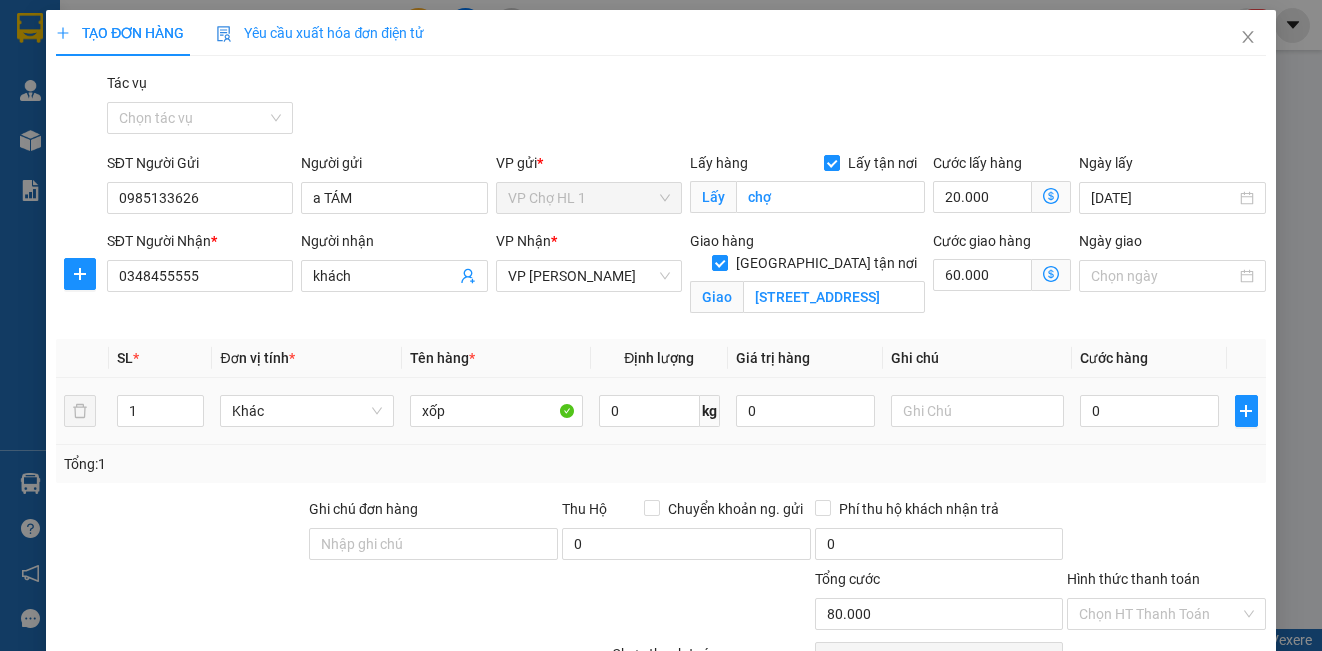 click on "0" at bounding box center [1149, 411] 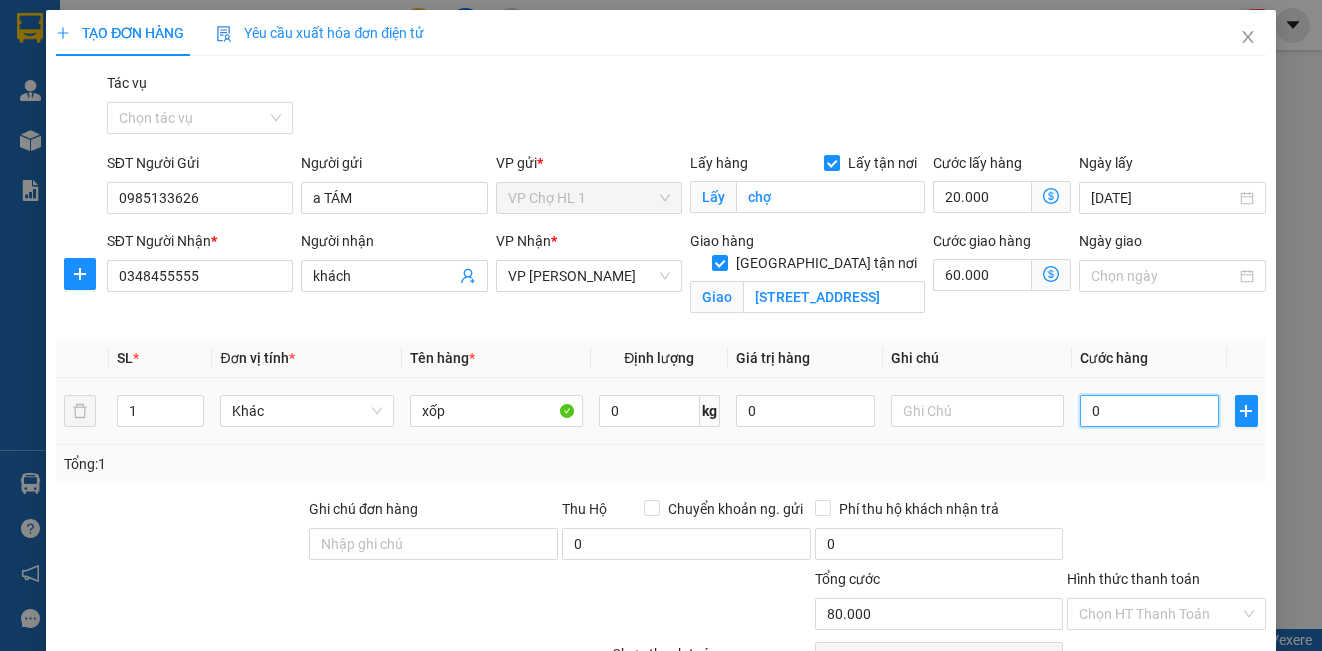 click on "0" at bounding box center [1149, 411] 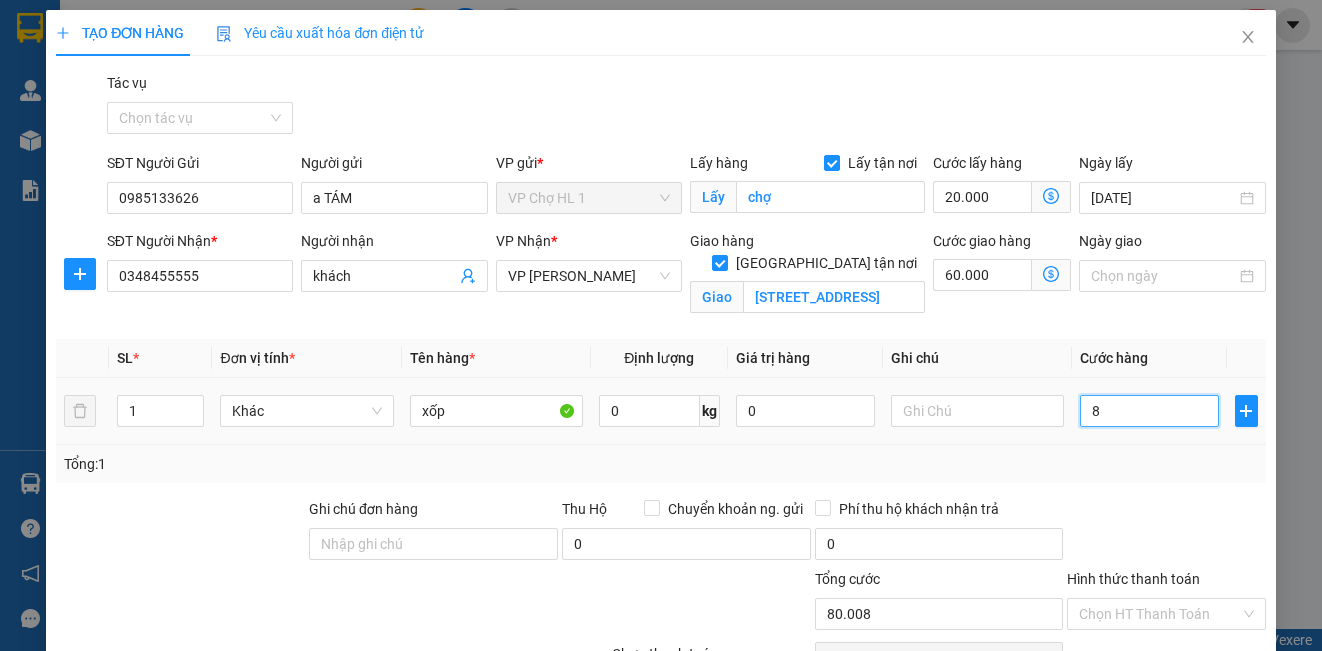 type on "80" 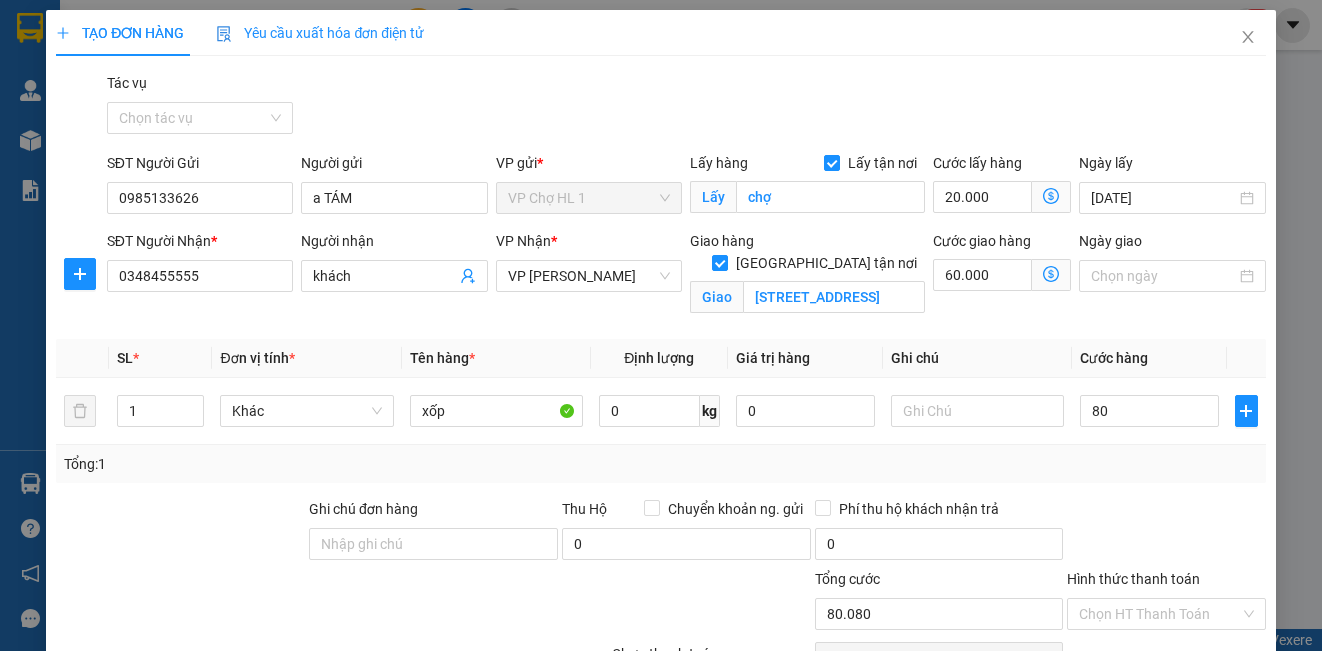type on "80.000" 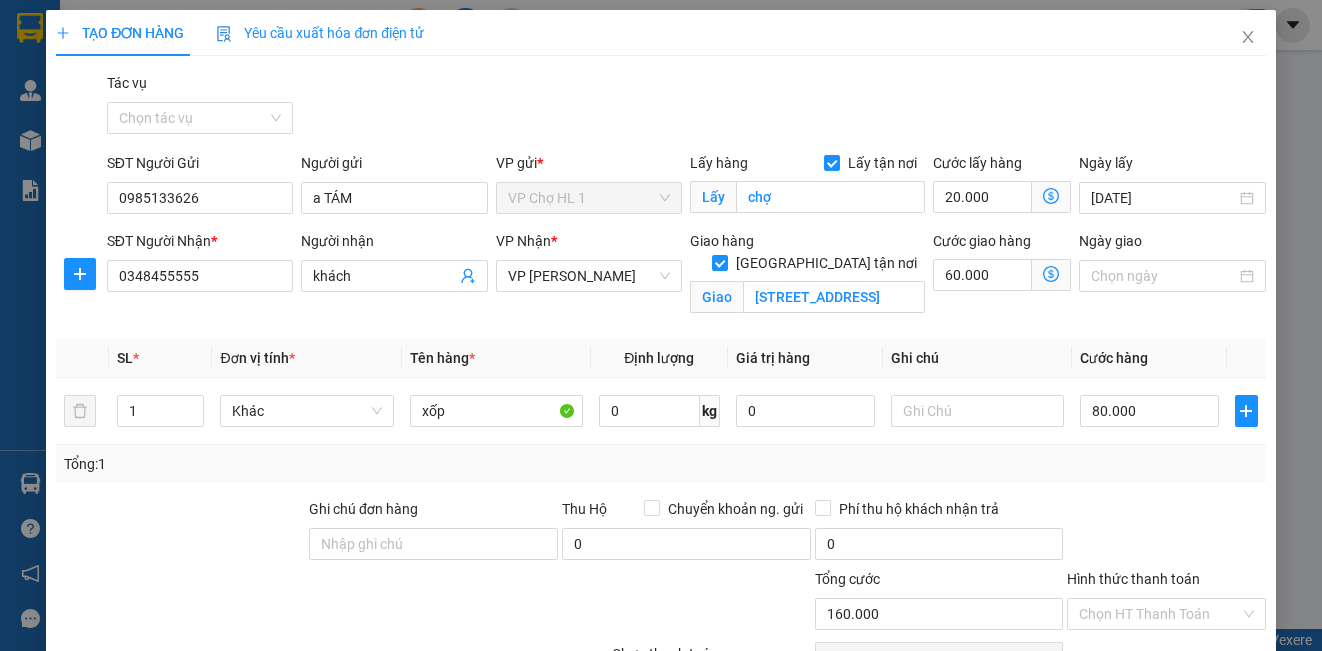 click on "Tác vụ Chọn tác vụ" at bounding box center (686, 107) 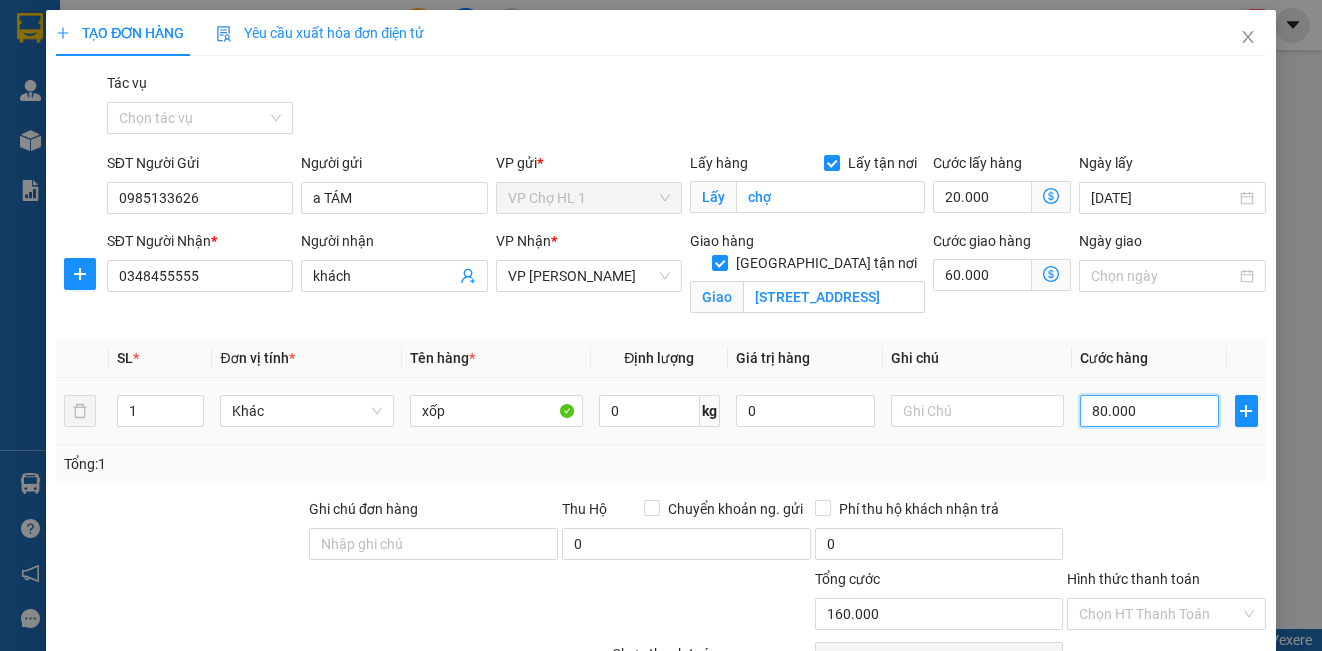 click on "80.000" at bounding box center [1149, 411] 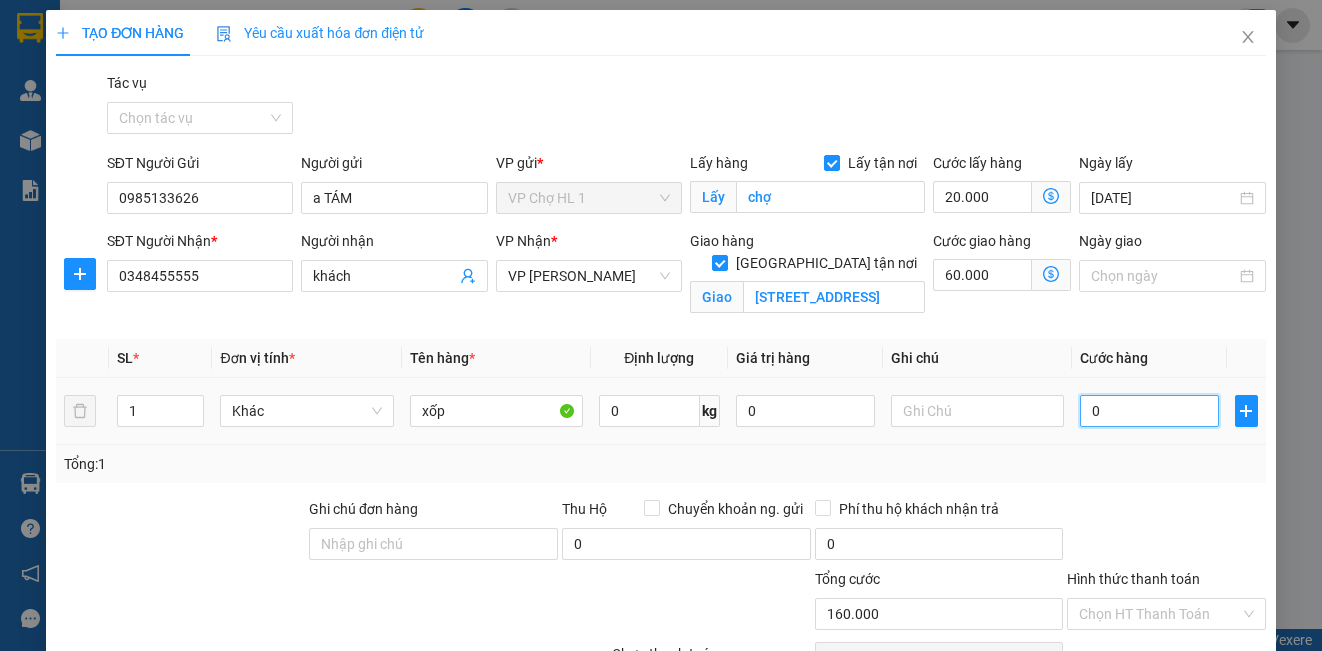 type on "80.000" 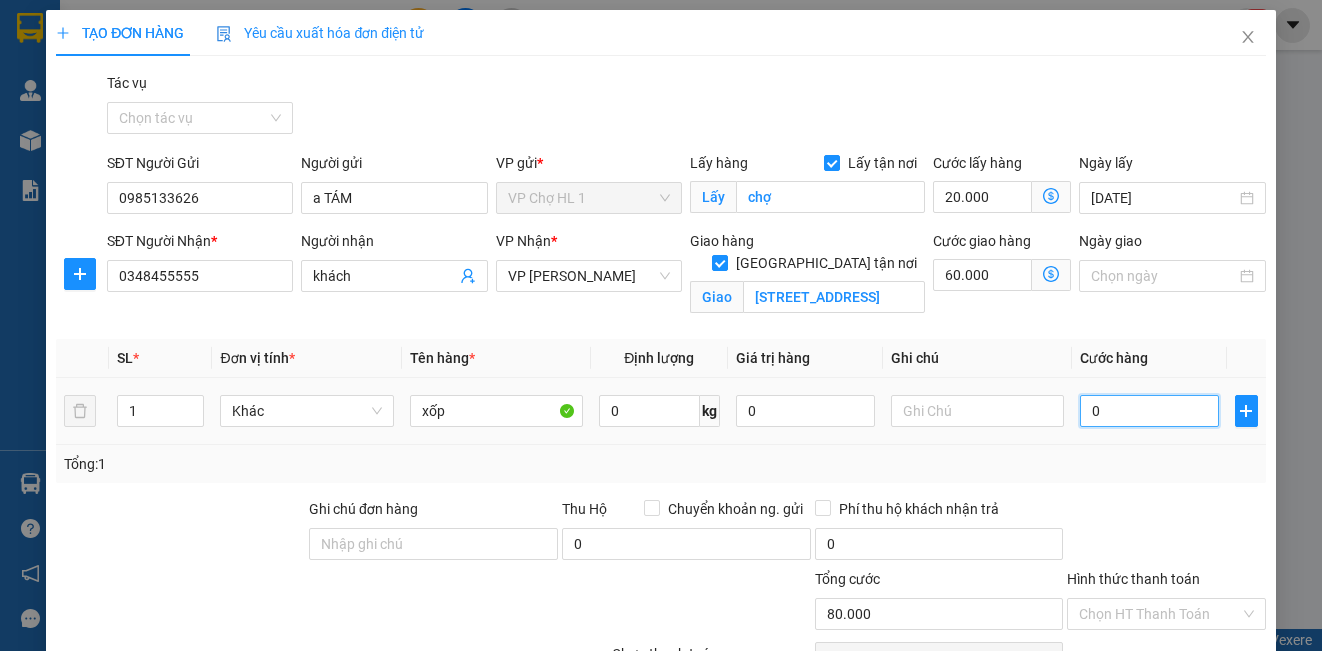 type on "07" 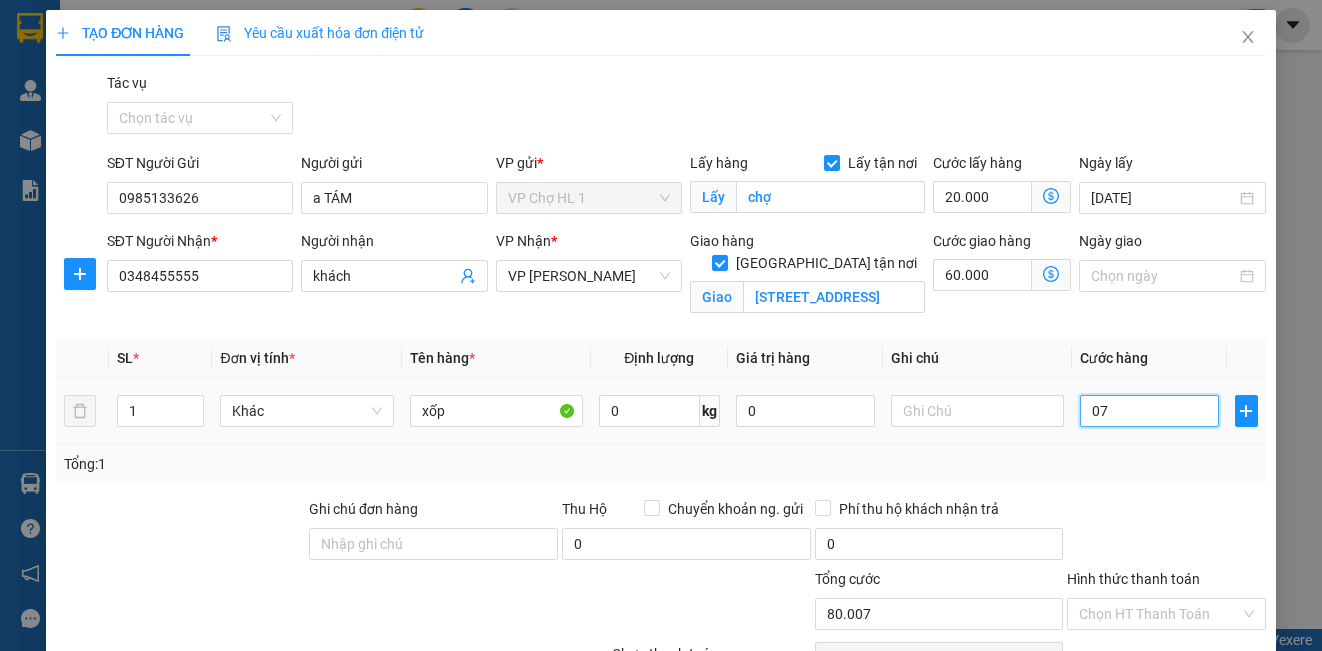 type on "070" 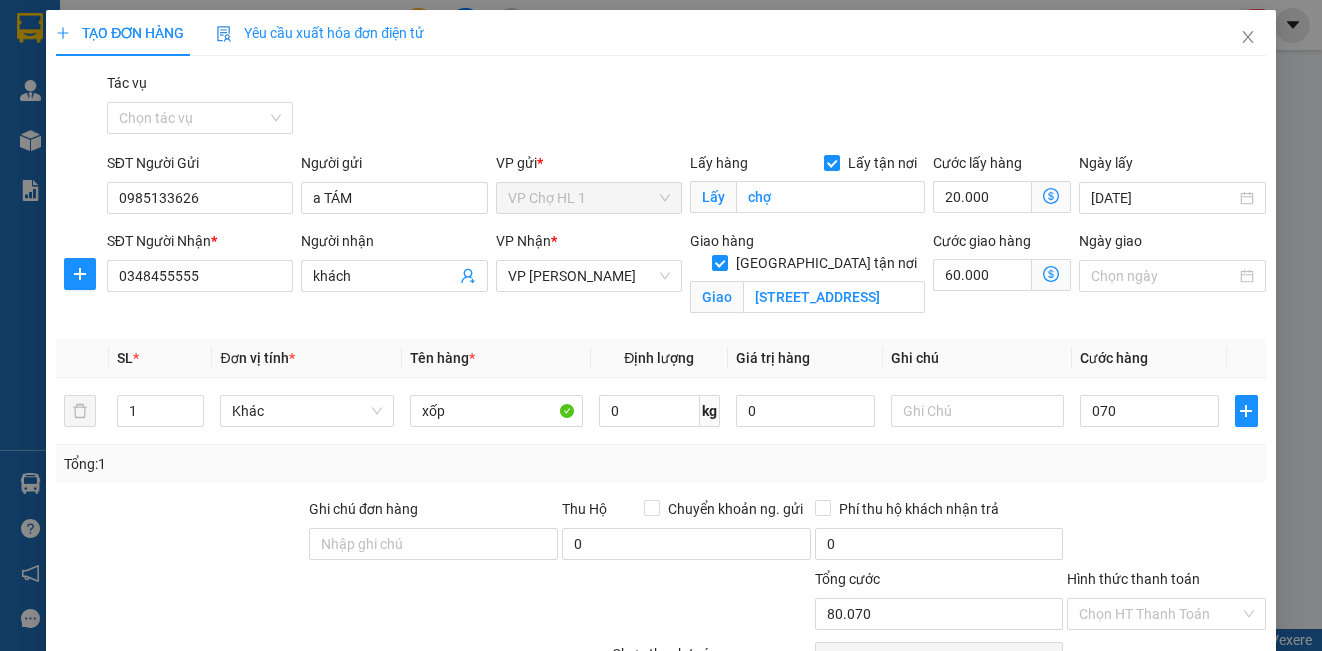 type on "70.000" 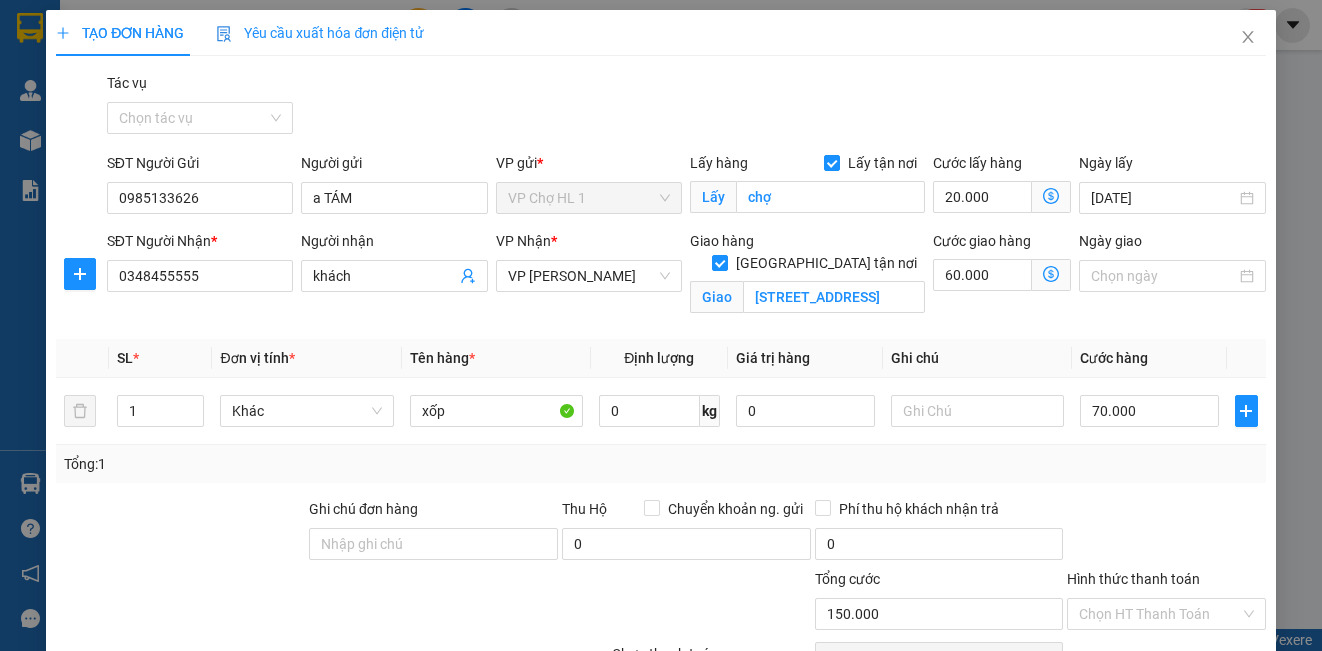 click on "Transit Pickup Surcharge Ids Transit Deliver Surcharge Ids Transit Deliver Surcharge Transit Deliver Surcharge Tác vụ Chọn tác vụ SĐT Người Gửi 0985133626 Người gửi a TÁM VP gửi  * VP Chợ HL 1 Lấy hàng Lấy tận nơi Lấy chợ Cước lấy hàng 20.000 Ngày lấy [DATE] SĐT Người Nhận  * 0348455555 Người nhận khách VP Nhận  * VP Dương Đình [GEOGRAPHIC_DATA] hàng Giao tận nơi Giao số 44 đường yên phụ,trúc bạch,[GEOGRAPHIC_DATA],[GEOGRAPHIC_DATA] Cước giao hàng 60.000 Giao nhận Nội bộ Giao nhận Đối tác Lưu ý: Giá cước chỉ mang tính chất [MEDICAL_DATA] khảo và có thể thay đổi tùy vào thời điểm giao nhận thực tế Bạn cần nhập đầy đủ thông tin món hàng và thu hộ để được báo giá chính xác nhất Đối tác Dịch vụ Khoảng cách Cước thu hộ Cước dự kiến Phụ phí Mã giảm giá Tổng cước Siêu Tốc 7,72 km Miễn phí 46.000 đ 46.000 đ Siêu Rẻ 7,72 km Miễn phí 4H 2H *" at bounding box center [660, 429] 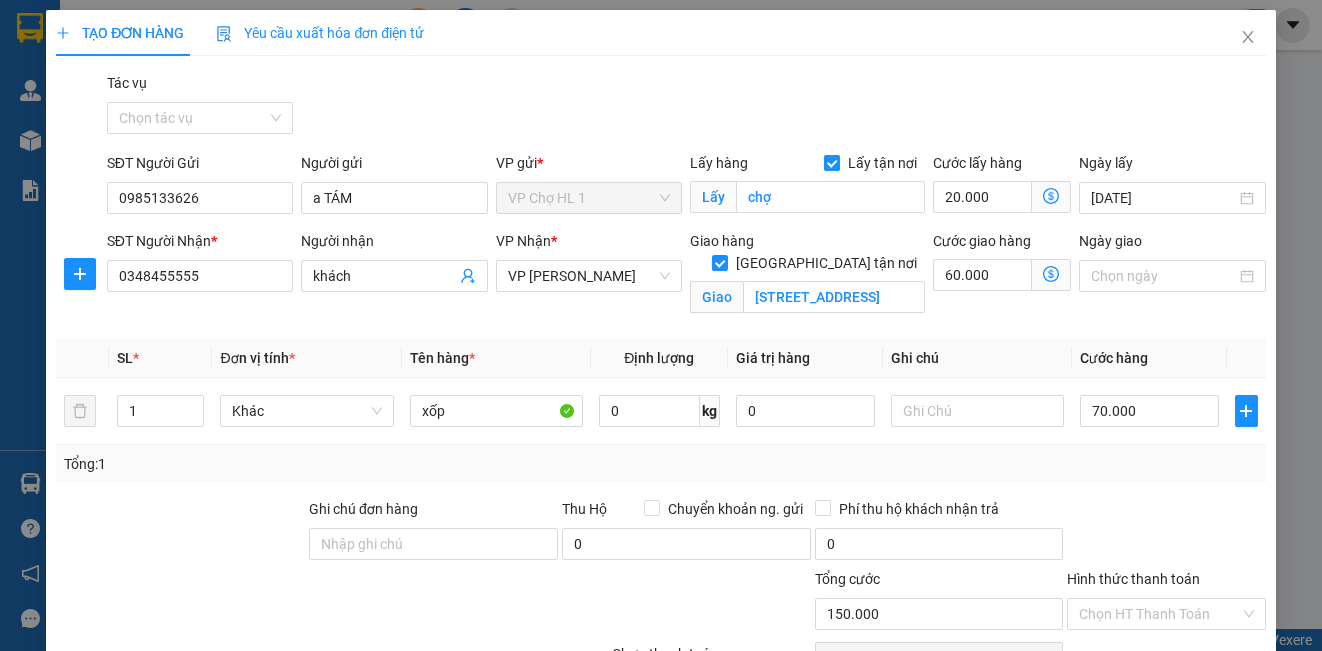 click on "Lấy tận nơi" at bounding box center [831, 162] 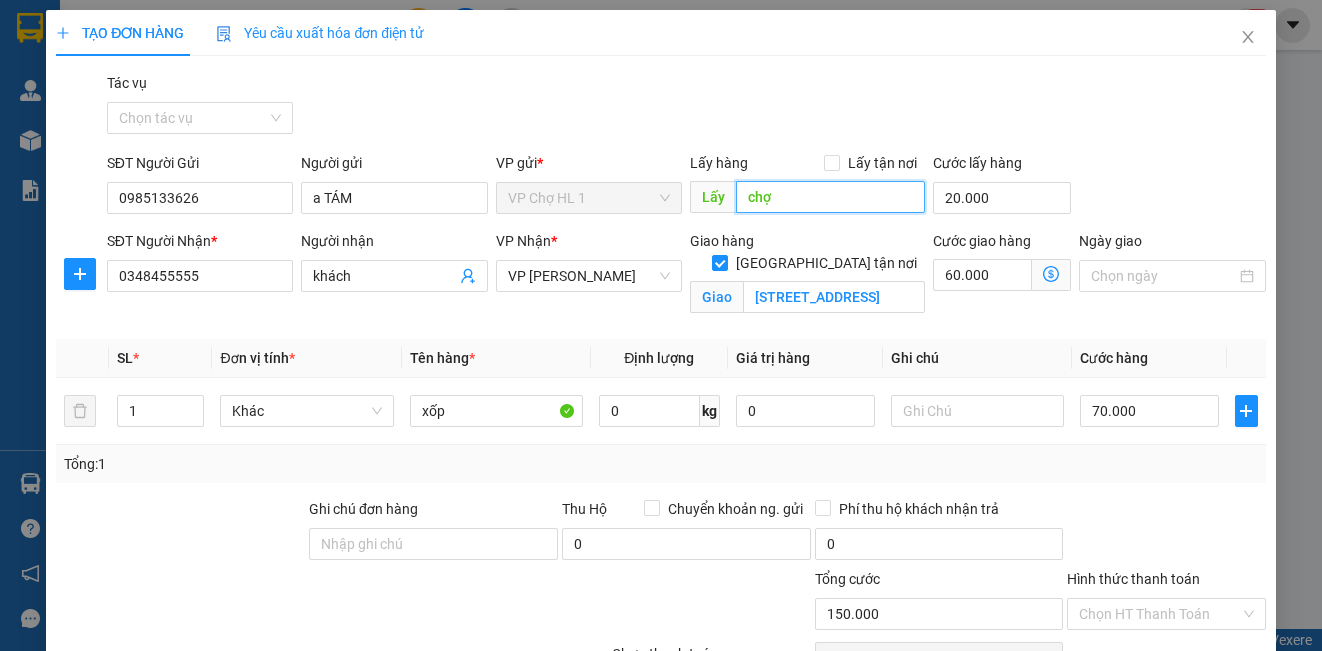 click on "chợ" at bounding box center [830, 197] 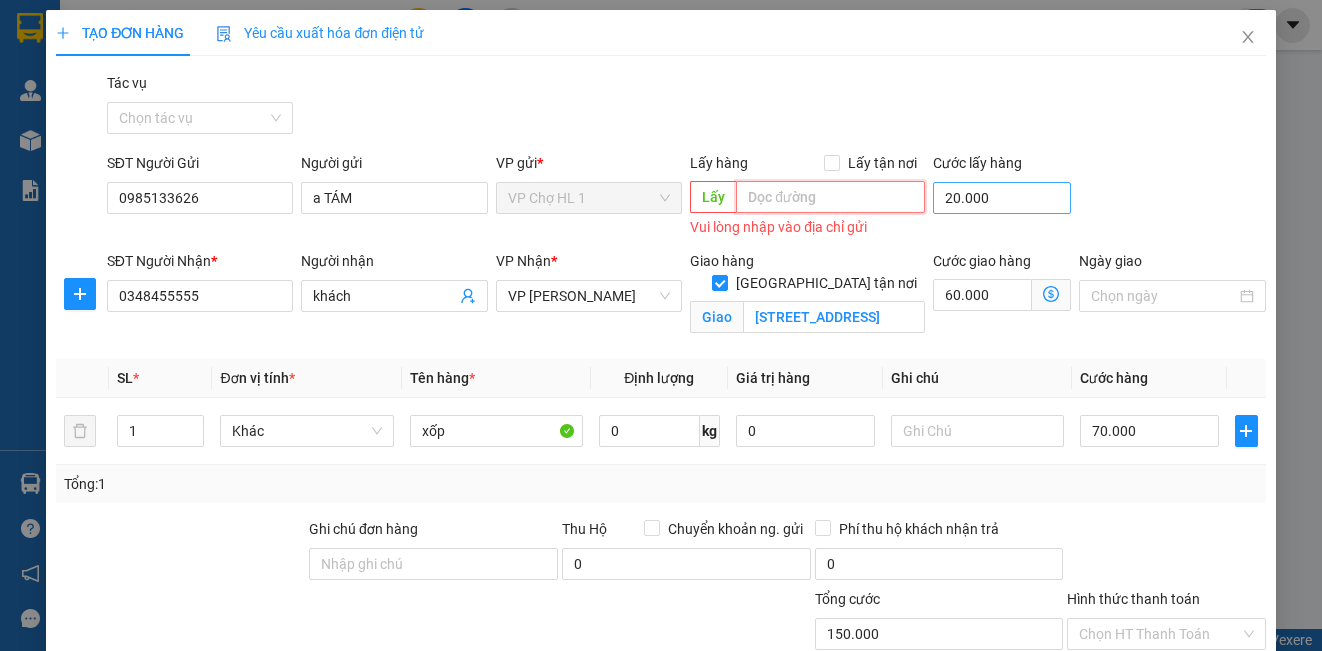 type 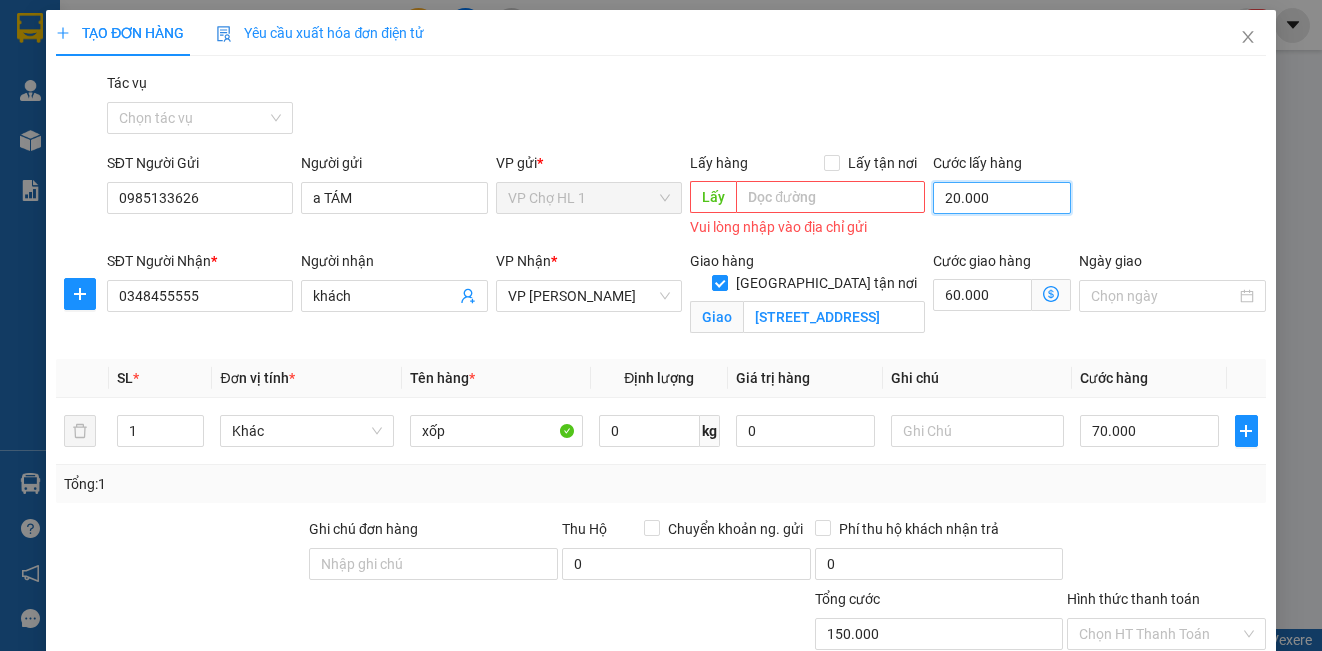 type on "130.000" 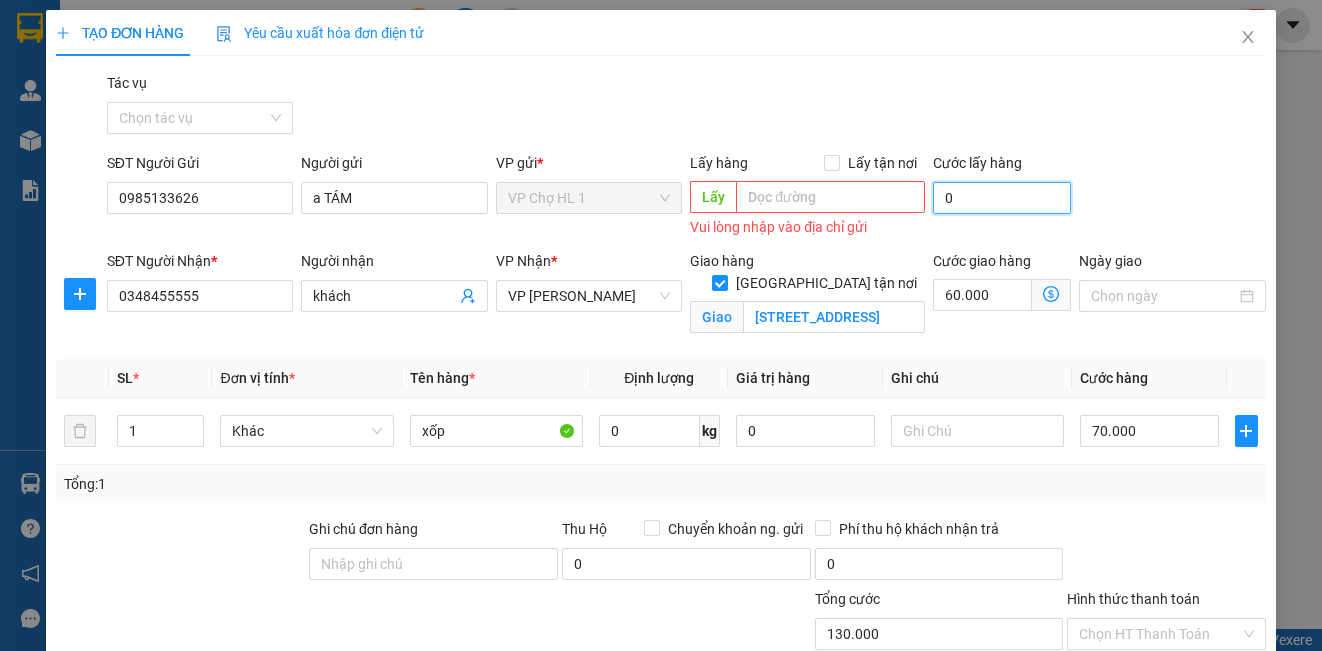 click on "0" at bounding box center [1002, 198] 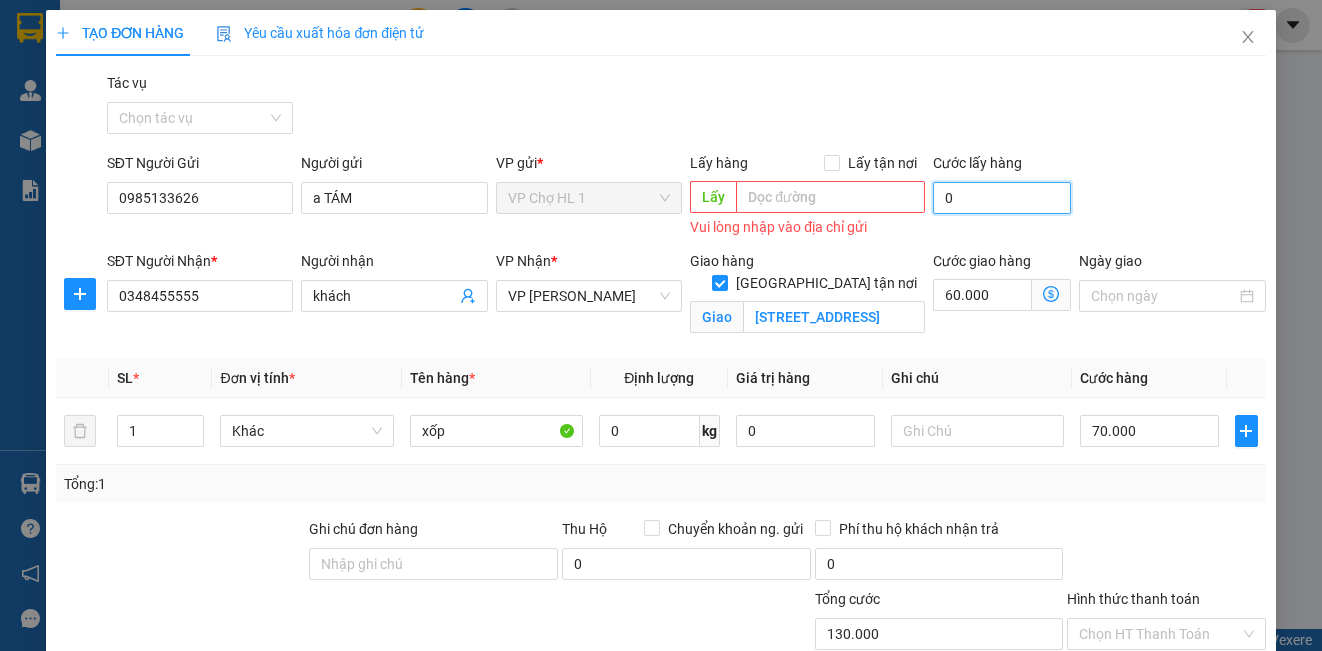 type on "0" 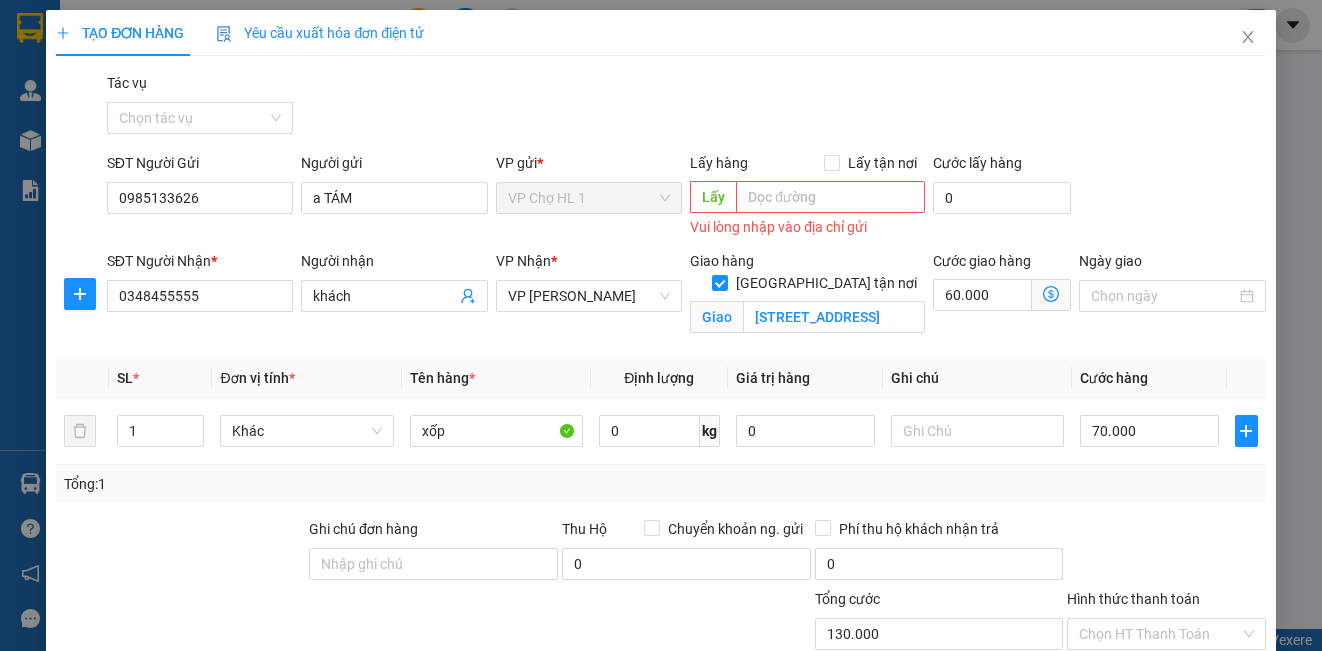 click on "SĐT Người Gửi 0985133626 Người gửi a TÁM VP gửi  * VP Chợ HL 1 Lấy hàng Lấy tận nơi Lấy Vui lòng nhập vào địa chỉ gửi Cước lấy hàng 0" at bounding box center [686, 197] 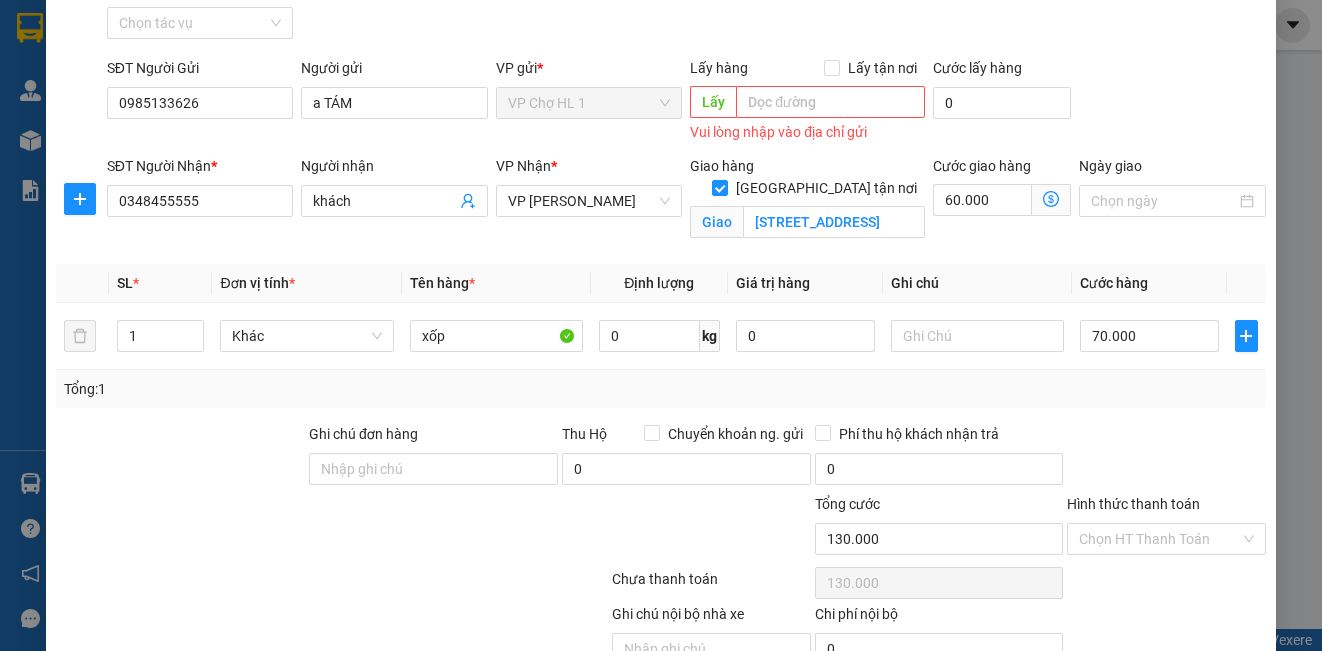 scroll, scrollTop: 195, scrollLeft: 0, axis: vertical 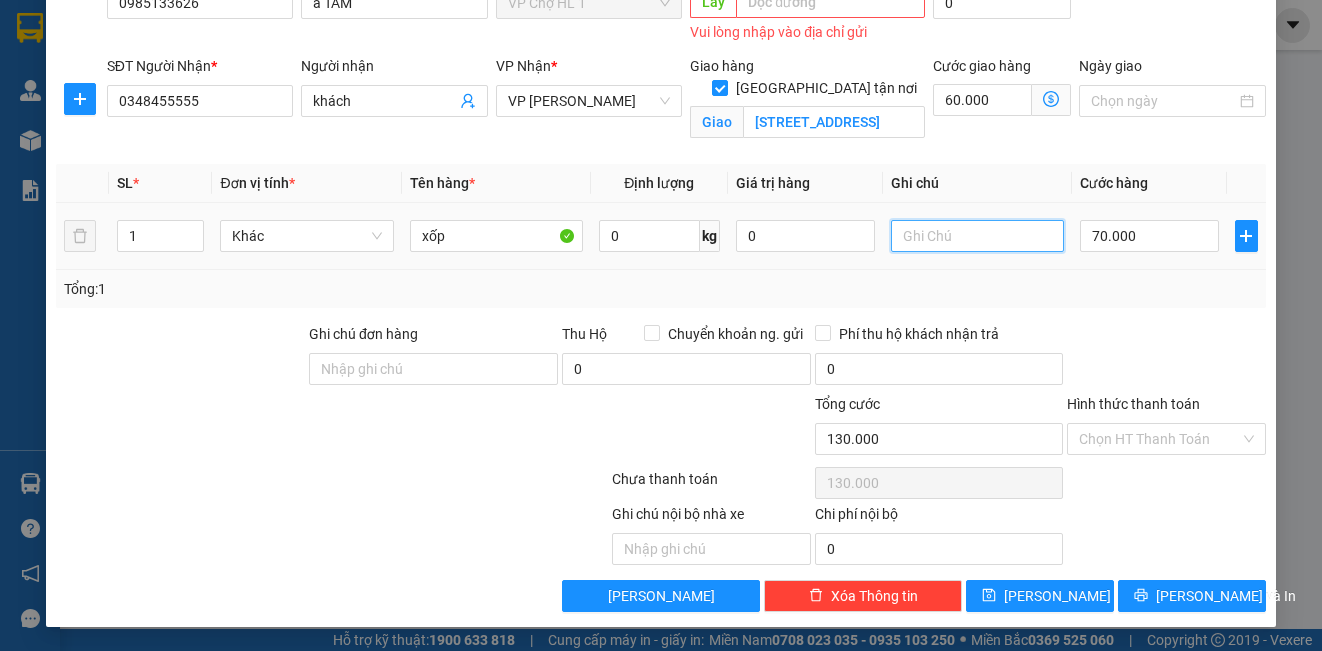 click at bounding box center [977, 236] 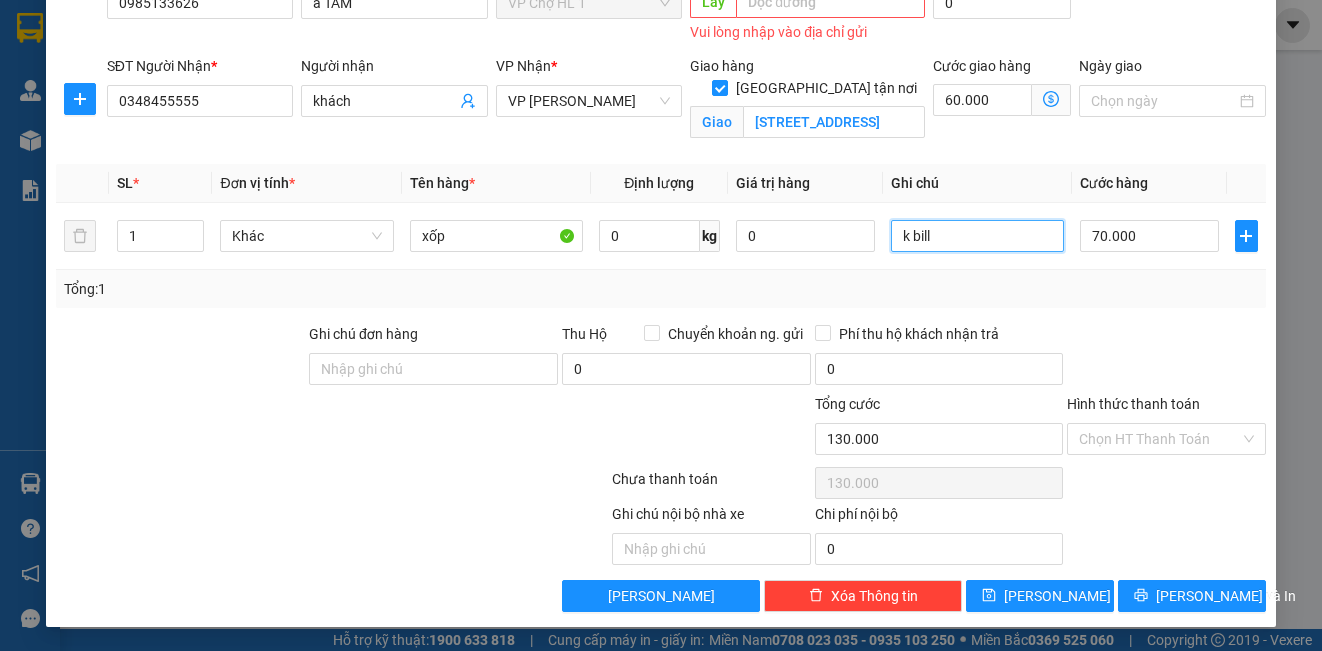 scroll, scrollTop: 95, scrollLeft: 0, axis: vertical 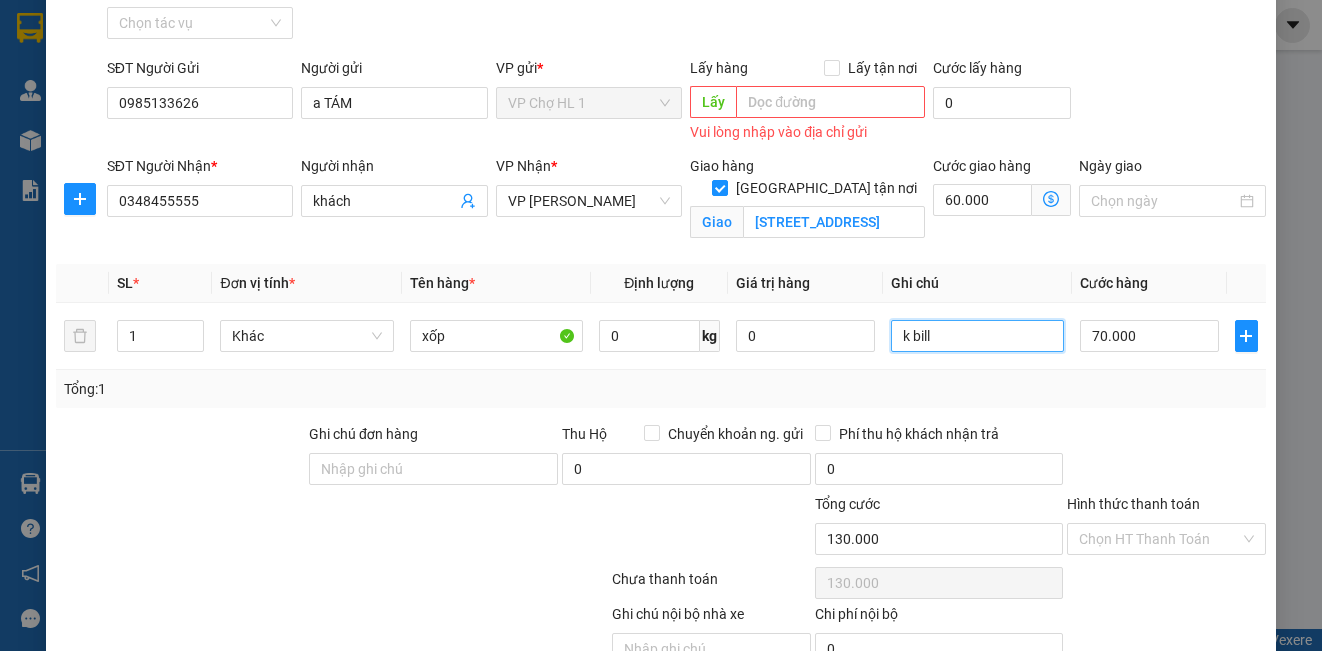 type on "k bill" 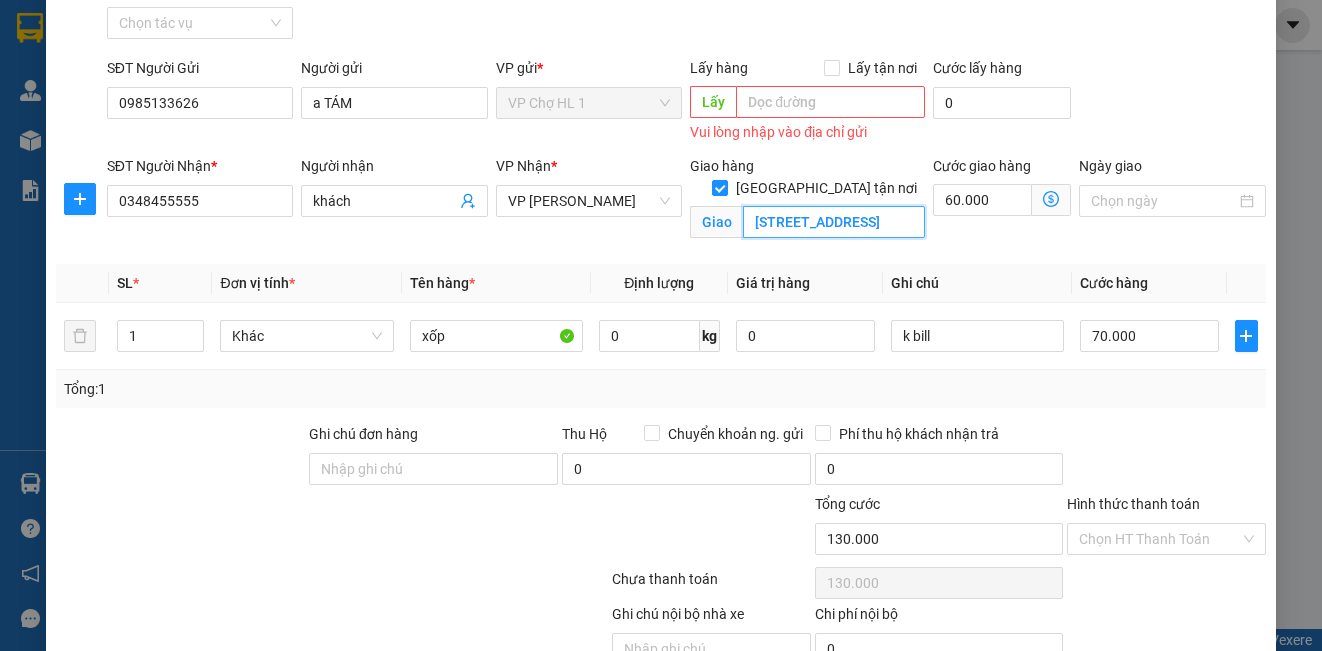 click on "[STREET_ADDRESS]" at bounding box center (834, 222) 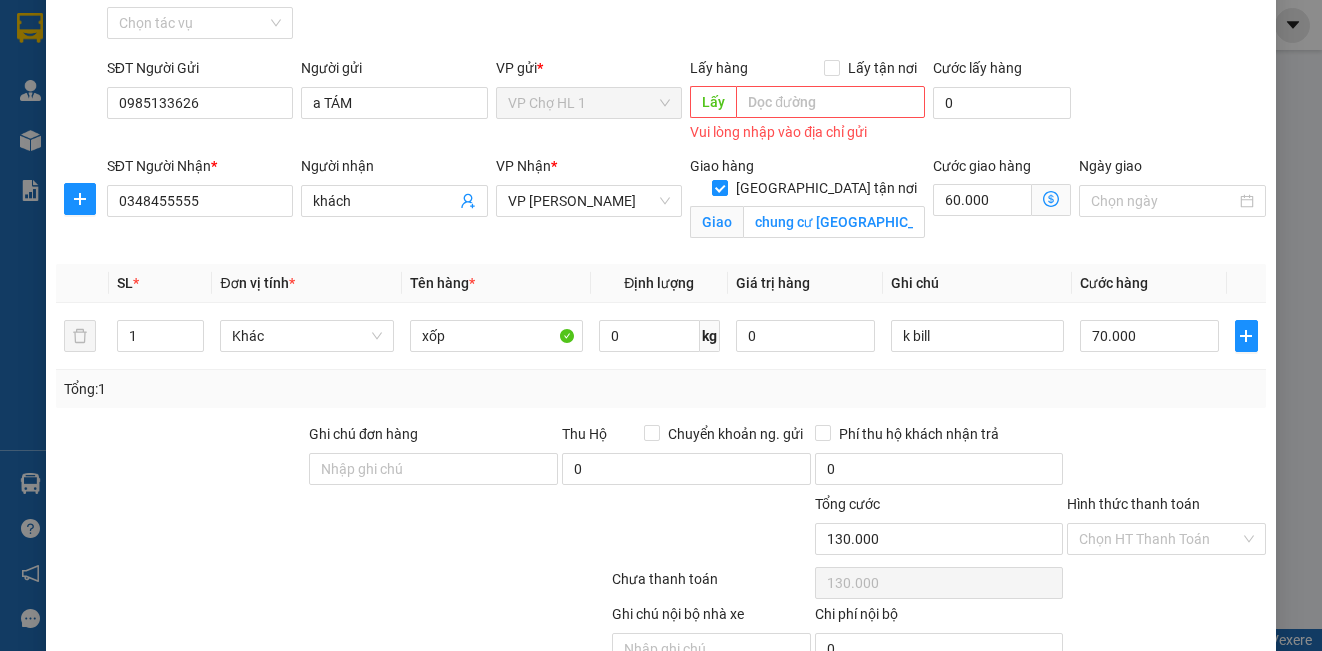 click 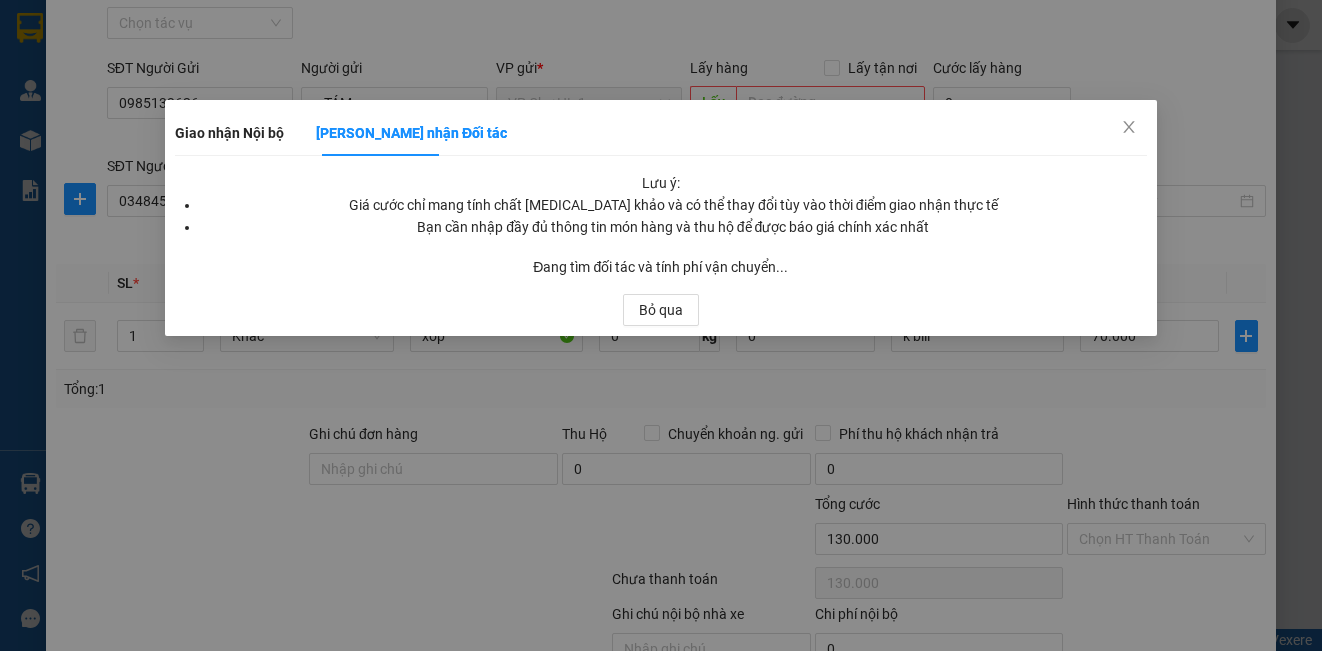 click on "Giá cước chỉ mang tính chất [MEDICAL_DATA] khảo và có thể thay đổi tùy vào thời điểm giao nhận thực tế" at bounding box center [673, 205] 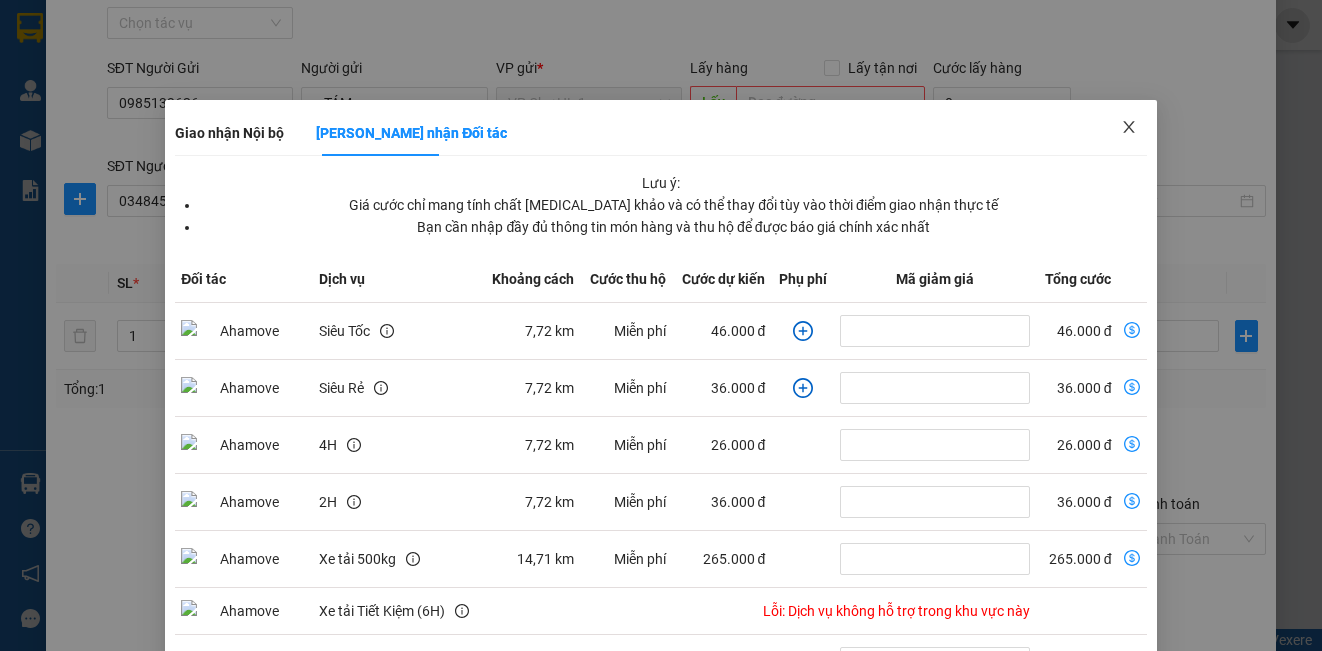 click 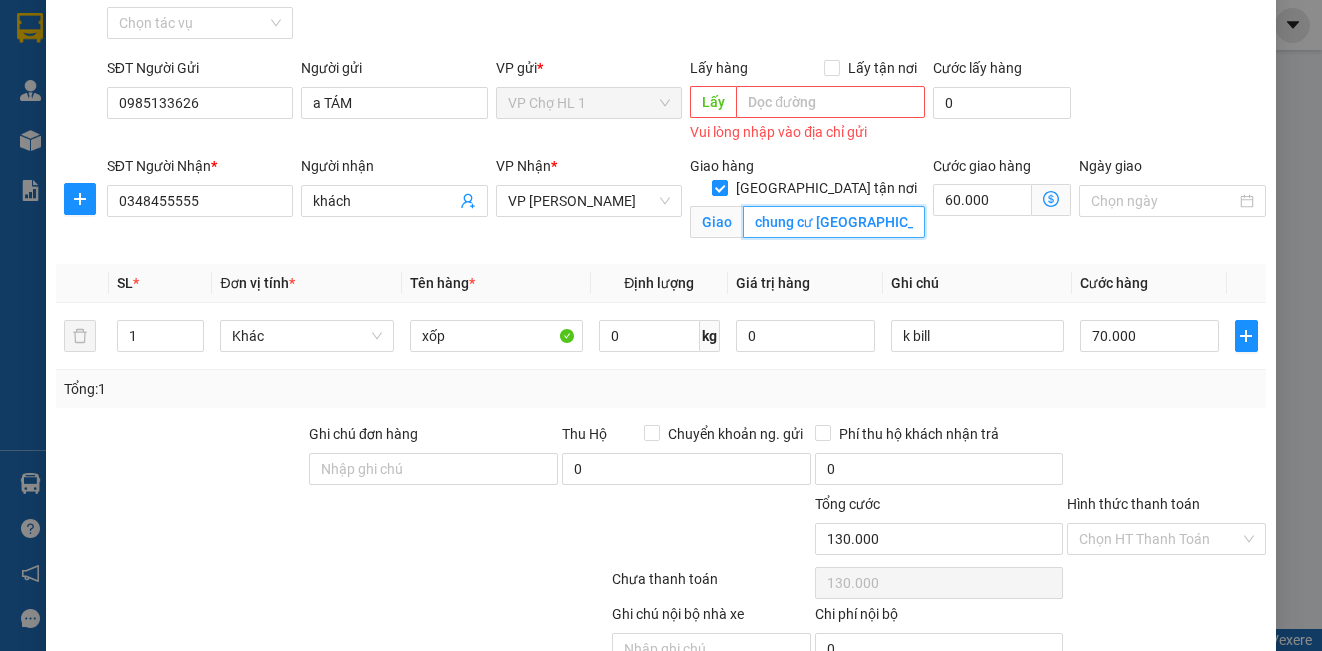 click on "chung cư [GEOGRAPHIC_DATA] aqua số 44 [GEOGRAPHIC_DATA],[GEOGRAPHIC_DATA],[GEOGRAPHIC_DATA],[GEOGRAPHIC_DATA]" at bounding box center (834, 222) 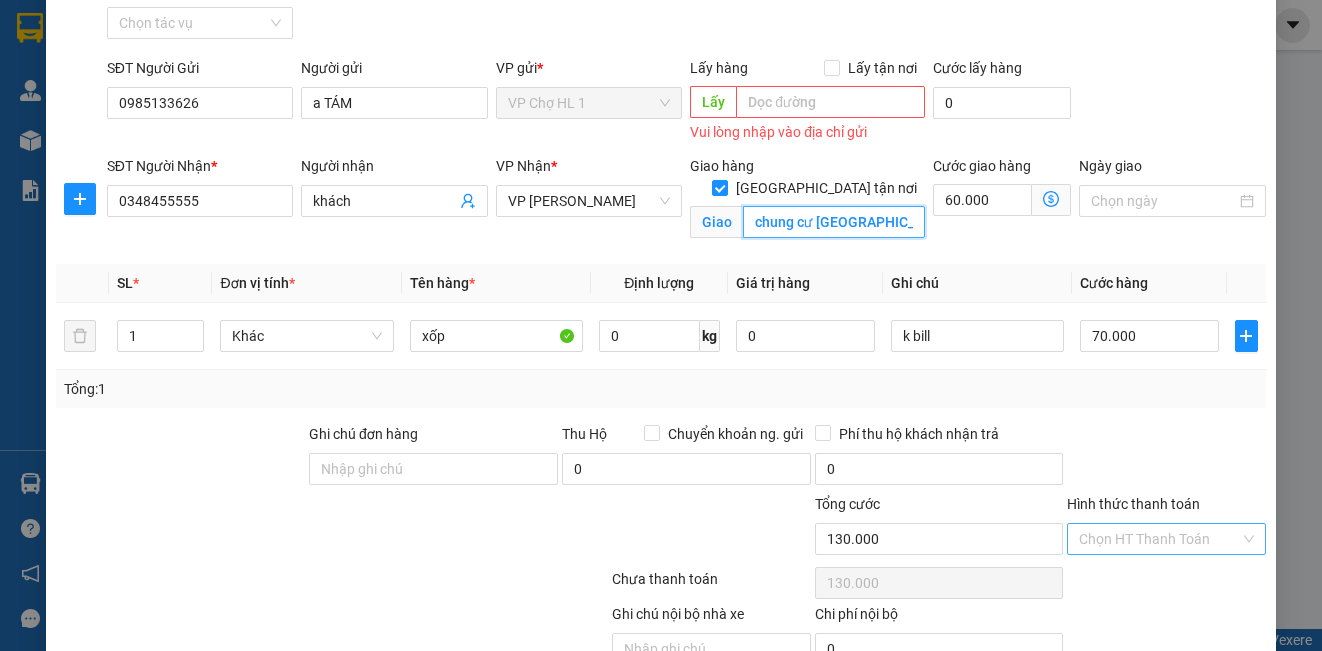 type on "chung cư [GEOGRAPHIC_DATA] aqua, [STREET_ADDRESS]" 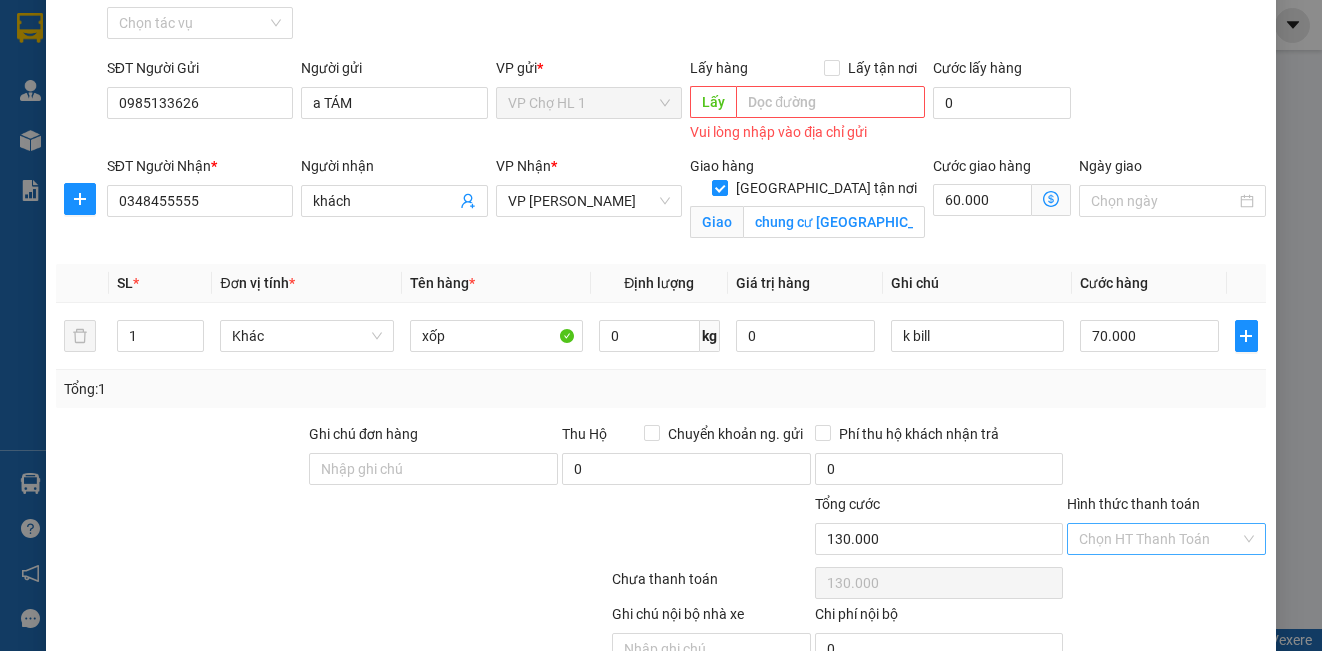 click on "Hình thức thanh toán" at bounding box center (1159, 539) 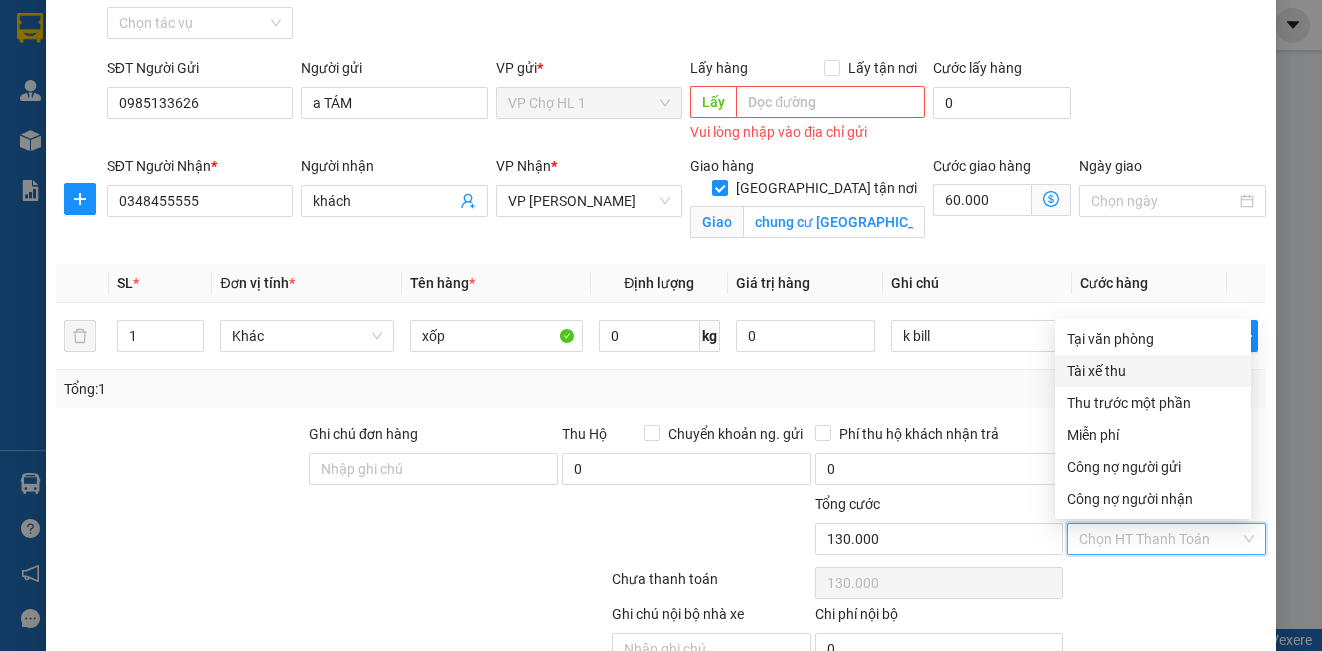 click on "Tại văn phòng" at bounding box center [1153, 339] 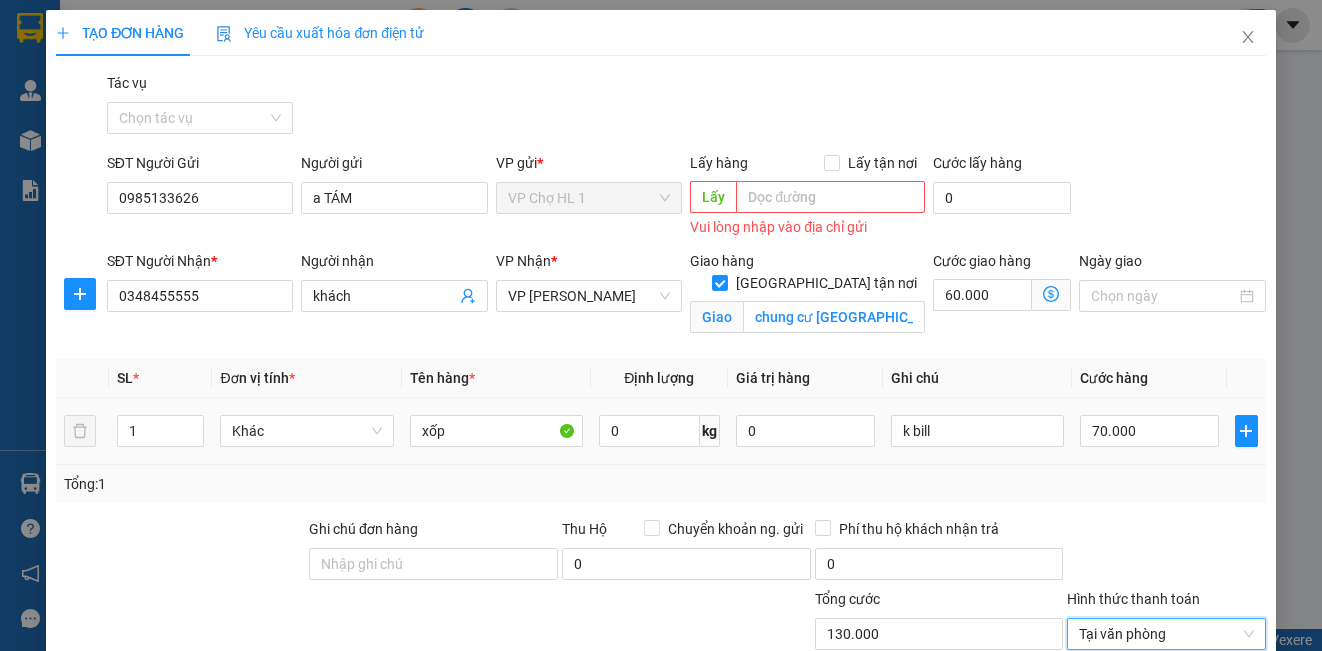 scroll, scrollTop: 195, scrollLeft: 0, axis: vertical 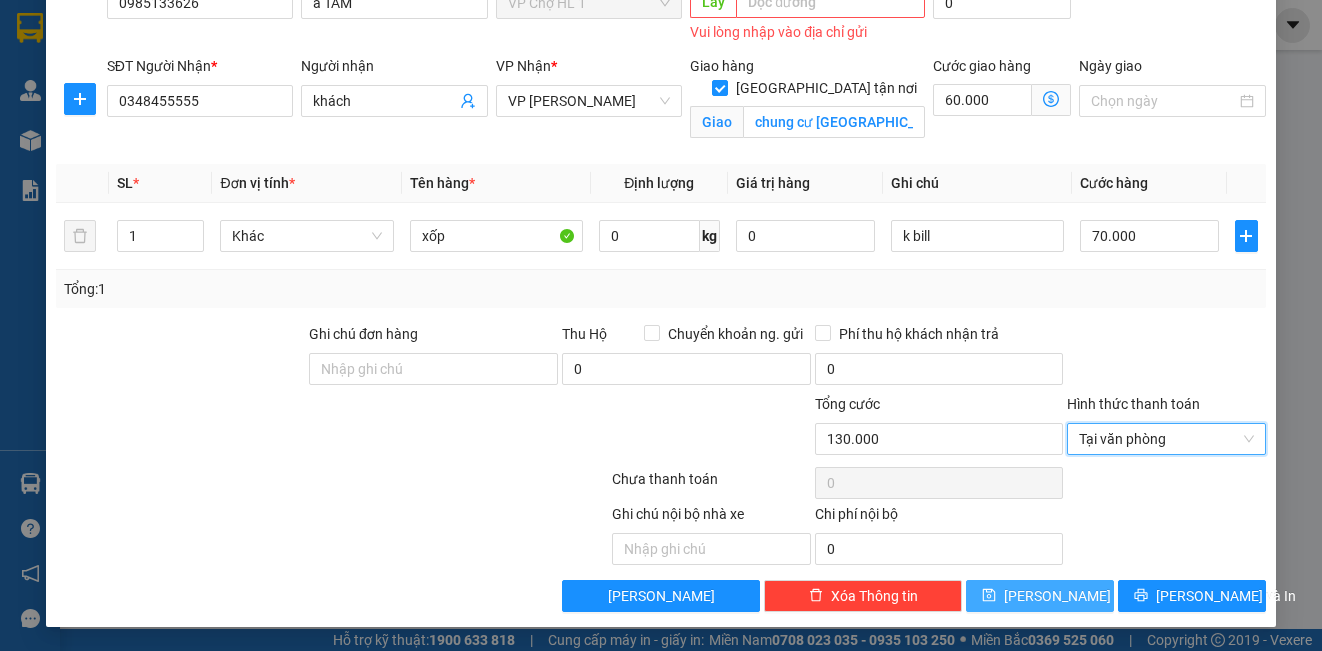 click on "[PERSON_NAME]" at bounding box center [1057, 596] 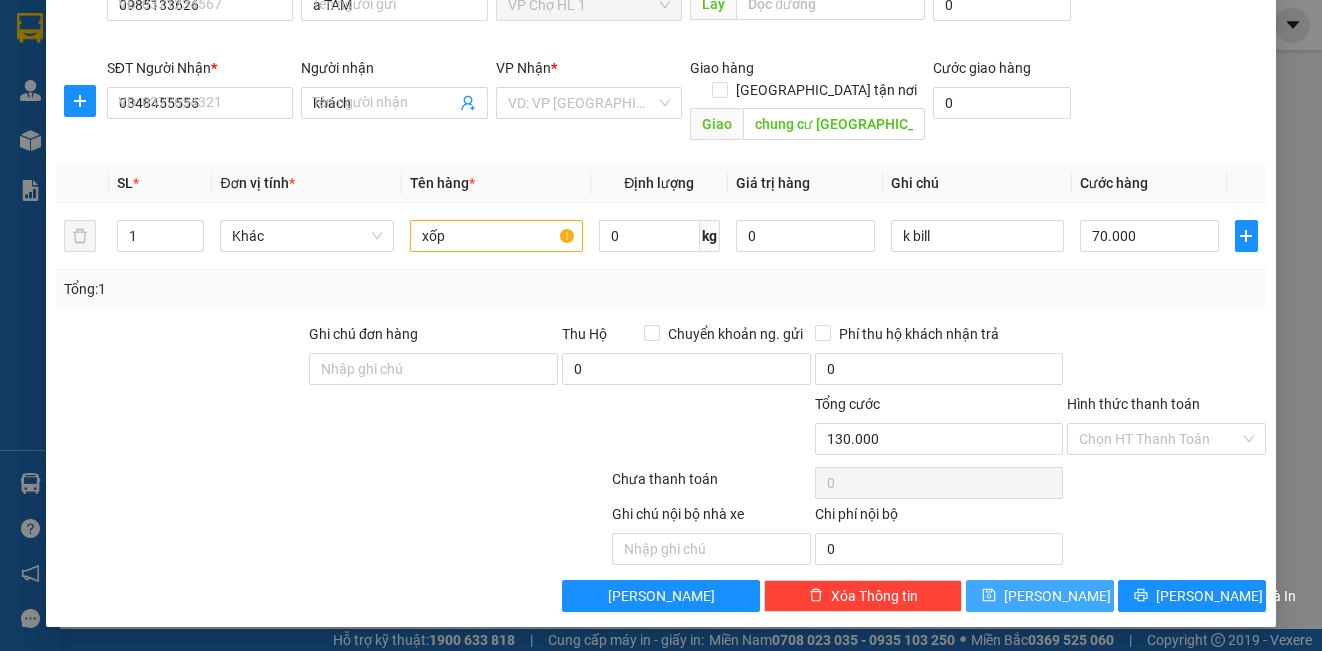 type 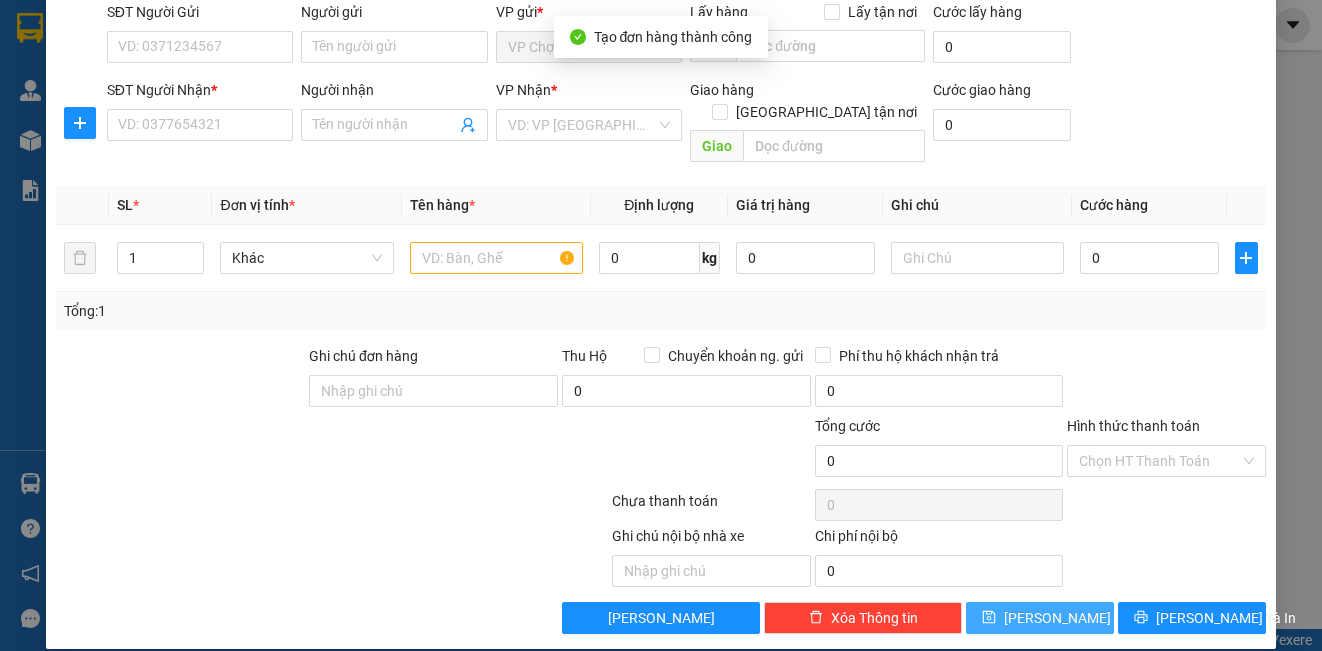 scroll, scrollTop: 0, scrollLeft: 0, axis: both 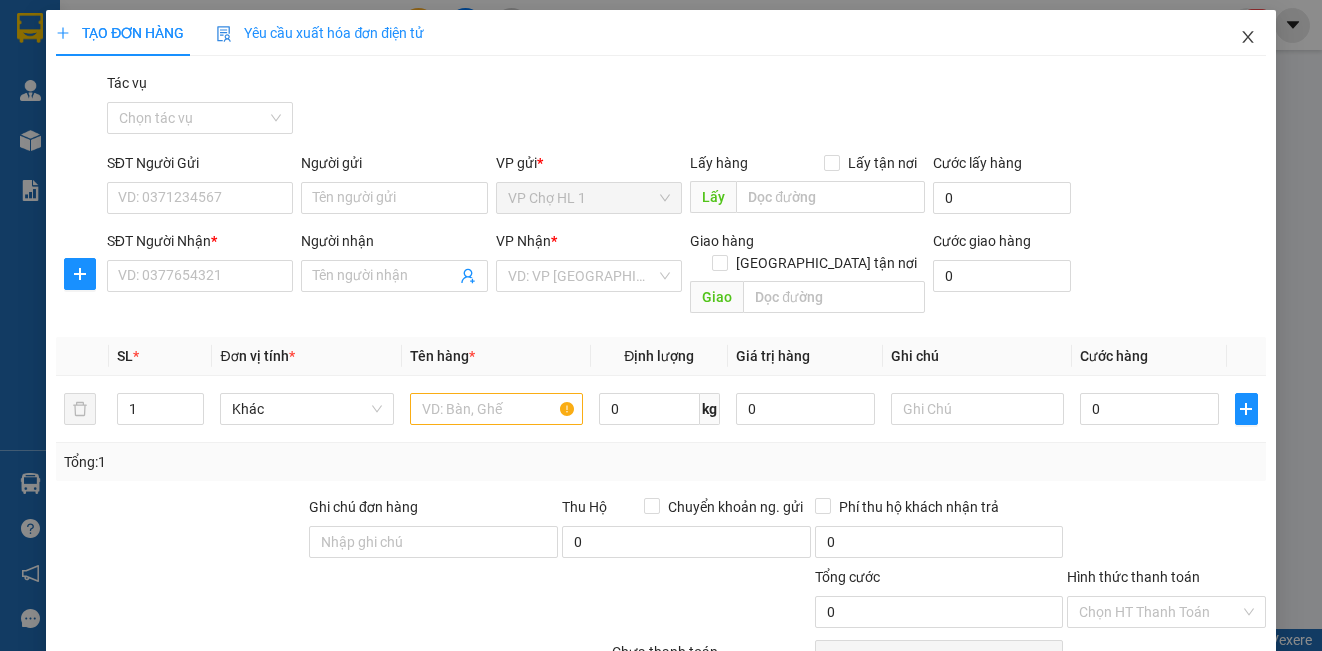 click 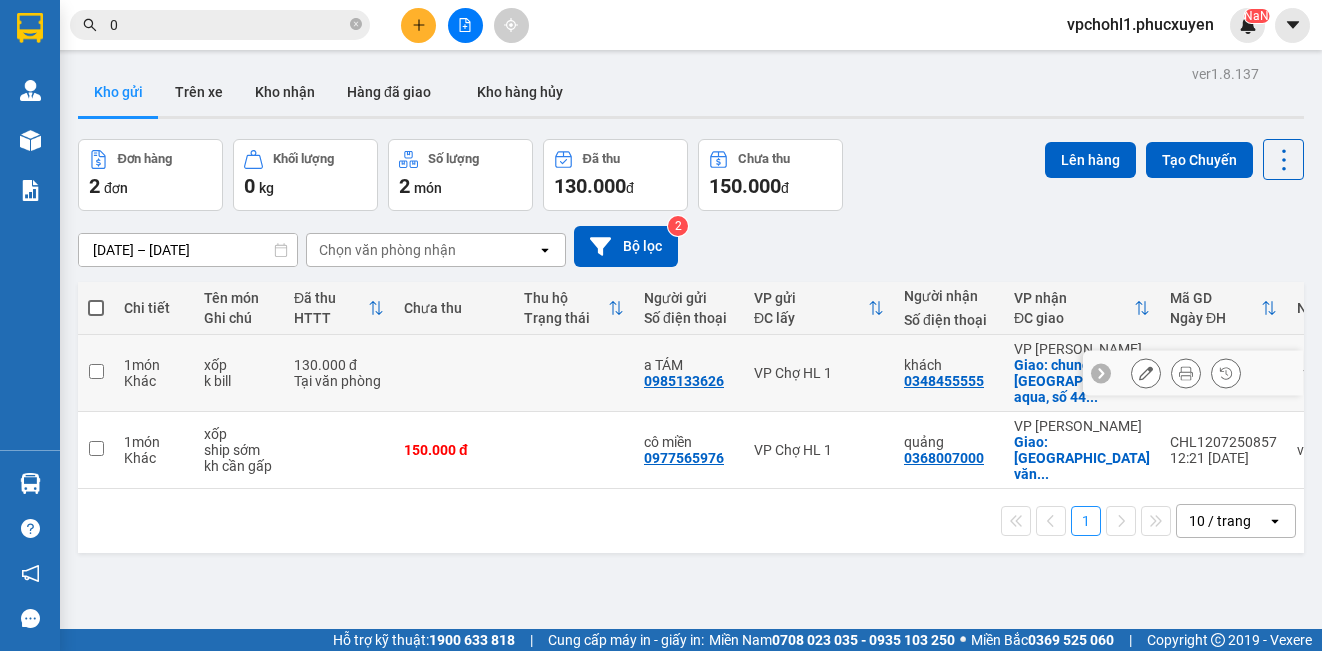 drag, startPoint x: 95, startPoint y: 373, endPoint x: 838, endPoint y: 271, distance: 749.9687 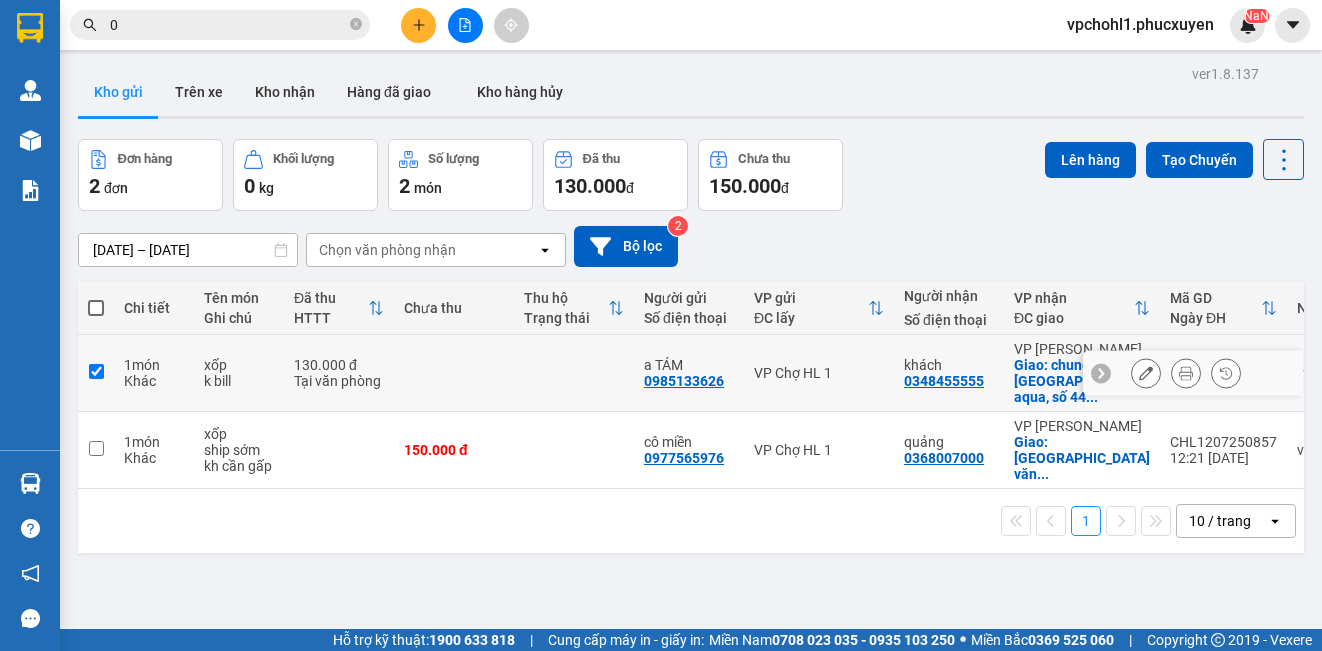 checkbox on "true" 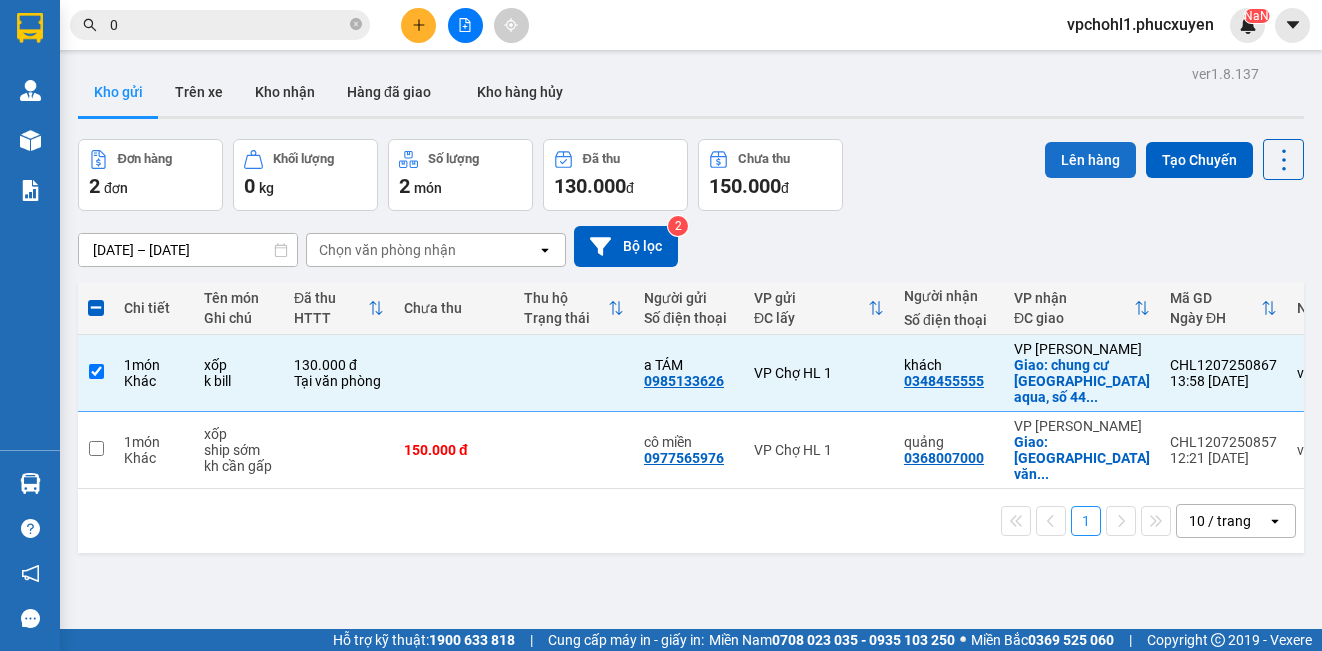 click on "Lên hàng" at bounding box center (1090, 160) 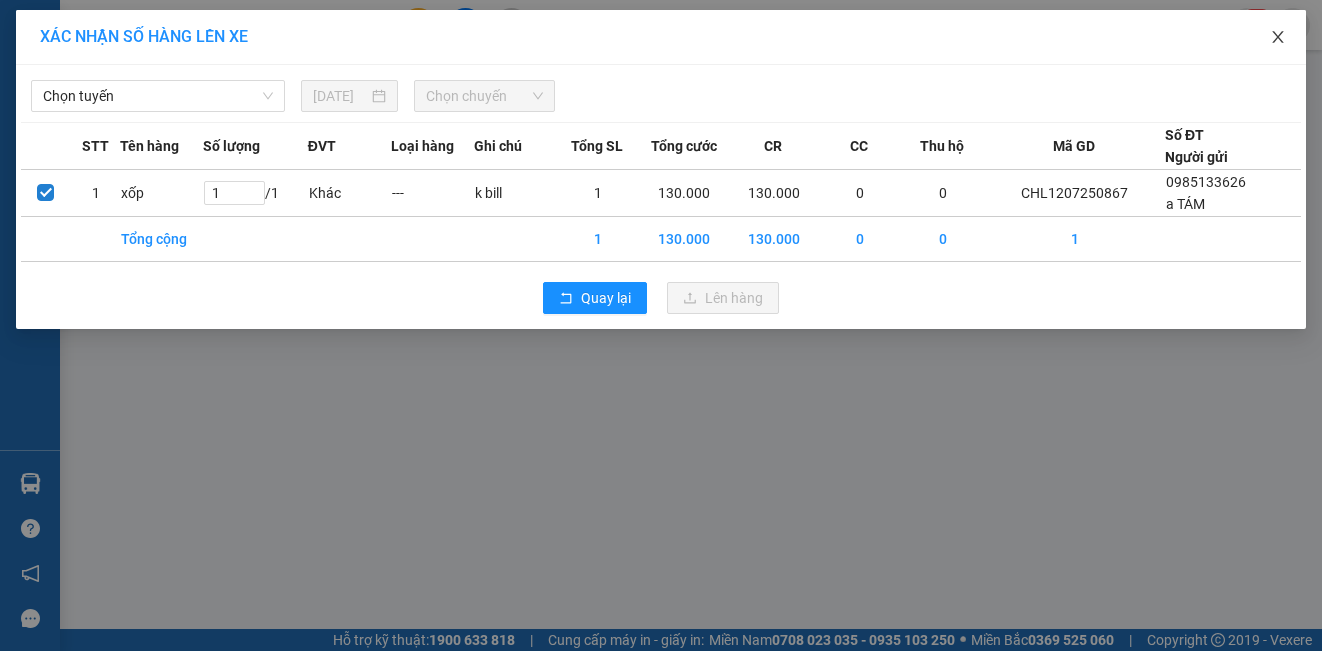 click 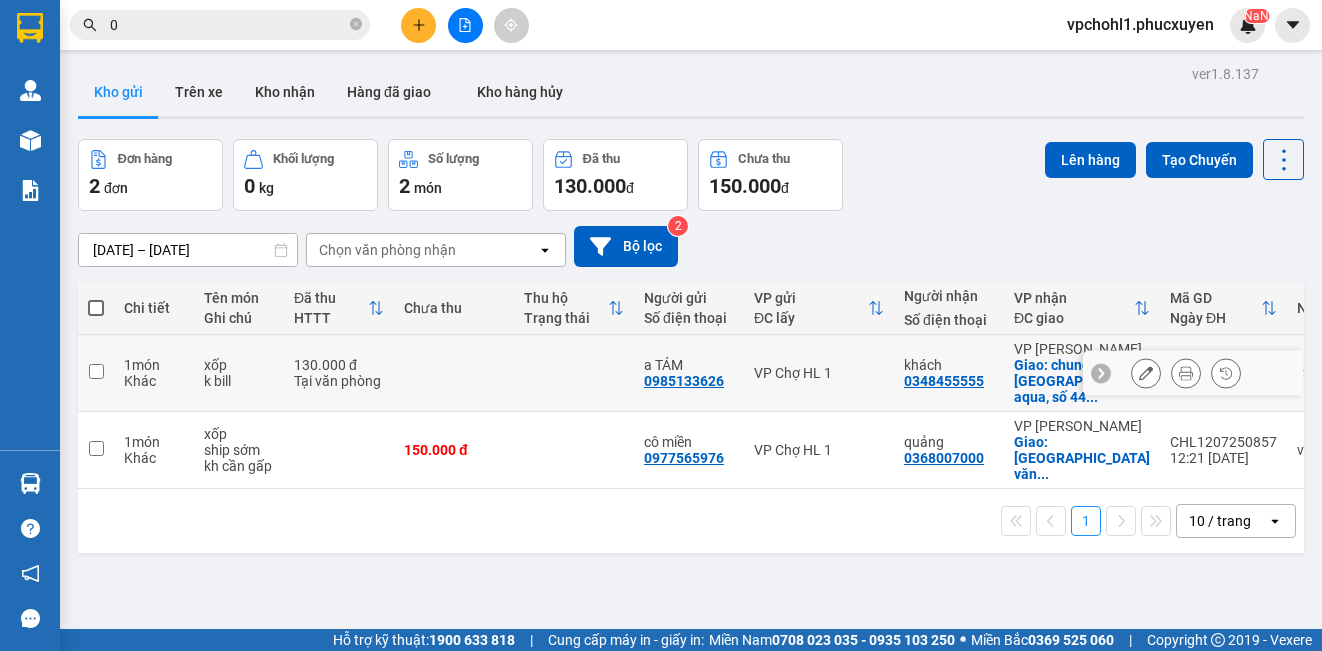 click at bounding box center (96, 371) 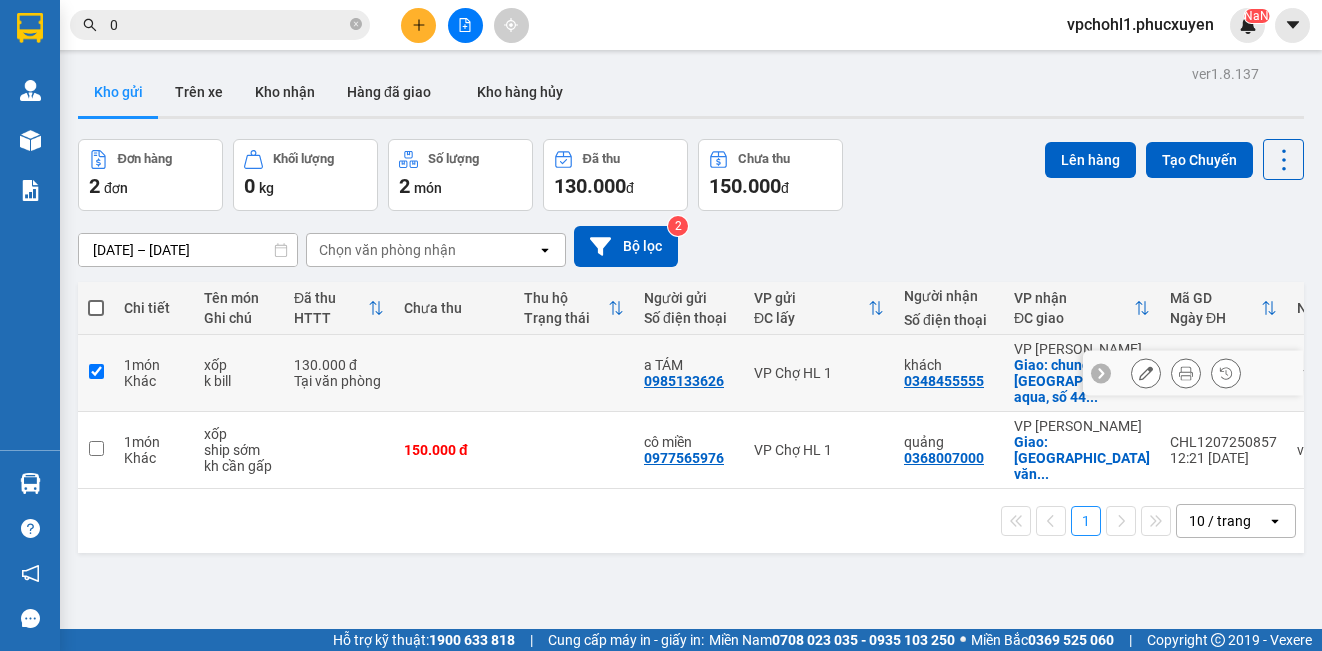 checkbox on "true" 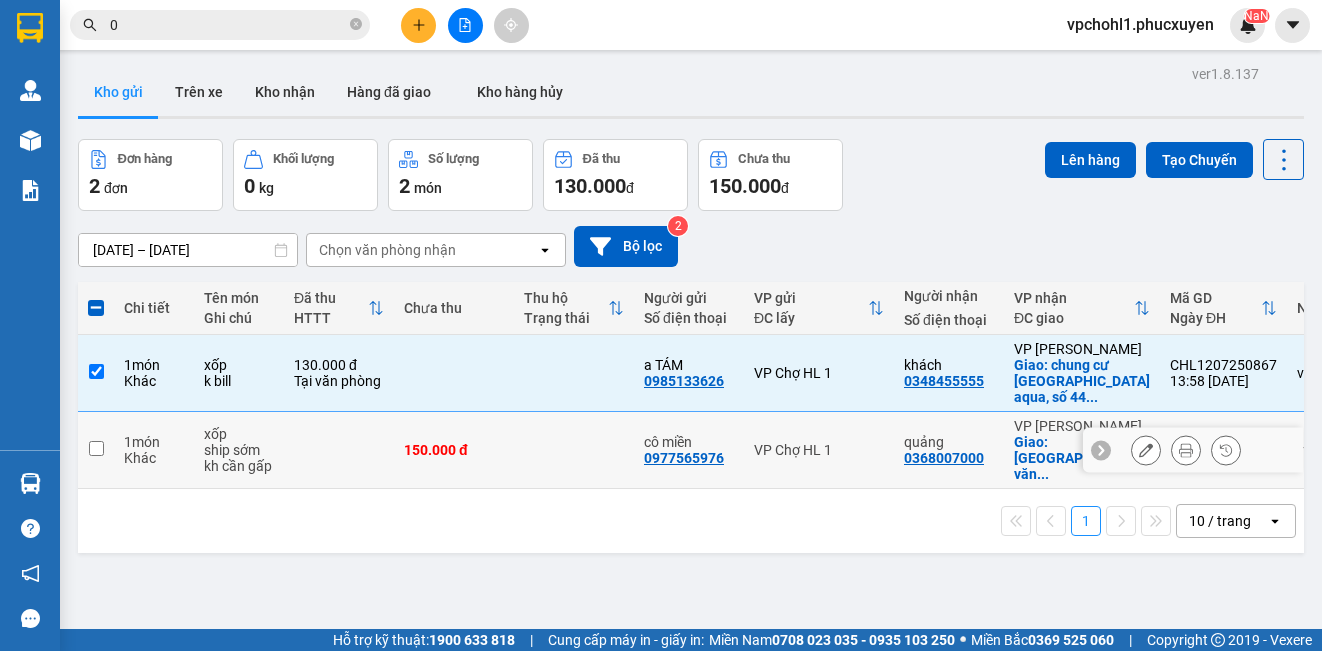 click at bounding box center [96, 448] 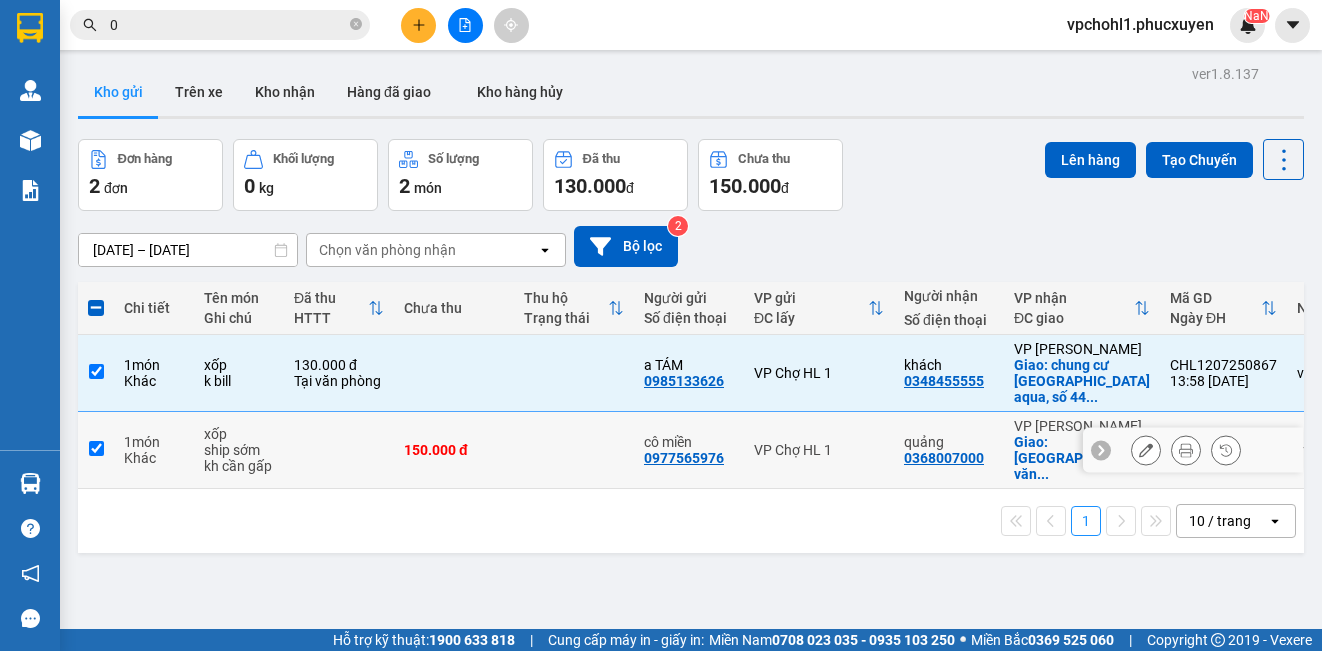 checkbox on "true" 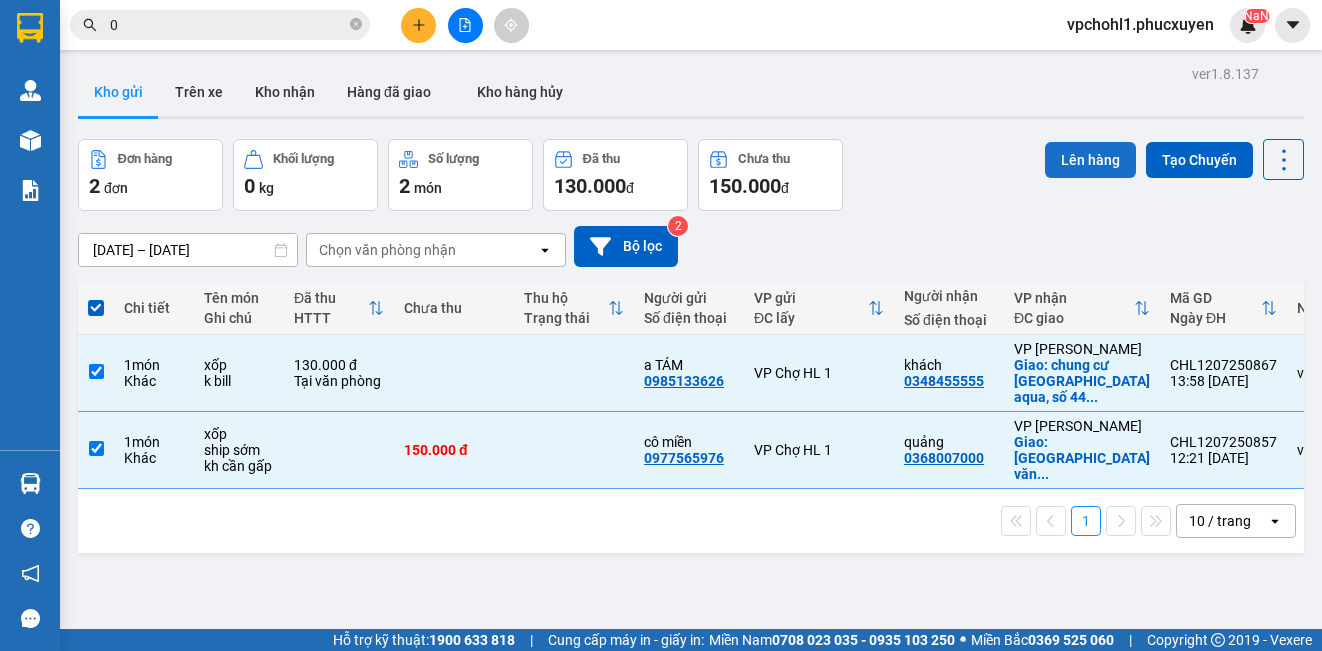 click on "Lên hàng" at bounding box center [1090, 160] 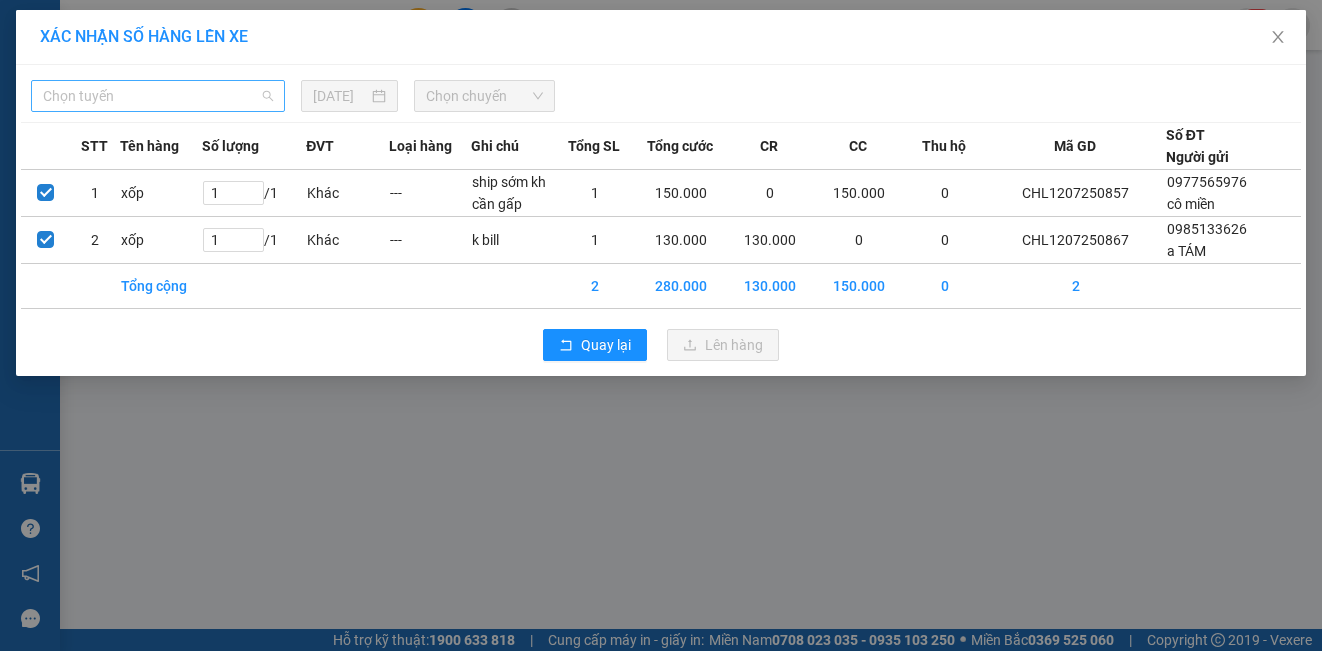 click on "Chọn tuyến" at bounding box center (158, 96) 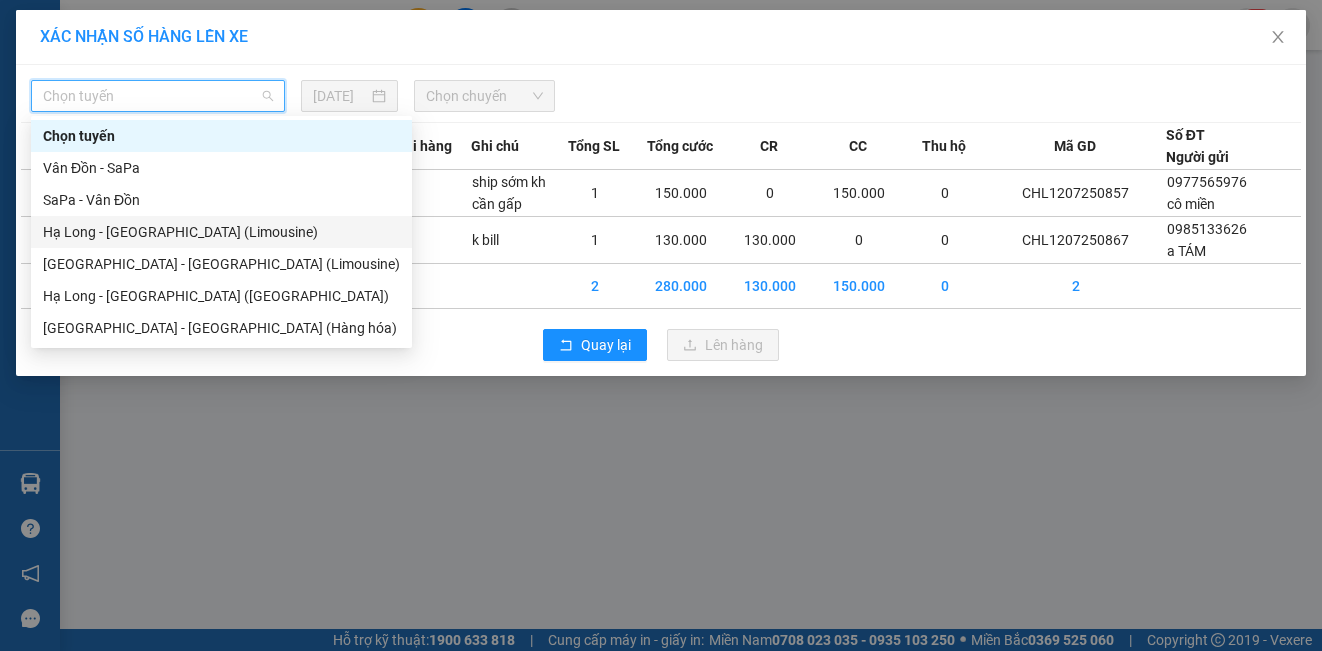 click on "Hạ Long - [GEOGRAPHIC_DATA] (Limousine)" at bounding box center [221, 232] 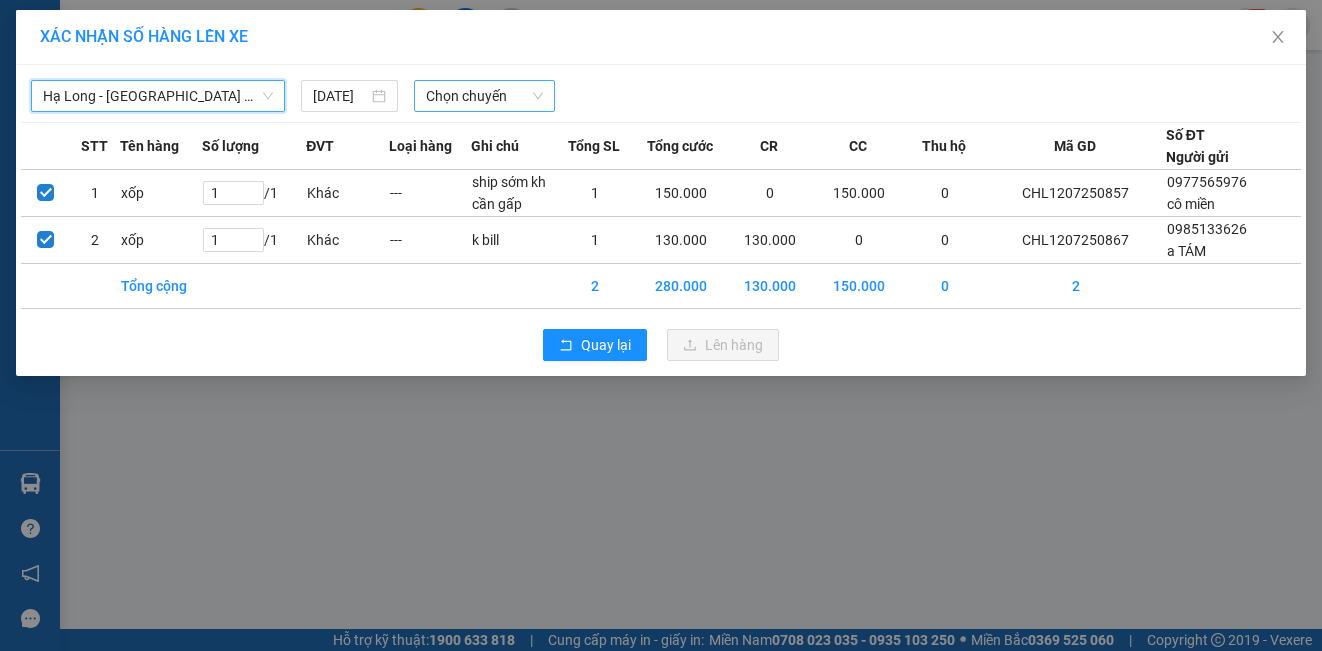 click on "Chọn chuyến" at bounding box center (485, 96) 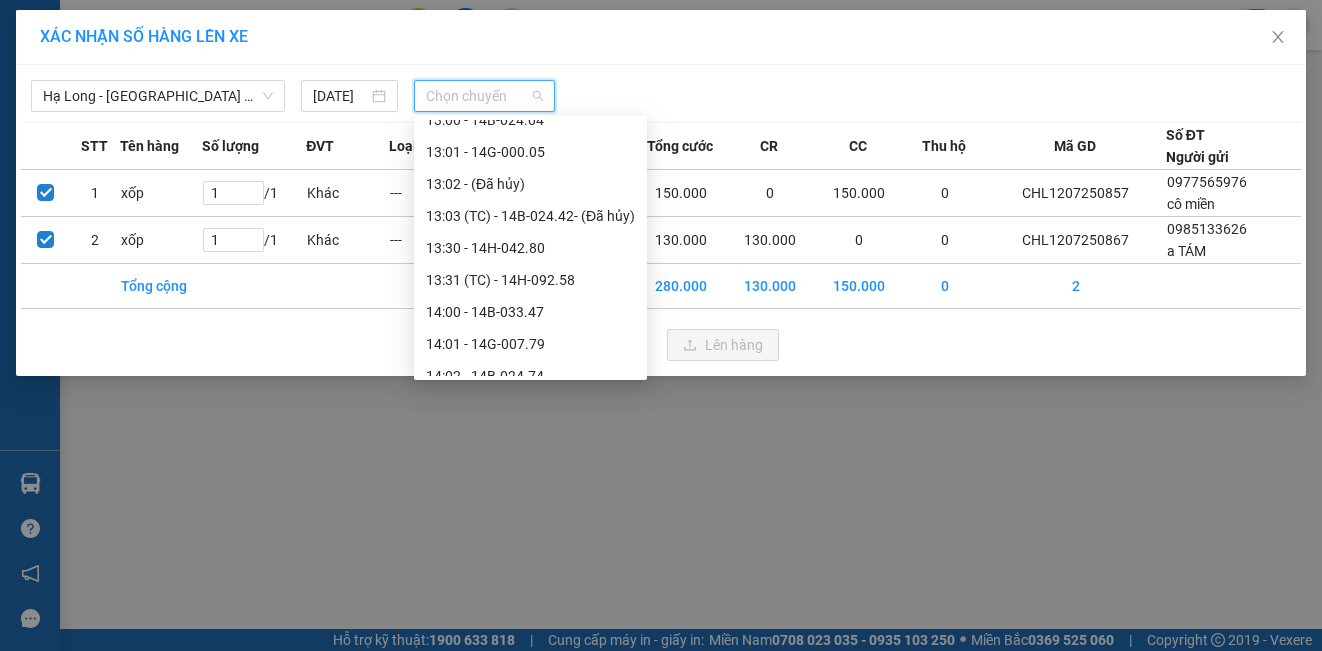 scroll, scrollTop: 1100, scrollLeft: 0, axis: vertical 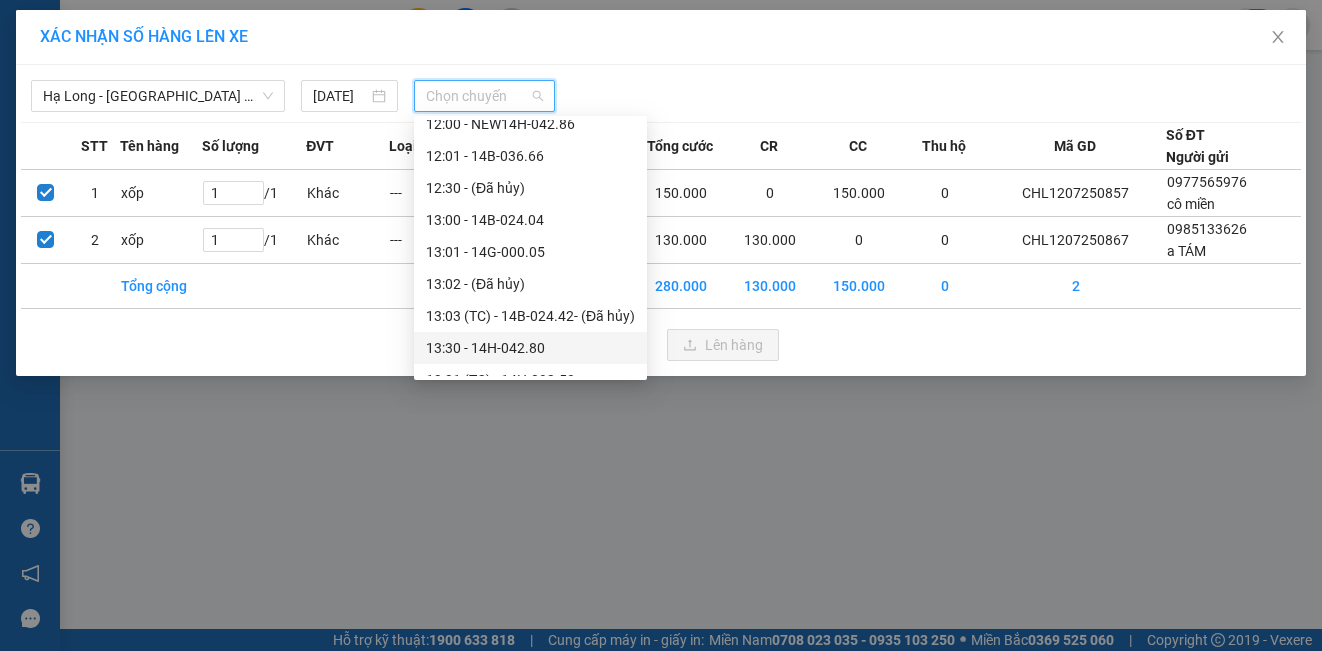 click on "13:30     - 14H-042.80" at bounding box center [530, 348] 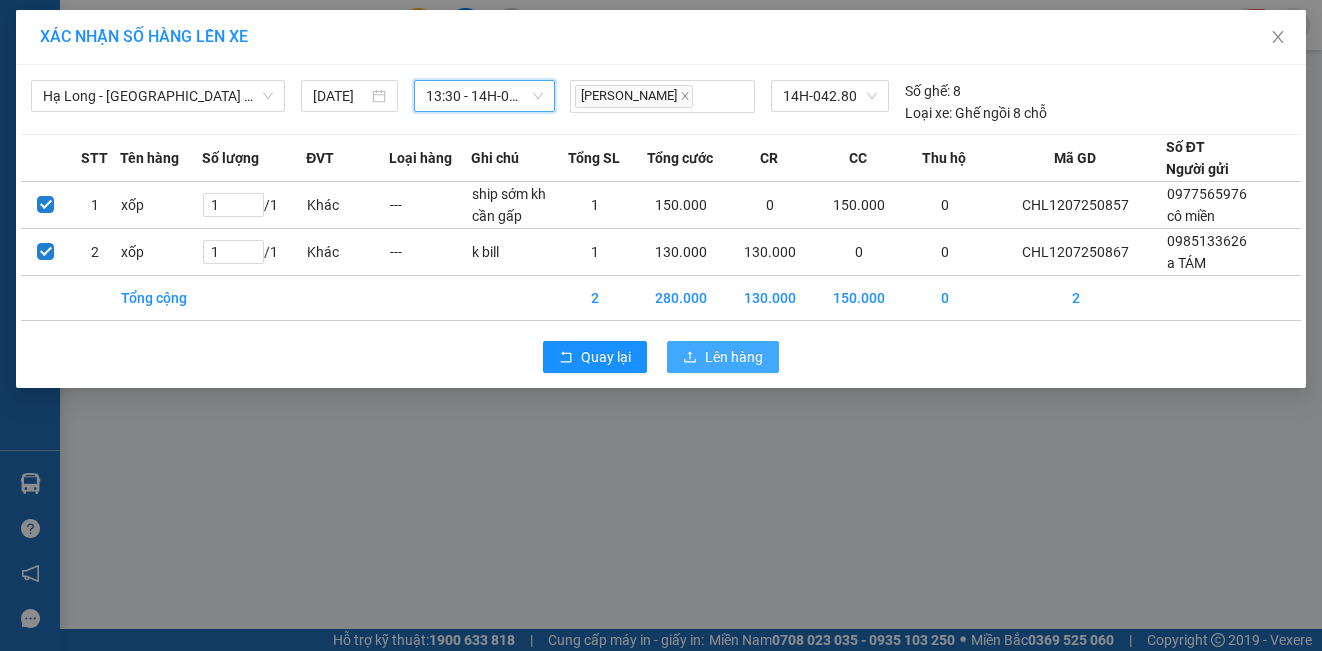 click on "Lên hàng" at bounding box center [734, 357] 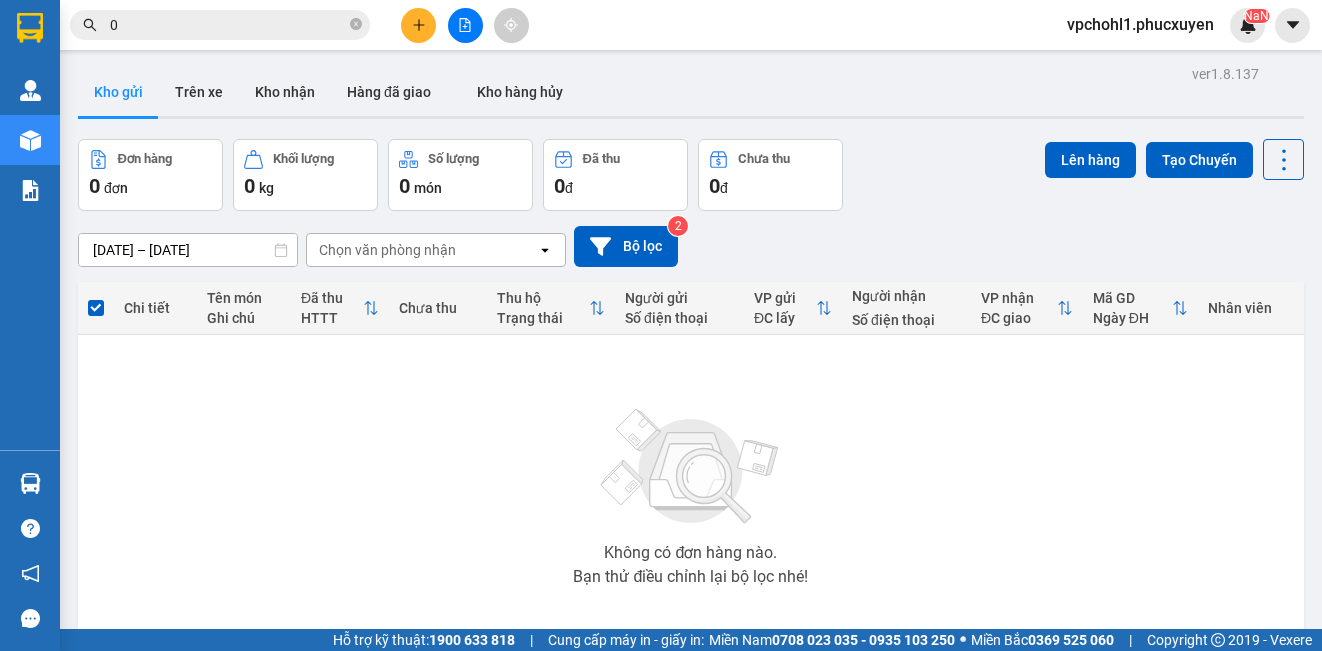 drag, startPoint x: 167, startPoint y: 27, endPoint x: 47, endPoint y: 31, distance: 120.06665 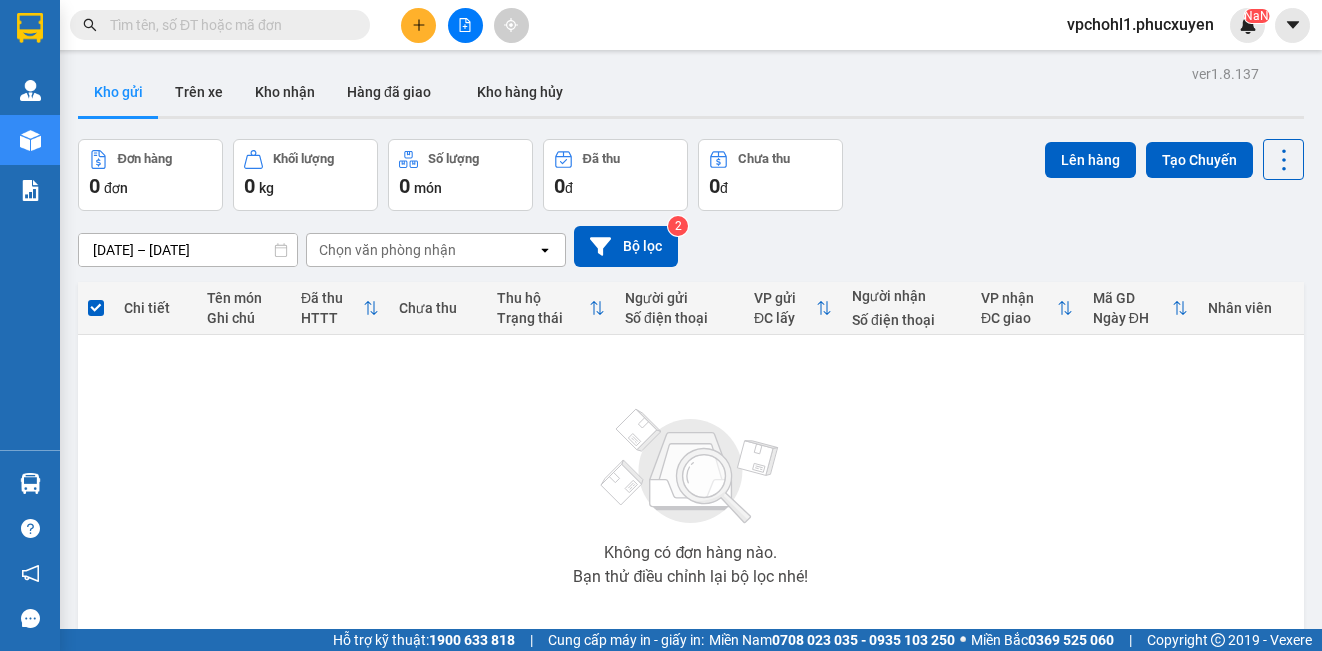 type 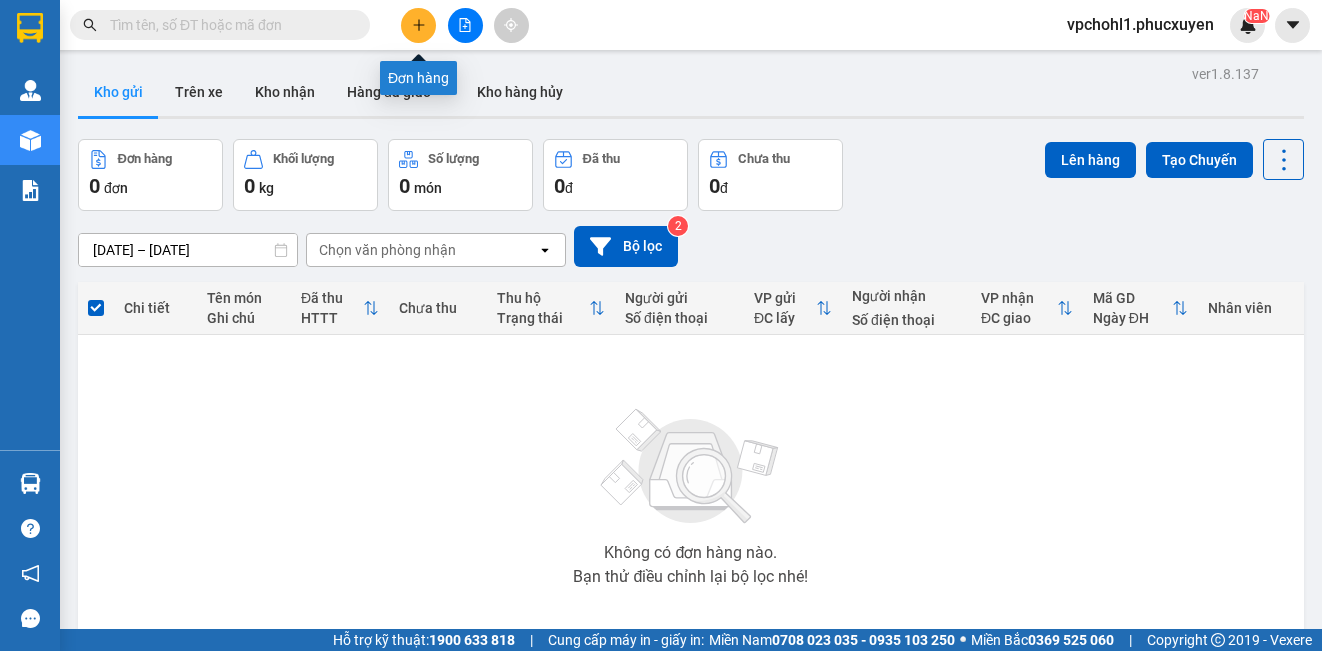 click at bounding box center (418, 25) 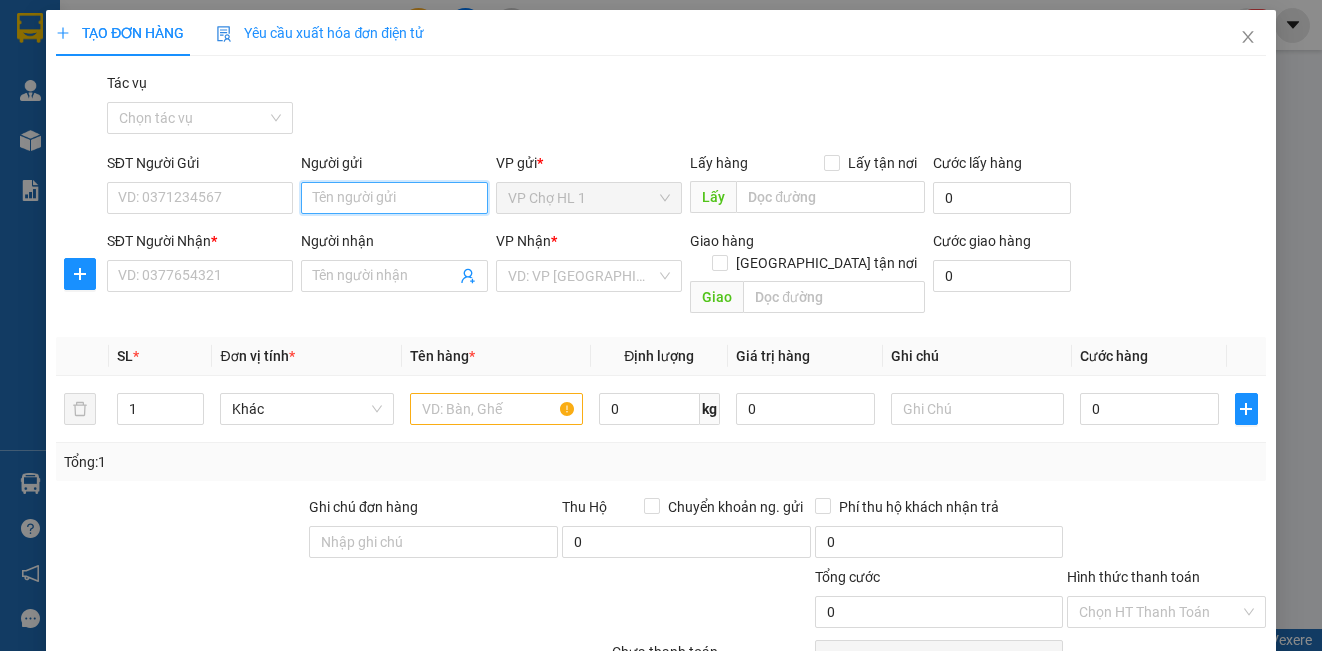 click on "Người gửi" at bounding box center (394, 198) 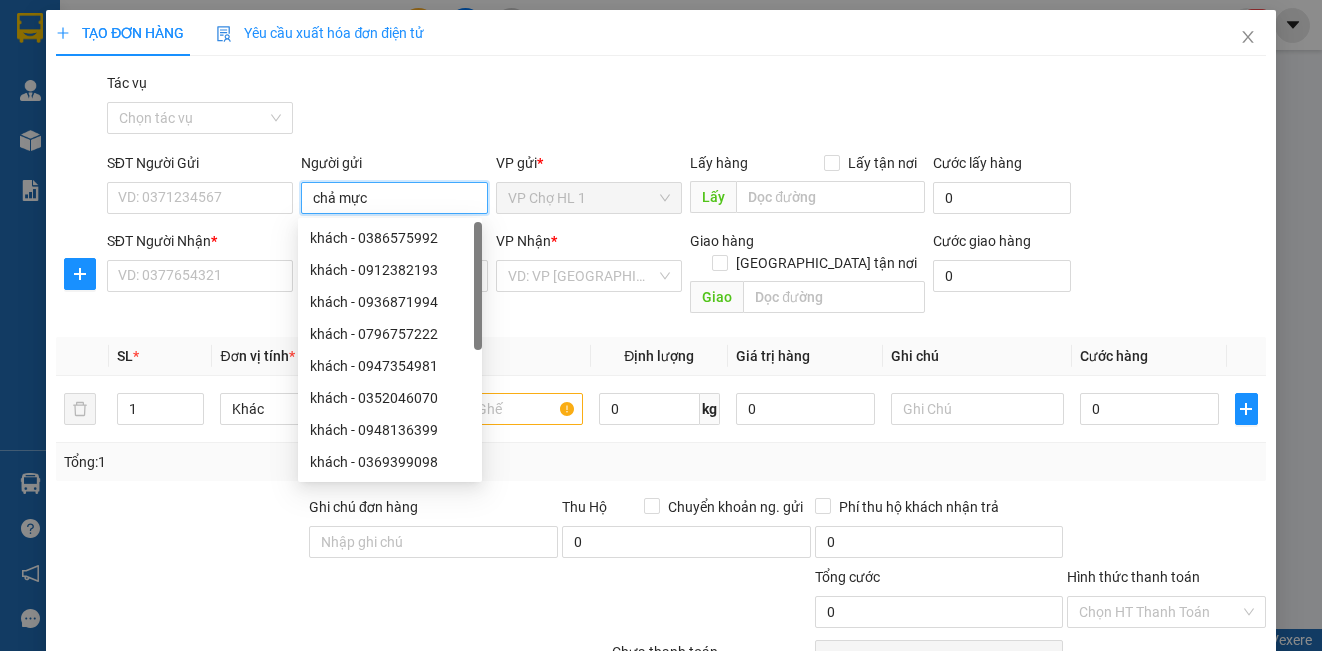 type on "chả mực" 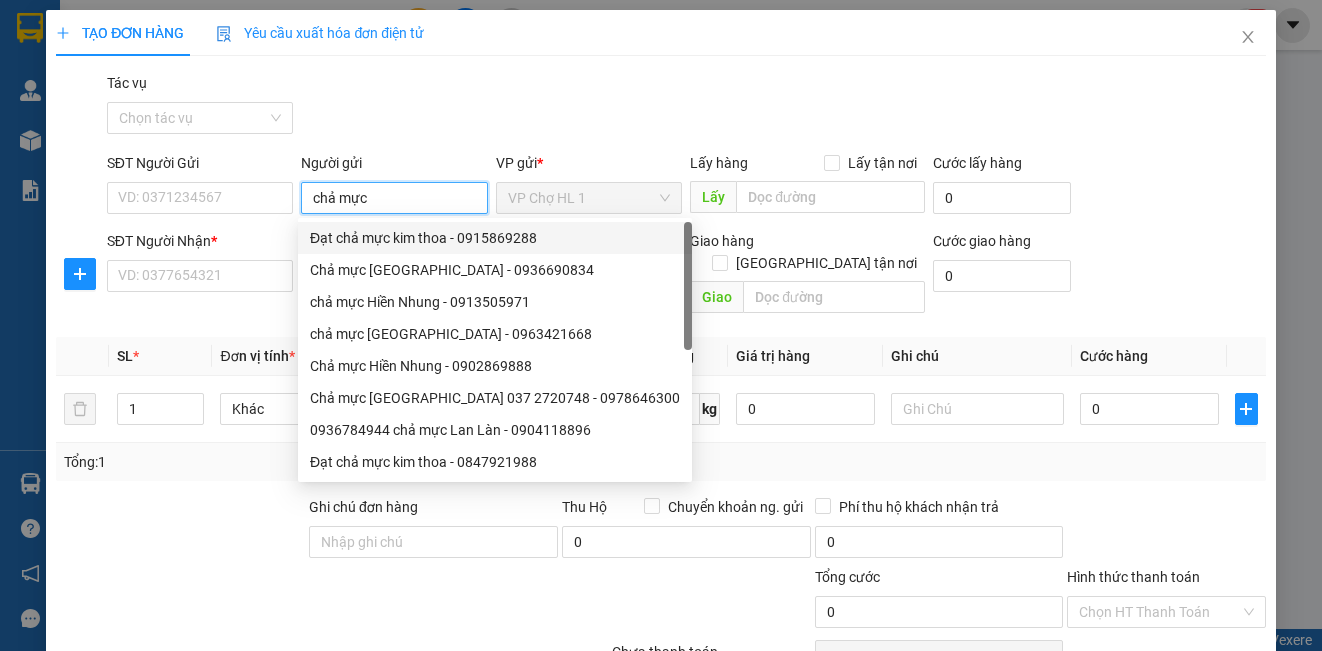 click on "Đạt chả mực kim thoa - 0915869288" at bounding box center [495, 238] 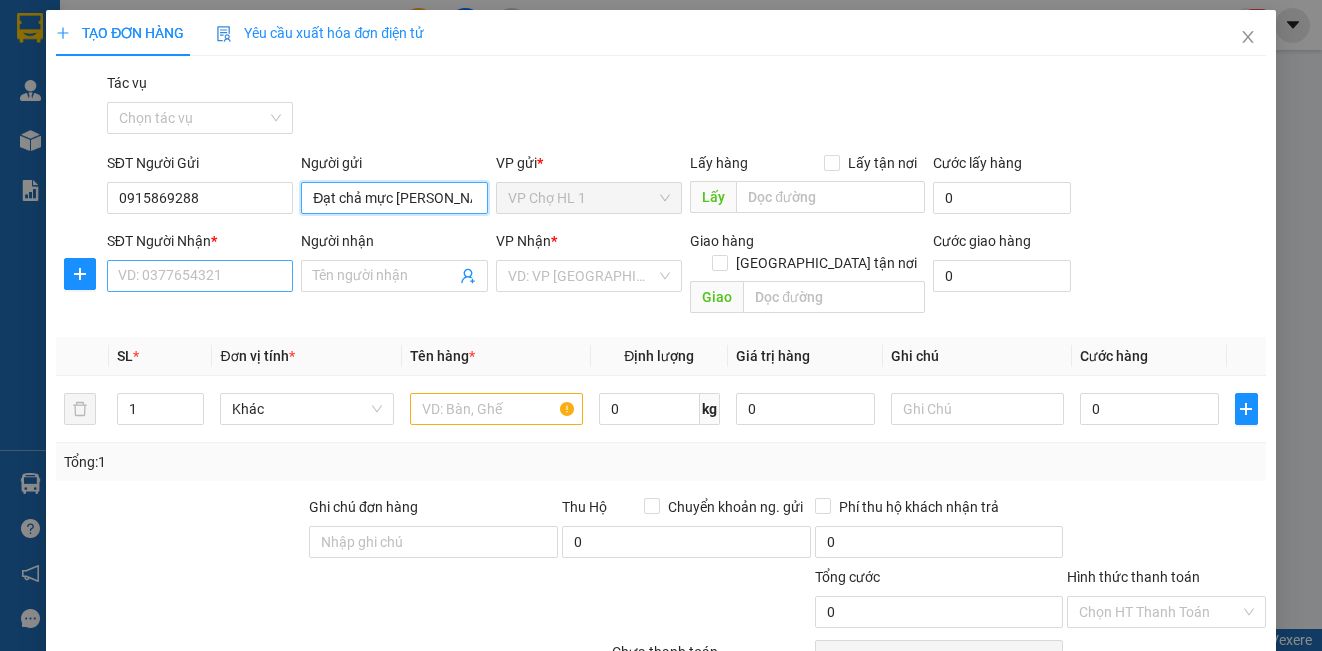 type on "Đạt chả mực [PERSON_NAME]" 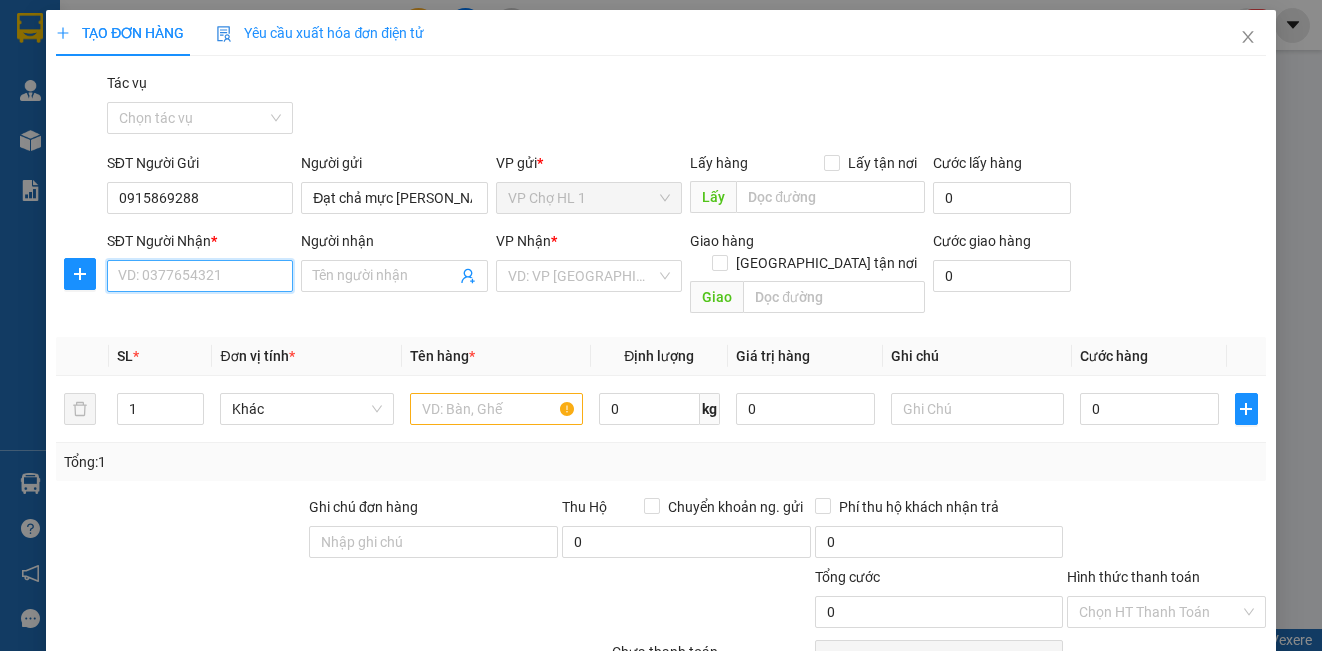 click on "SĐT Người Nhận  *" at bounding box center (200, 276) 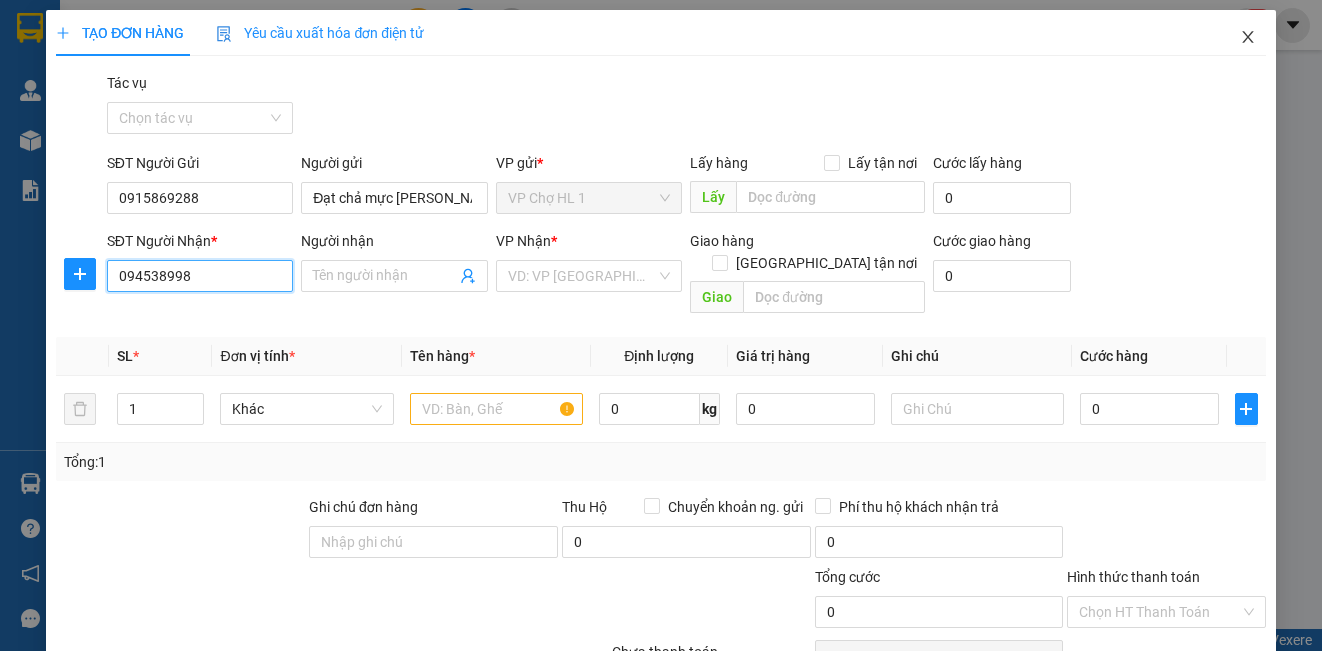 type on "094538998" 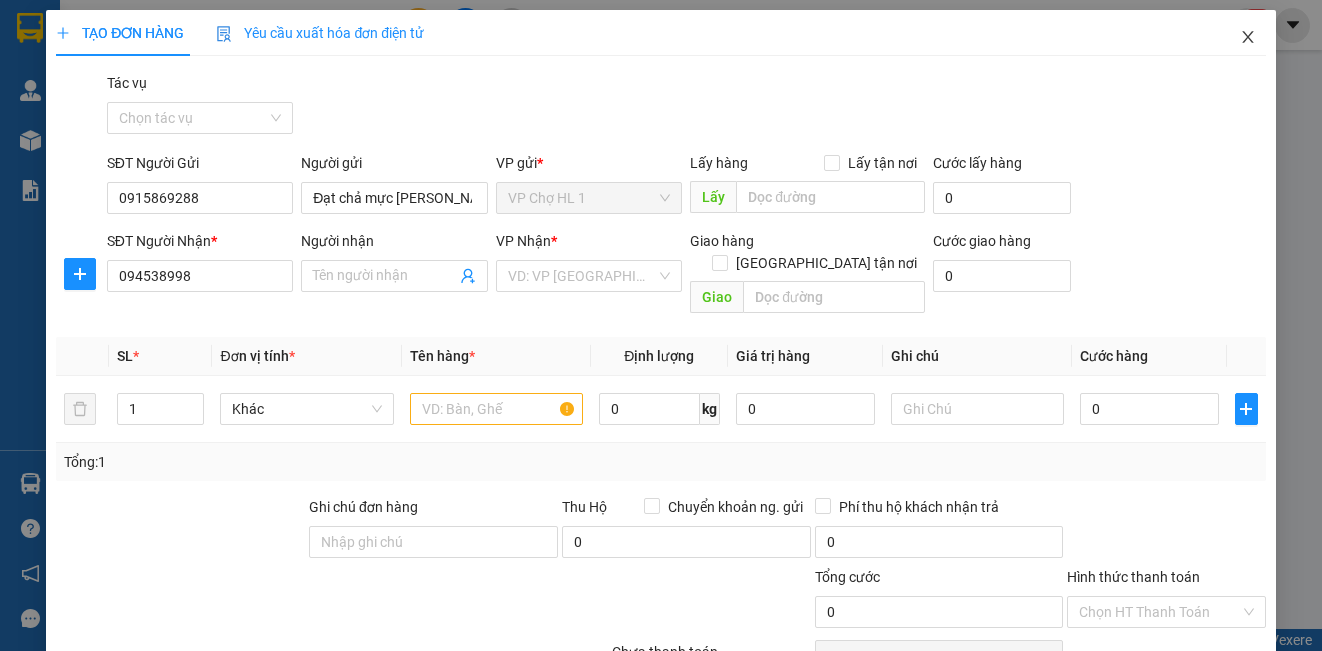 click 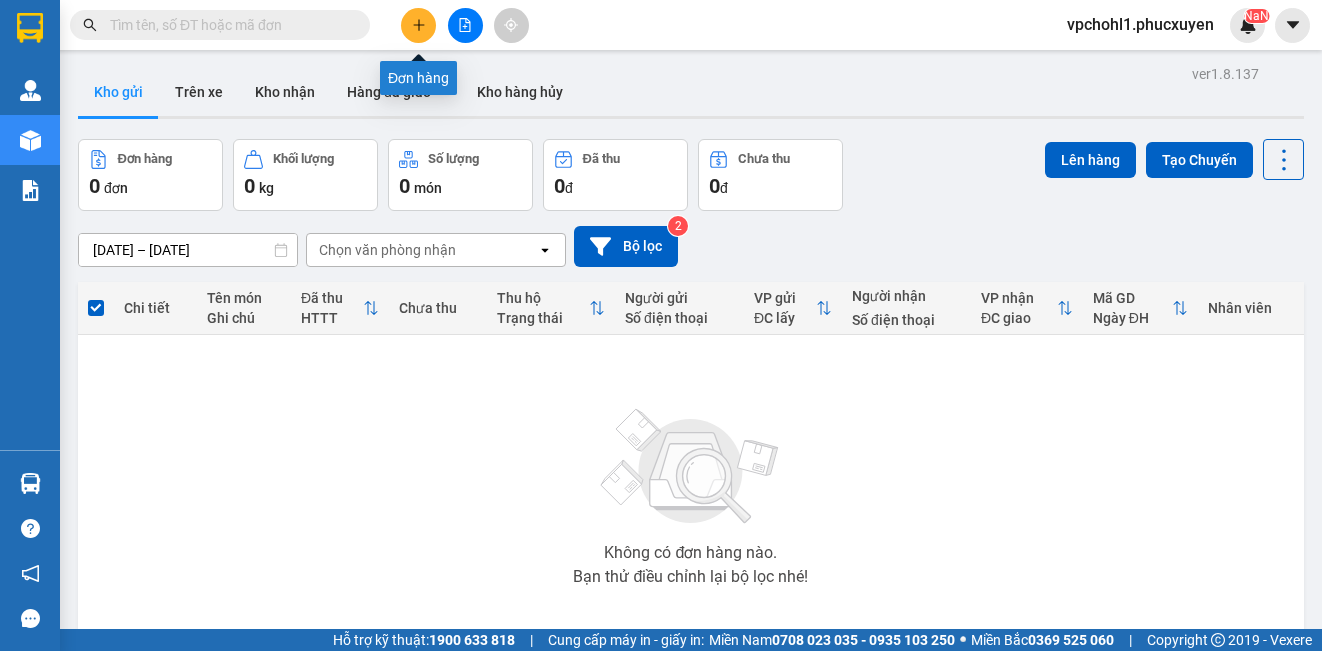 click 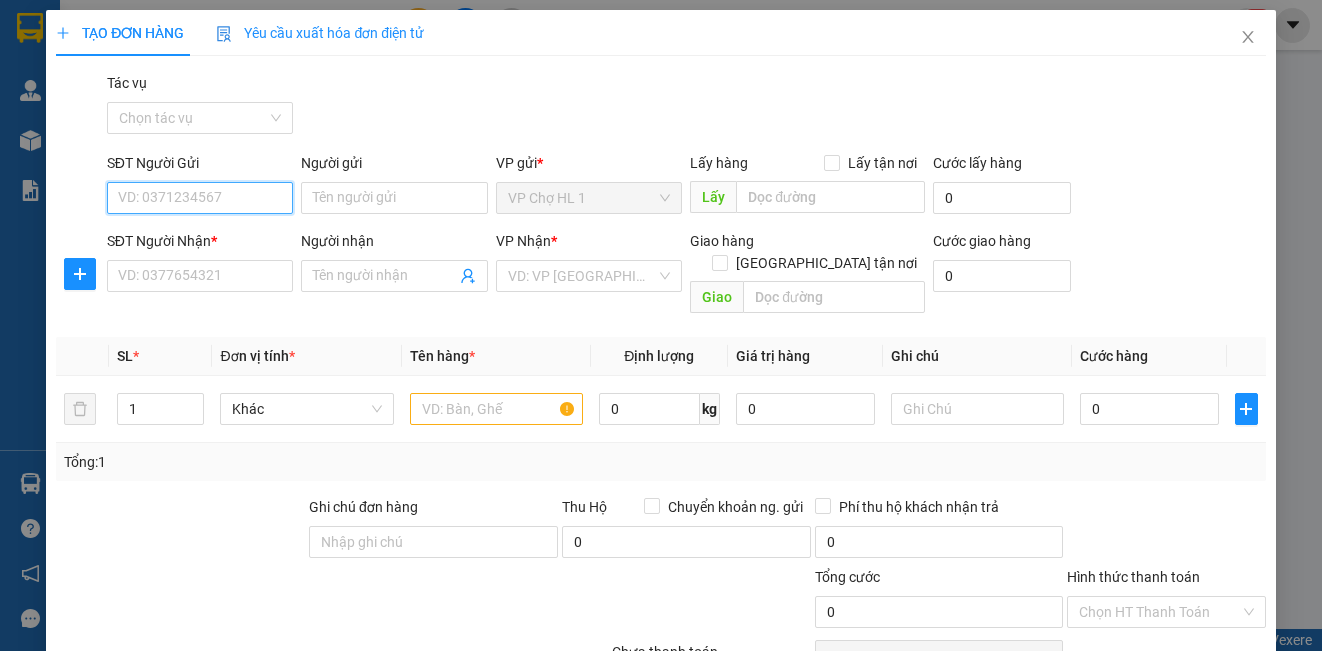 click on "SĐT Người Gửi" at bounding box center (200, 198) 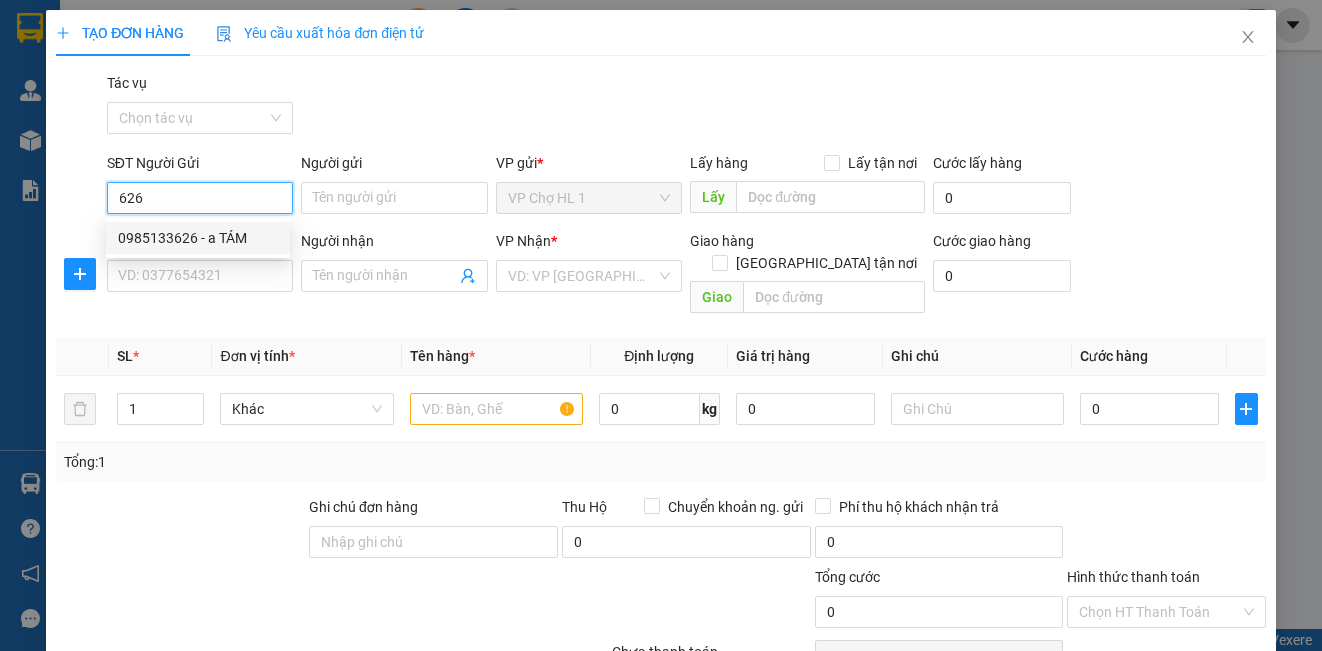 click on "0985133626 - a TÁM" at bounding box center [198, 238] 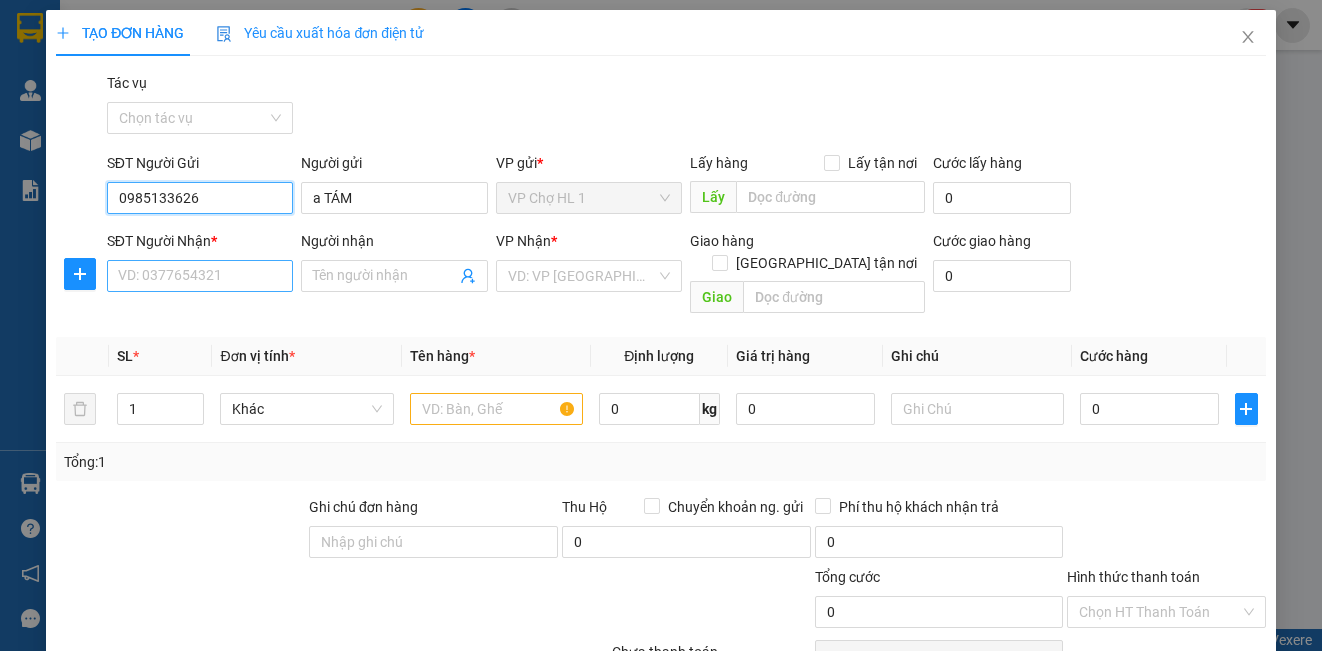 type on "0985133626" 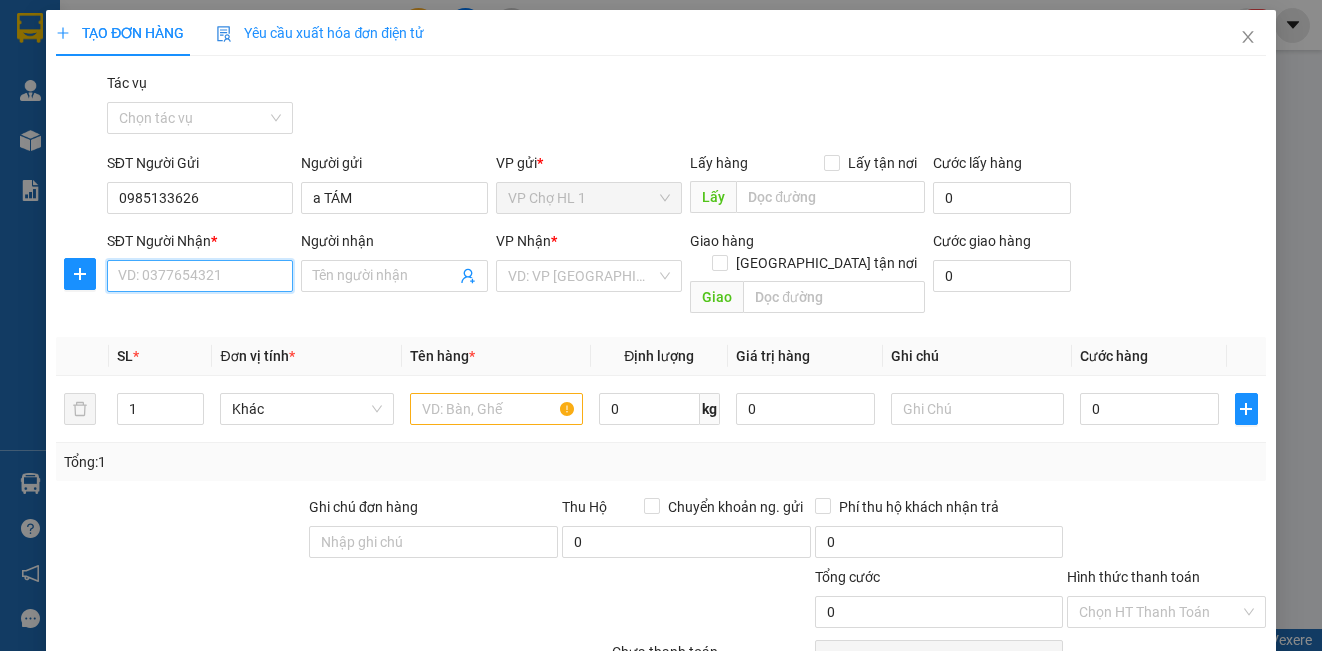 click on "SĐT Người Nhận  *" at bounding box center (200, 276) 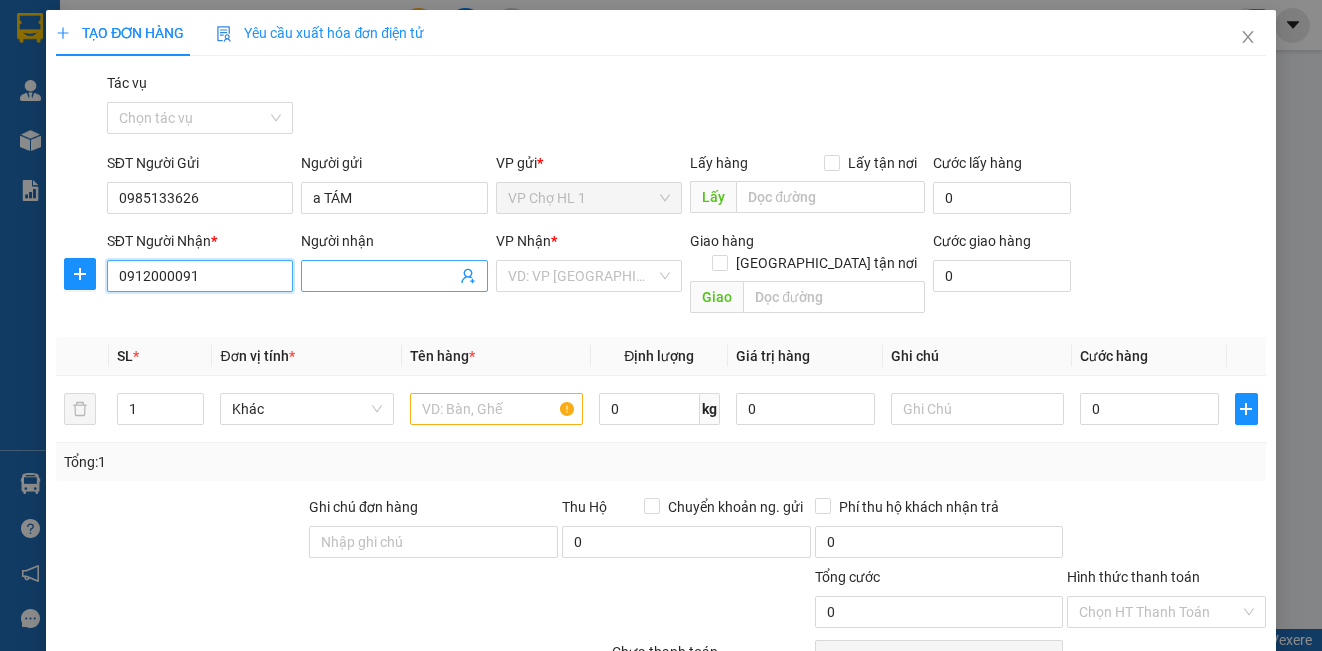 type on "0912000091" 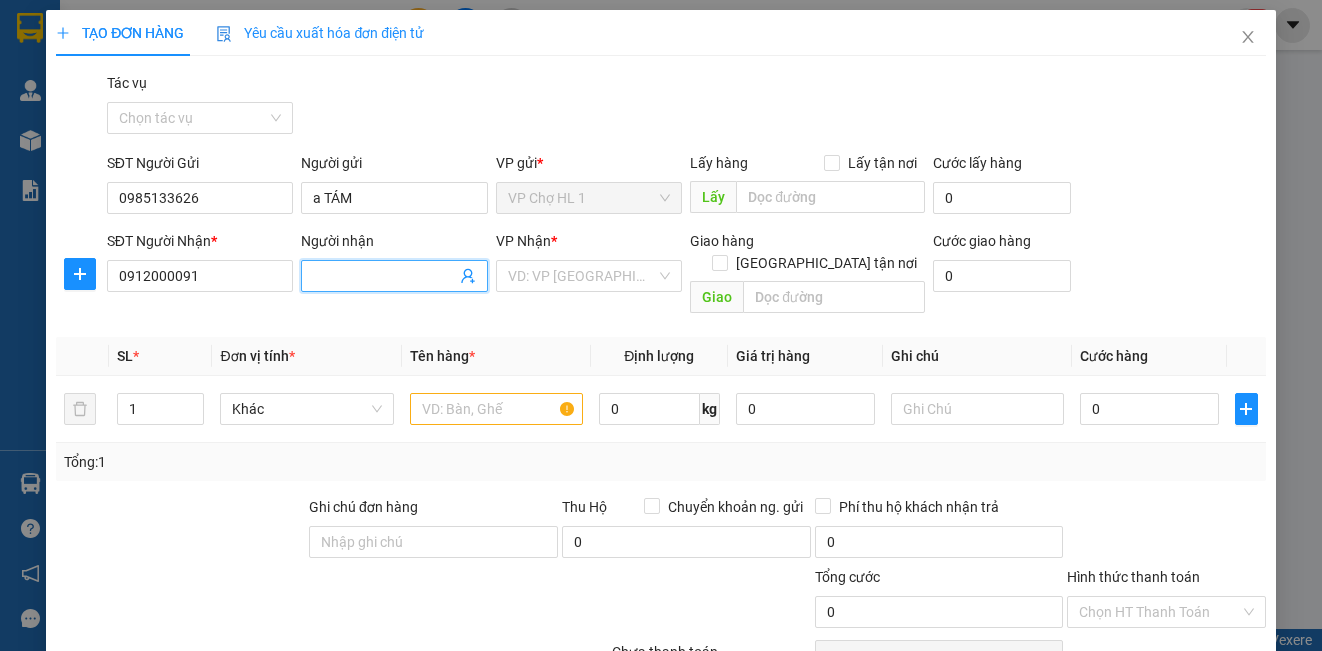 click on "Người nhận" at bounding box center (384, 276) 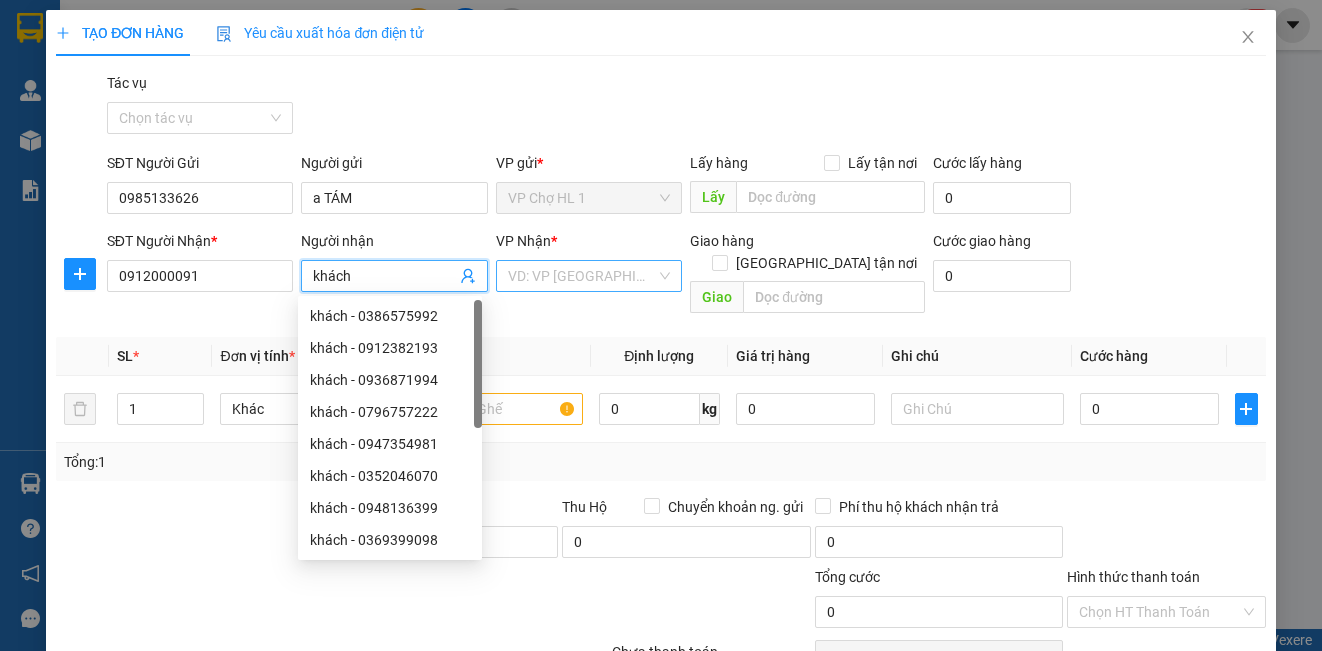 type on "khách" 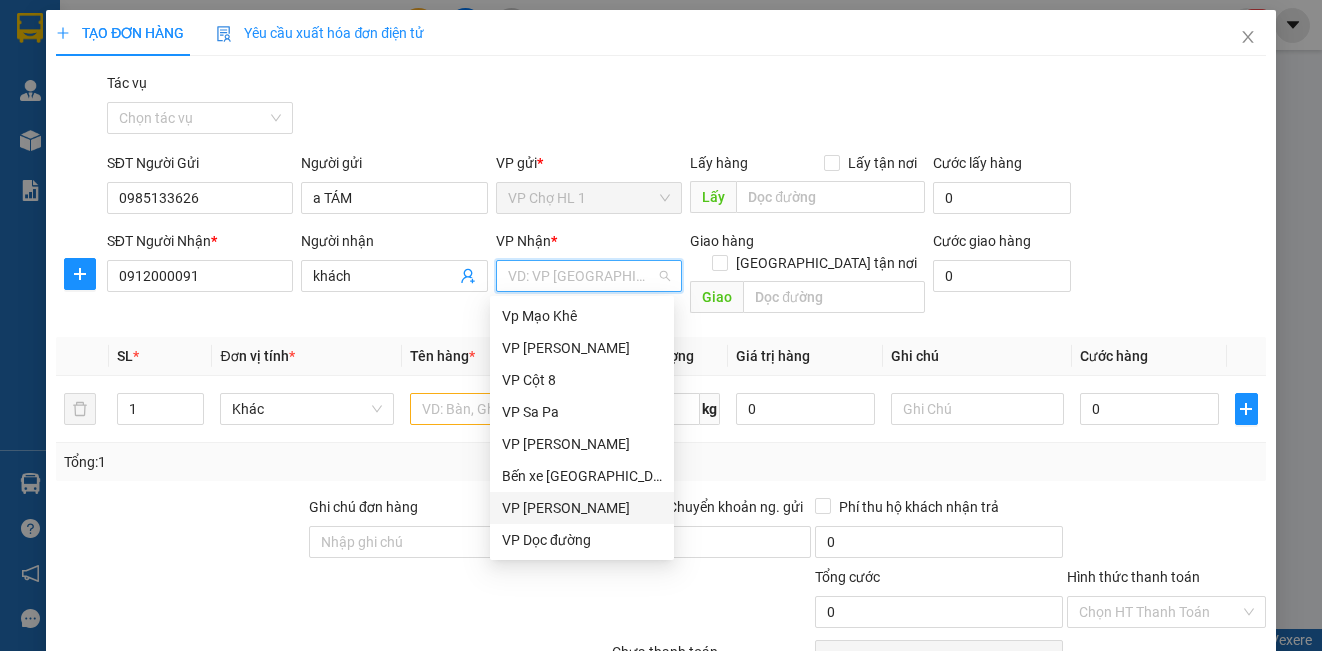scroll, scrollTop: 0, scrollLeft: 0, axis: both 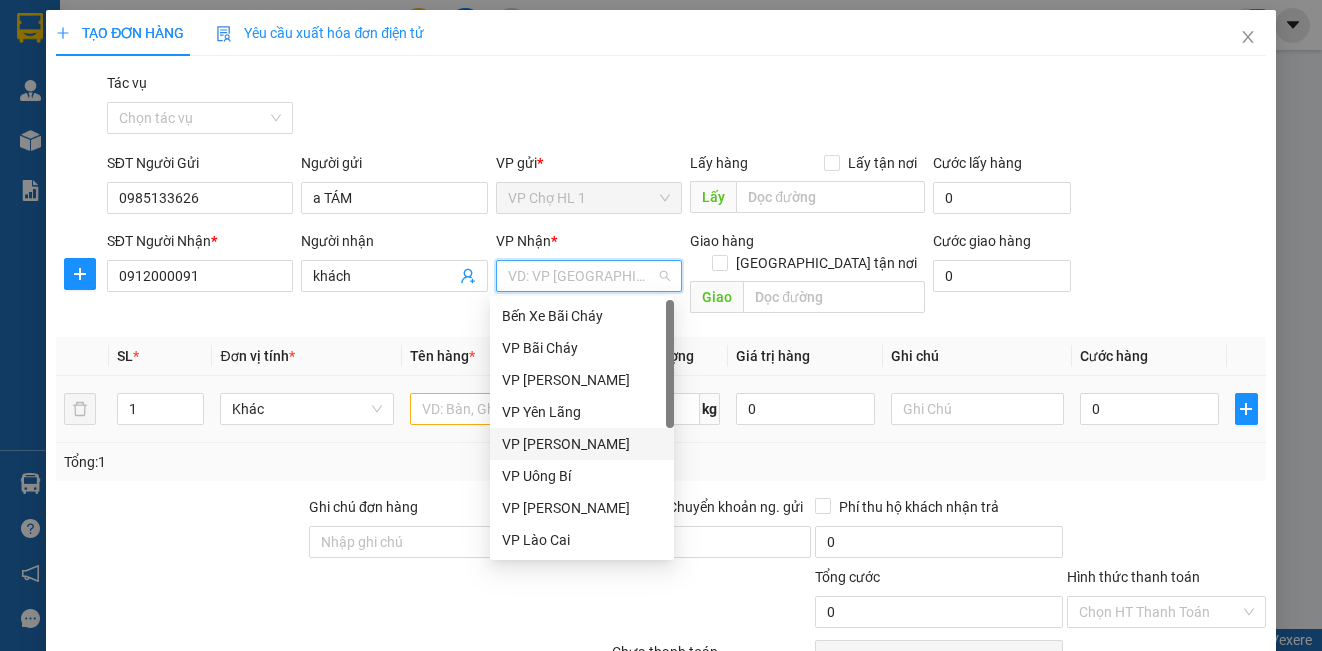 drag, startPoint x: 580, startPoint y: 440, endPoint x: 460, endPoint y: 407, distance: 124.45481 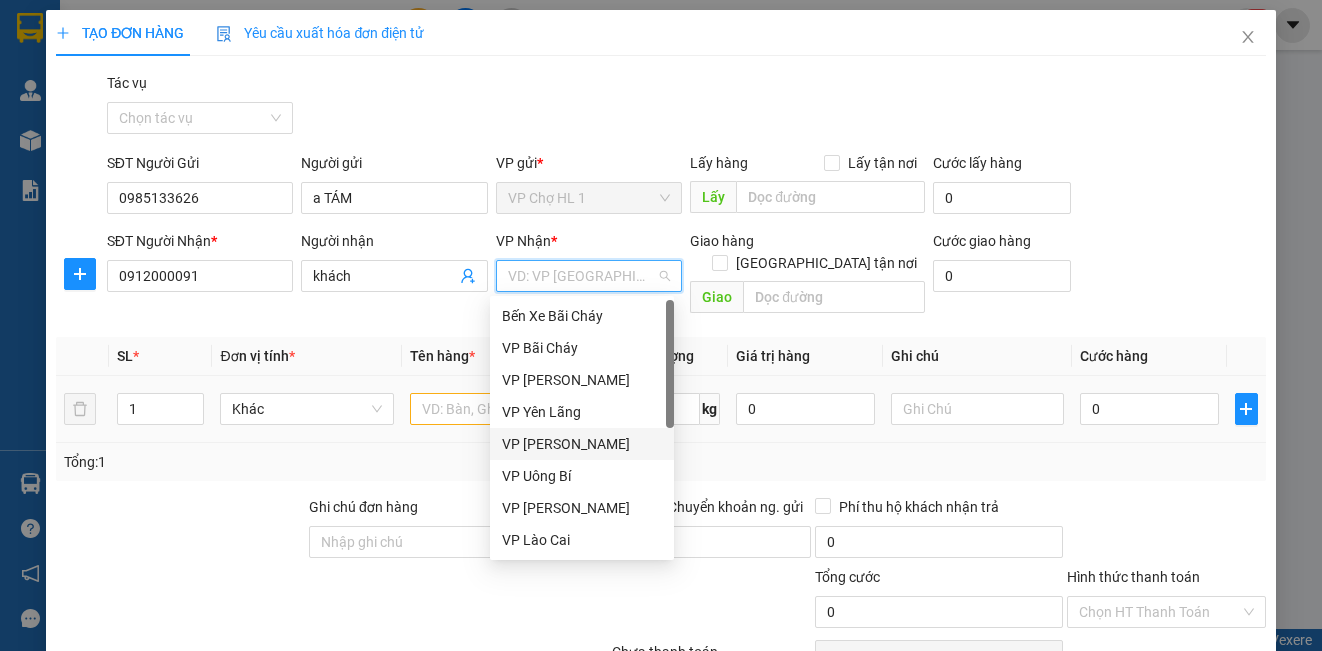 click on "VP [PERSON_NAME]" at bounding box center (582, 444) 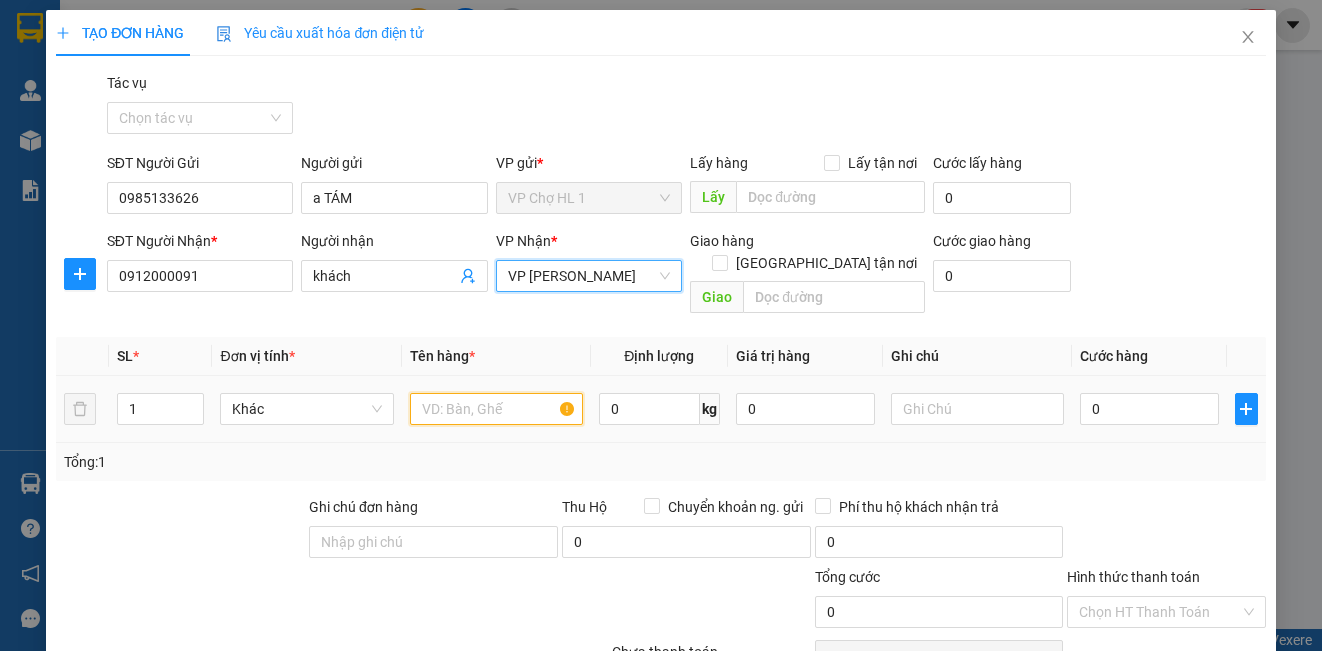 click at bounding box center [496, 409] 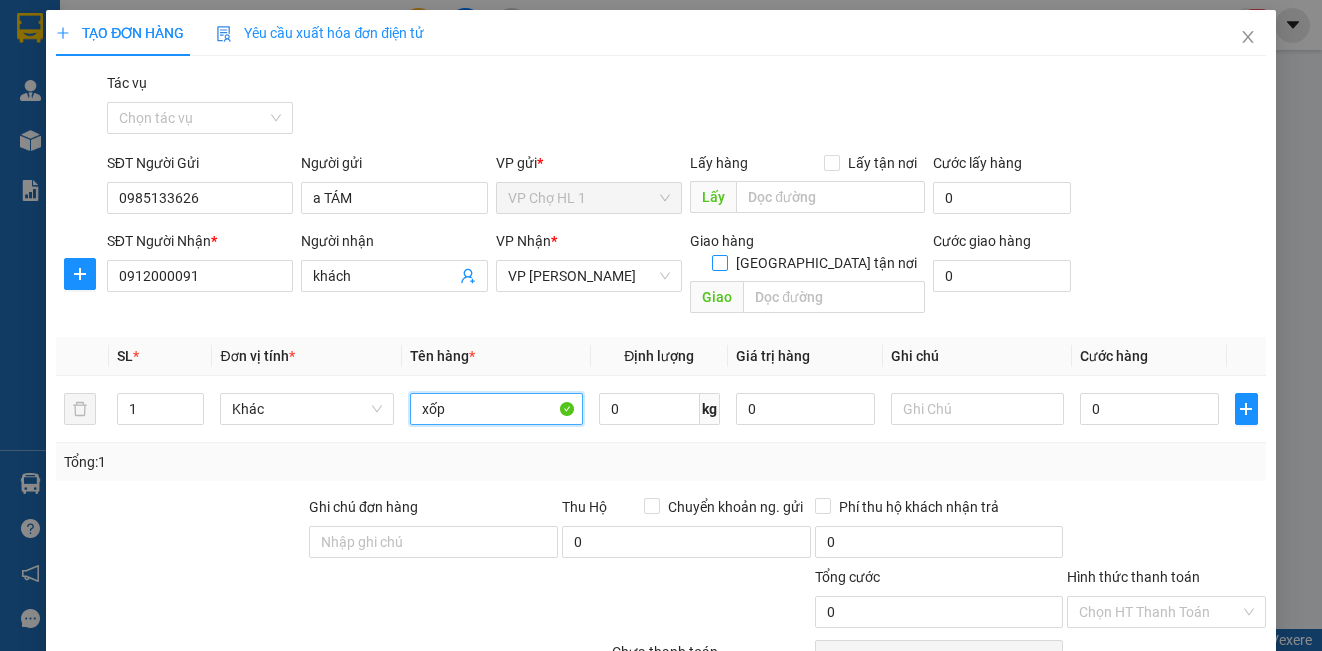 type on "xốp" 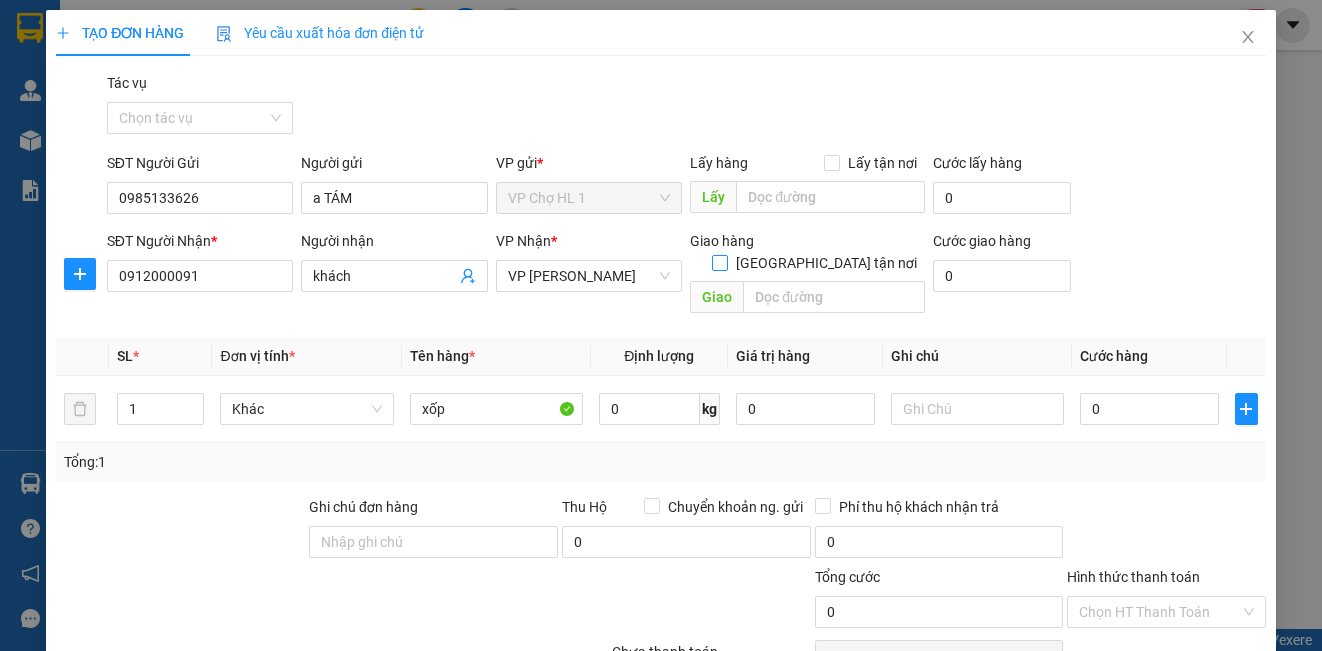 click on "[GEOGRAPHIC_DATA] tận nơi" at bounding box center (719, 262) 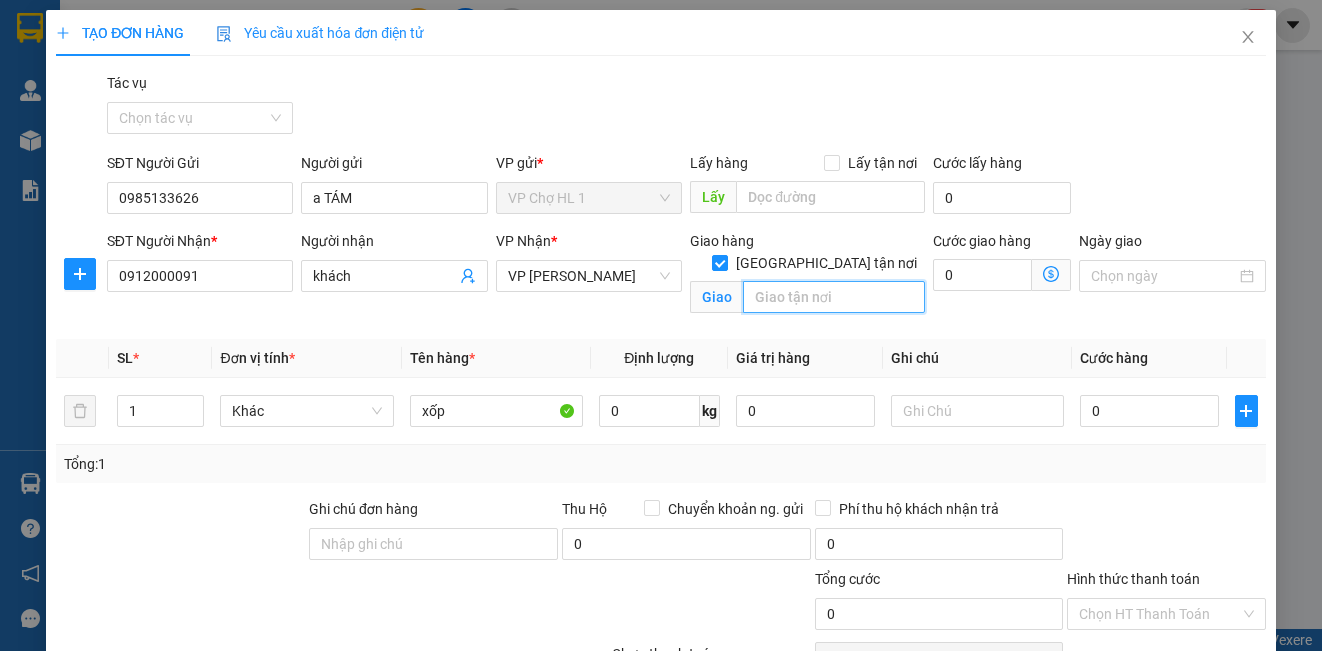 click at bounding box center (834, 297) 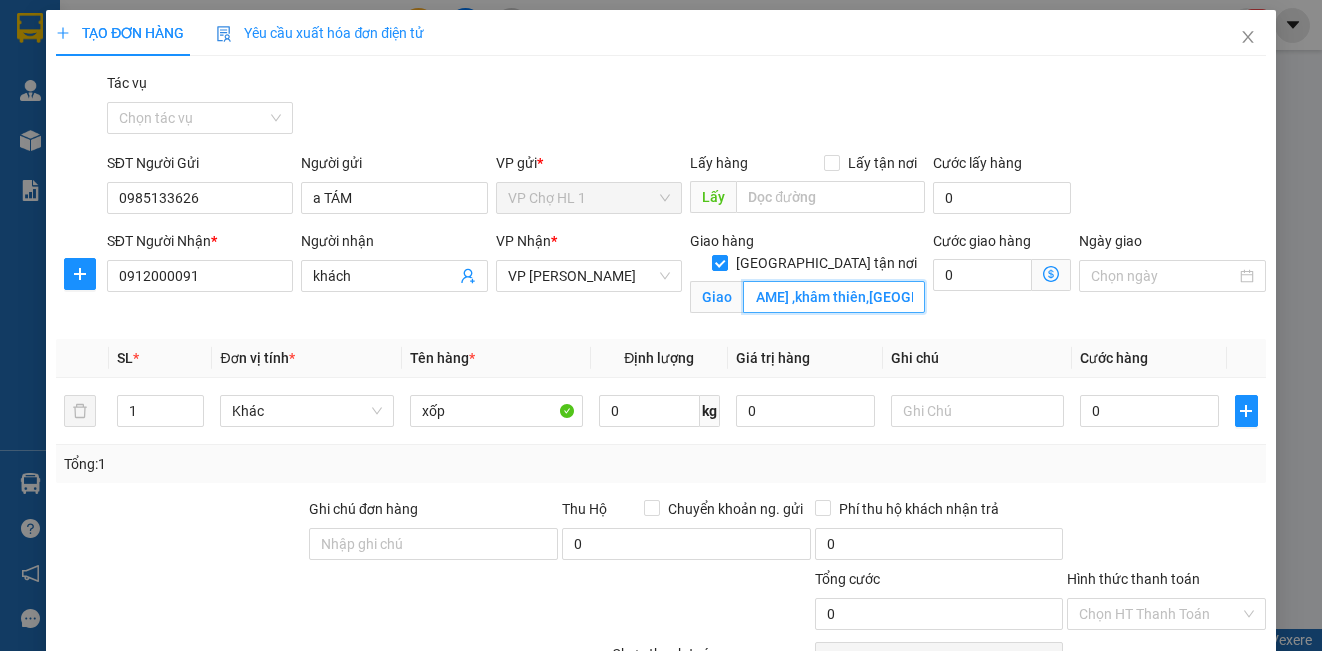 scroll, scrollTop: 0, scrollLeft: 225, axis: horizontal 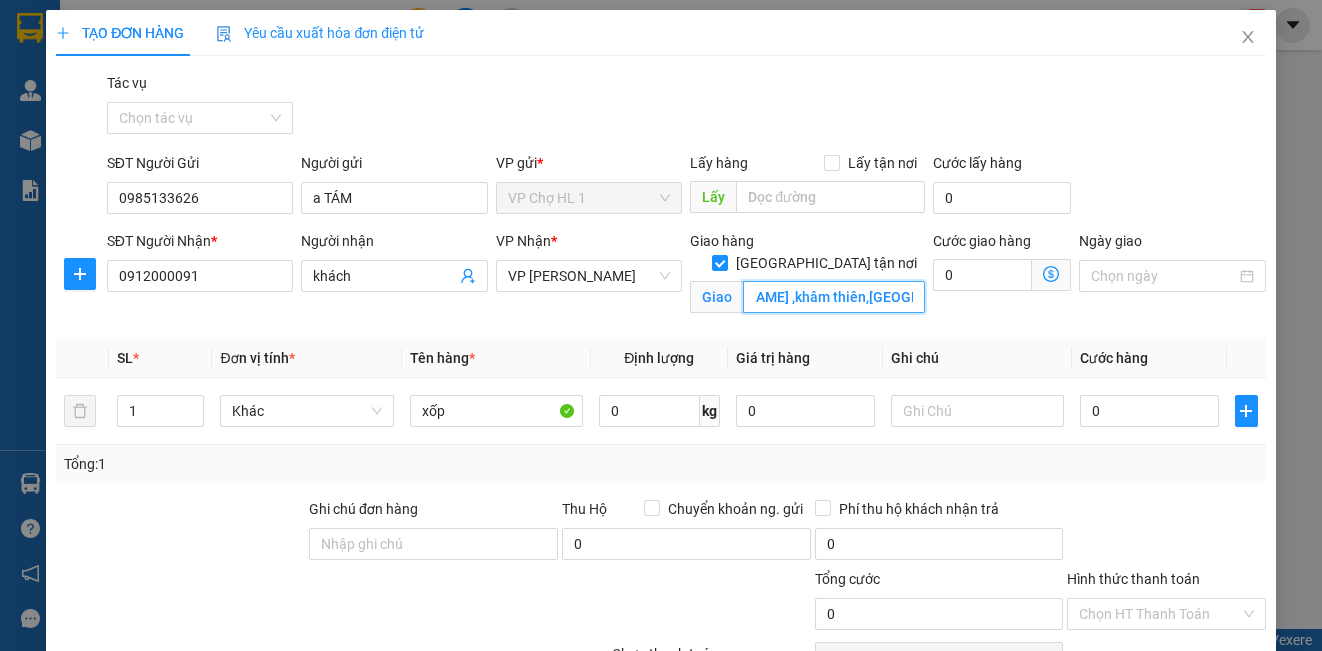 type on "sn 17 ngách 15 ngõ 274 [PERSON_NAME] ,khâm thiên,[GEOGRAPHIC_DATA],[GEOGRAPHIC_DATA]" 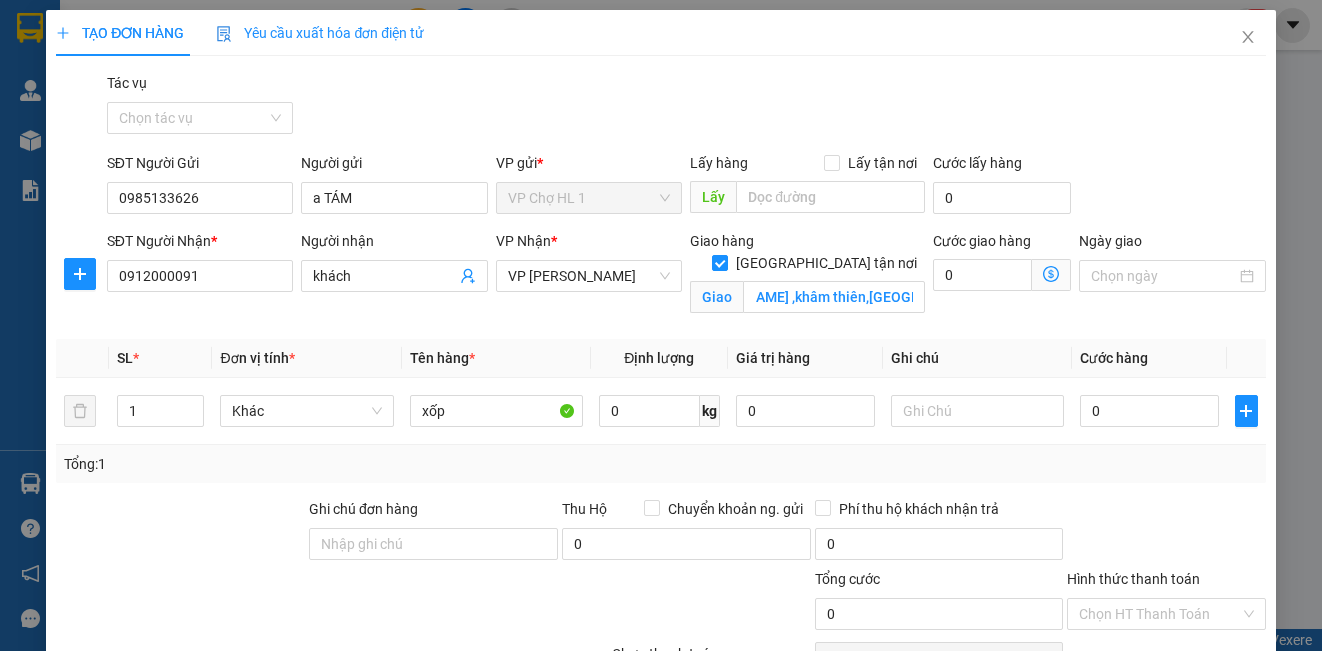 drag, startPoint x: 1104, startPoint y: 146, endPoint x: 1078, endPoint y: 225, distance: 83.1685 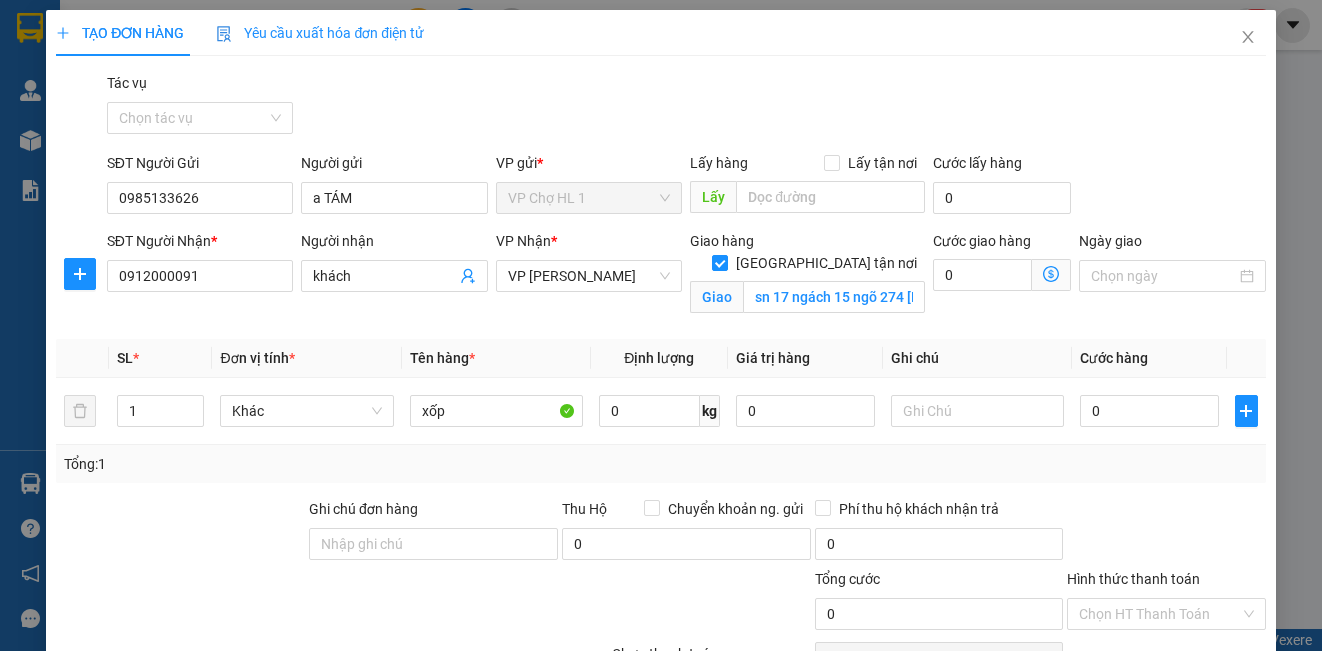 click 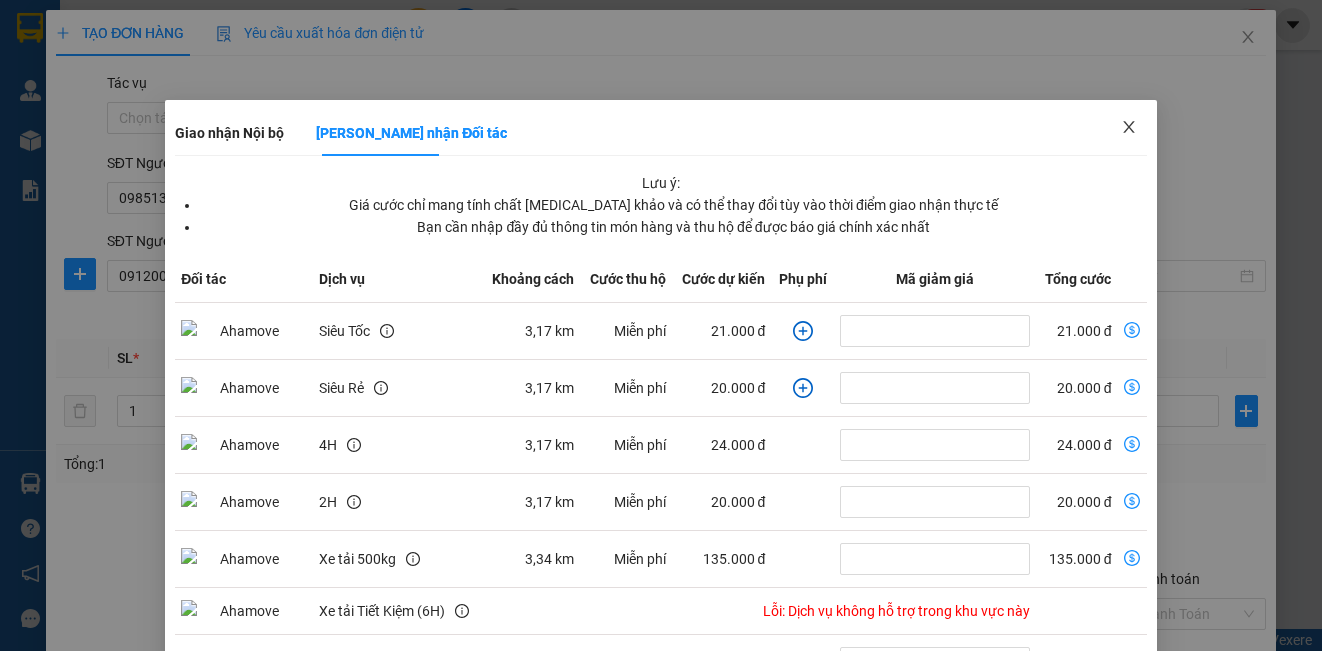 click 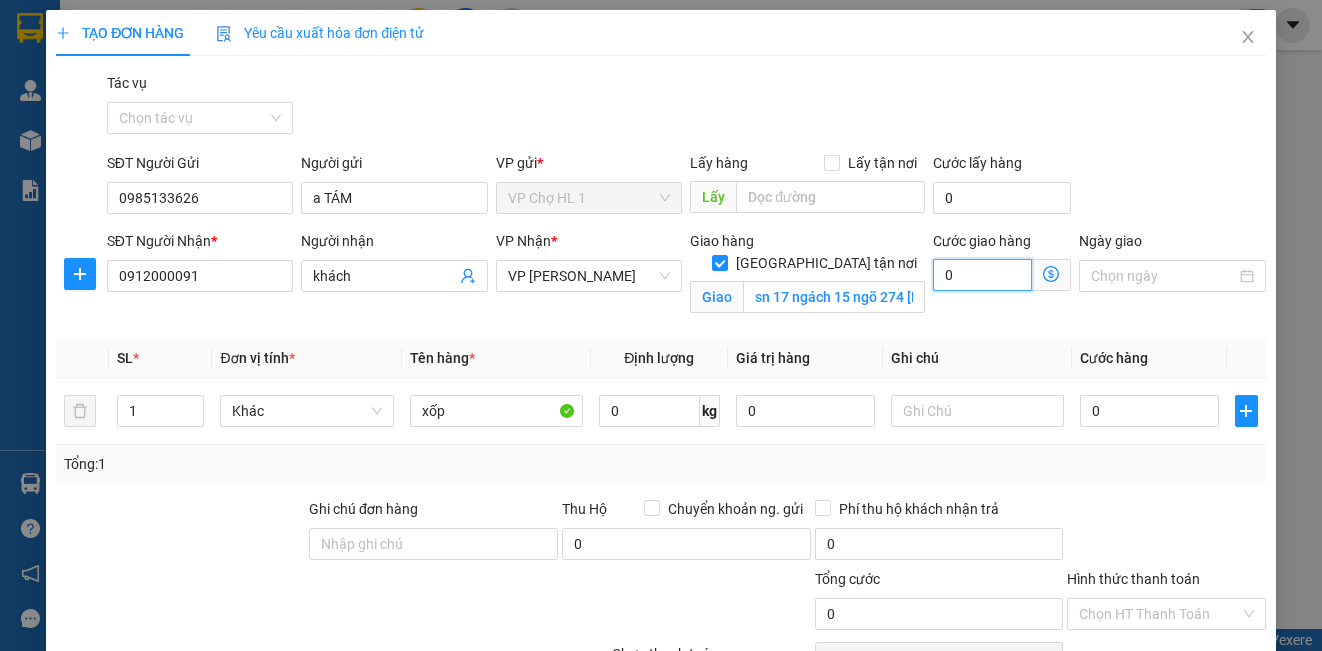 click on "0" at bounding box center (982, 275) 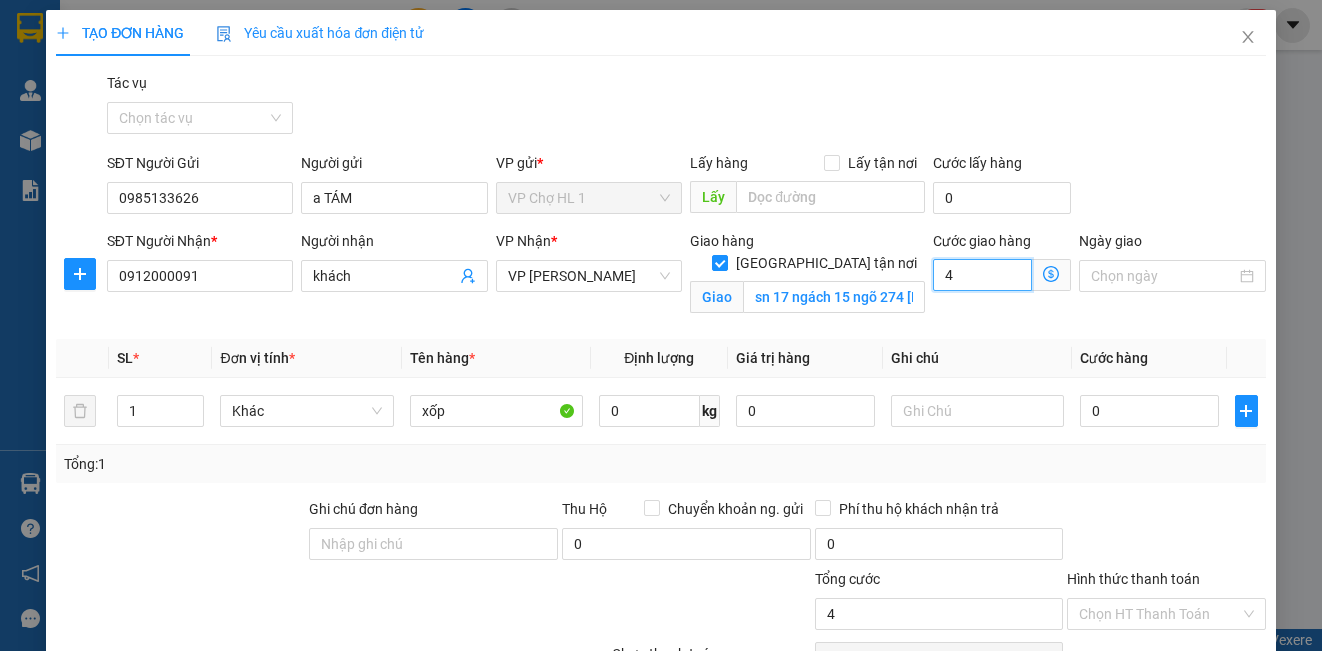 type on "40" 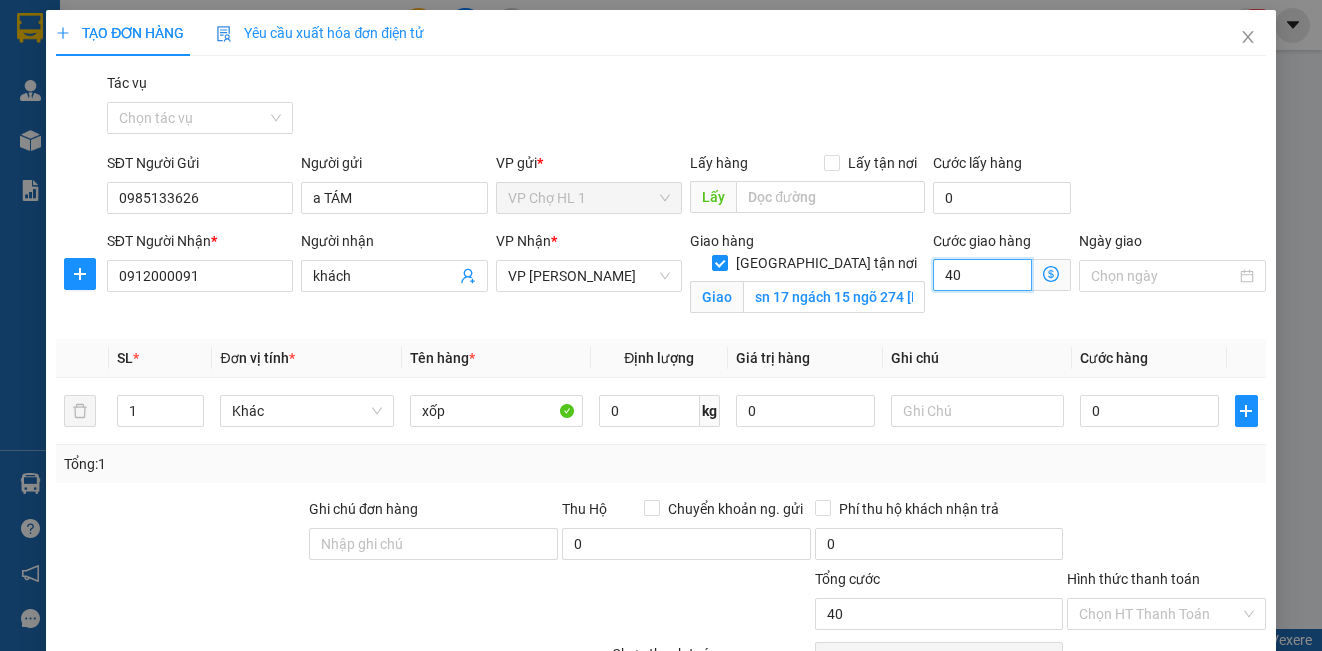 type on "40" 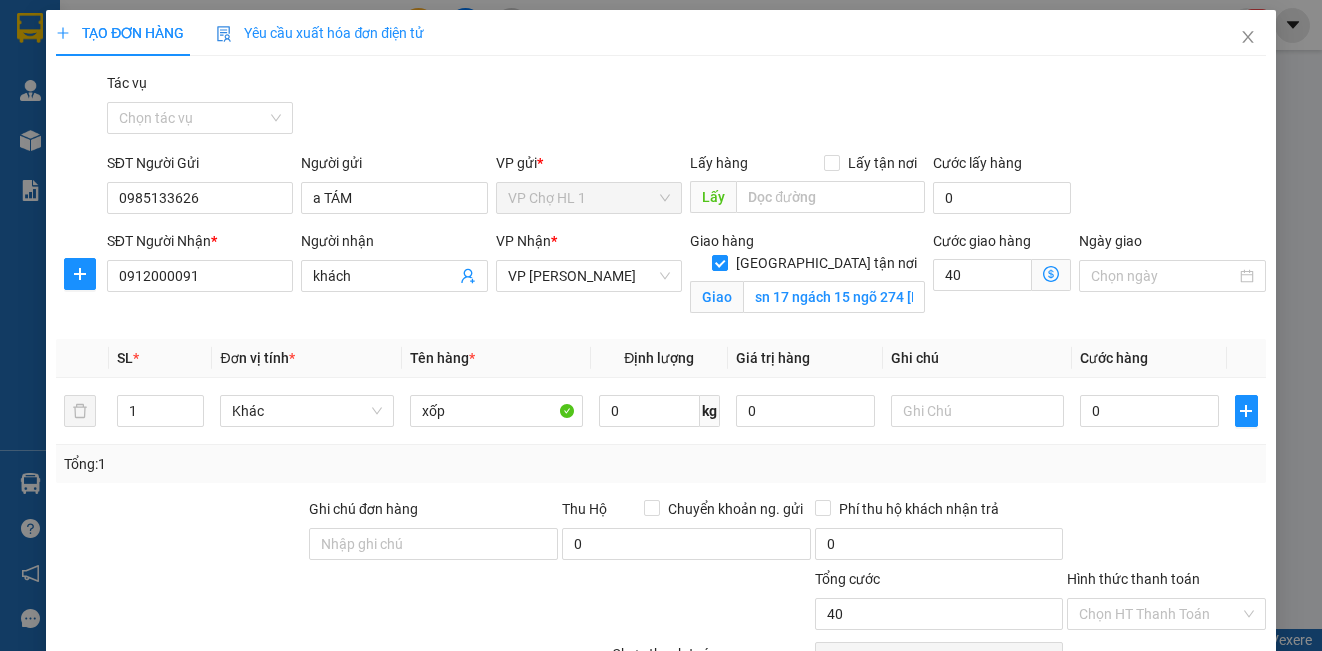 click on "Transit Pickup Surcharge Ids Transit Deliver Surcharge Ids Transit Deliver Surcharge Transit Deliver Surcharge Tác vụ Chọn tác vụ SĐT Người Gửi 0985133626 Người gửi a TÁM VP gửi  * VP Chợ HL 1 Lấy hàng Lấy tận nơi Lấy Cước lấy hàng 0 SĐT Người Nhận  * 0912000091 Người nhận khách VP Nhận  * VP Minh Khai Giao hàng [GEOGRAPHIC_DATA] tận nơi Giao sn 17 ngách 15 ngõ 274 lê duẩn ,khâm thiên,[GEOGRAPHIC_DATA],hà nội Cước giao hàng 40 Giao nhận Nội bộ Giao nhận Đối tác Lưu ý: Giá cước chỉ mang tính chất [MEDICAL_DATA] khảo và có thể thay đổi tùy vào thời điểm giao nhận thực tế Bạn cần nhập đầy đủ thông tin món hàng và thu hộ để được báo giá chính xác nhất Đối tác Dịch vụ Khoảng cách Cước thu hộ Cước dự kiến Phụ phí Mã giảm giá Tổng cước Siêu Tốc 3,17 km Miễn phí 21.000 đ 21.000 đ Siêu Rẻ 3,17 km Miễn phí 20.000 đ 20.000 đ 4H 3,17 km Miễn phí 2H *" at bounding box center (660, 429) 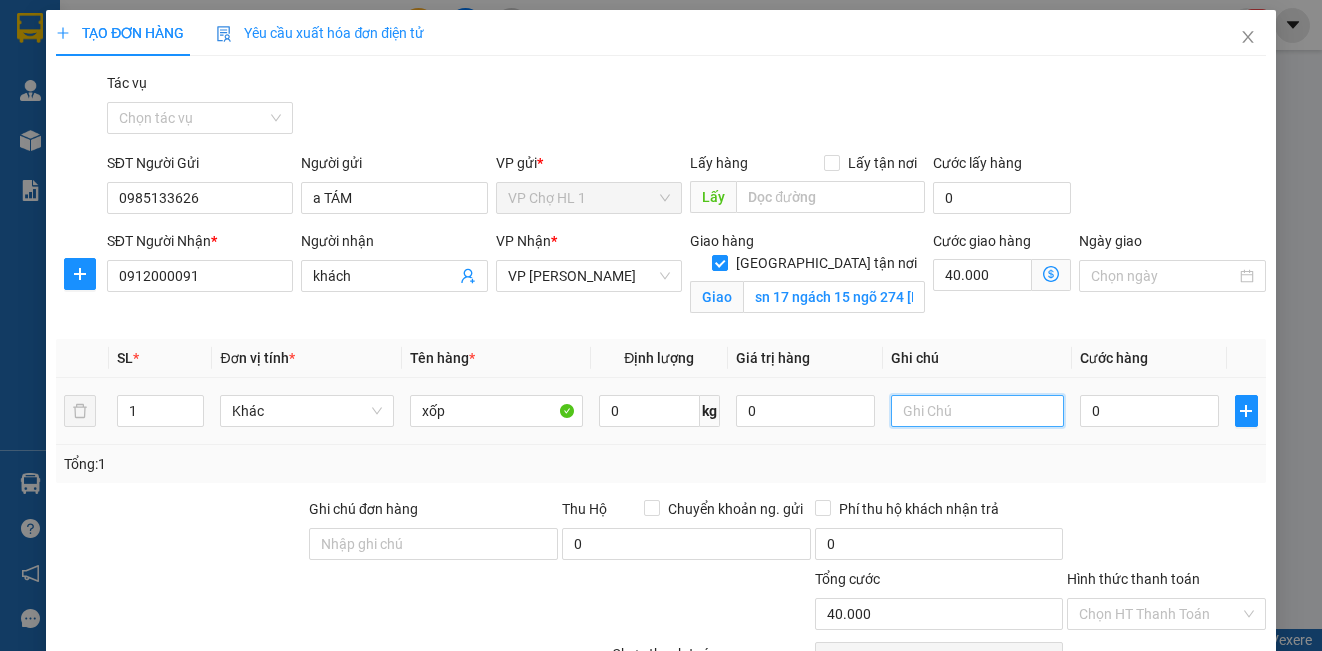 click at bounding box center (977, 411) 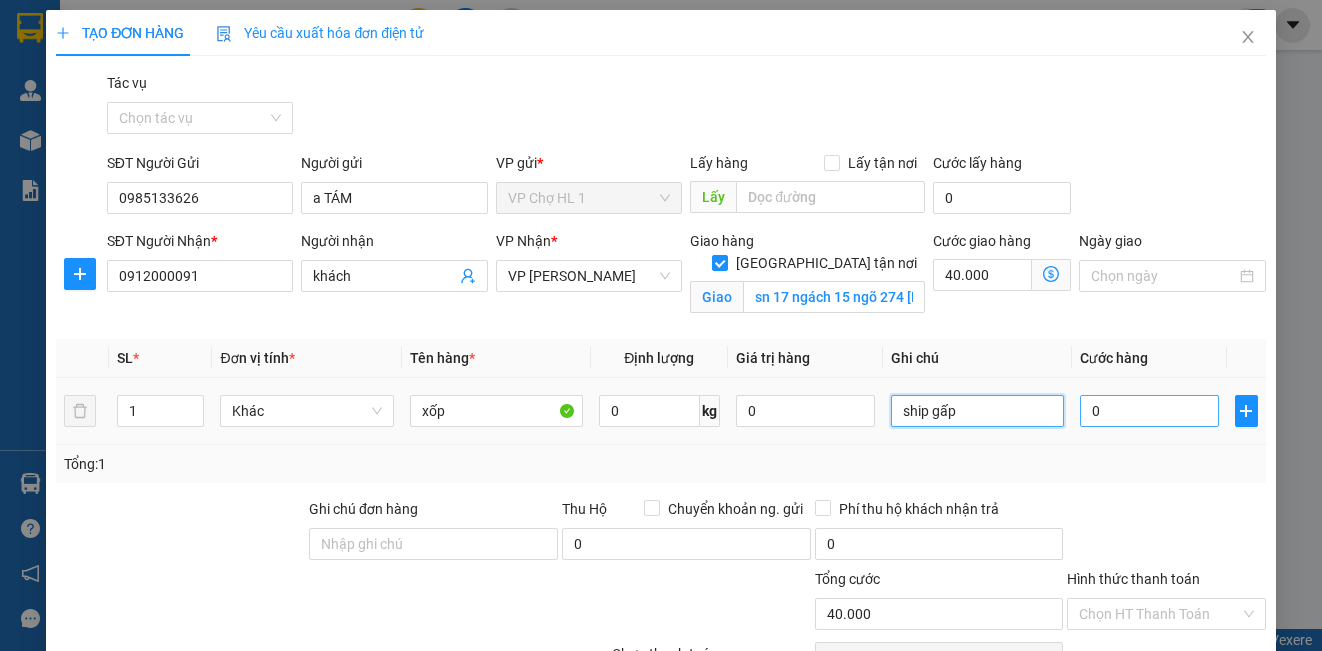 type on "ship gấp" 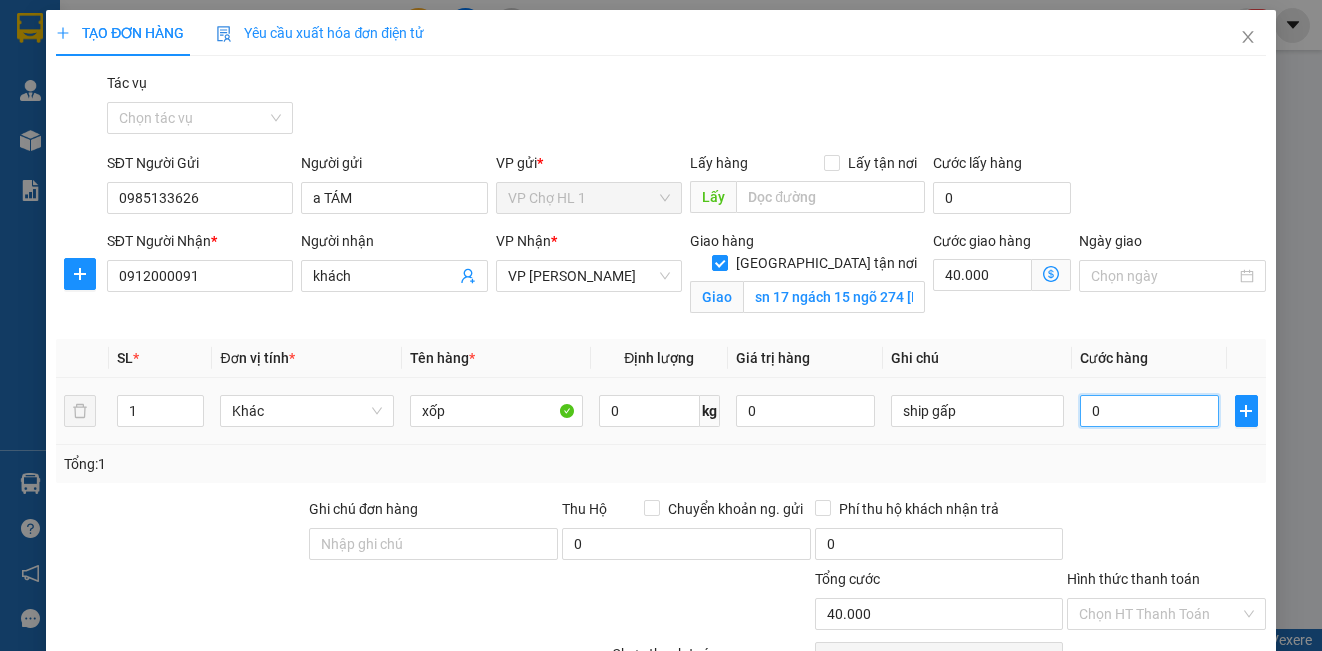 click on "0" at bounding box center (1149, 411) 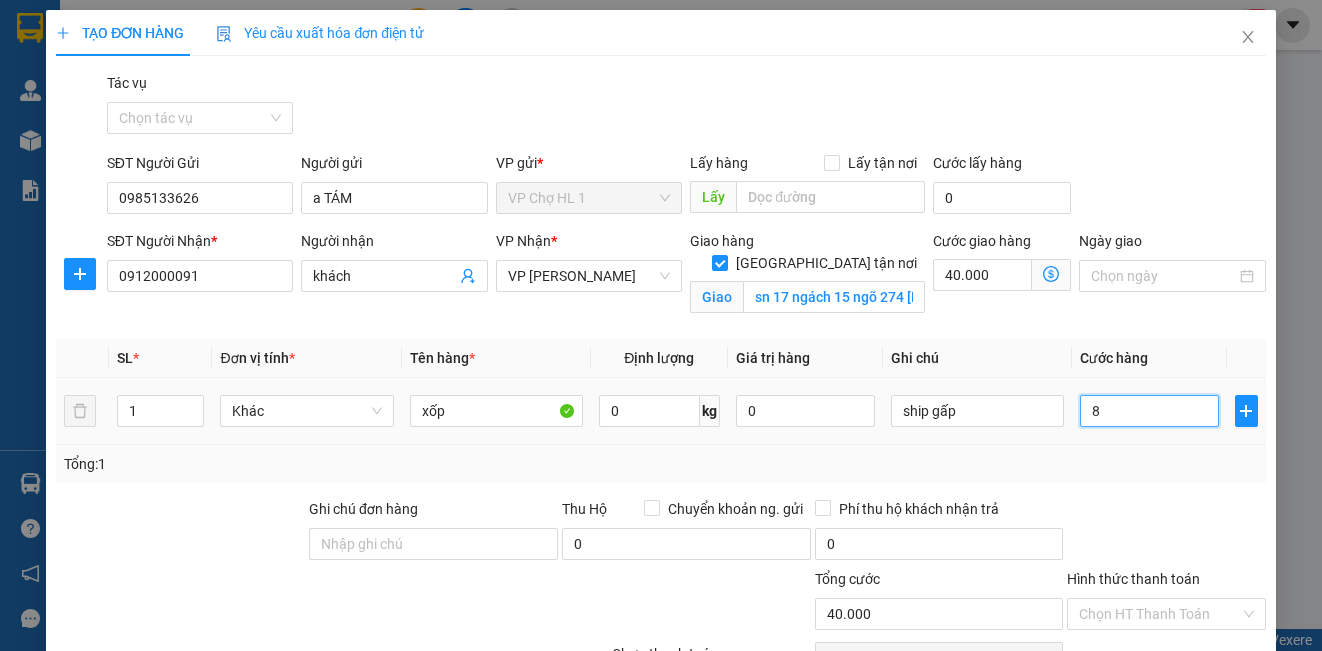 type on "40.008" 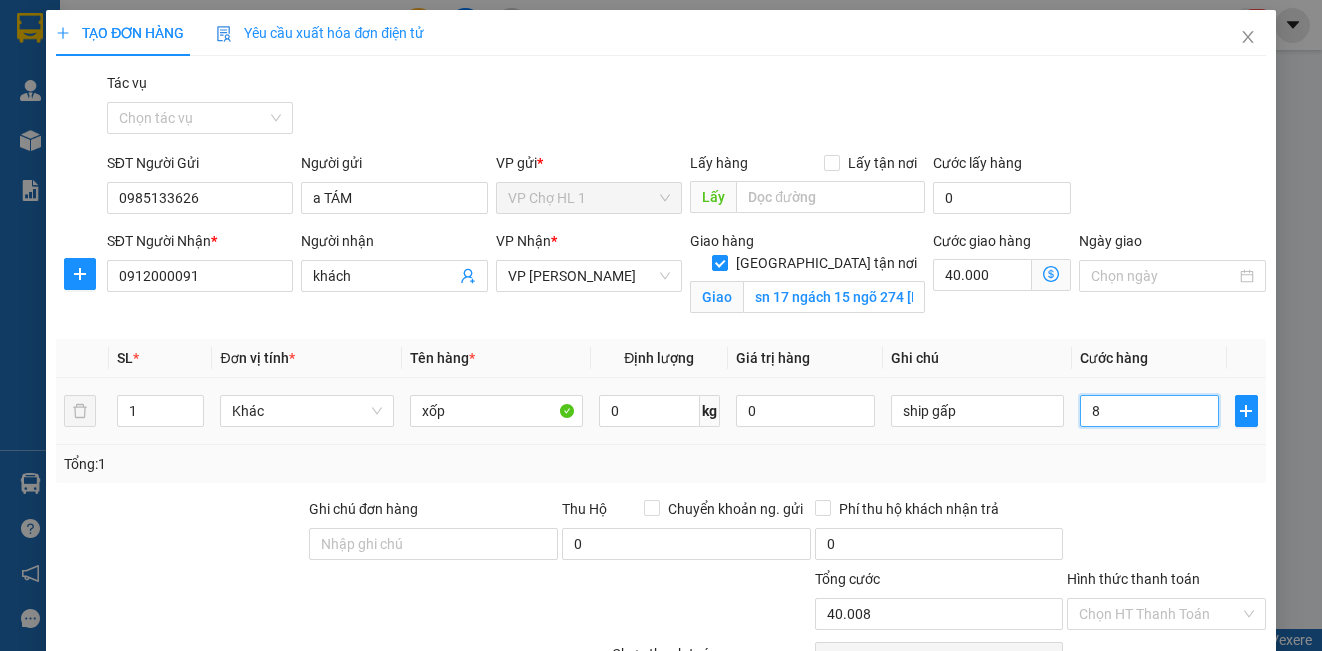 type on "80" 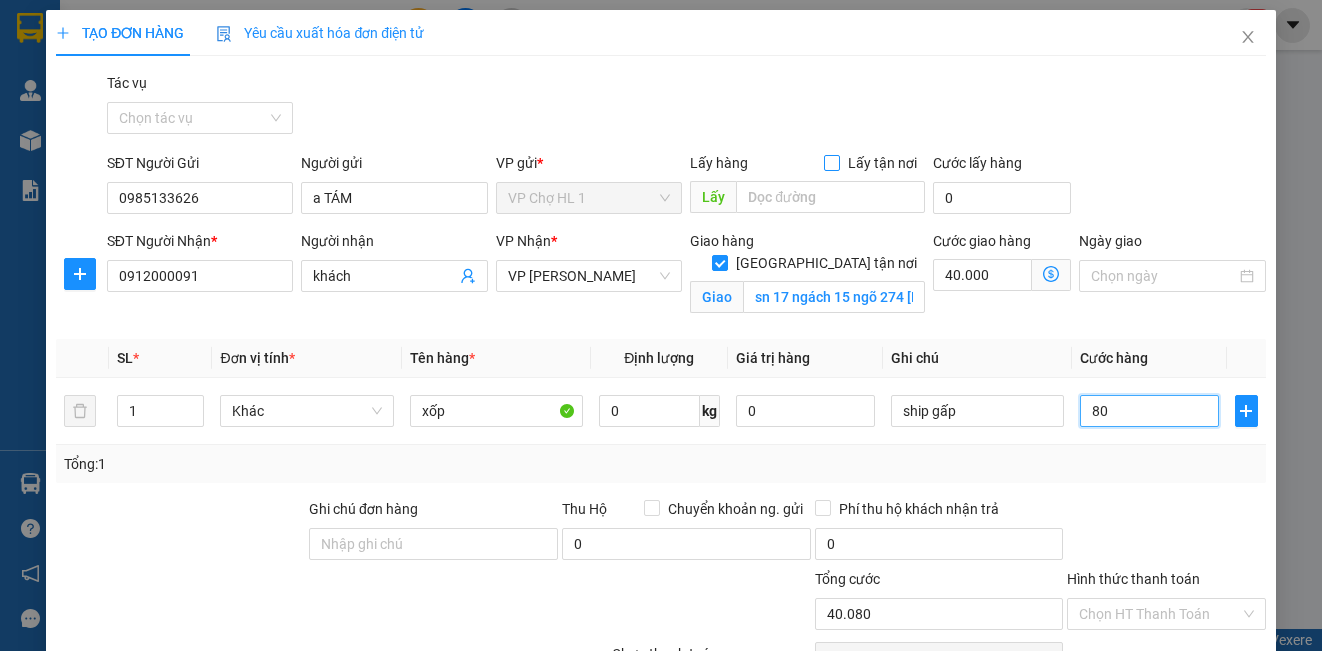 type on "80" 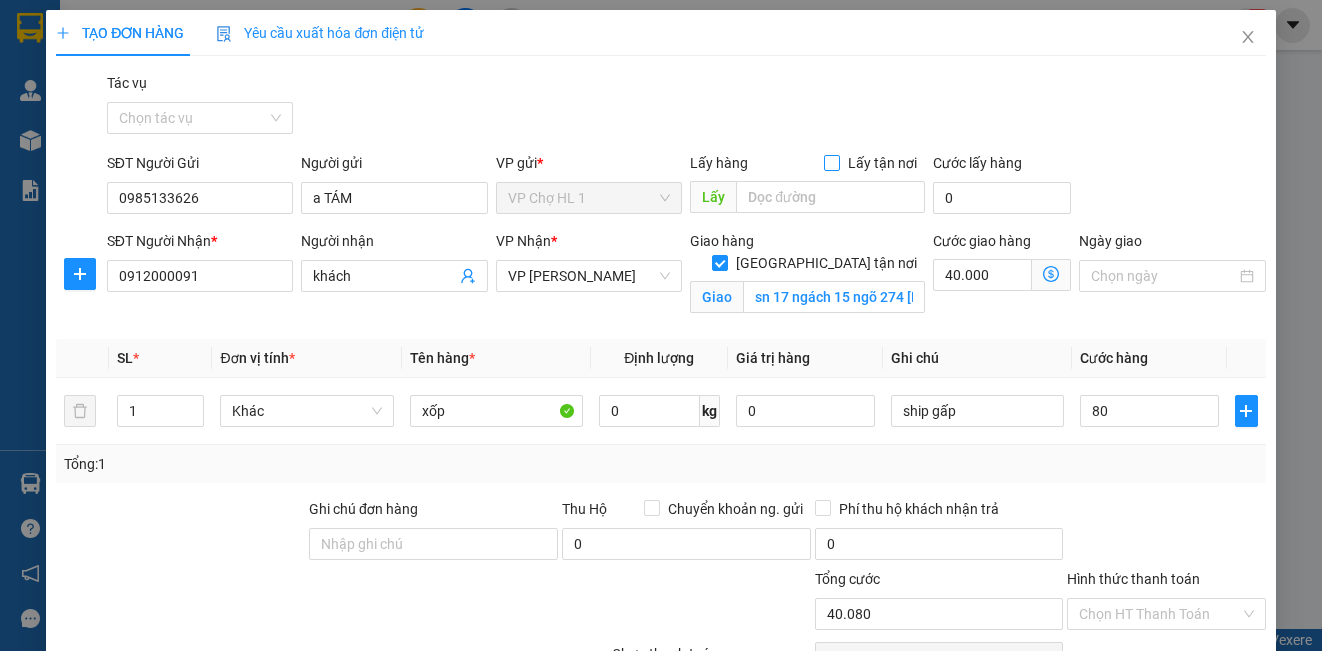 click on "Lấy tận nơi" at bounding box center (831, 162) 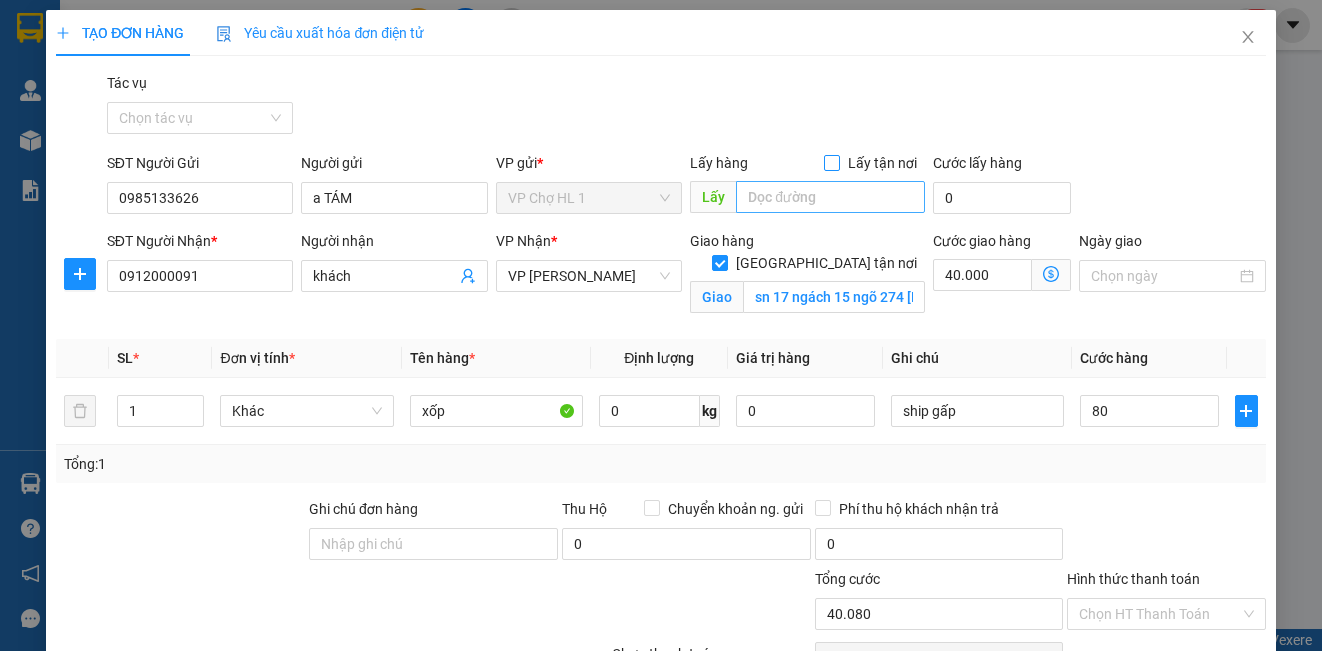 type on "80.000" 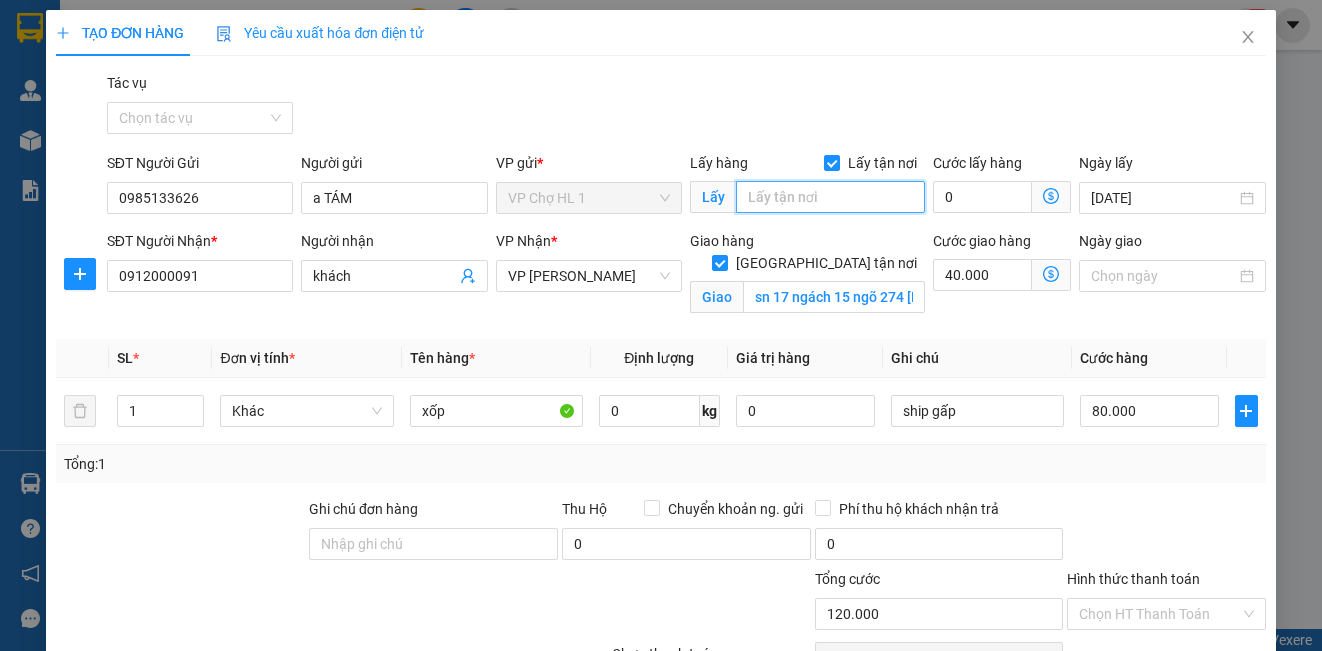click at bounding box center [830, 197] 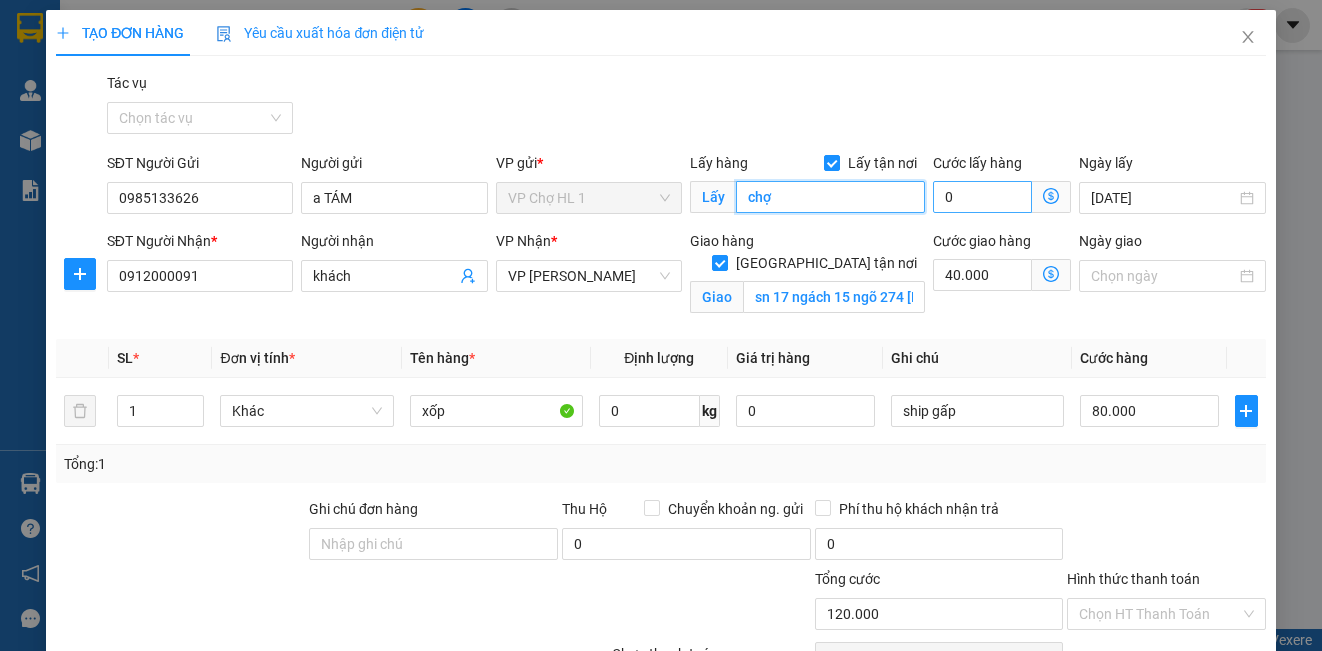 type on "chợ" 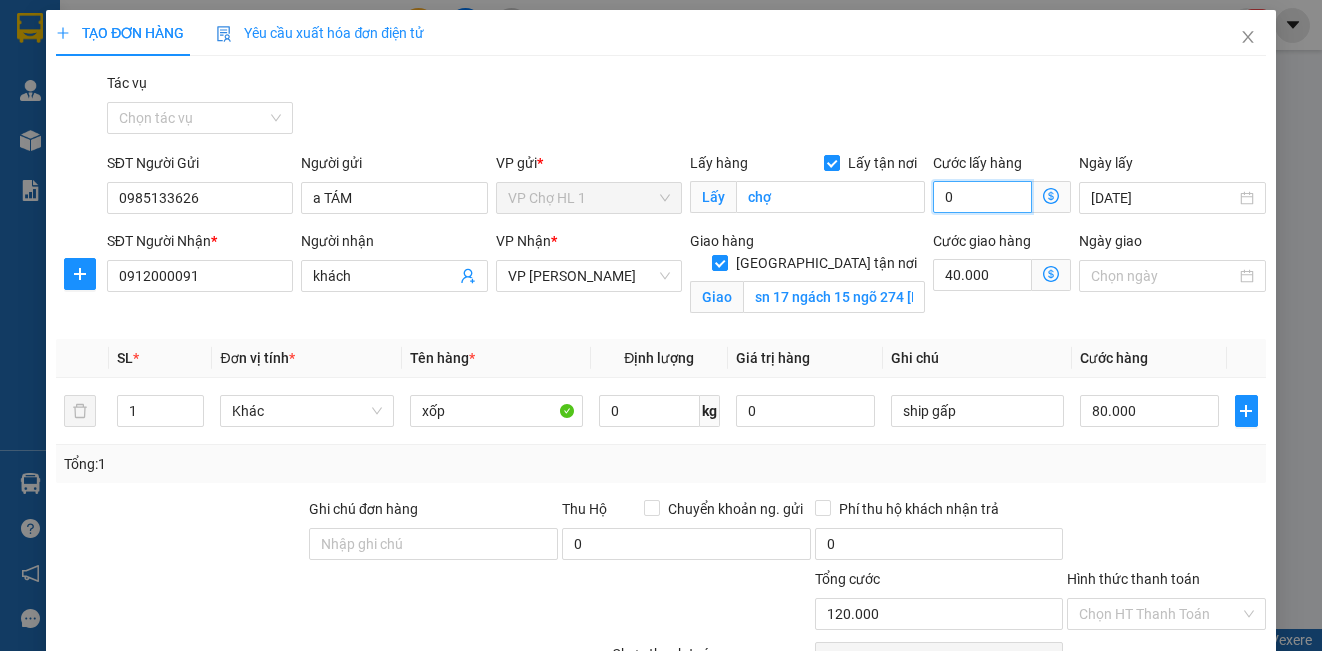 click on "0" at bounding box center (982, 197) 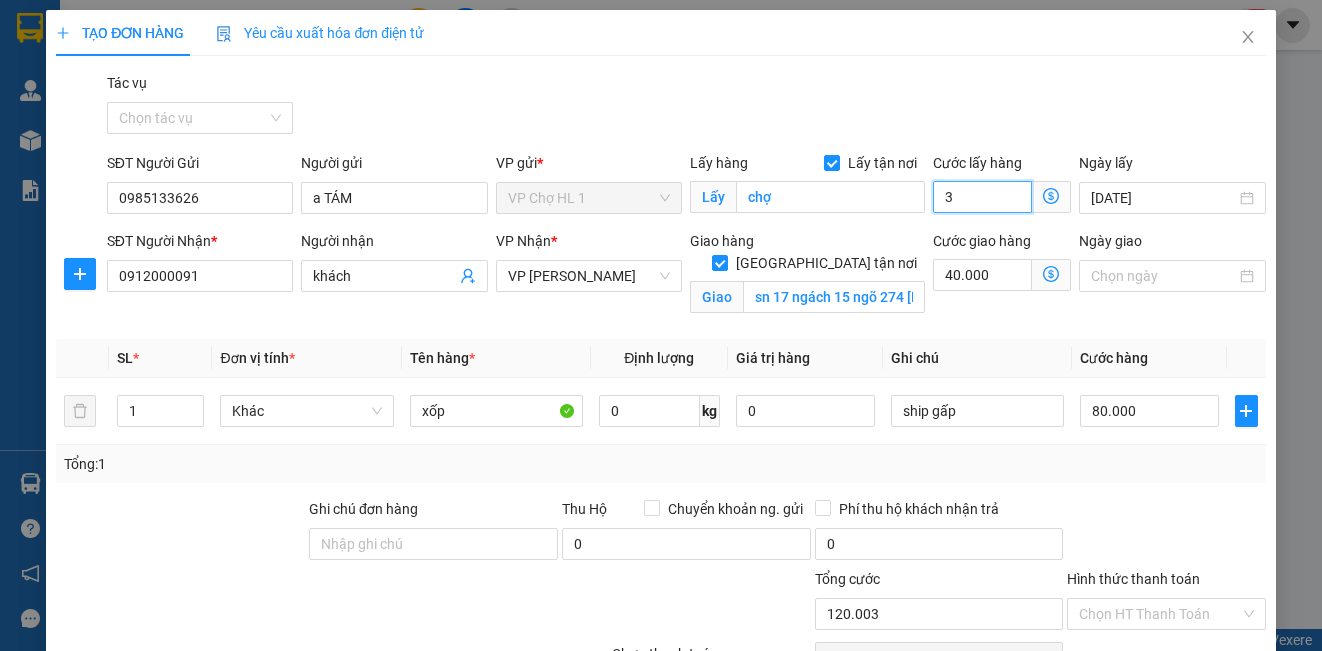 type on "120.030" 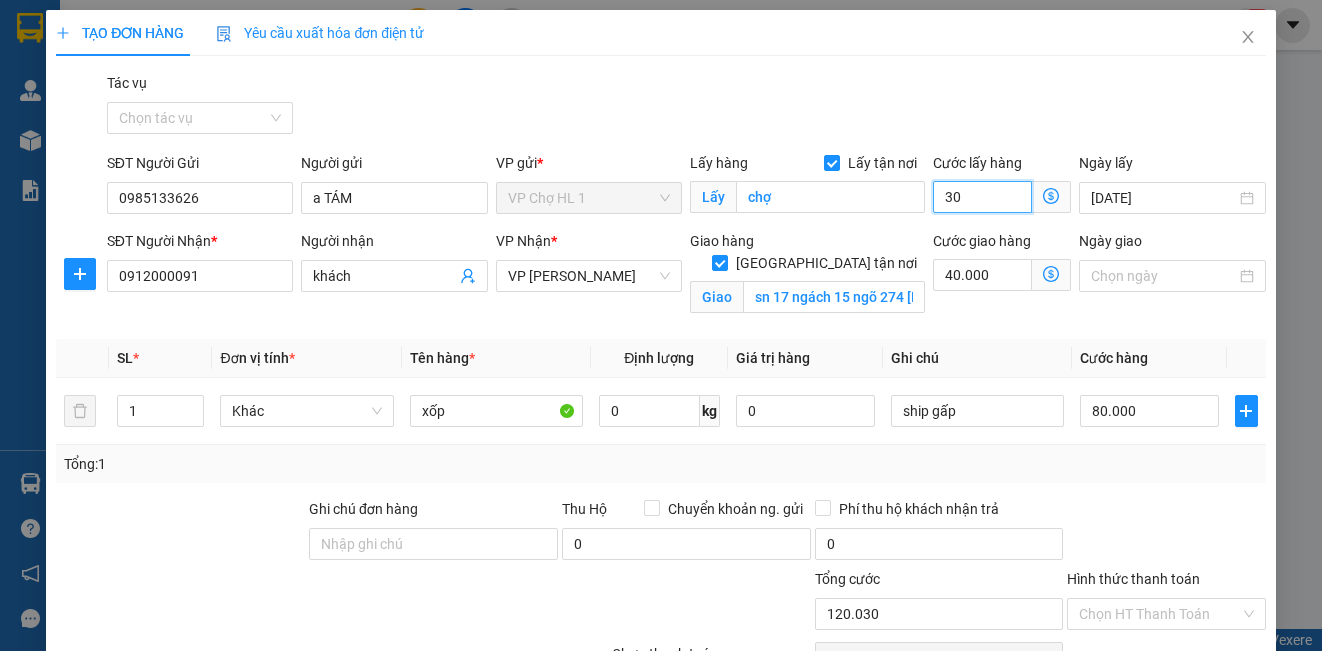 type on "30" 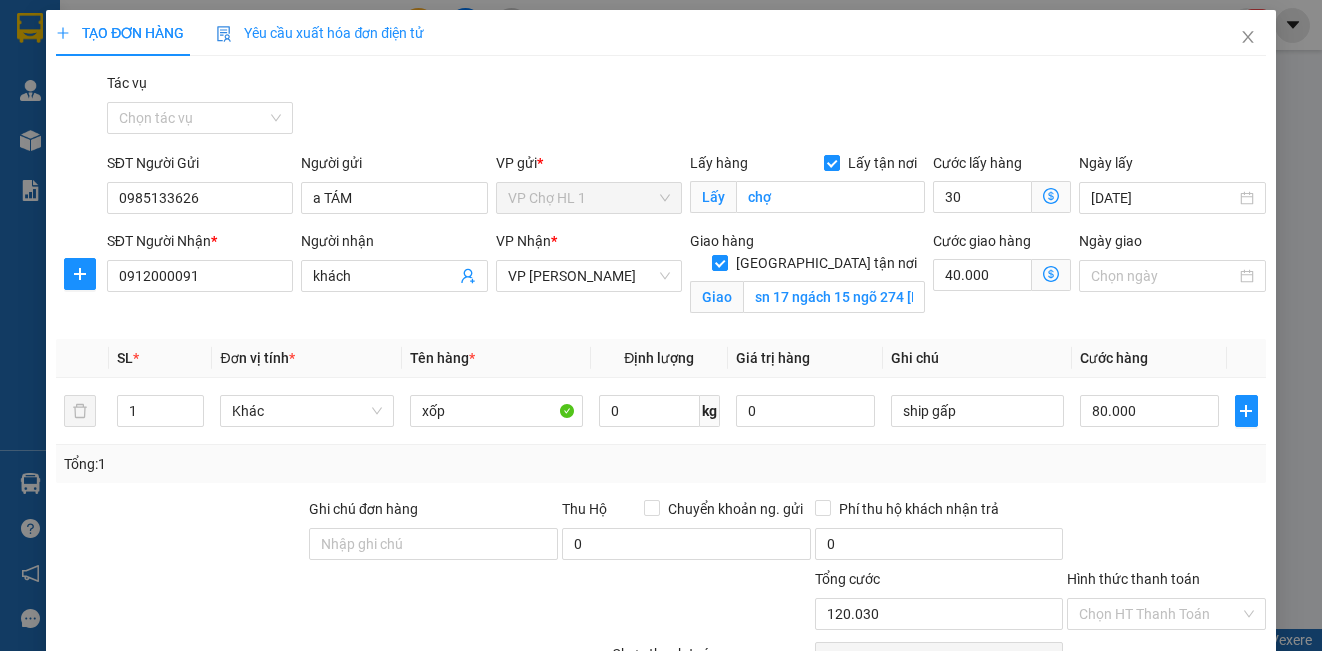 type on "150.000" 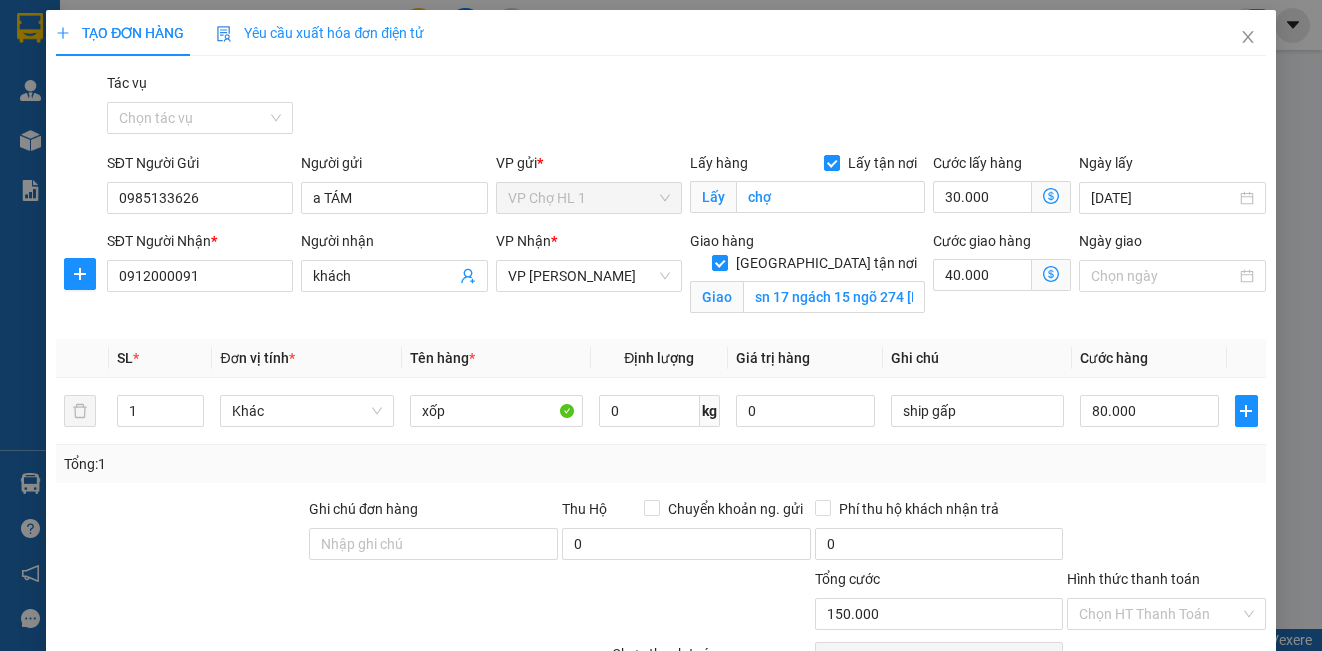 click on "Tác vụ Chọn tác vụ" at bounding box center (686, 107) 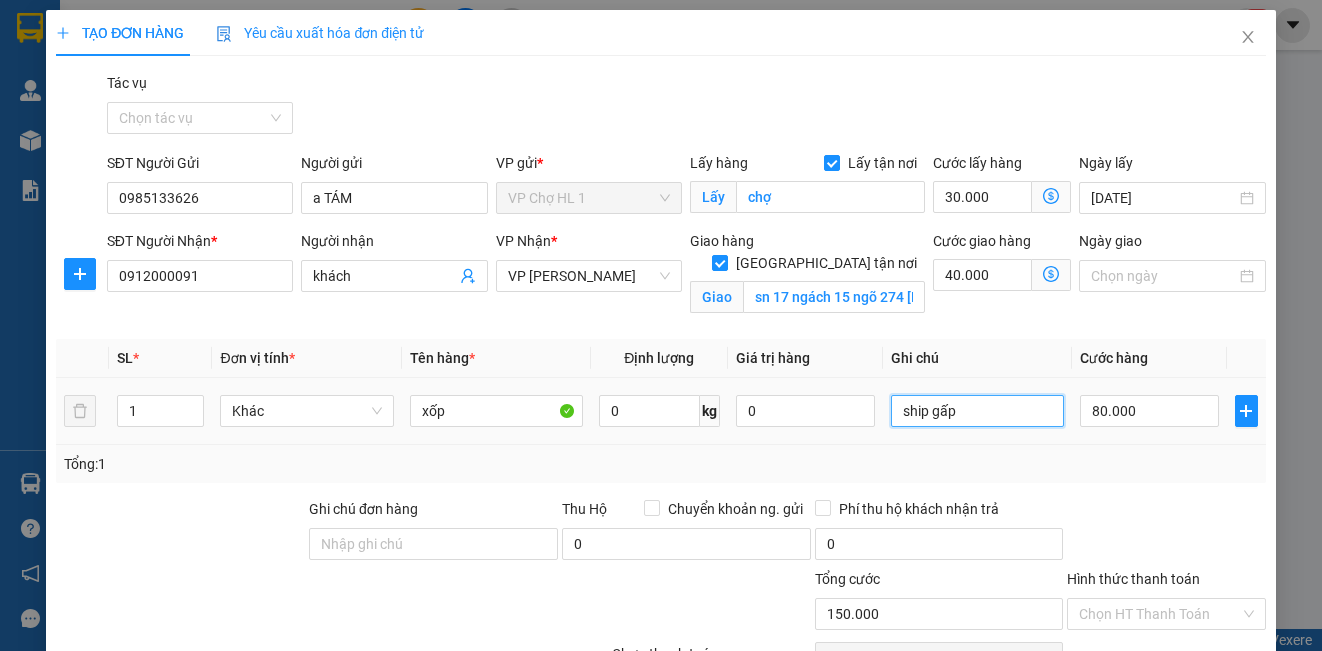 click on "ship gấp" at bounding box center [977, 411] 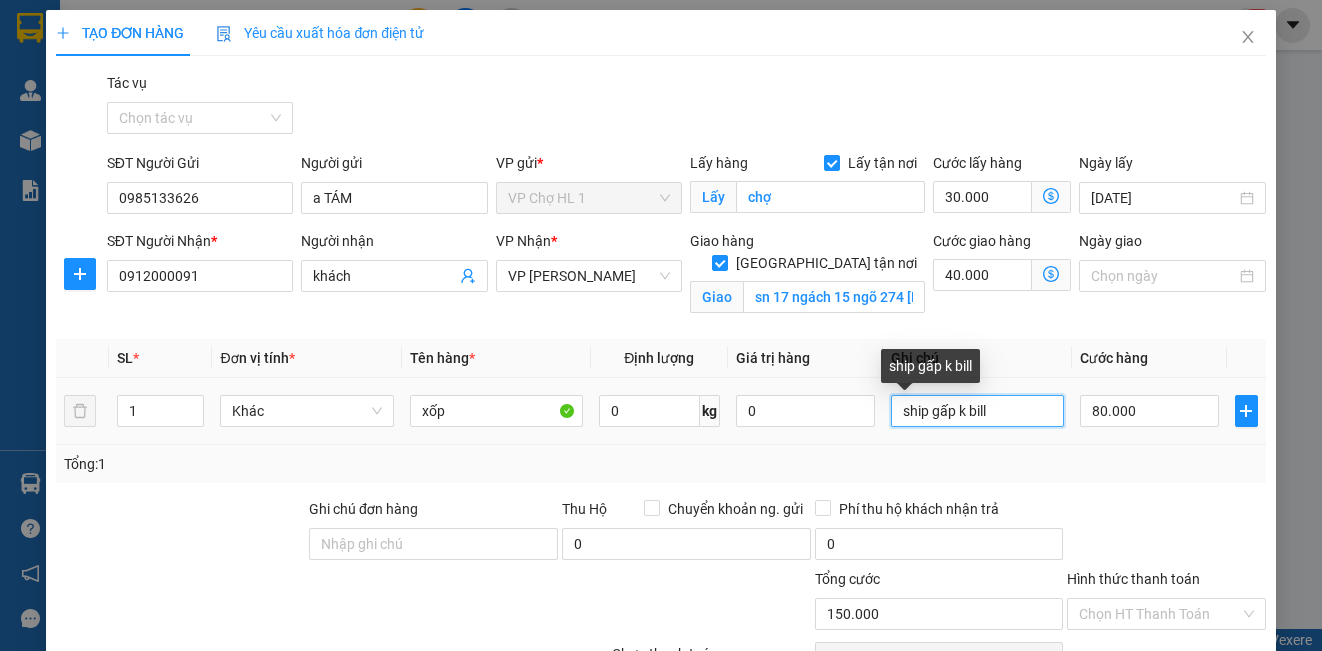 scroll, scrollTop: 175, scrollLeft: 0, axis: vertical 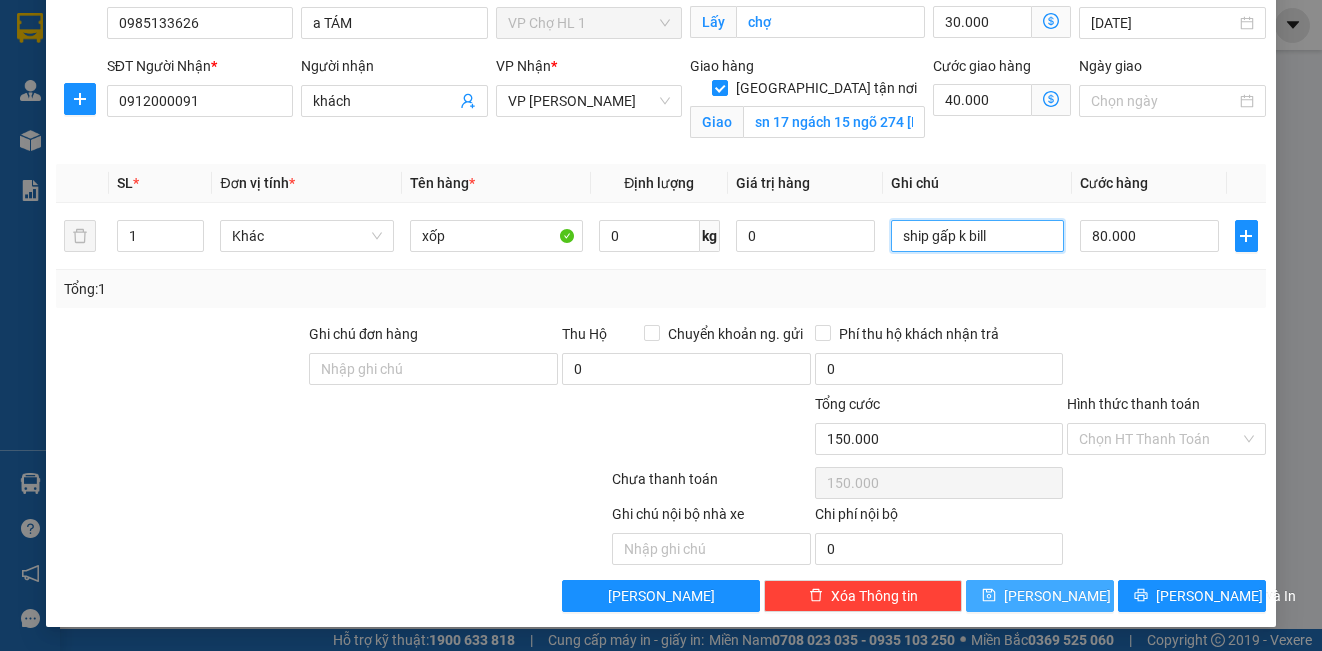 type on "ship gấp k bill" 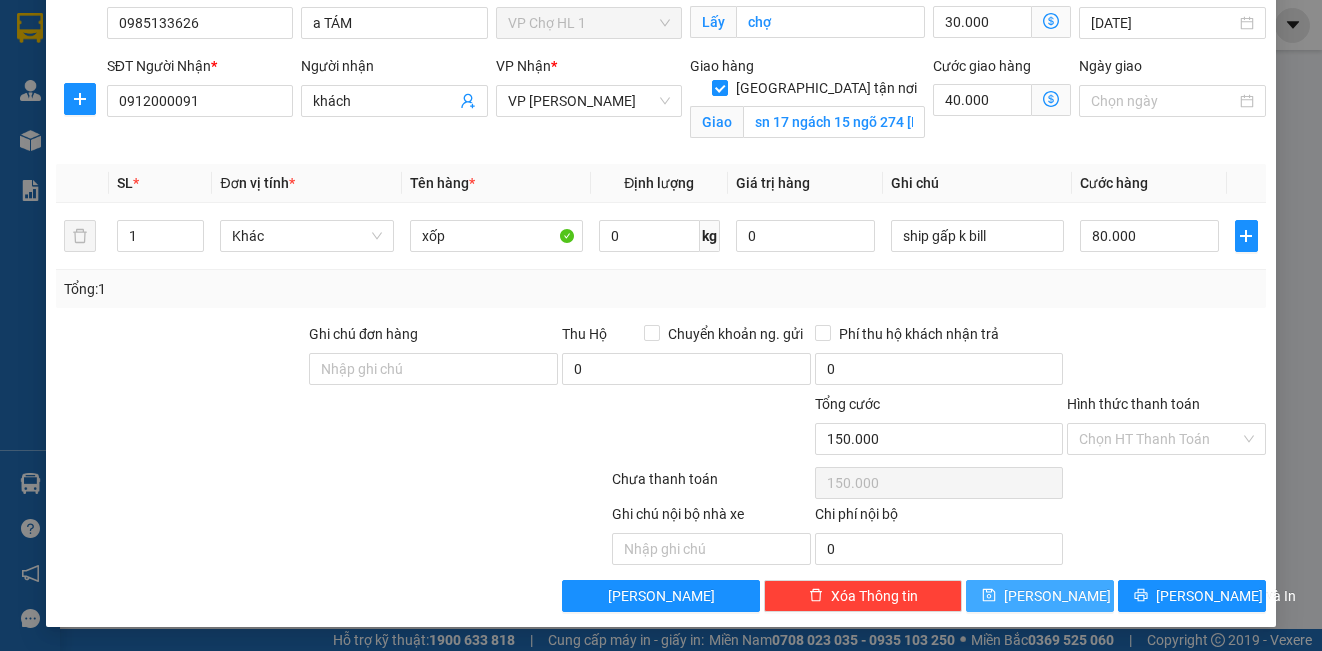click on "[PERSON_NAME]" at bounding box center (1040, 596) 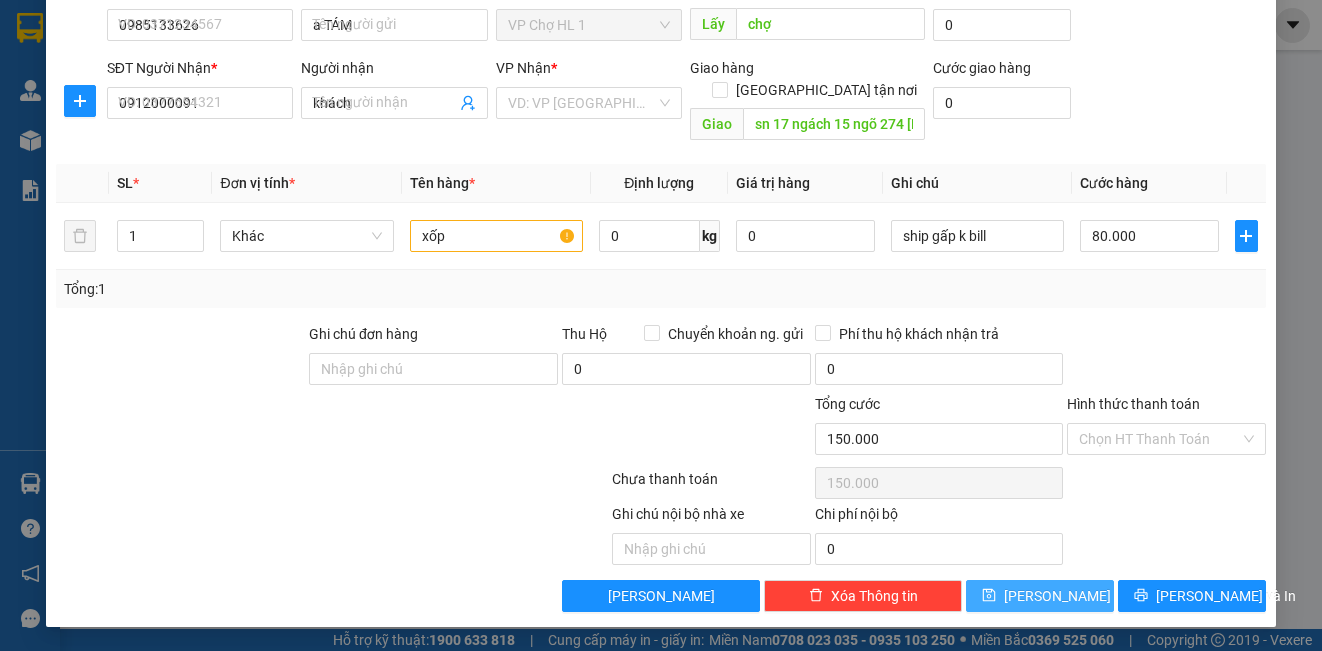 type 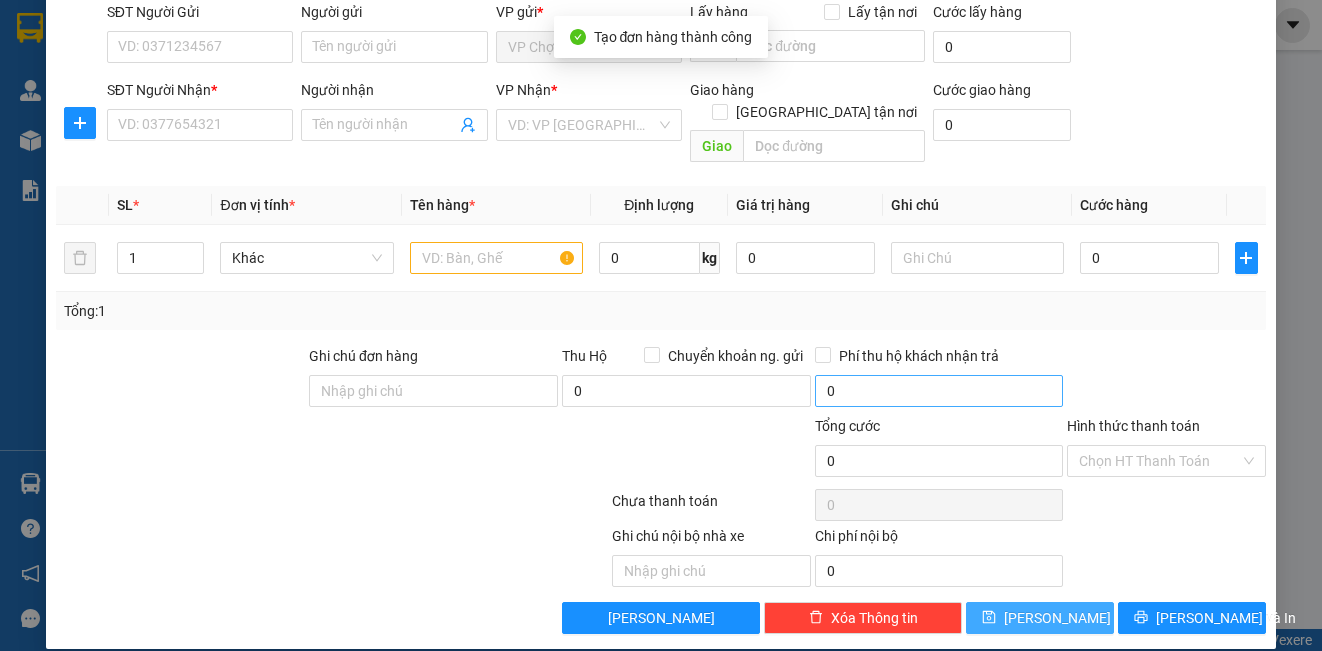 scroll, scrollTop: 0, scrollLeft: 0, axis: both 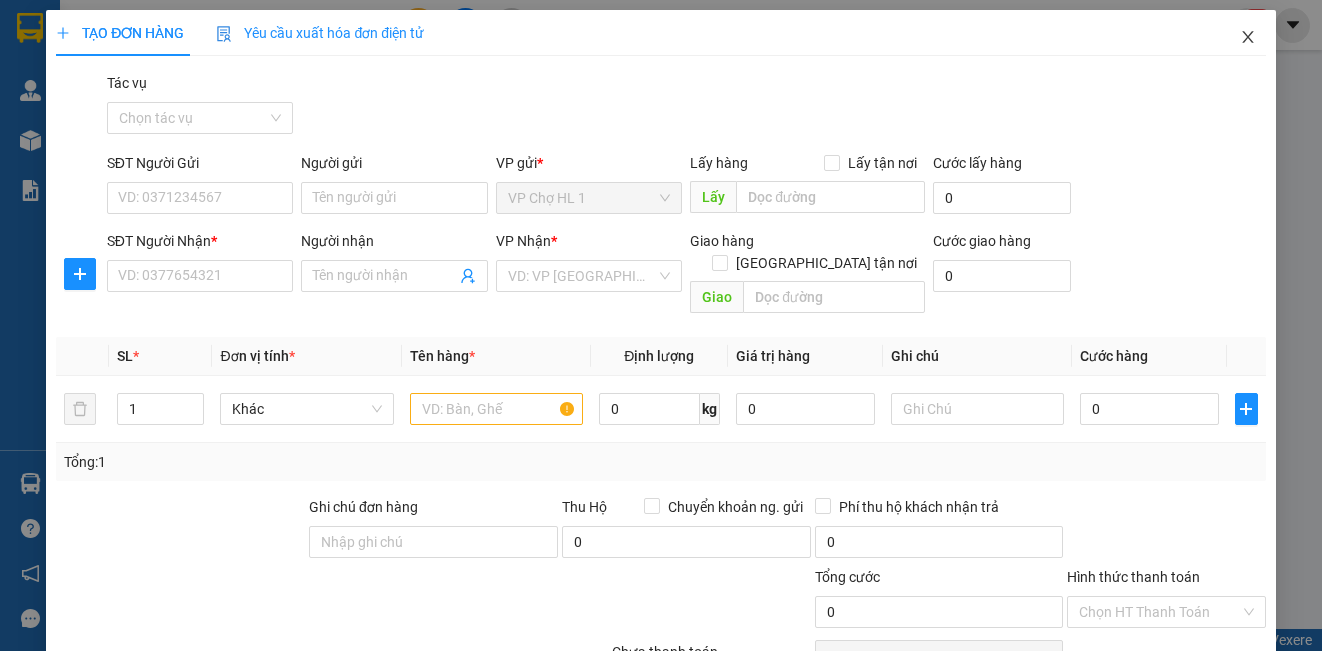 click 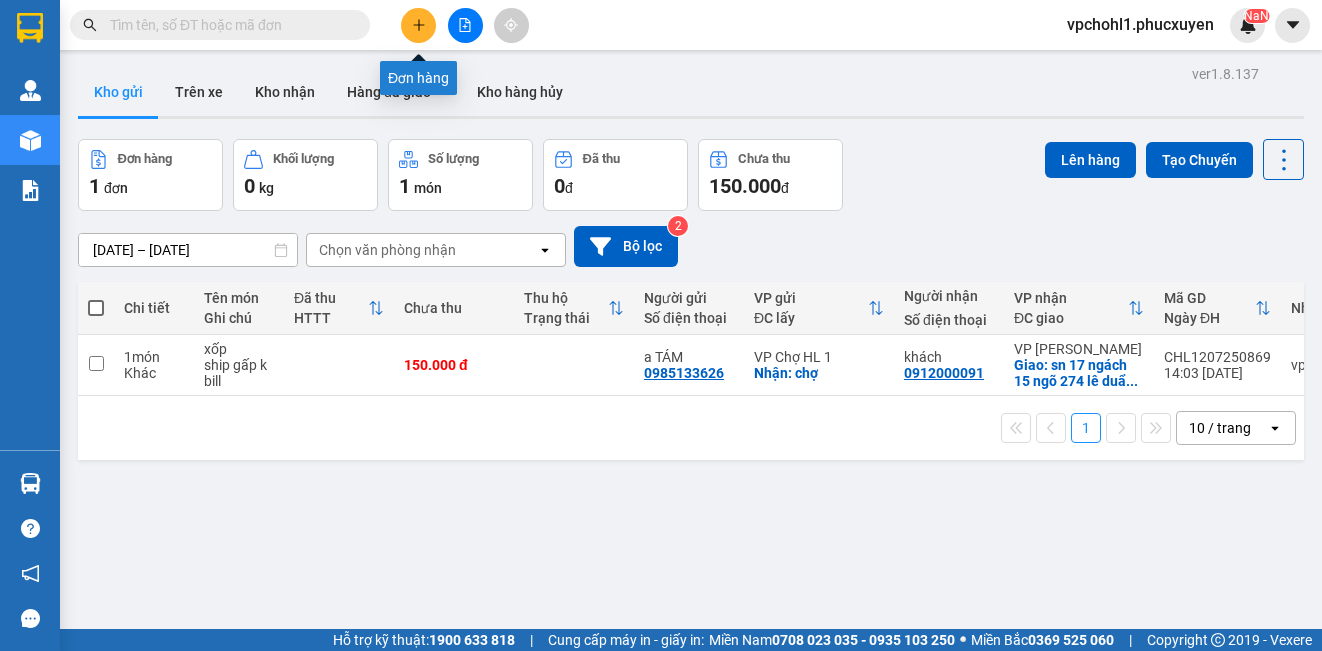 click at bounding box center [418, 25] 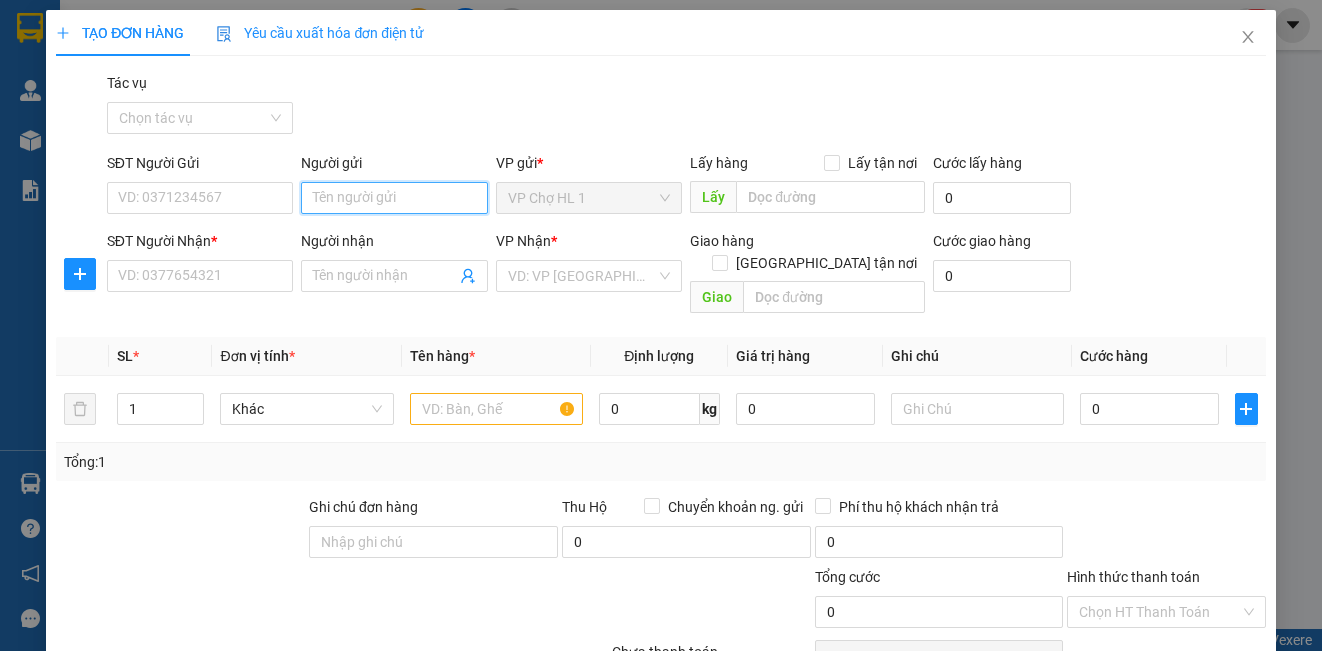 click on "Người gửi" at bounding box center [394, 198] 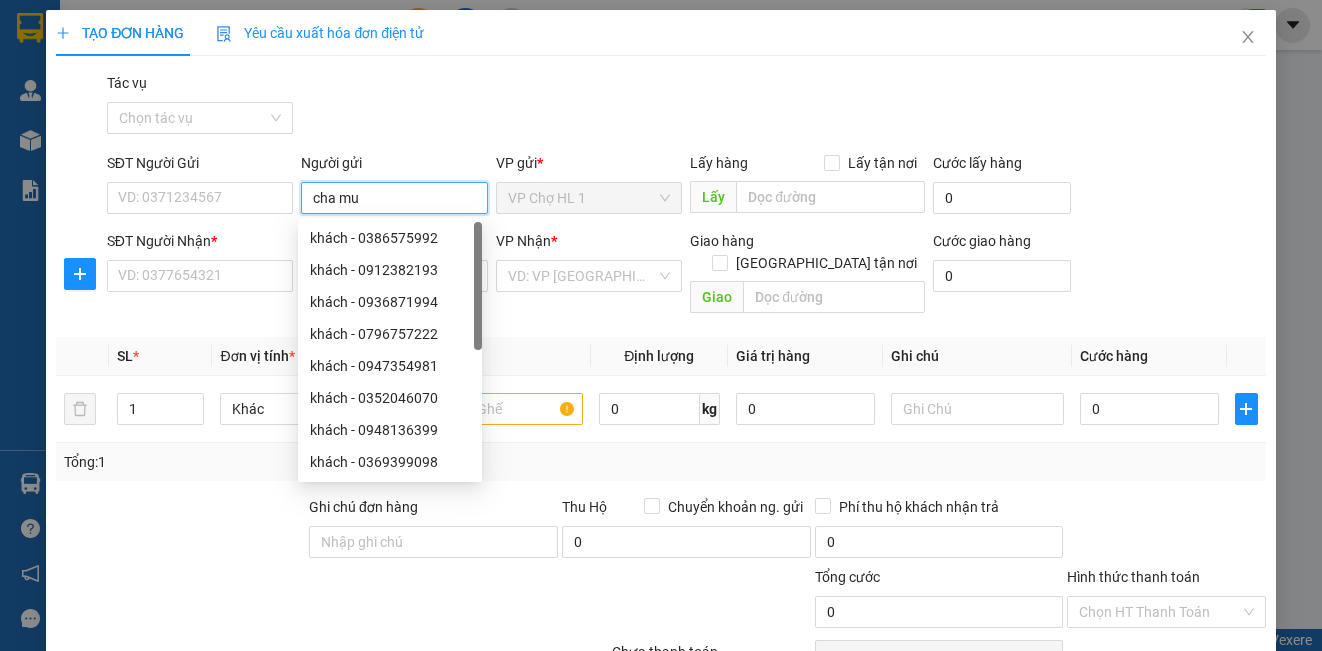 type on "cha muc" 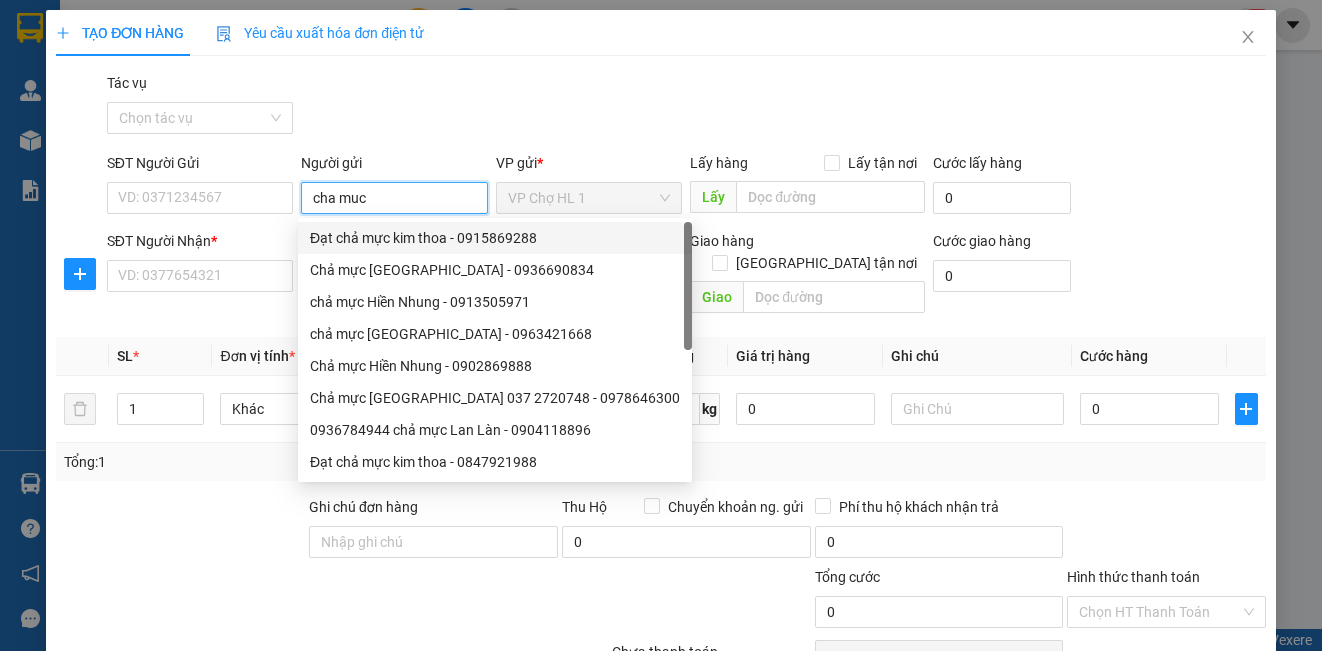 click on "Đạt chả mực kim thoa - 0915869288" at bounding box center [495, 238] 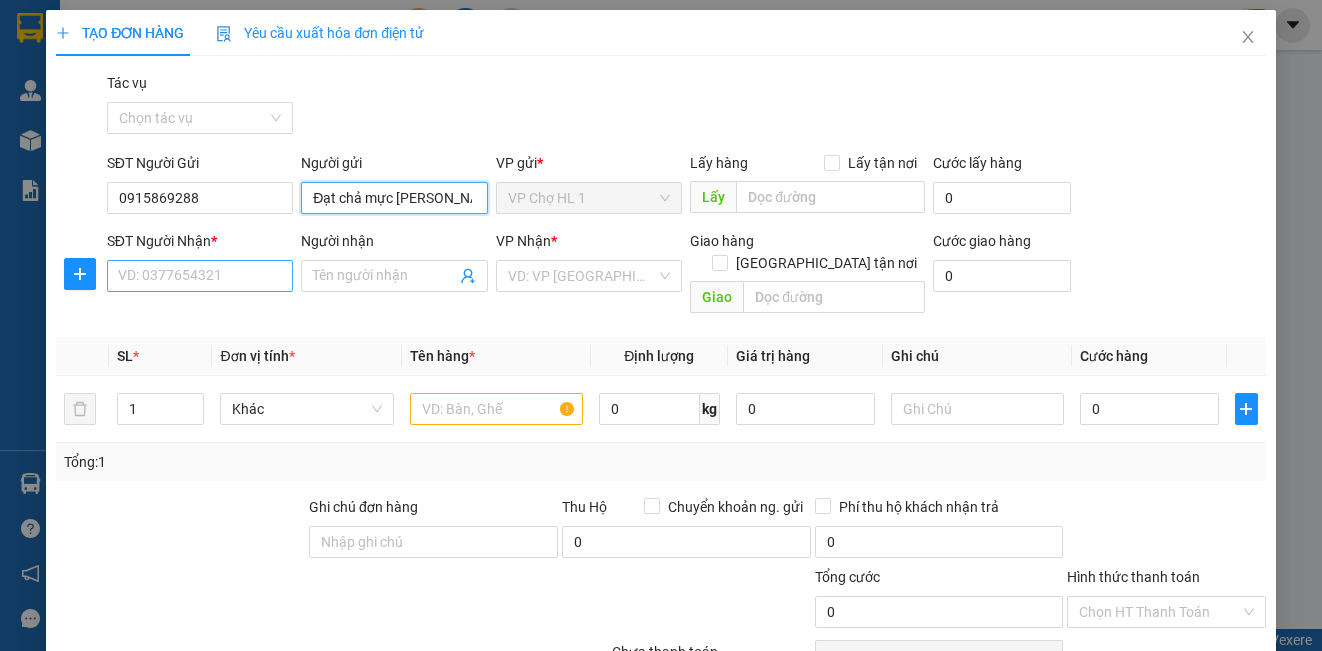 type on "Đạt chả mực [PERSON_NAME]" 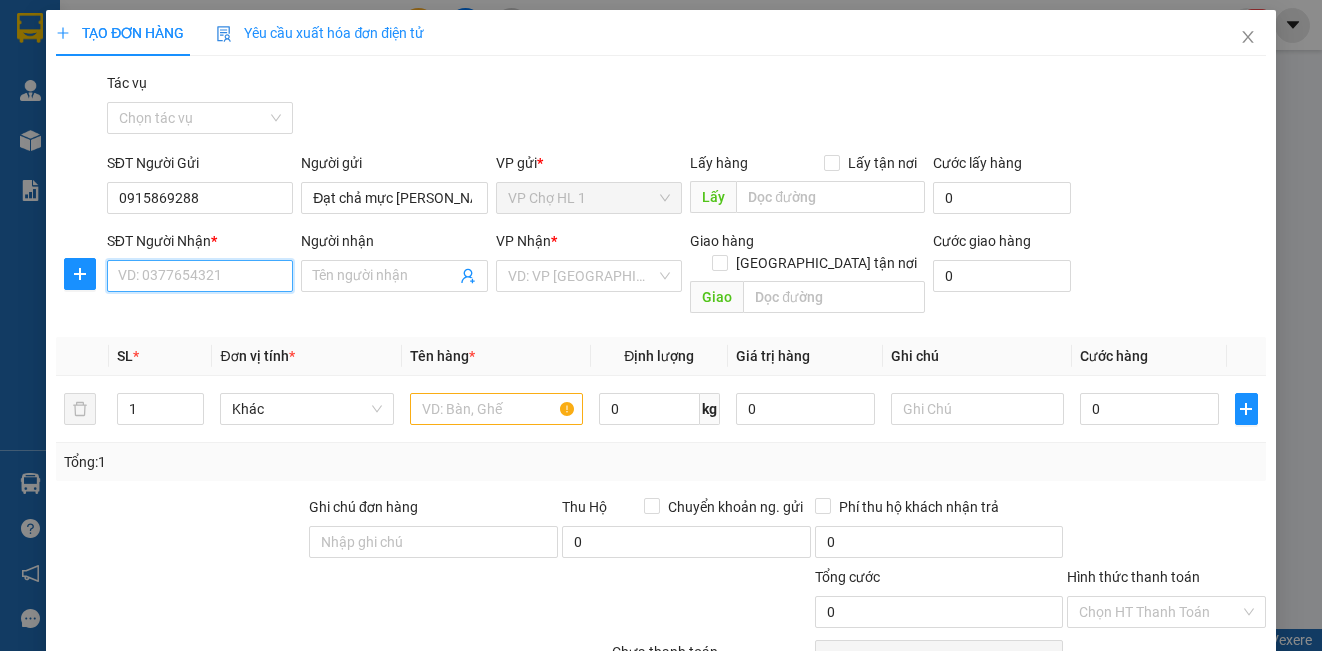 click on "SĐT Người Nhận  *" at bounding box center (200, 276) 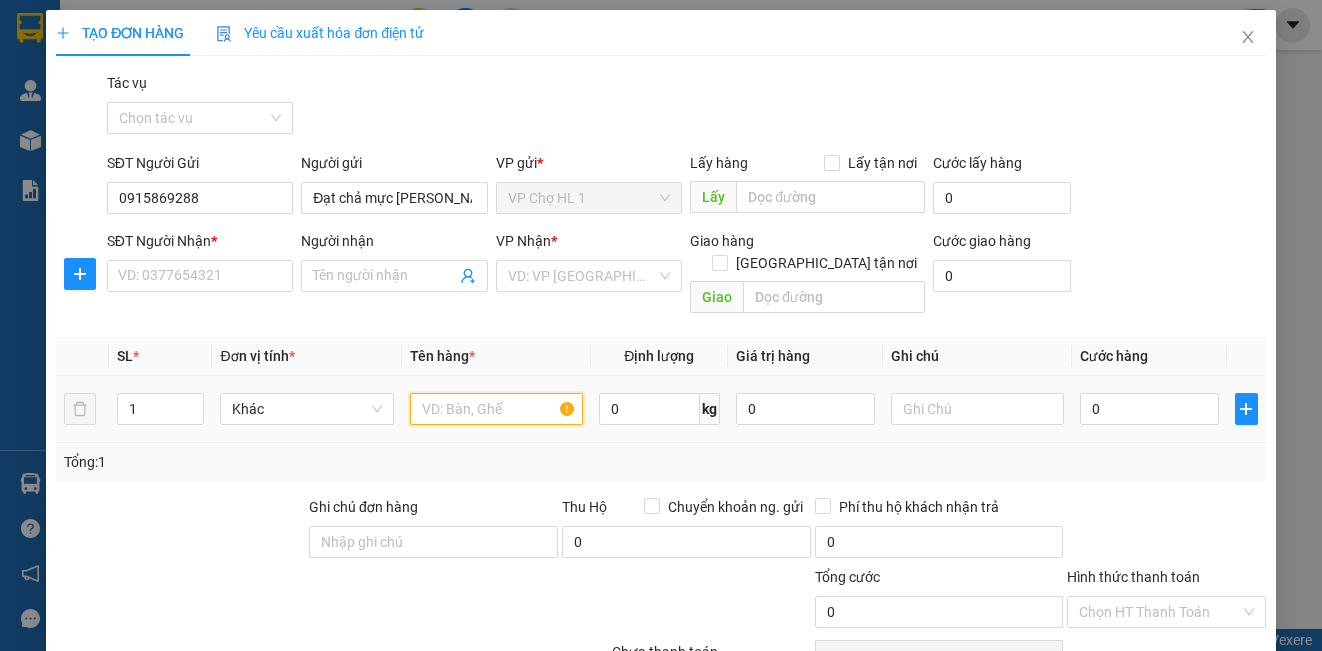click at bounding box center [496, 409] 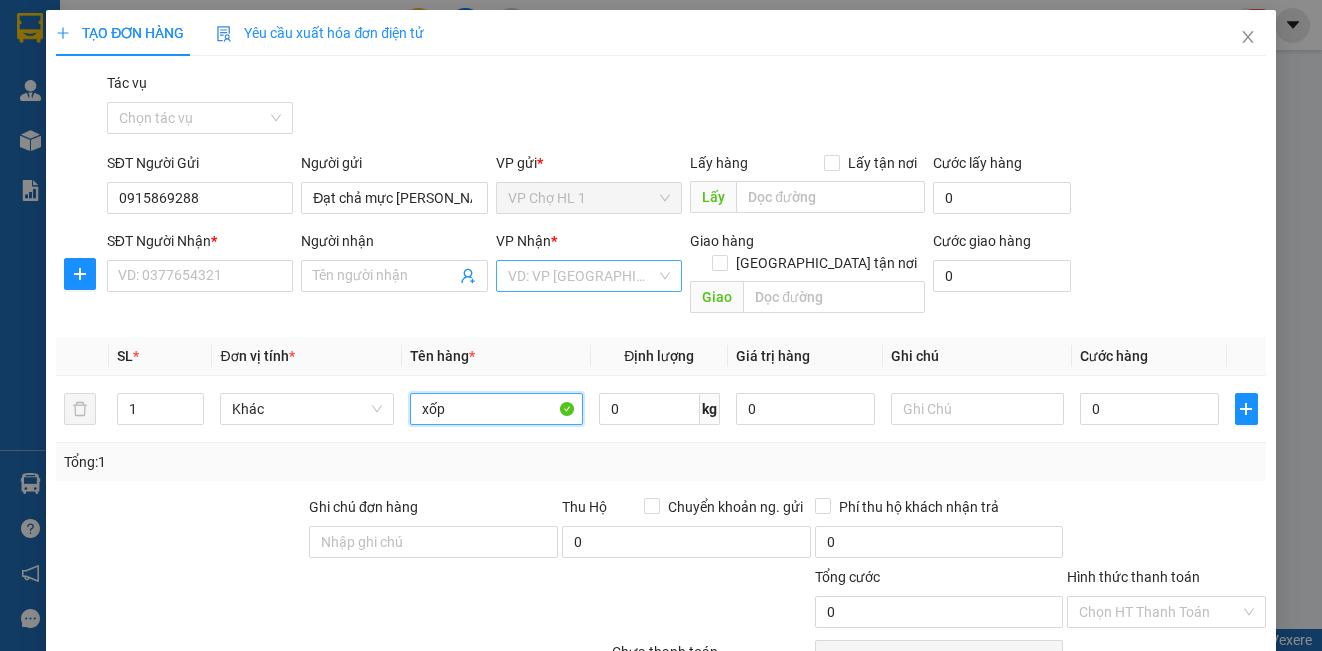 type on "xốp" 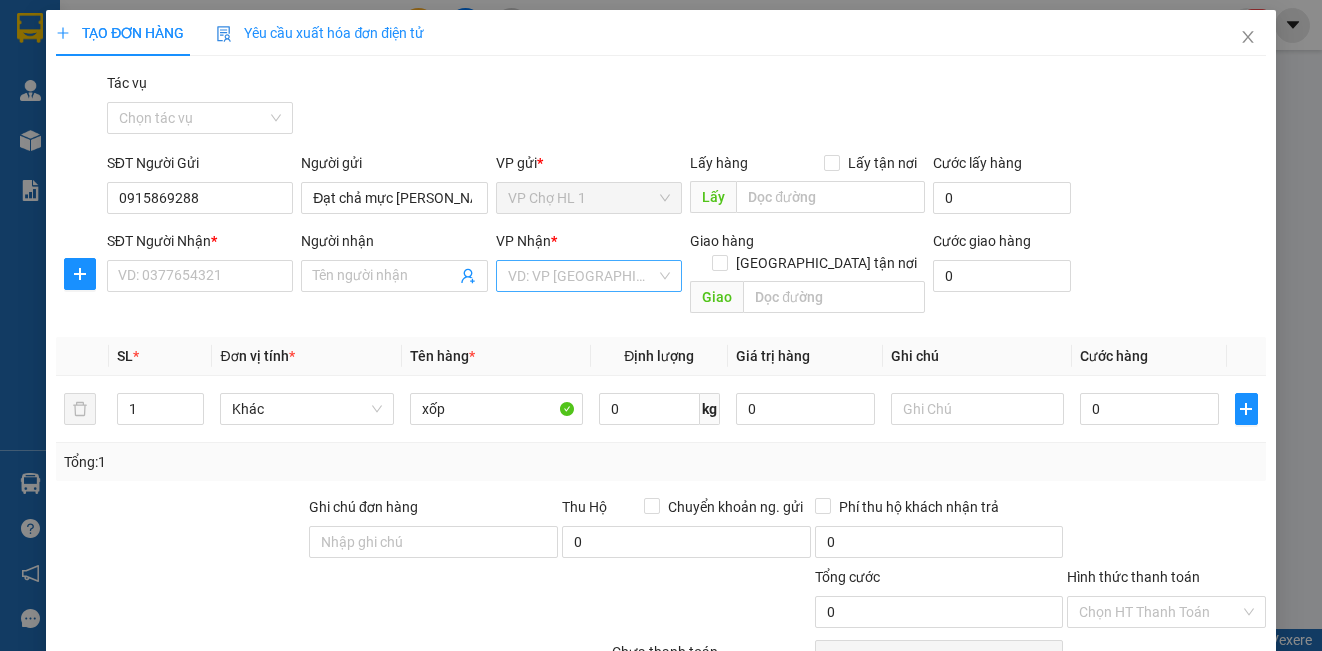 click at bounding box center (582, 276) 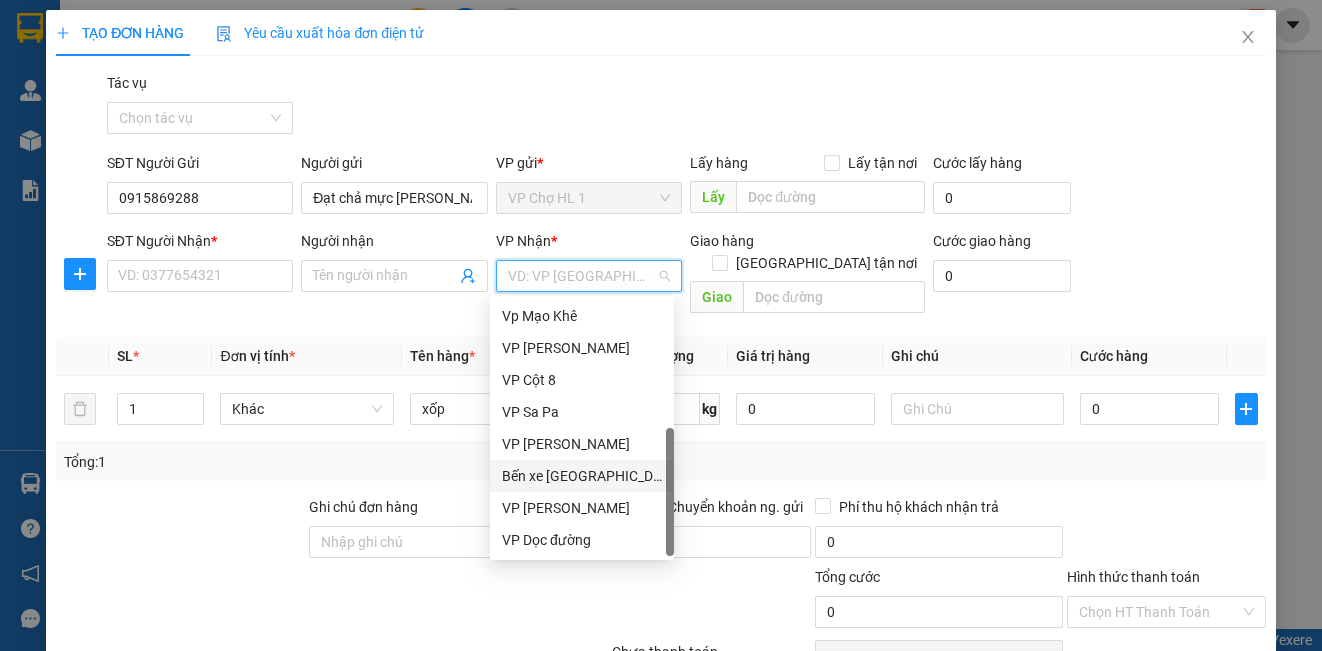 scroll, scrollTop: 0, scrollLeft: 0, axis: both 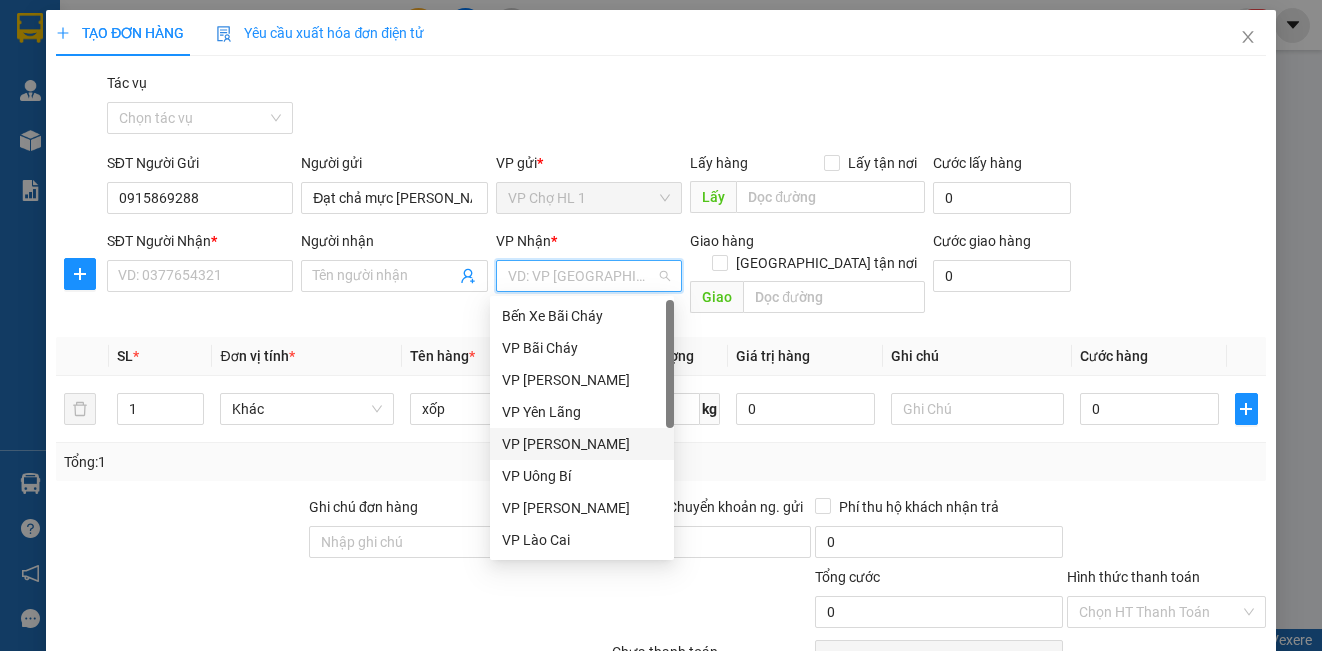 click on "VP [PERSON_NAME]" at bounding box center [582, 444] 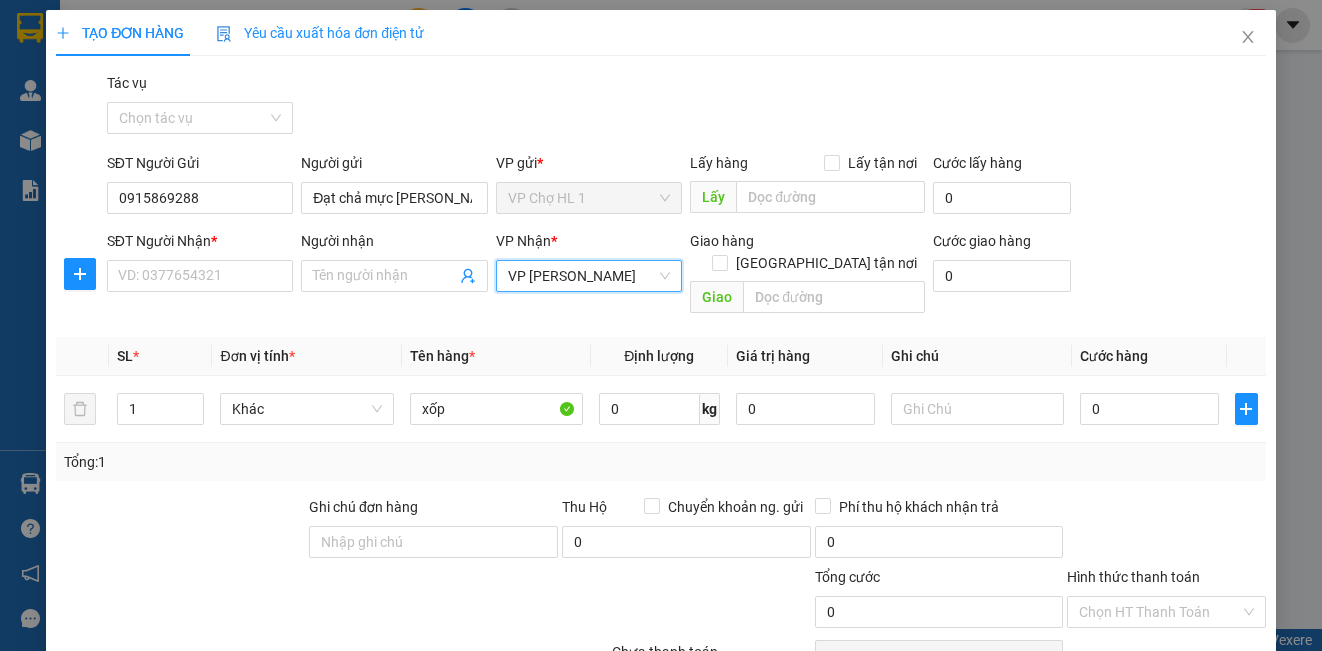 click on "Giao hàng [GEOGRAPHIC_DATA] tận nơi" at bounding box center (807, 241) 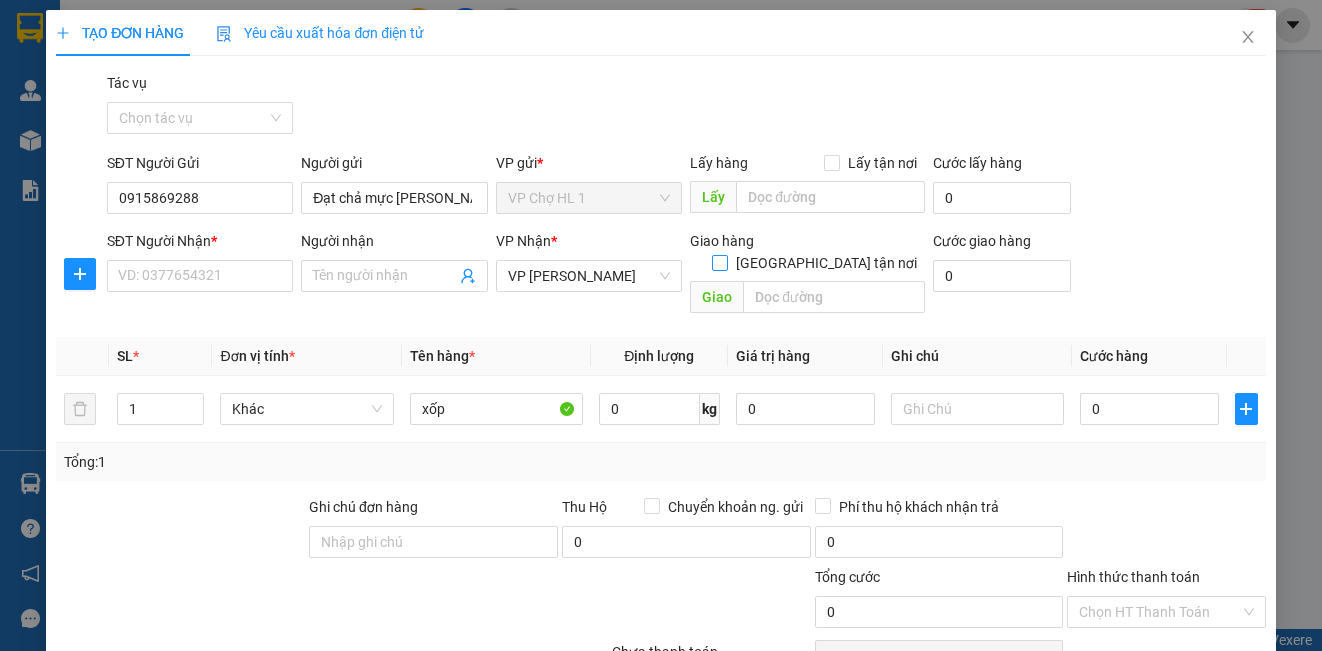 click on "[GEOGRAPHIC_DATA] tận nơi" at bounding box center [719, 262] 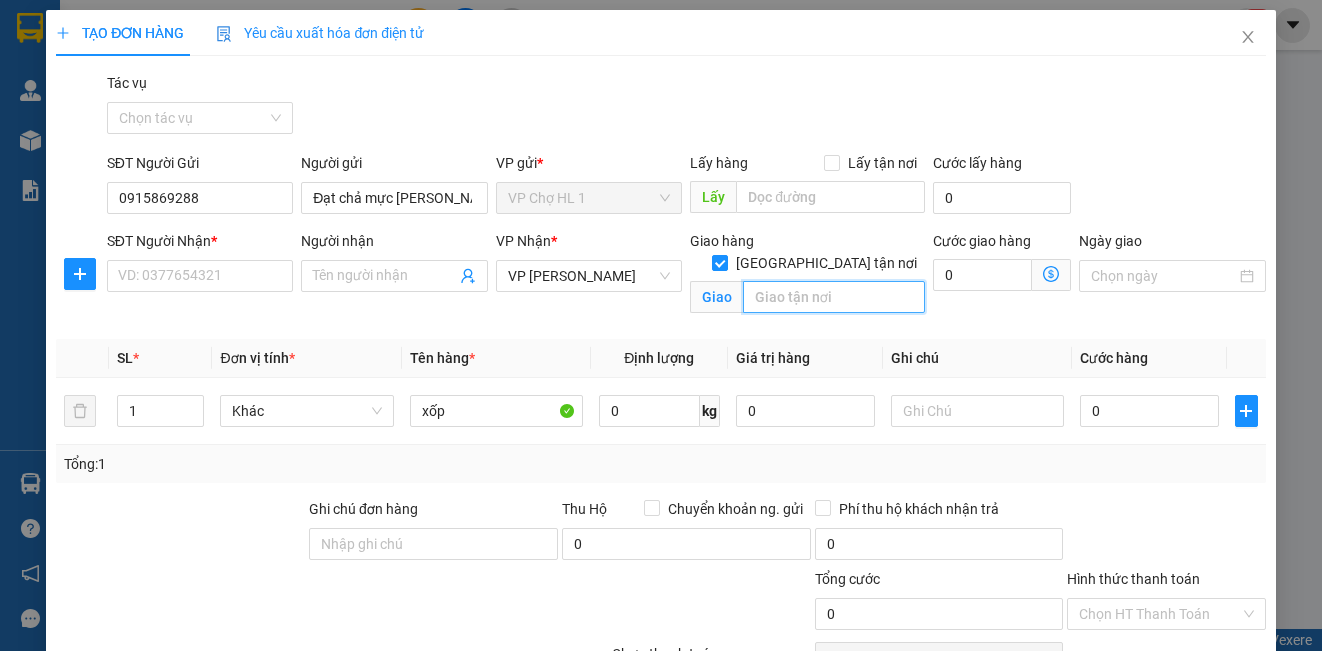 click at bounding box center (834, 297) 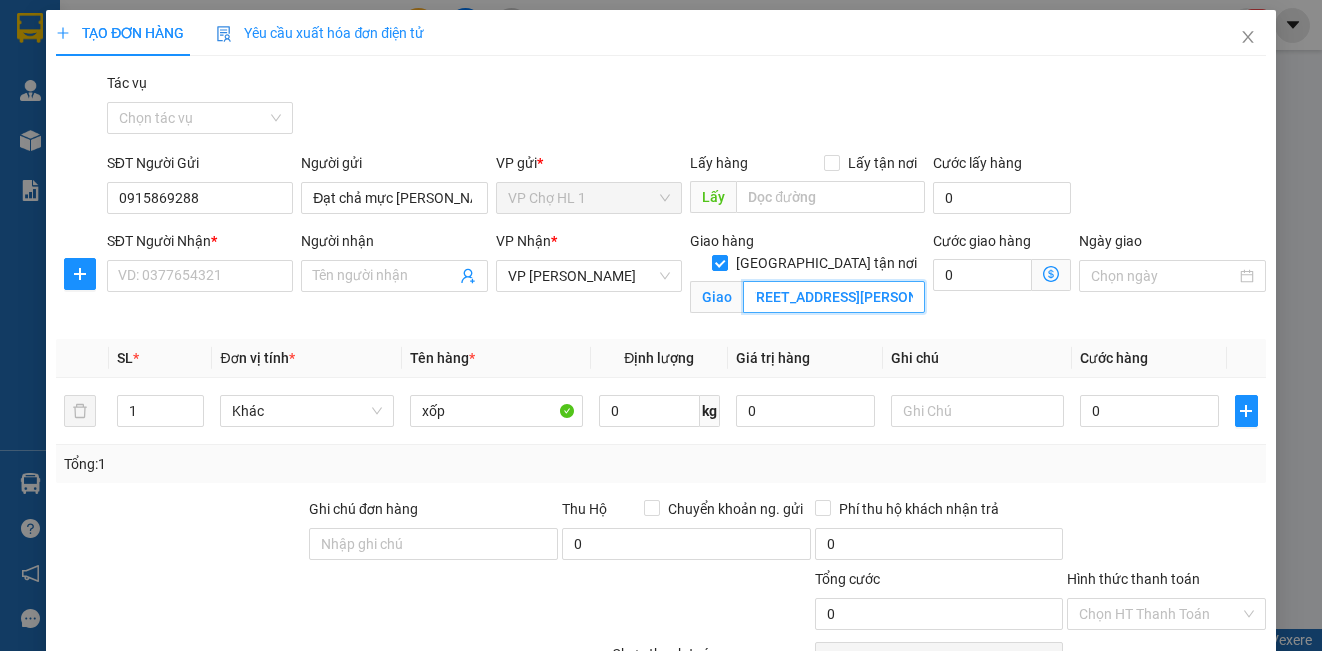 scroll, scrollTop: 0, scrollLeft: 20, axis: horizontal 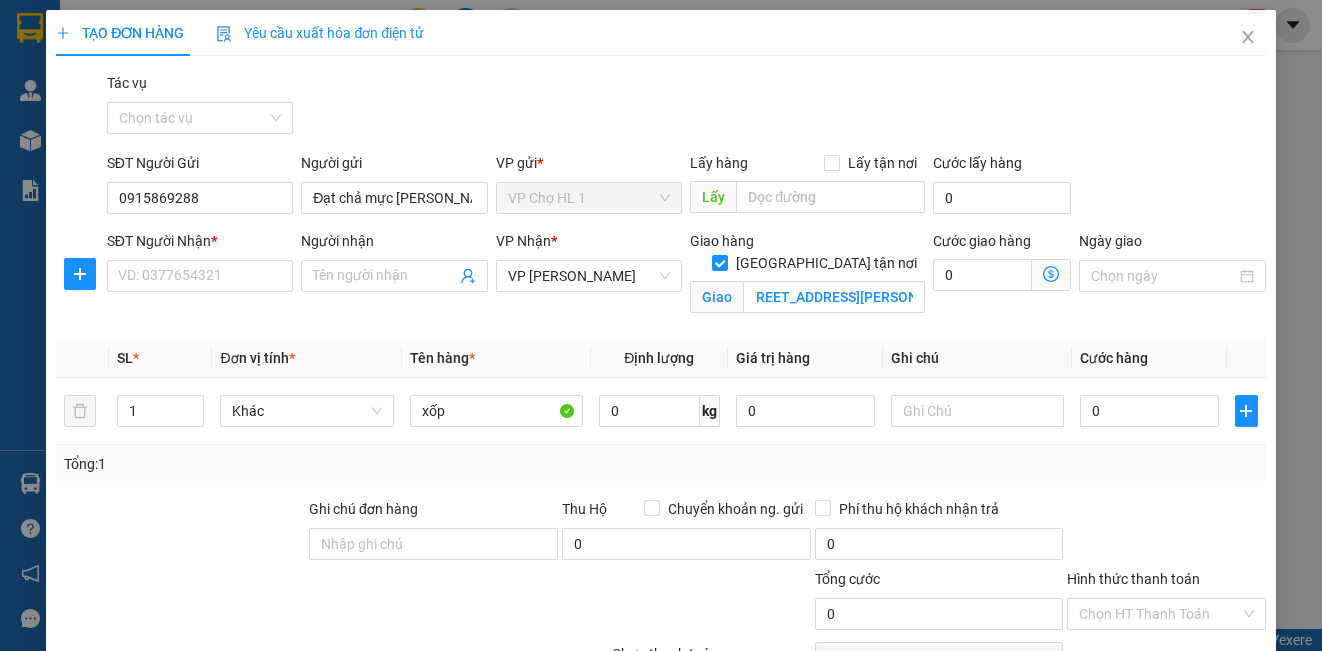 click on "SĐT Người Gửi 0915869288 Người gửi Đạt chả mực [PERSON_NAME] VP gửi  * VP Chợ HL 1 Lấy hàng Lấy tận nơi Lấy Cước lấy hàng 0" at bounding box center [686, 187] 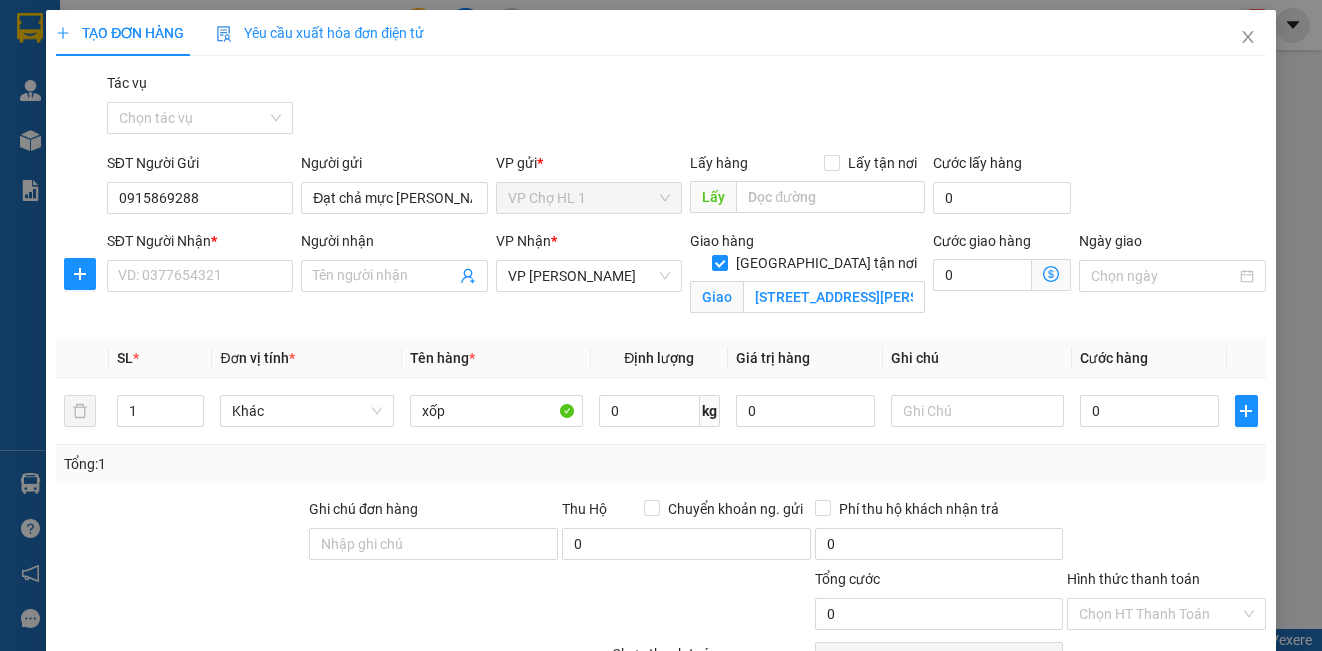 click at bounding box center [1051, 275] 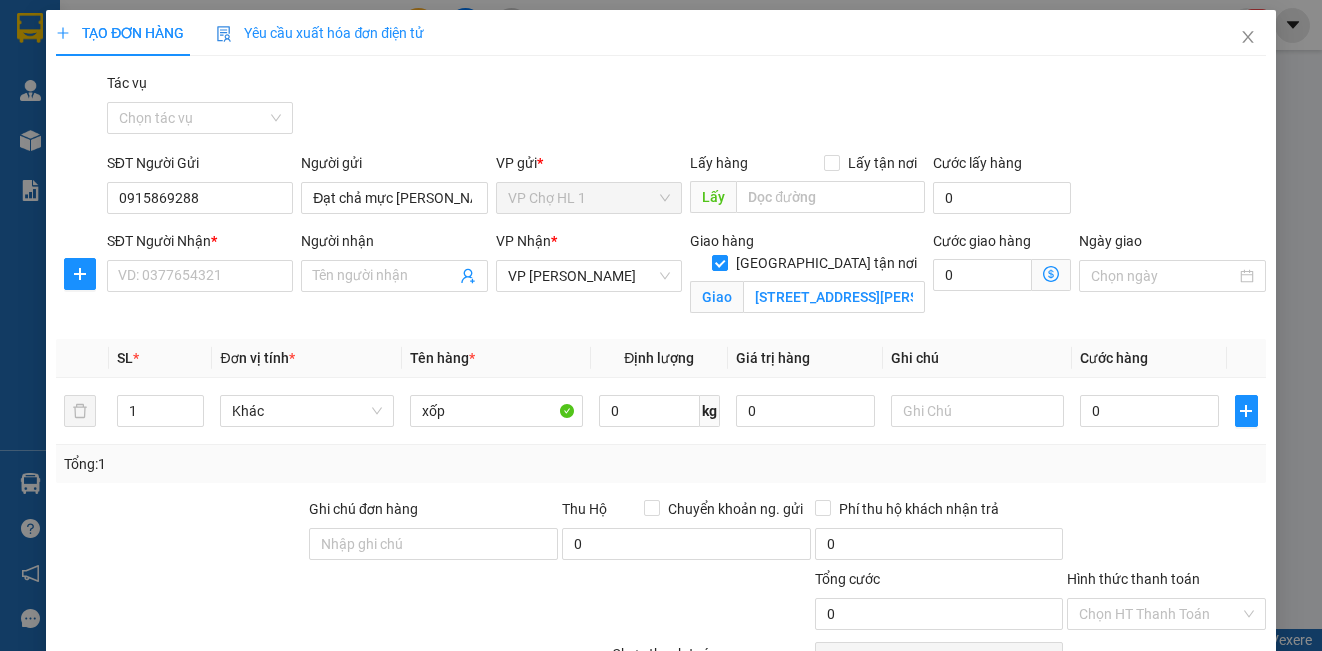 click 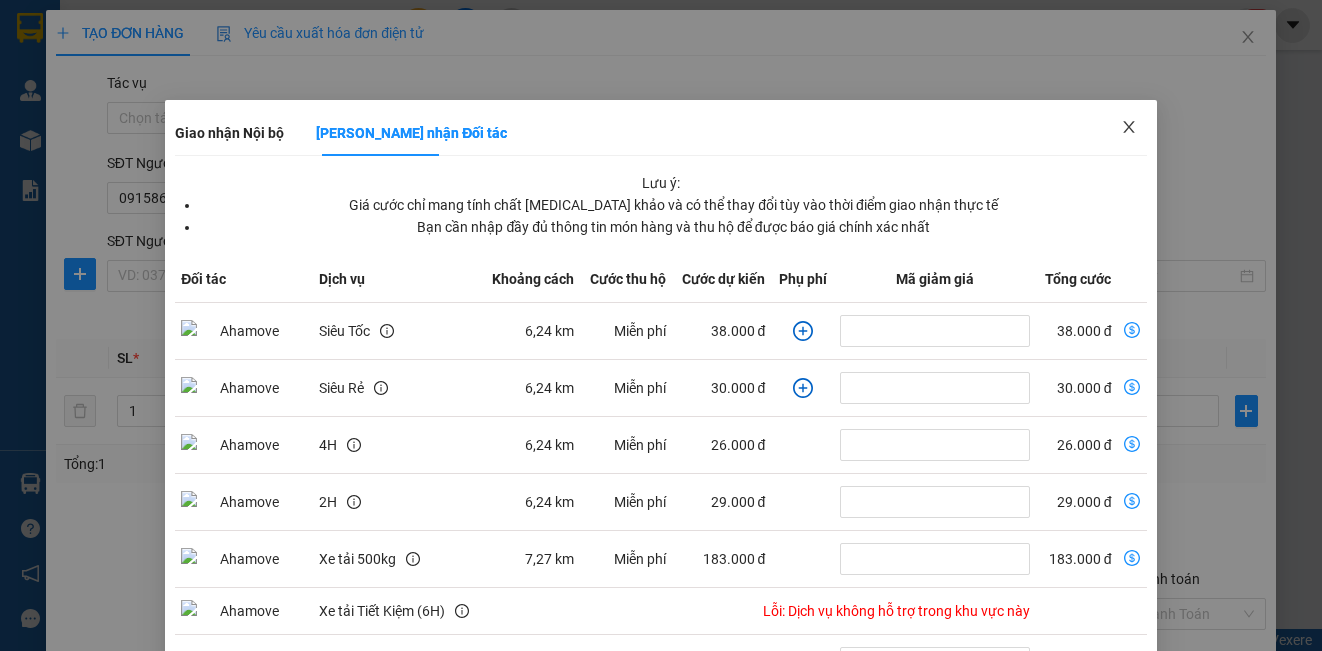 click 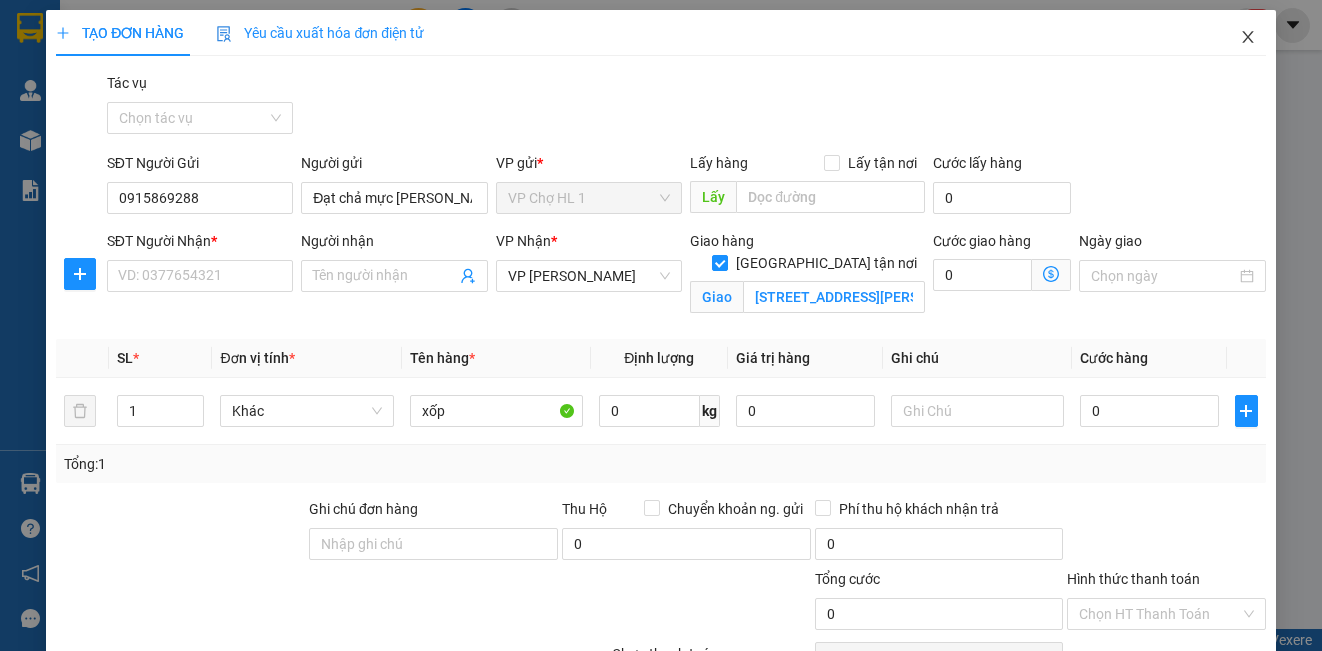 click 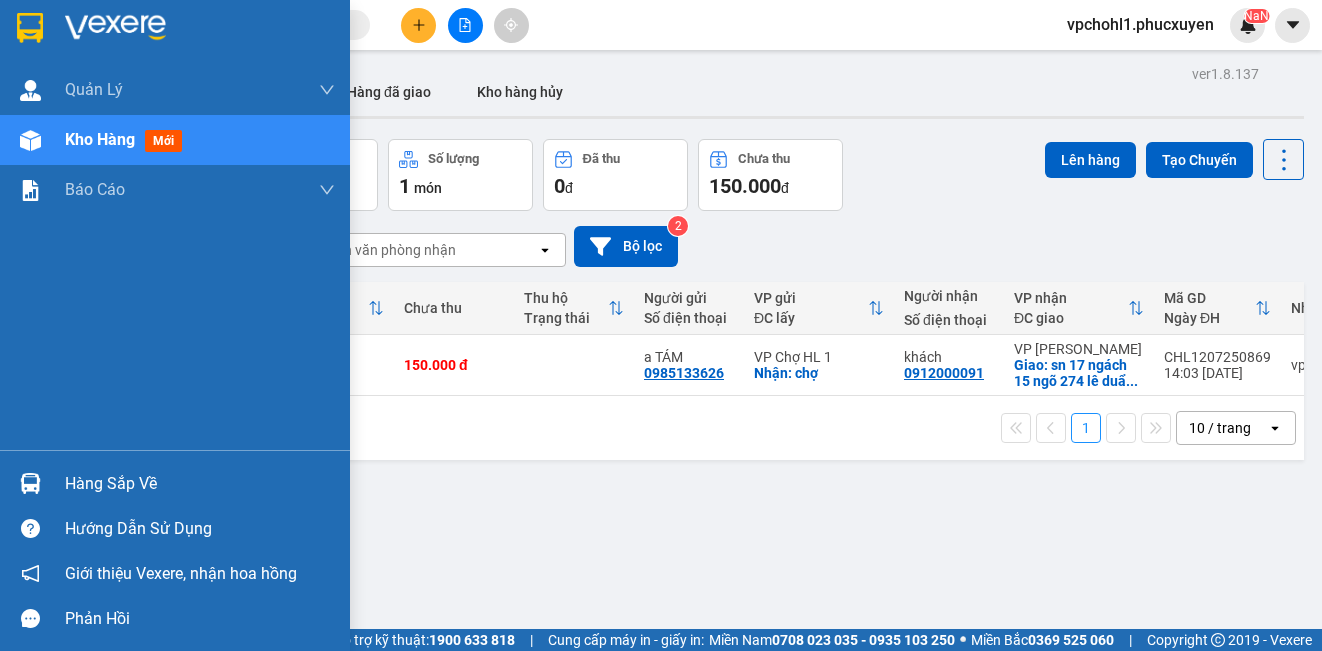 click on "Hàng sắp về" at bounding box center (175, 483) 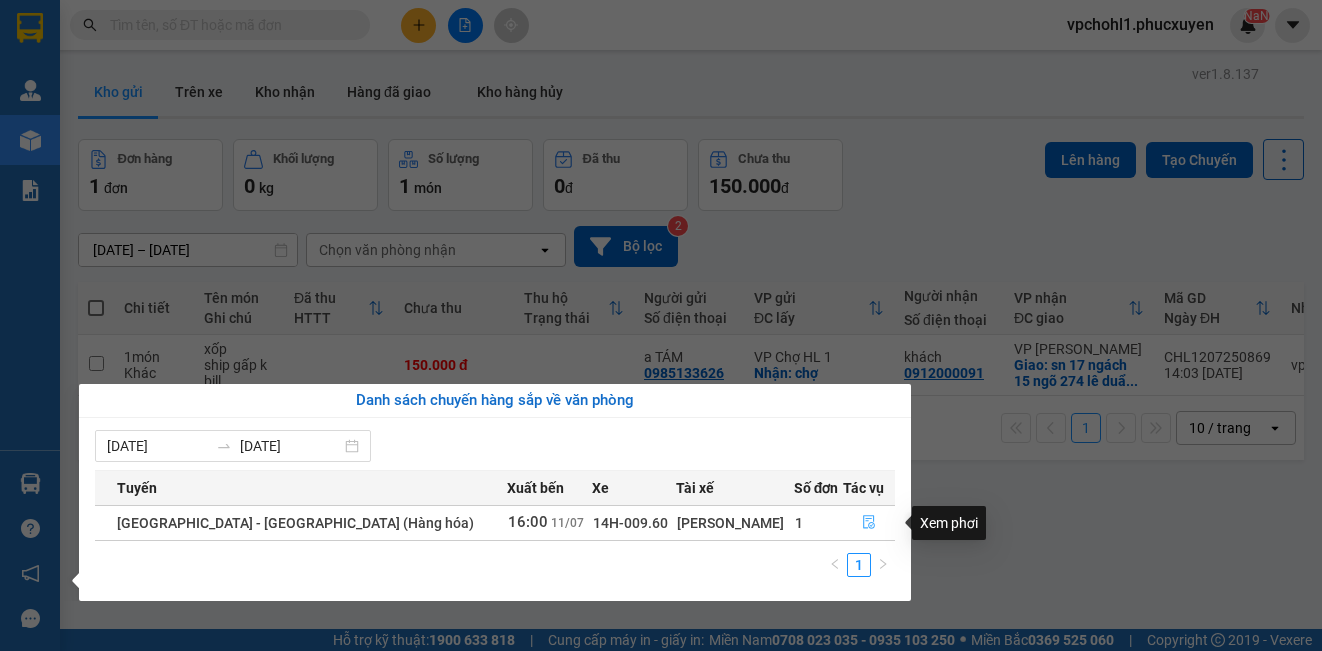 click 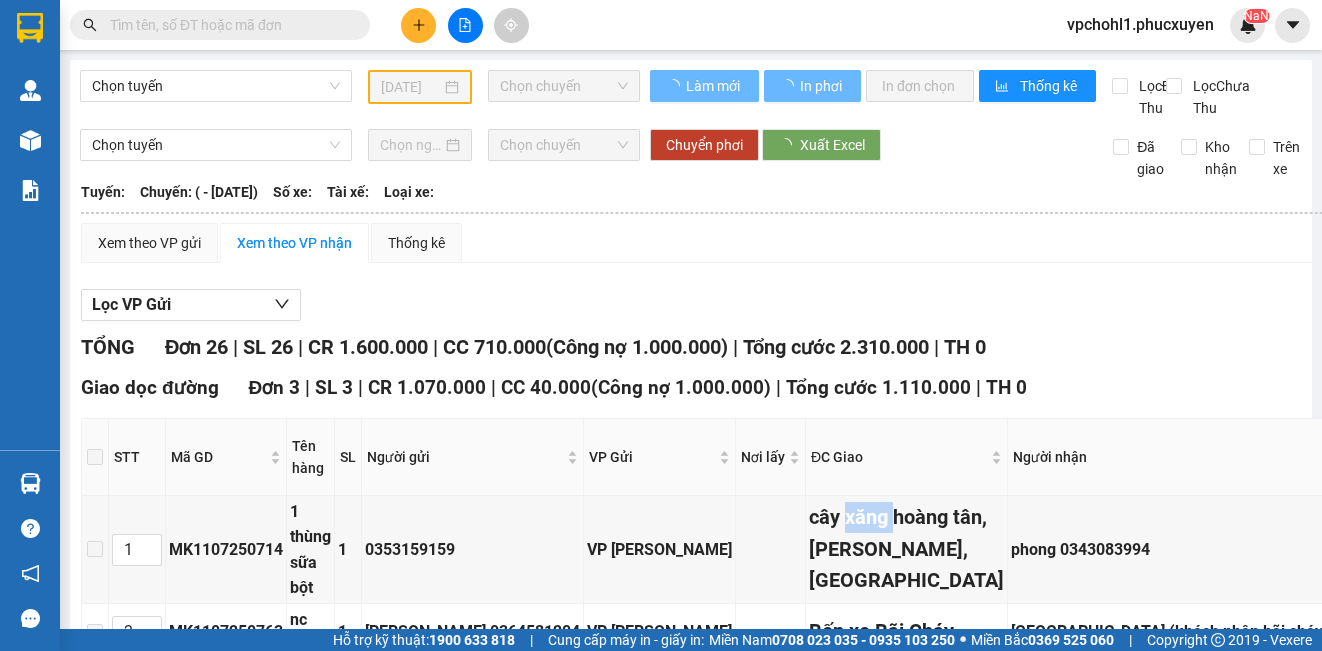 click on "Lọc VP Gửi" at bounding box center (984, 305) 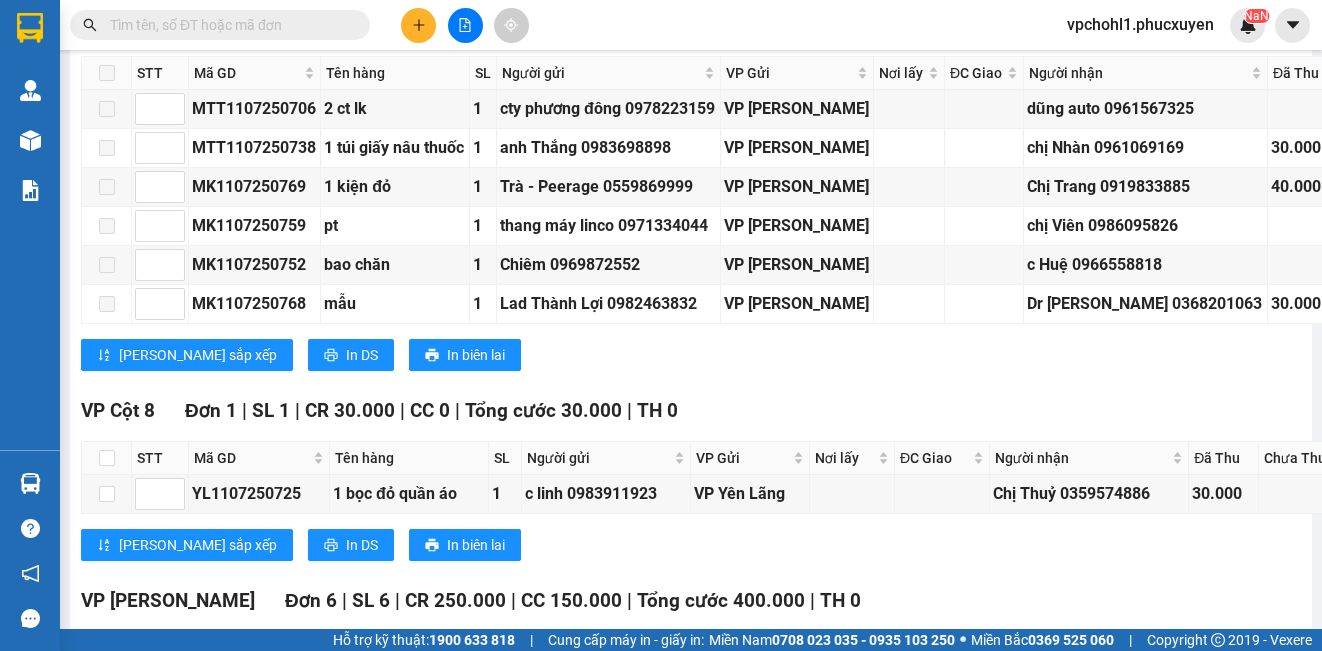 scroll, scrollTop: 1620, scrollLeft: 0, axis: vertical 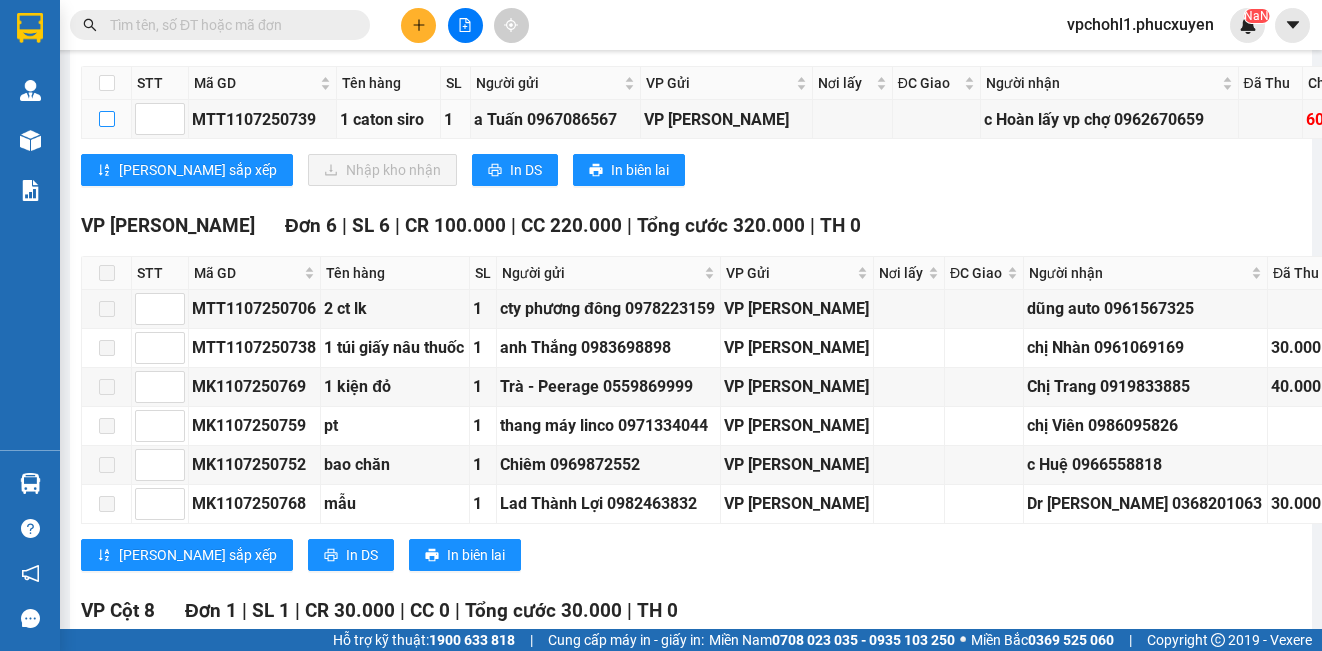 drag, startPoint x: 103, startPoint y: 205, endPoint x: 343, endPoint y: 269, distance: 248.3868 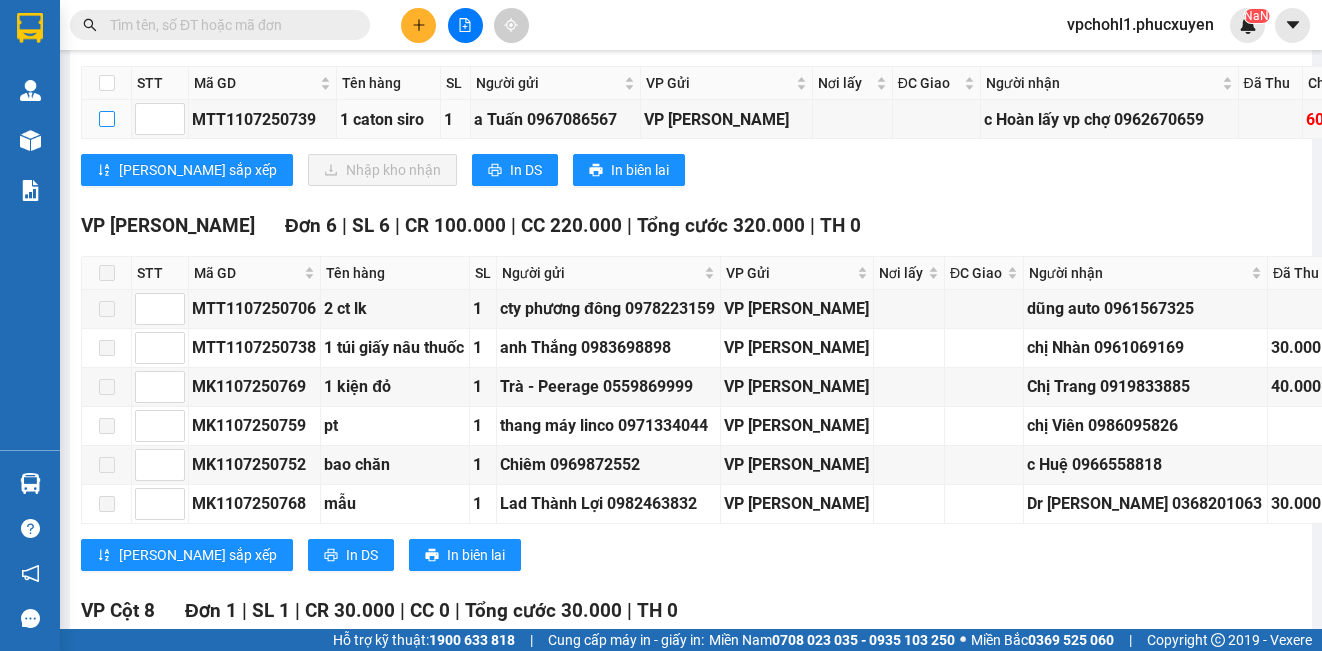 click at bounding box center [107, 119] 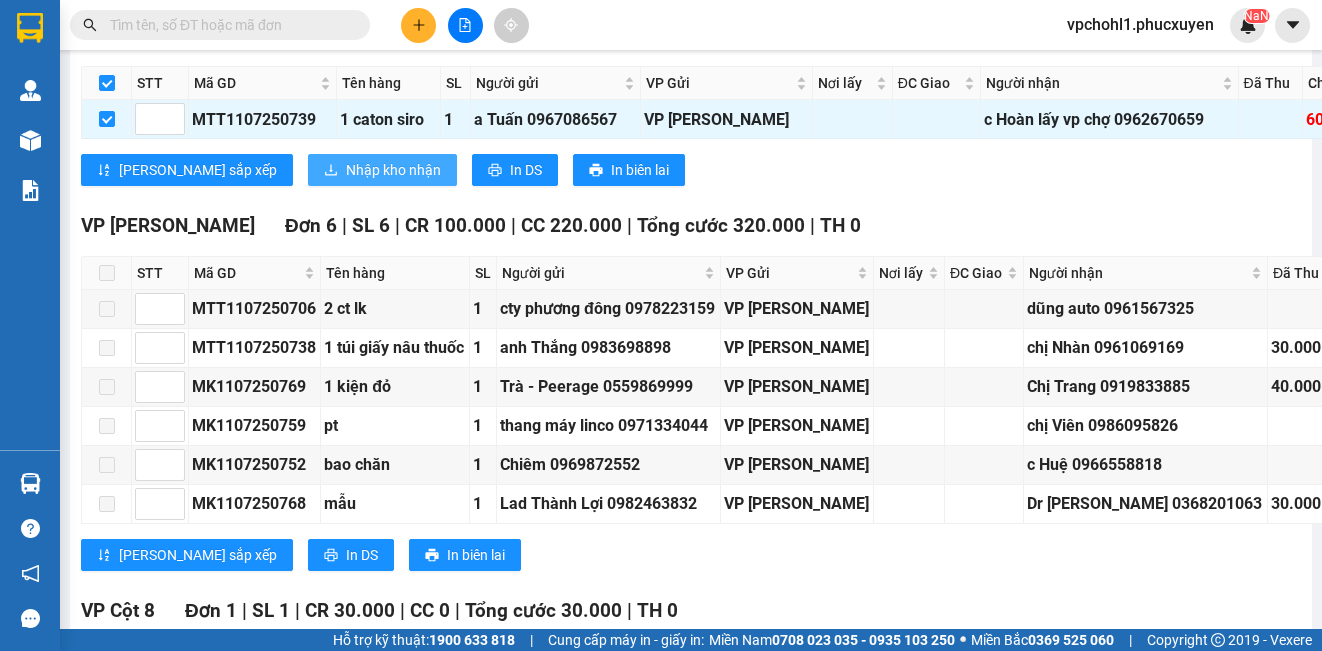 checkbox on "true" 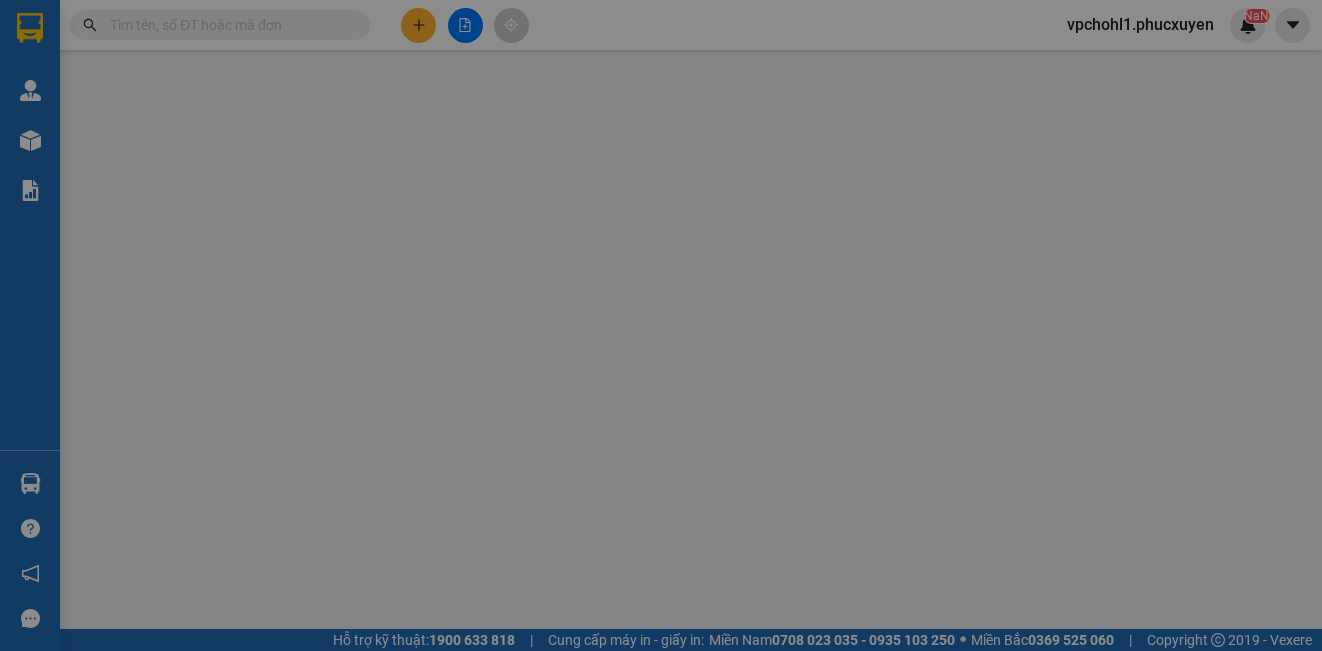 scroll, scrollTop: 0, scrollLeft: 0, axis: both 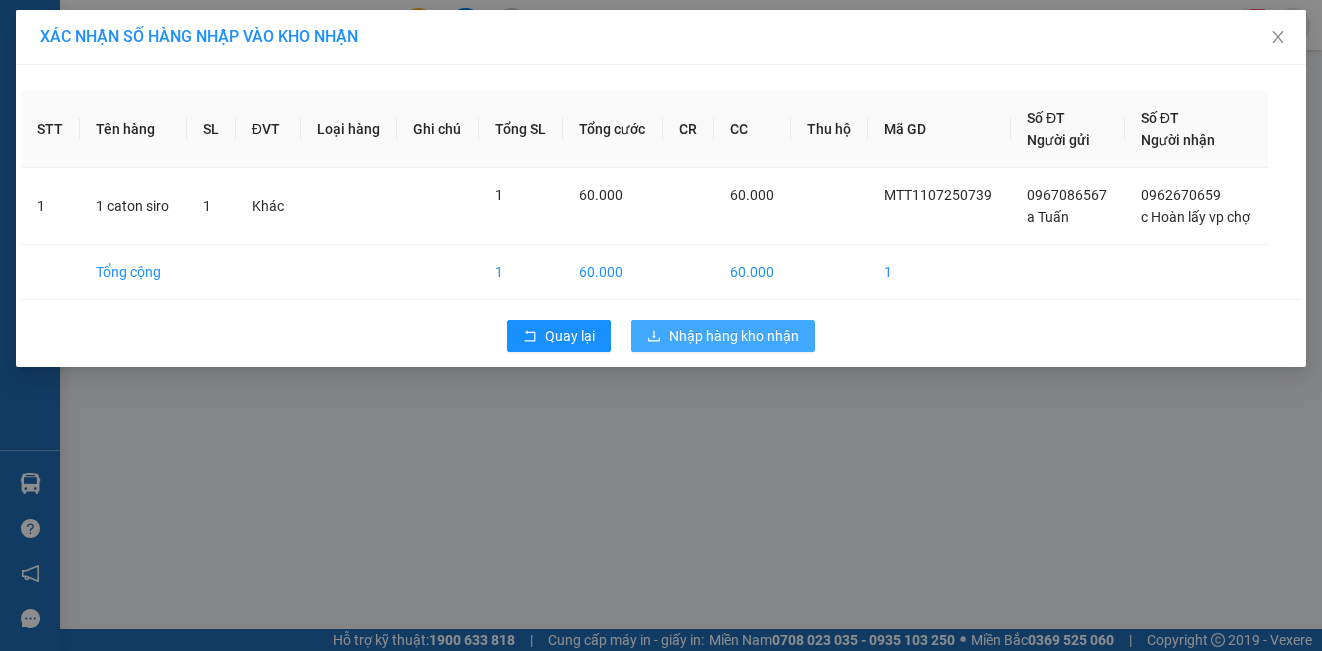 click on "Nhập hàng kho nhận" at bounding box center [734, 336] 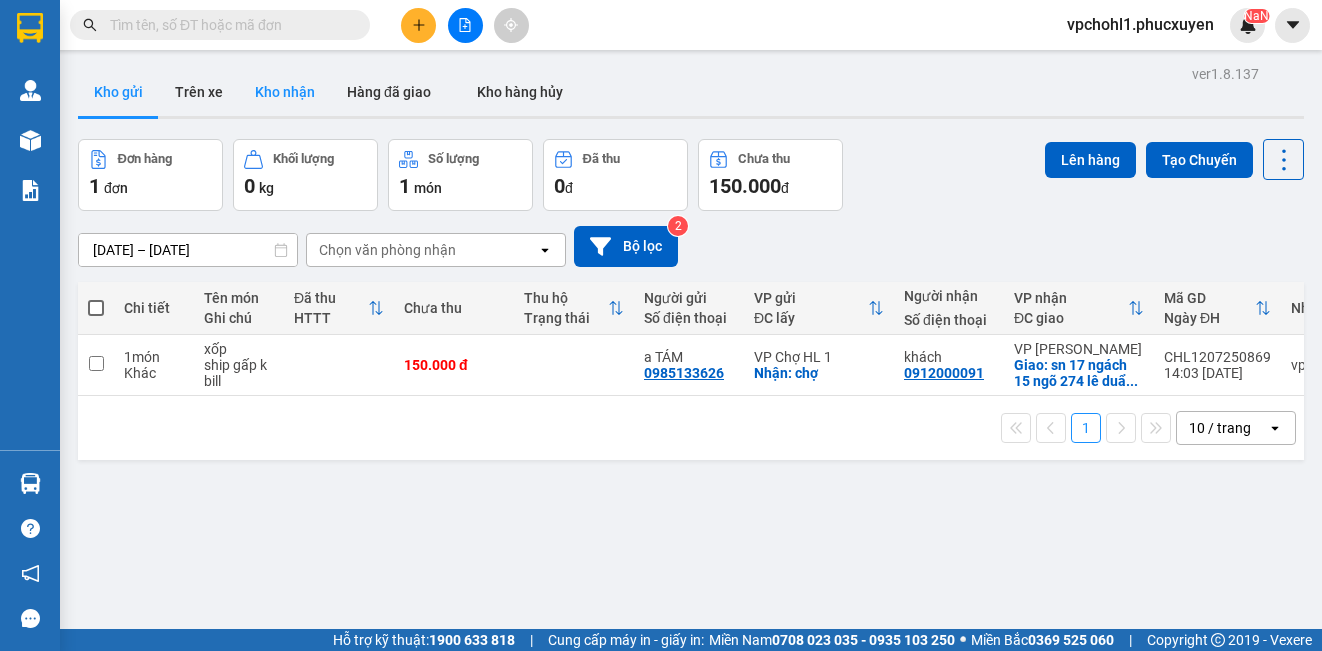 click on "Kho nhận" at bounding box center (285, 92) 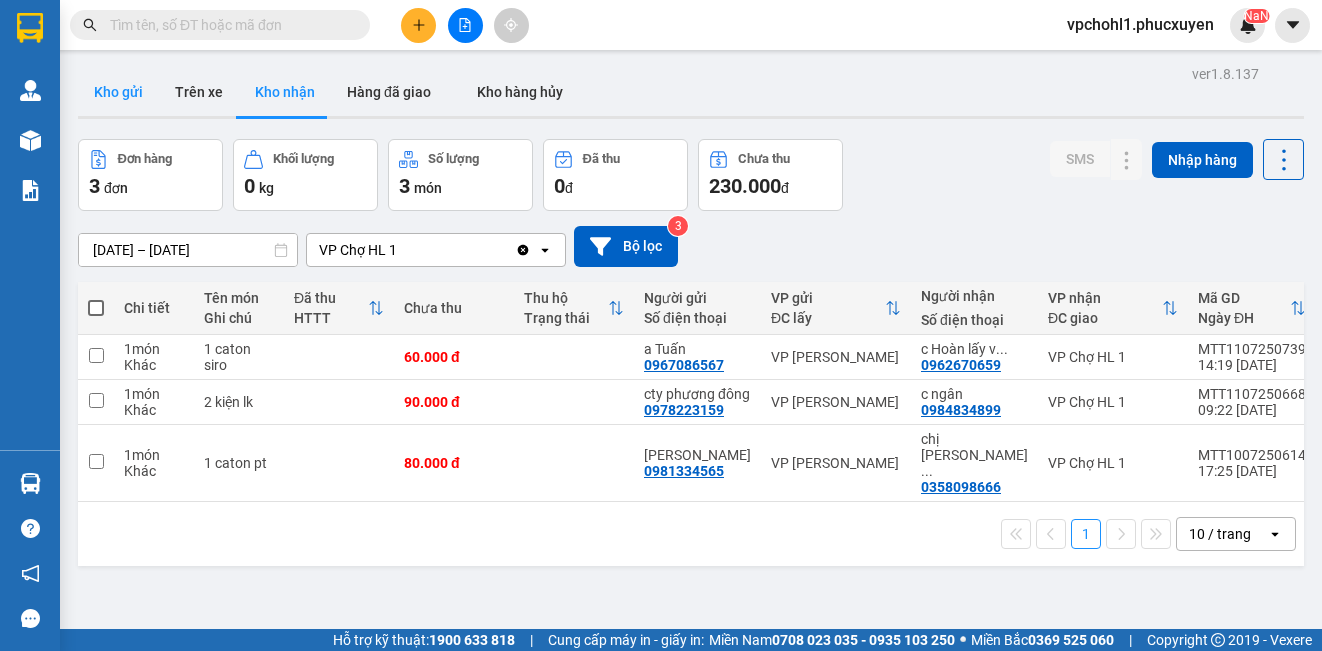 click on "Kho gửi" at bounding box center (118, 92) 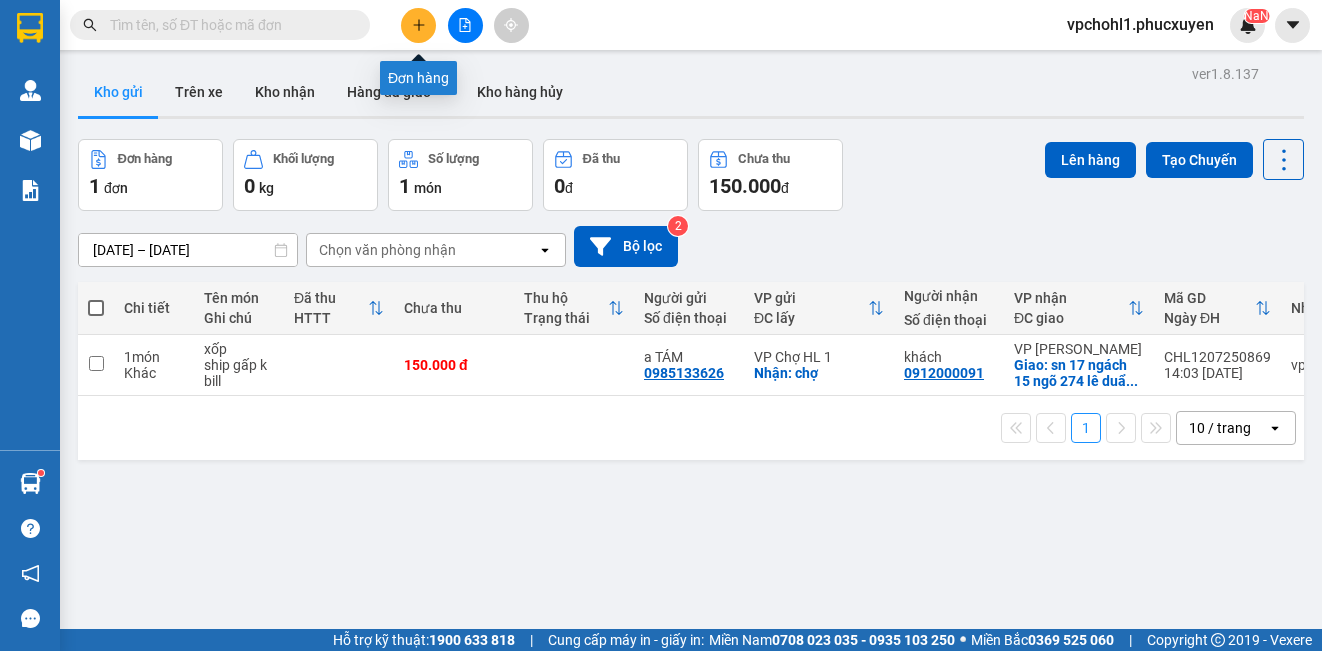click 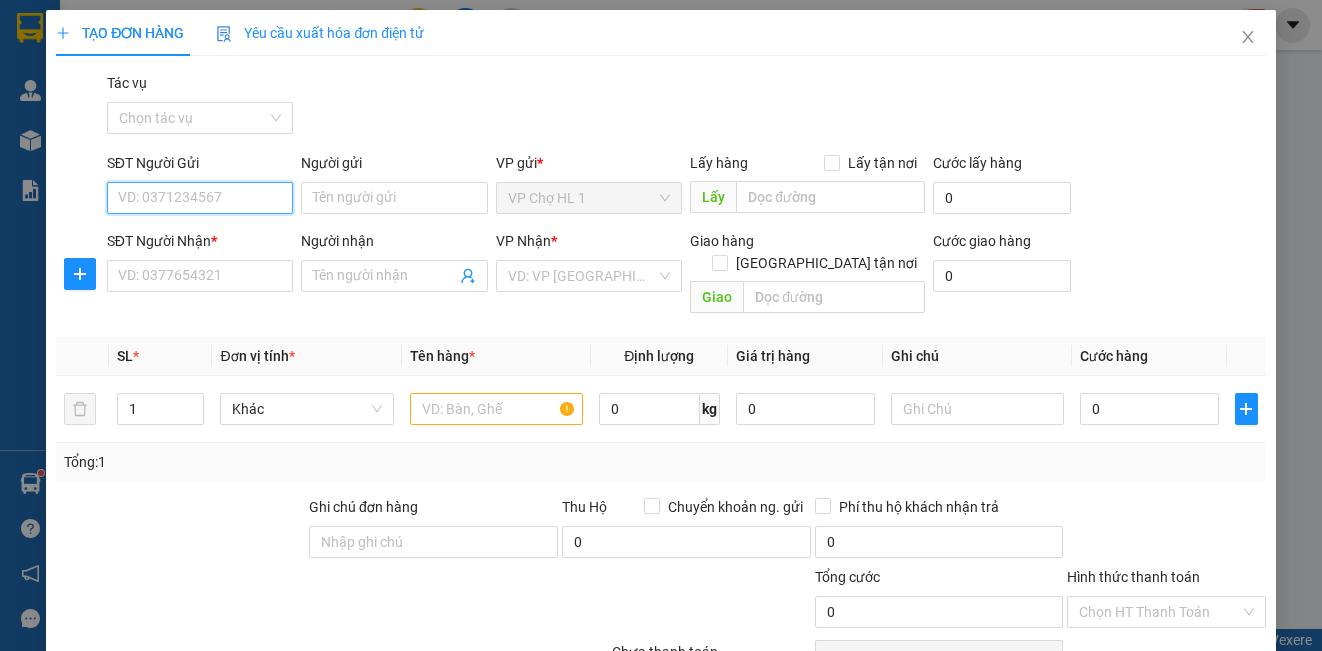 click on "SĐT Người Gửi" at bounding box center [200, 198] 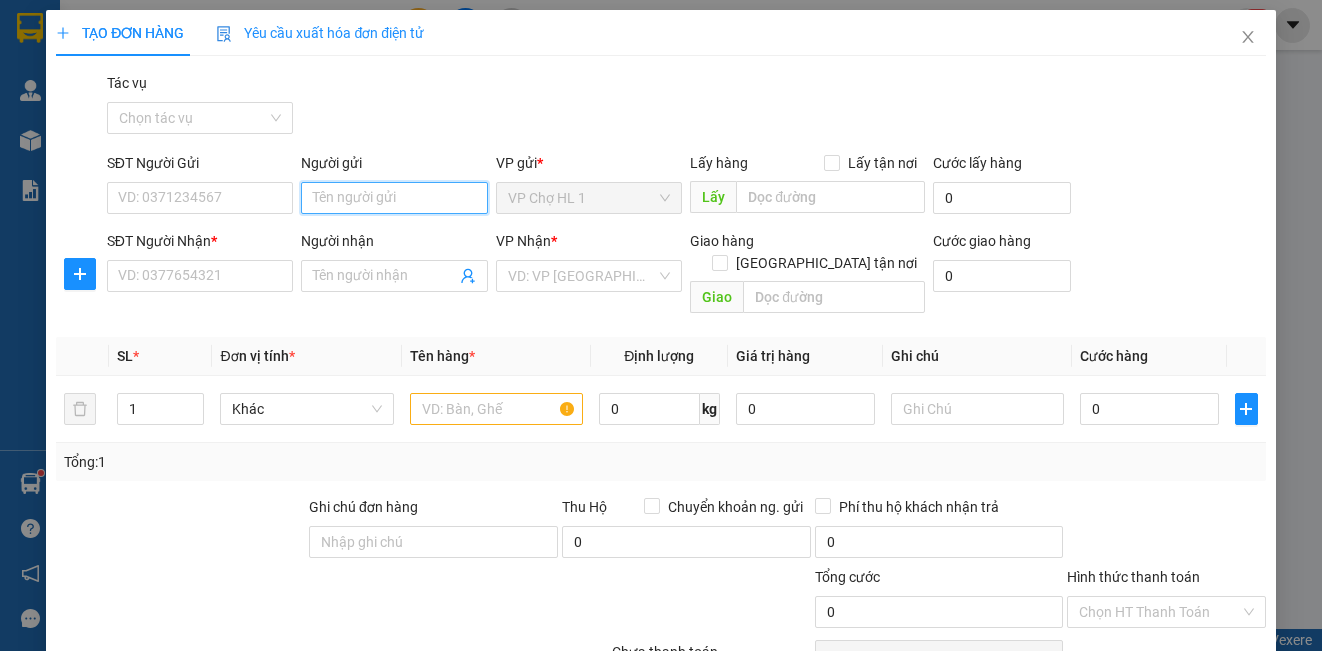 click on "Người gửi" at bounding box center [394, 198] 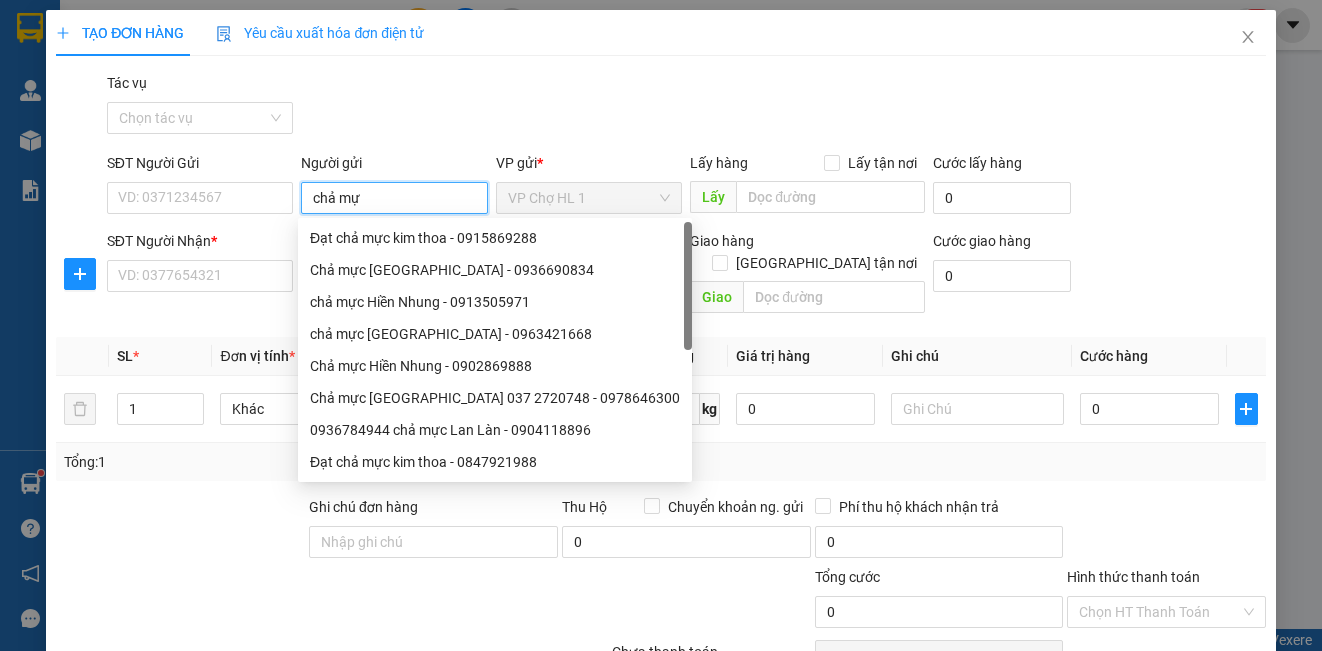 type on "chả mực" 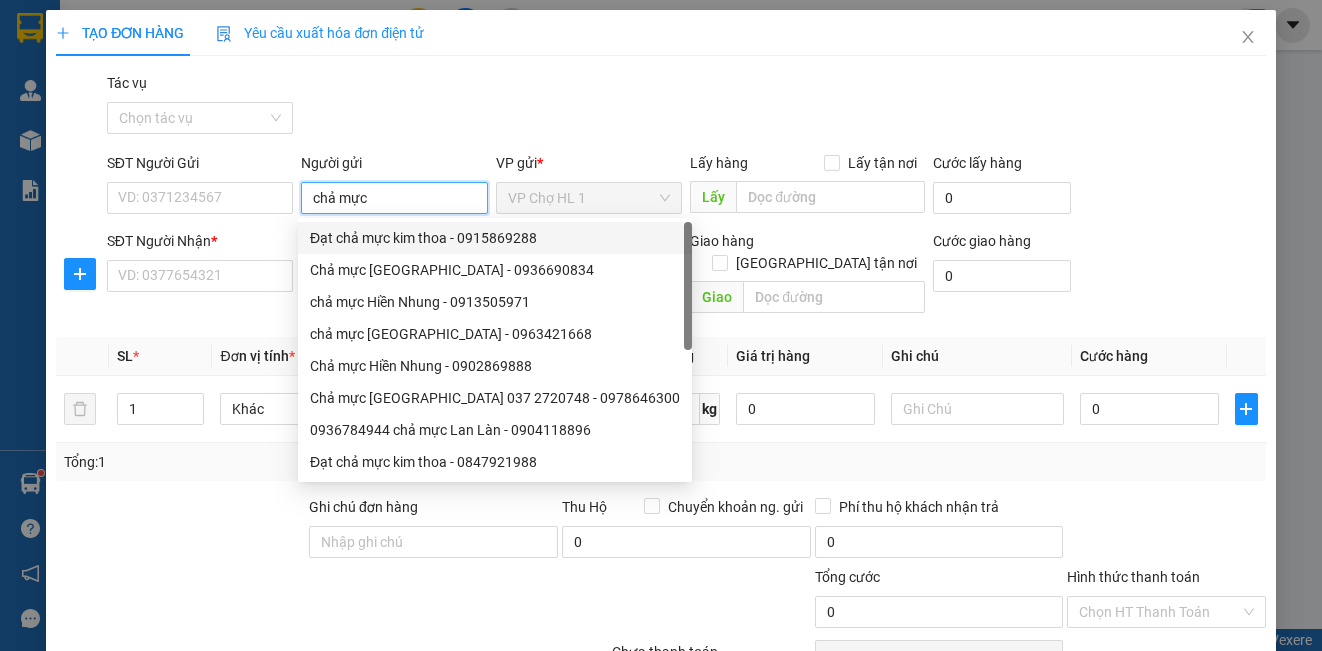click on "Đạt chả mực kim thoa - 0915869288" at bounding box center [495, 238] 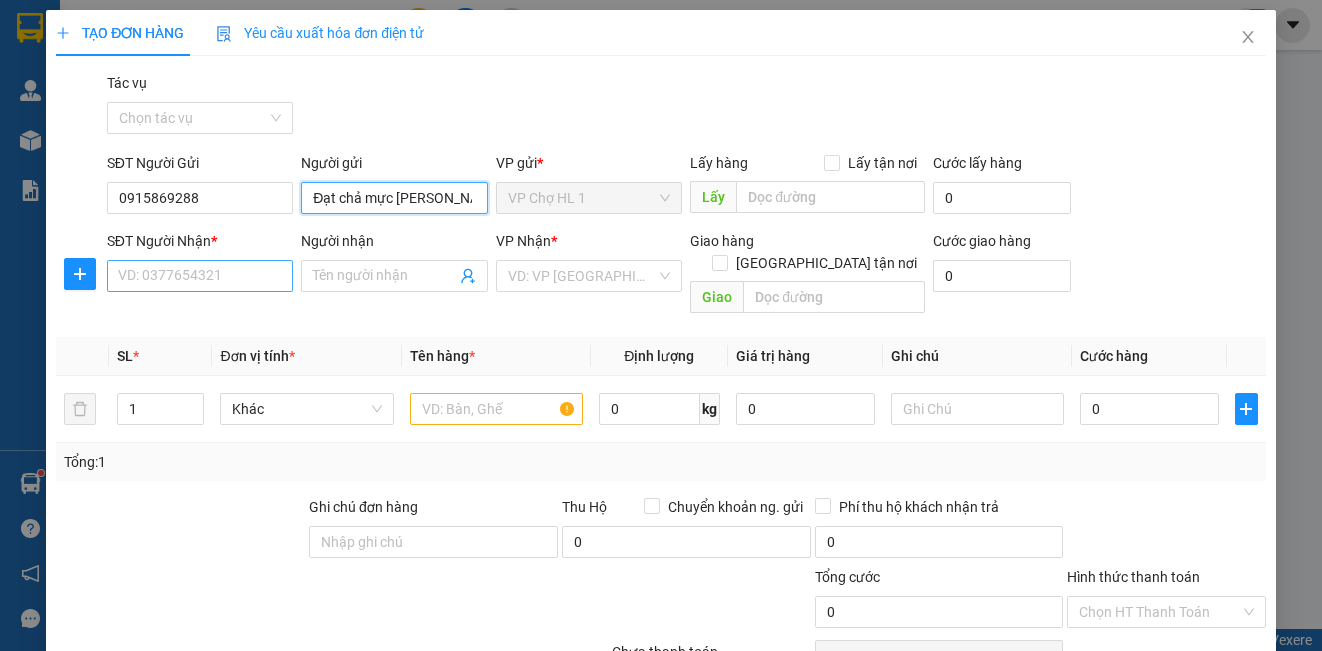 type on "Đạt chả mực [PERSON_NAME]" 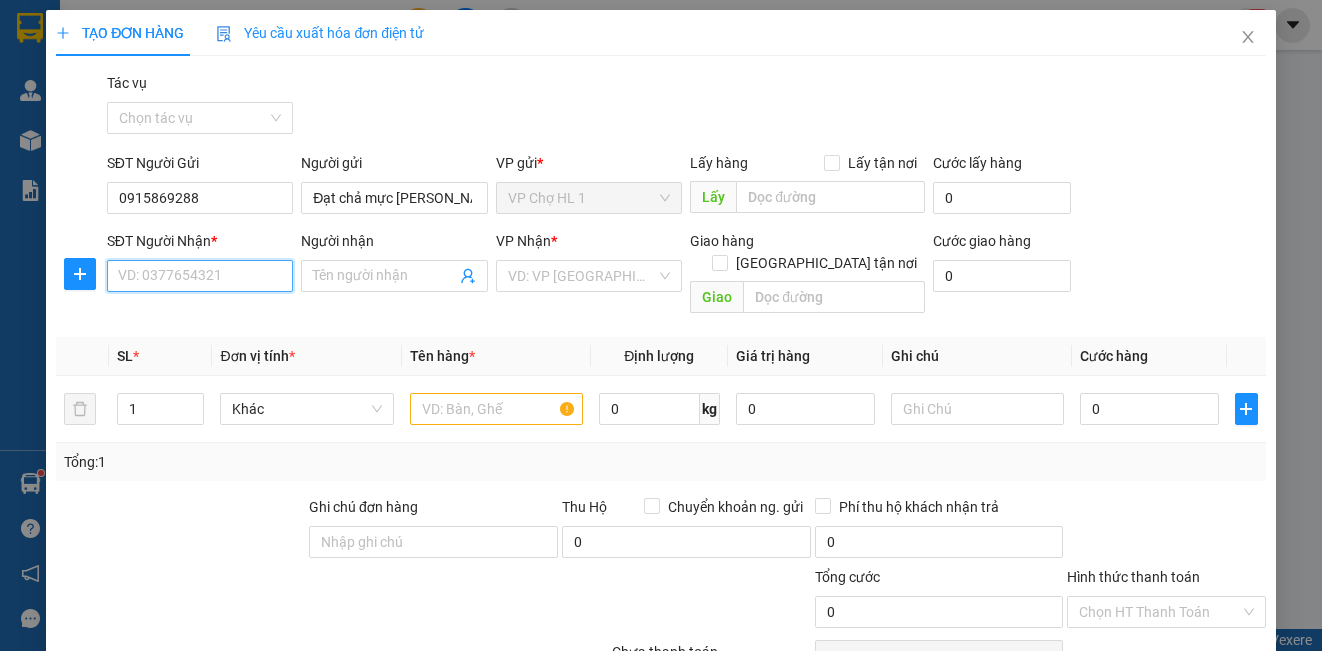 click on "SĐT Người Nhận  *" at bounding box center (200, 276) 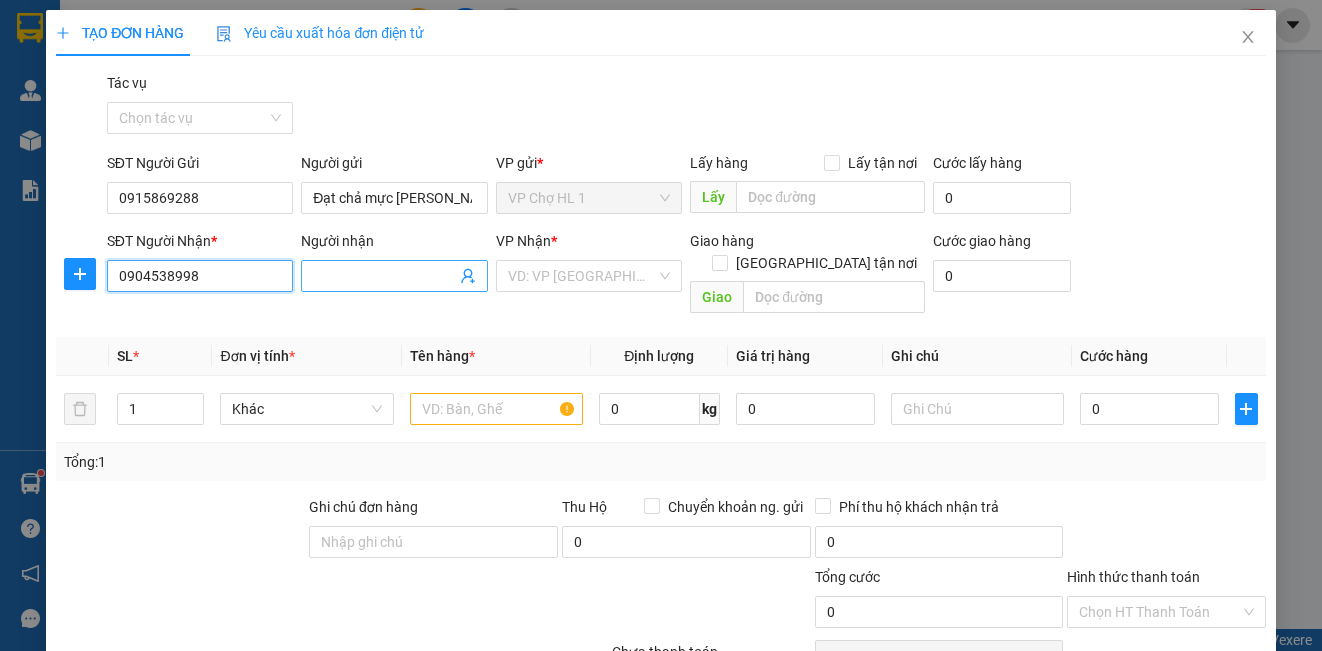 type on "0904538998" 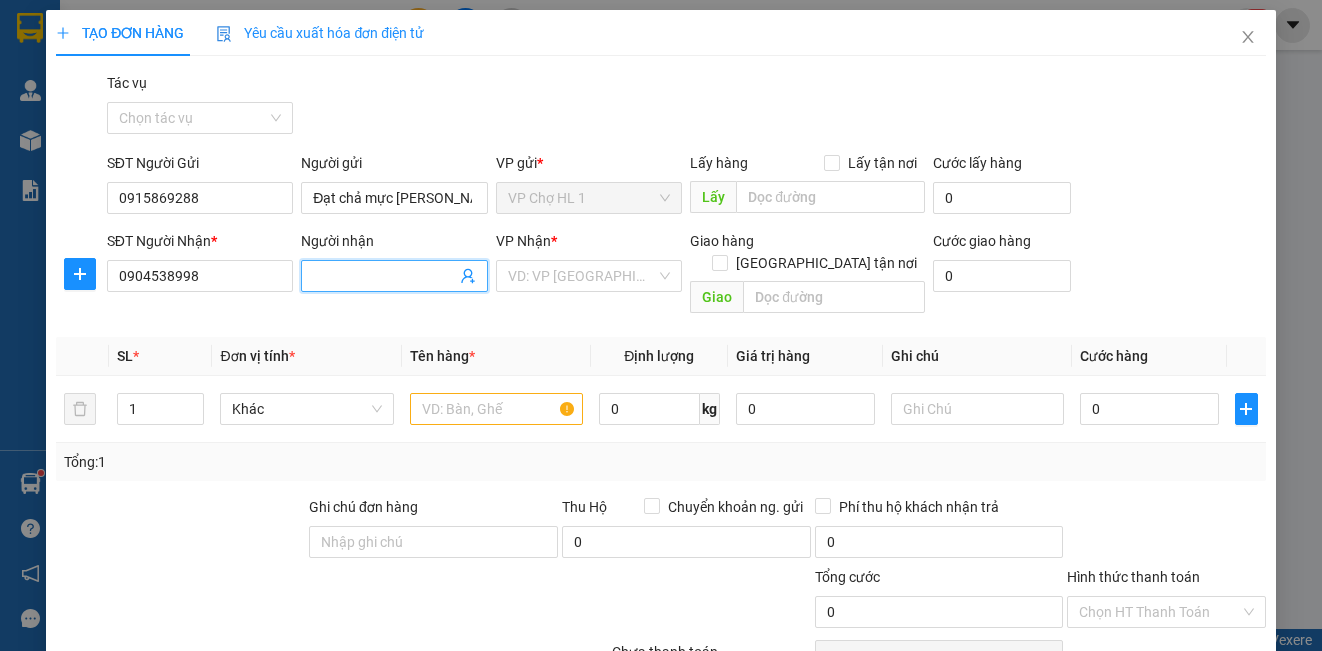 click at bounding box center [394, 276] 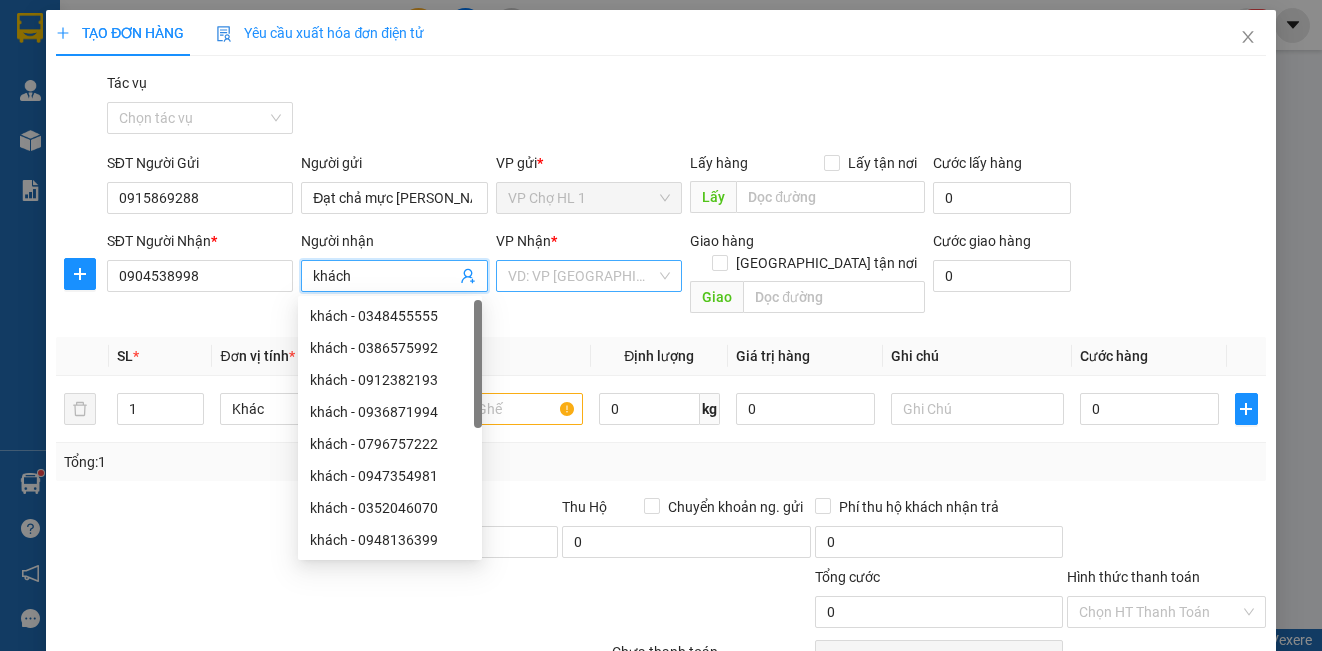 type on "khách" 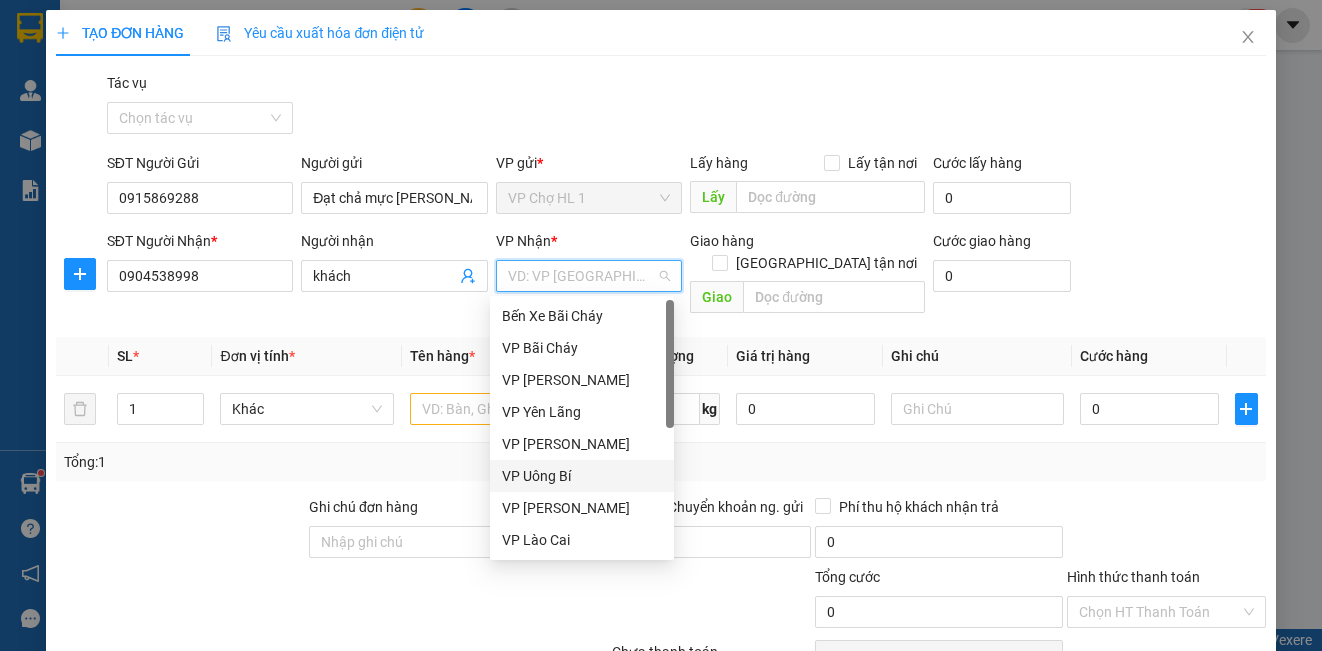 drag, startPoint x: 585, startPoint y: 456, endPoint x: 537, endPoint y: 433, distance: 53.225933 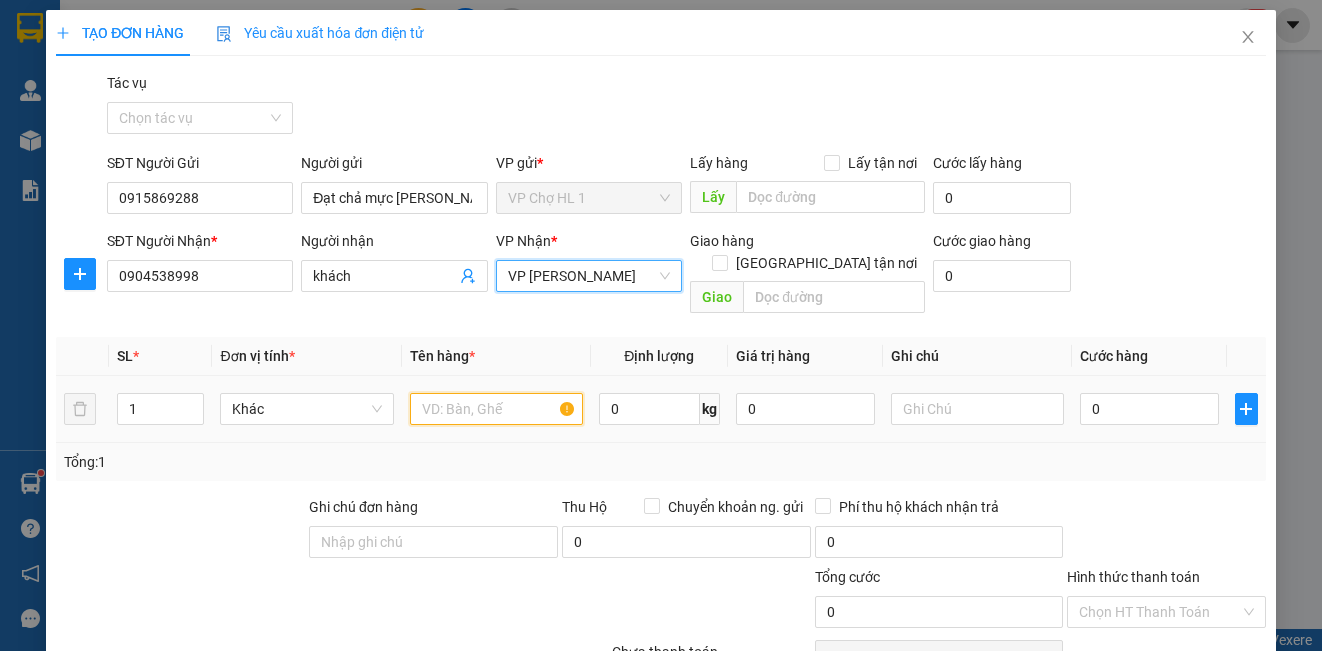 click at bounding box center [496, 409] 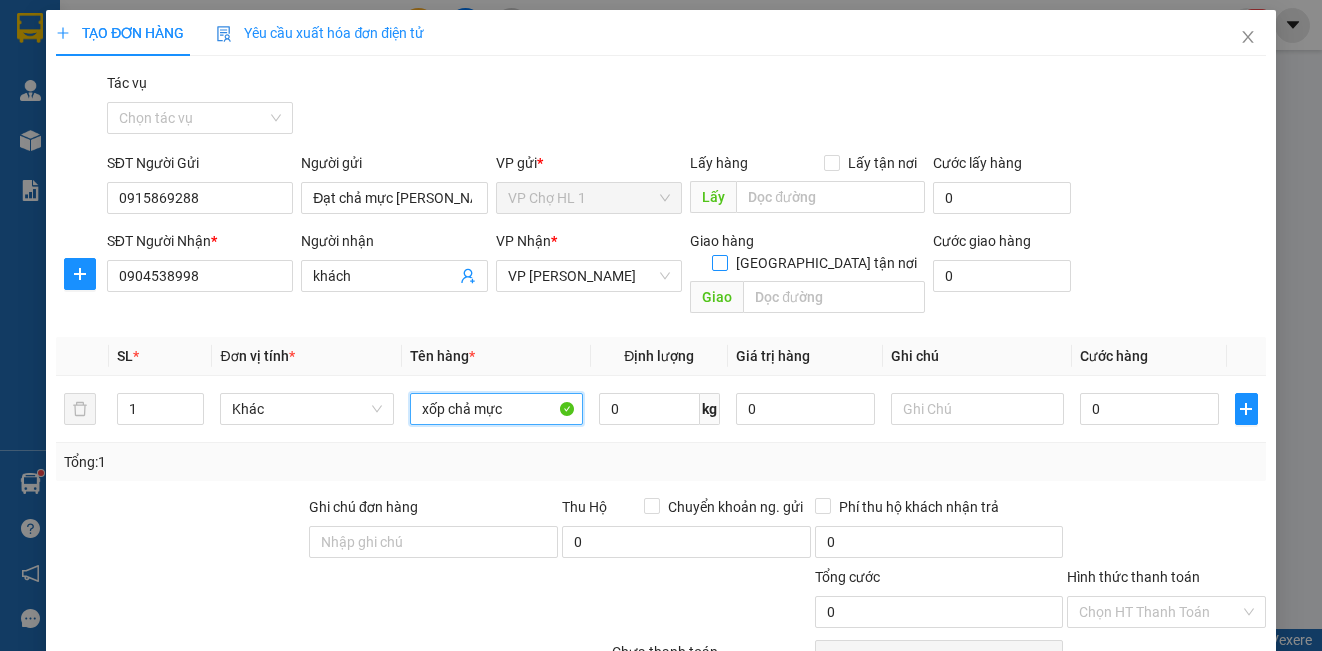 type on "xốp chả mực" 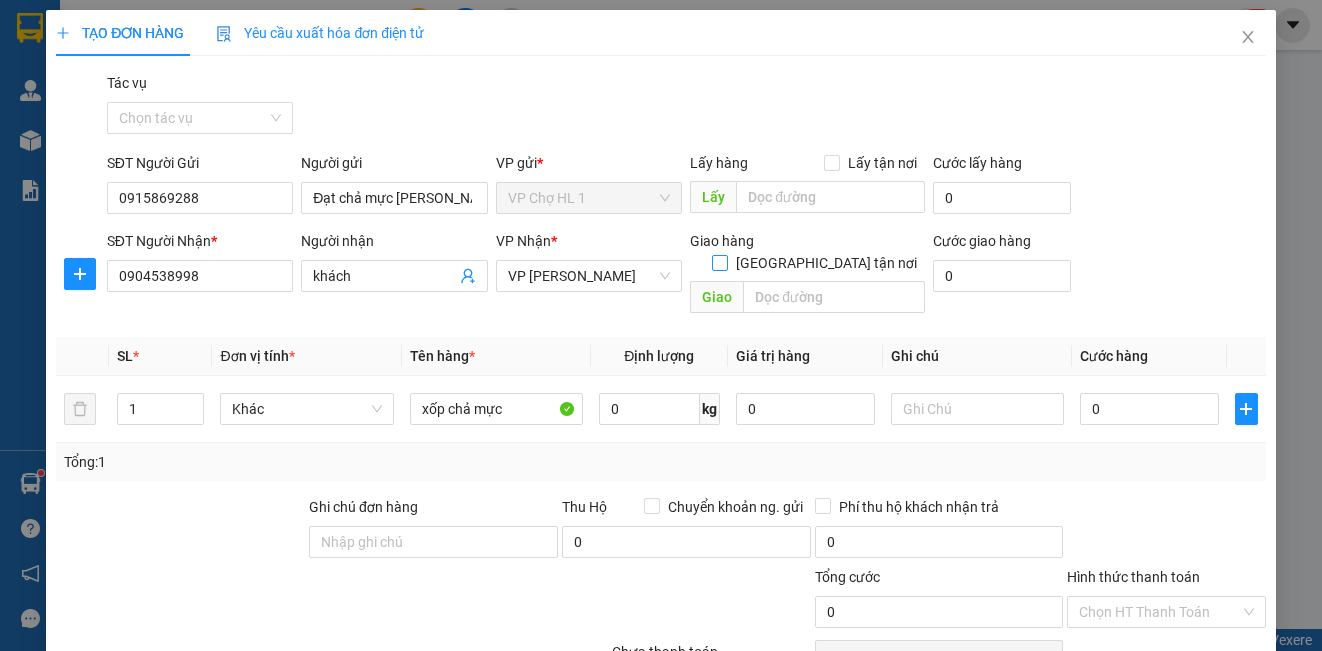 click on "[GEOGRAPHIC_DATA] tận nơi" at bounding box center (719, 262) 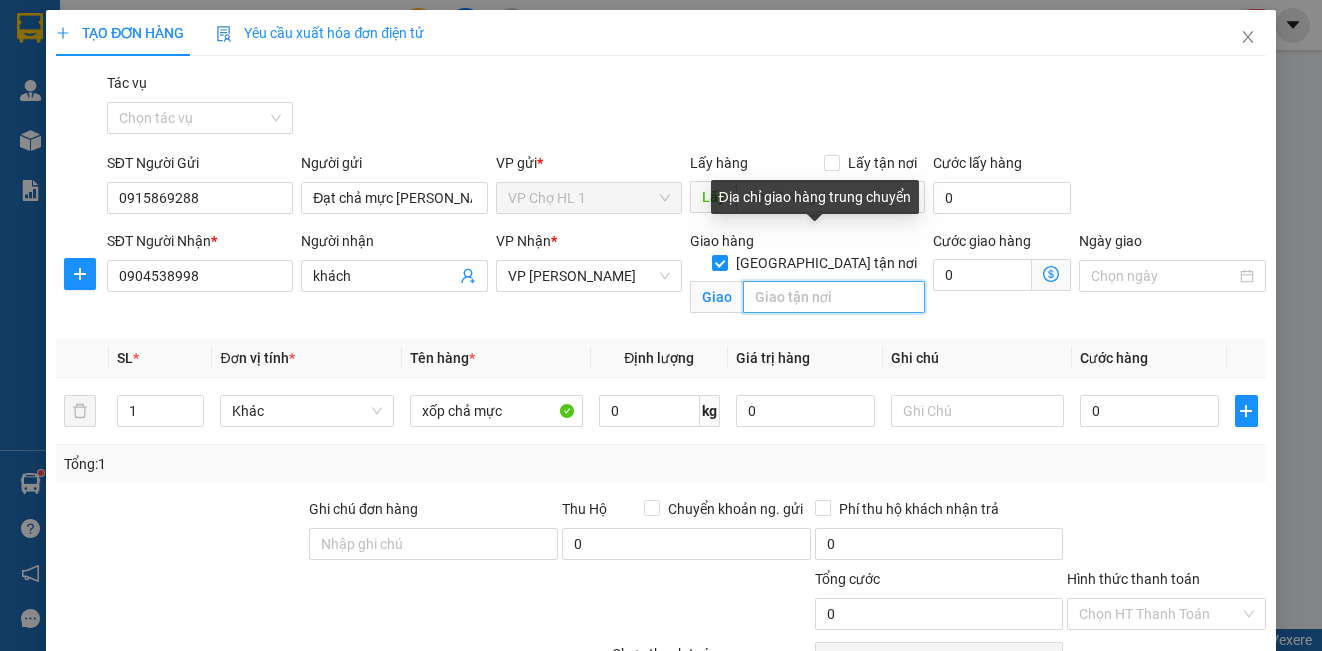 click at bounding box center [834, 297] 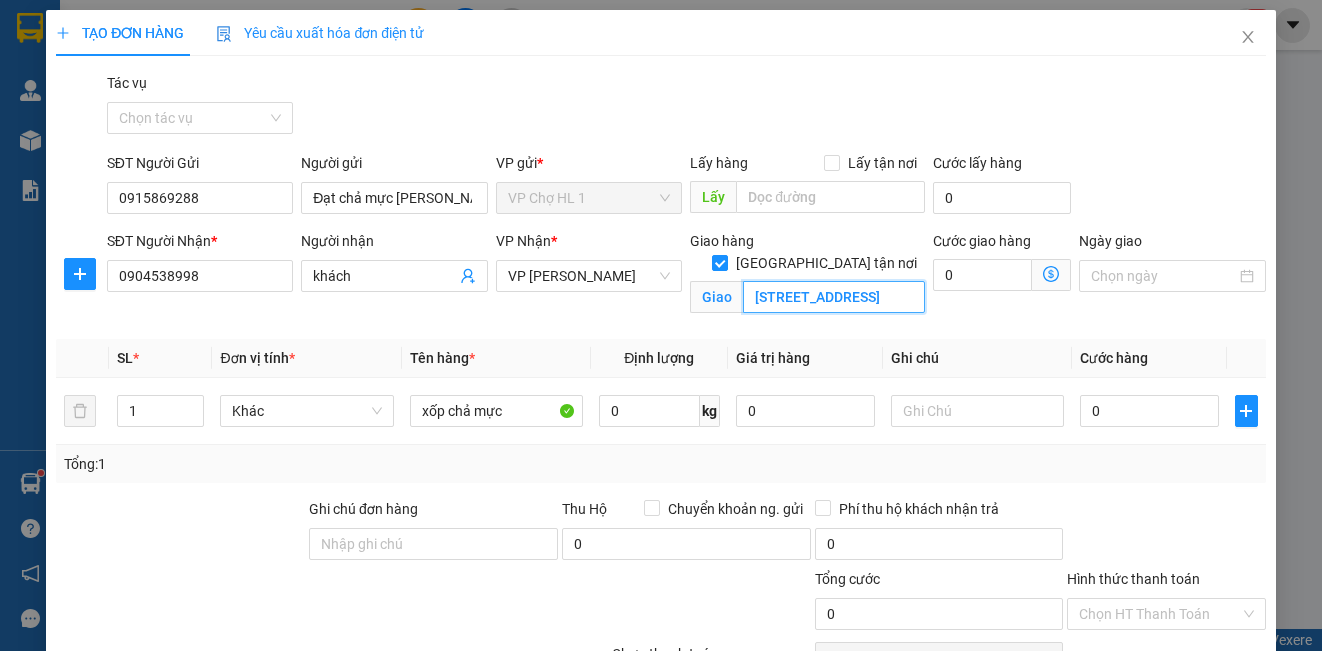 scroll, scrollTop: 0, scrollLeft: 41, axis: horizontal 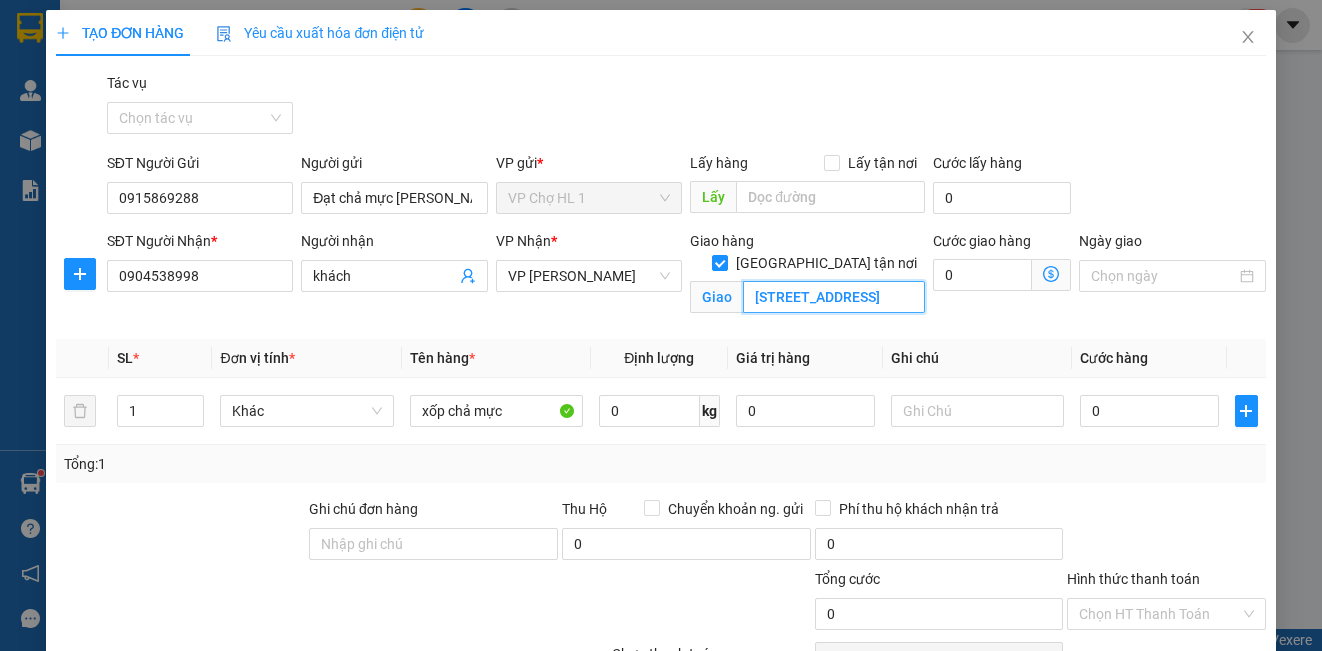 type on "[STREET_ADDRESS]" 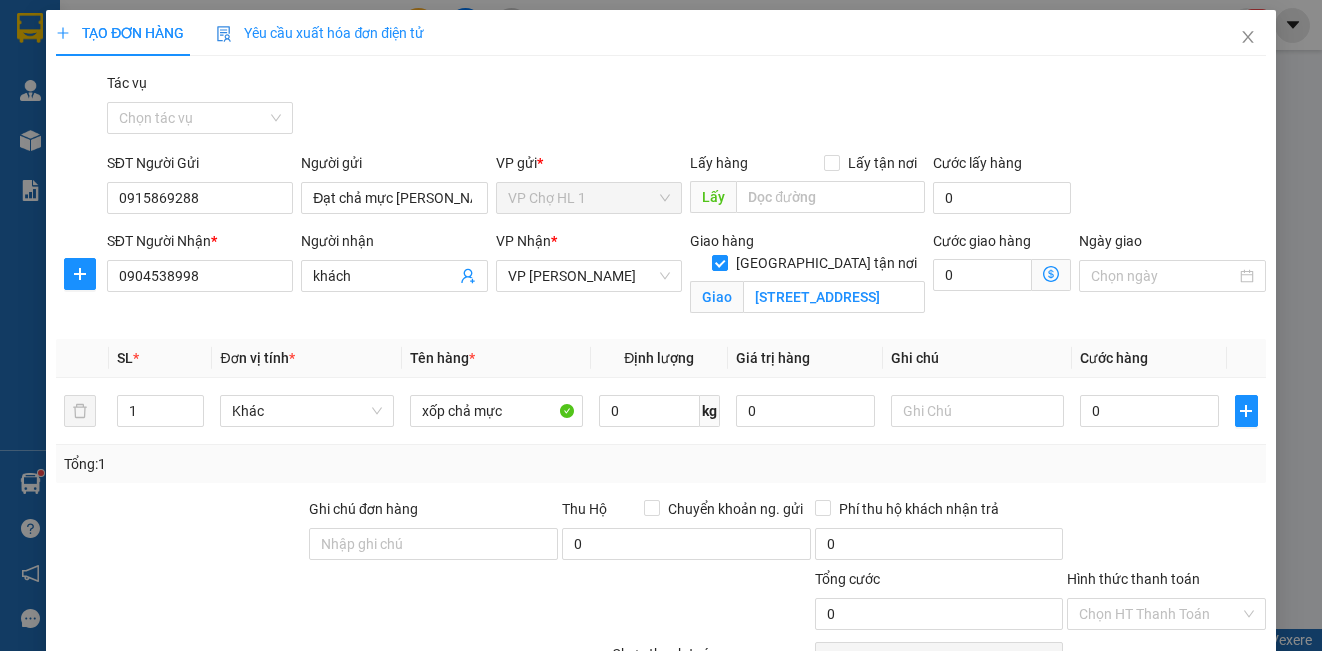 click on "Transit Pickup Surcharge Ids Transit Deliver Surcharge Ids Transit Deliver Surcharge Transit Deliver Surcharge Tác vụ Chọn tác vụ SĐT Người Gửi 0915869288 Người gửi Đạt chả mực kim thoa VP gửi  * VP Chợ HL 1 Lấy hàng Lấy tận nơi Lấy Cước lấy hàng 0 SĐT Người Nhận  * 0904538998 Người nhận khách VP Nhận  * VP Minh Khai Giao hàng [GEOGRAPHIC_DATA] tận nơi Giao 294 phố kim mã,ba đình,[GEOGRAPHIC_DATA] Cước giao hàng 0 Ngày giao SL  * Đơn vị tính  * Tên hàng  * Định lượng Giá trị hàng Ghi chú Cước hàng                   1 Khác xốp chả mực 0 kg 0 0 Tổng:  1 Ghi chú đơn hàng Thu Hộ Chuyển khoản ng. gửi 0 Phí thu hộ khách nhận trả 0 Tổng cước 0 Hình thức thanh toán Chọn HT Thanh Toán Số tiền thu trước 0 Chưa thanh toán 0 Chọn HT Thanh Toán Ghi chú nội bộ nhà xe Chi phí nội bộ 0 Lưu nháp Xóa Thông tin [PERSON_NAME] và In Địa chỉ giao hàng trung chuyển" at bounding box center [660, 429] 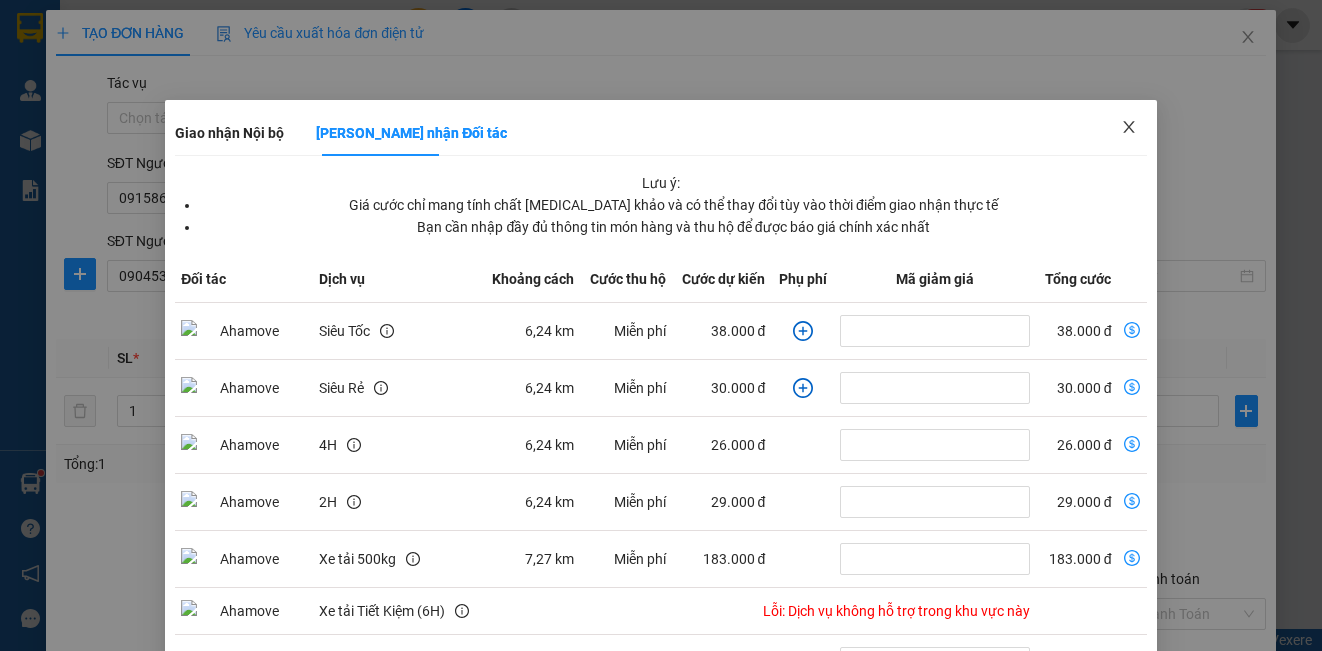 click 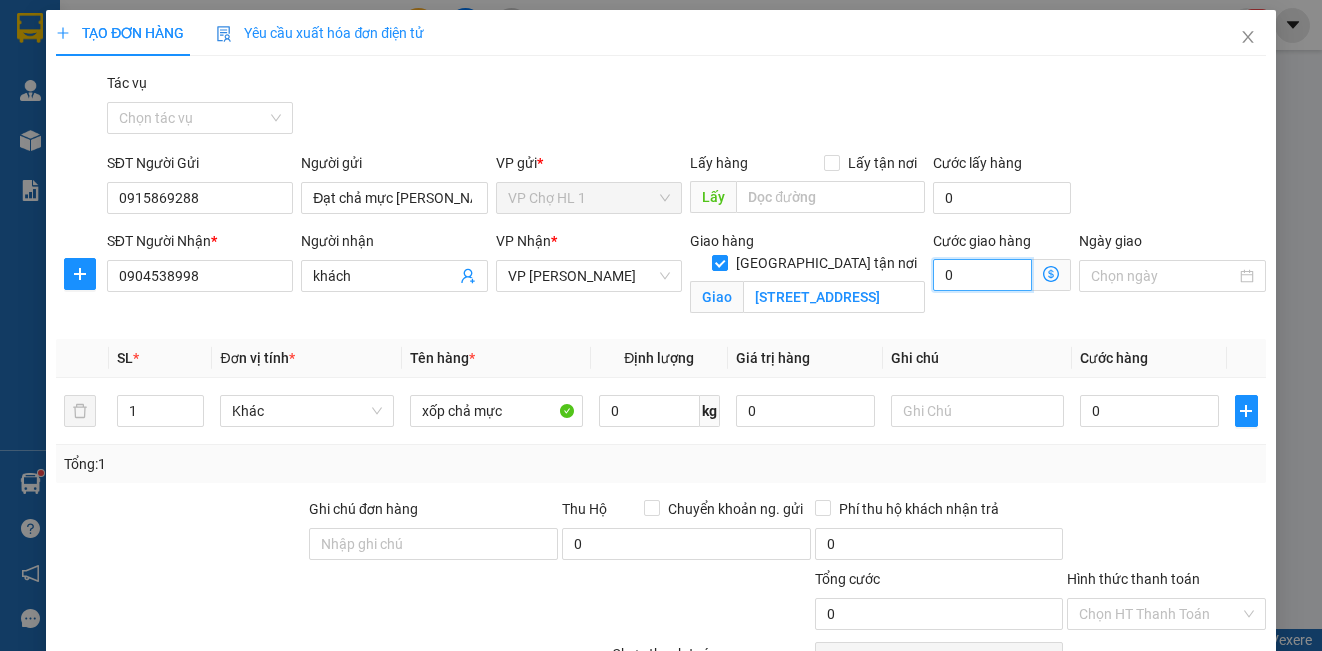 click on "0" at bounding box center [982, 275] 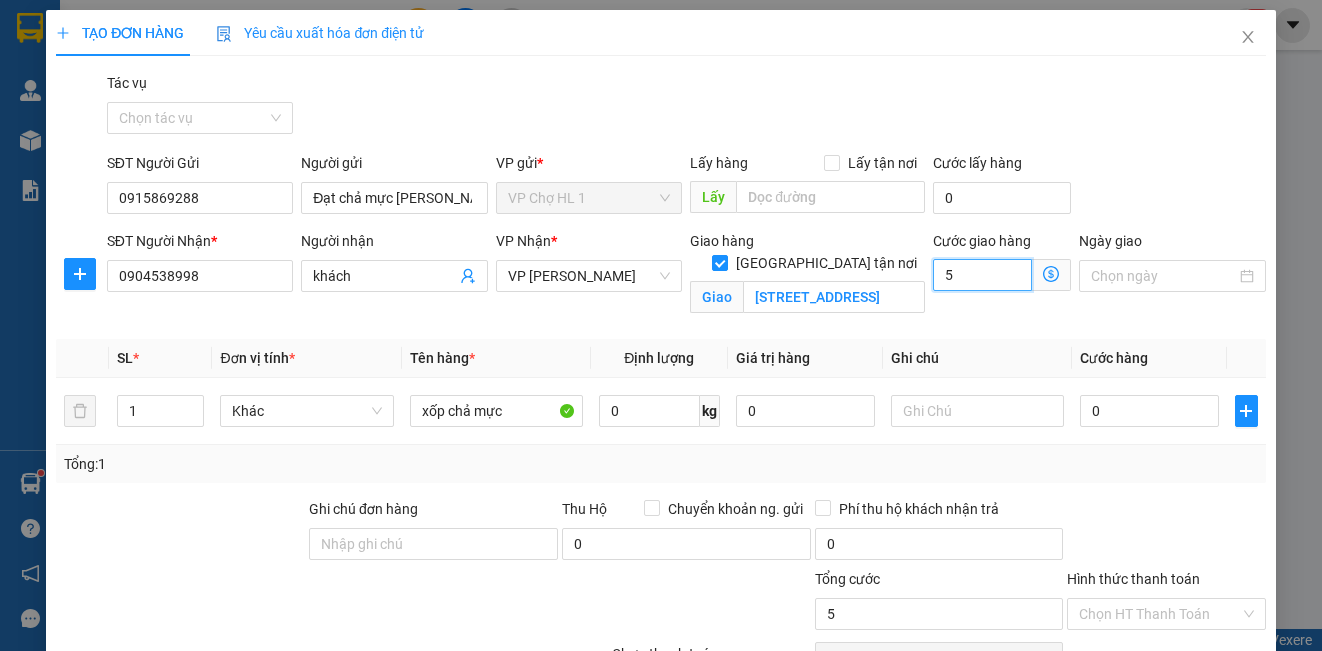 type on "50" 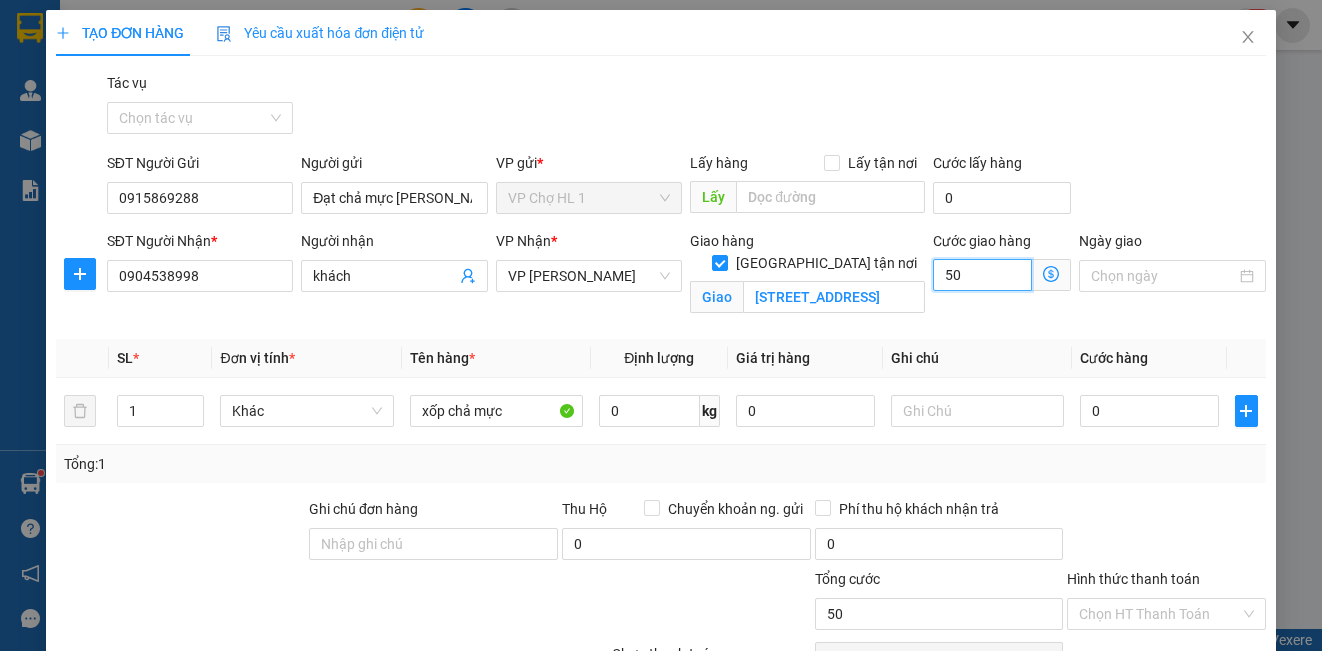 type on "50" 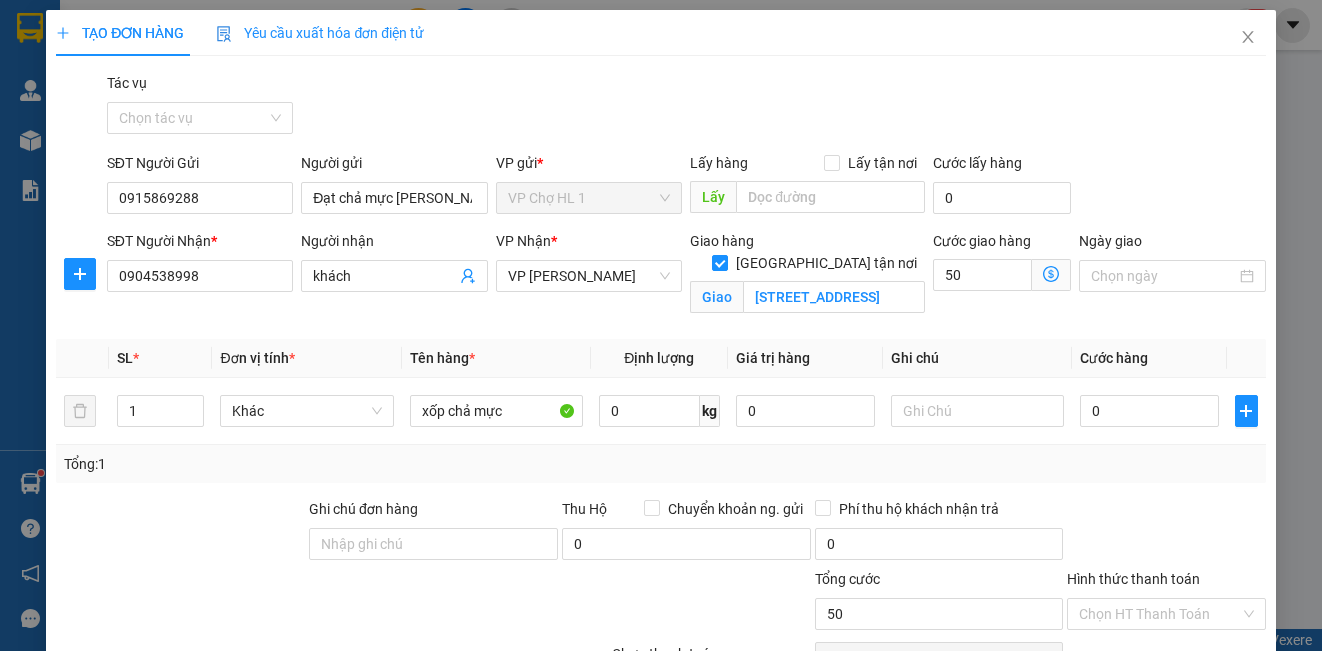 type on "50.000" 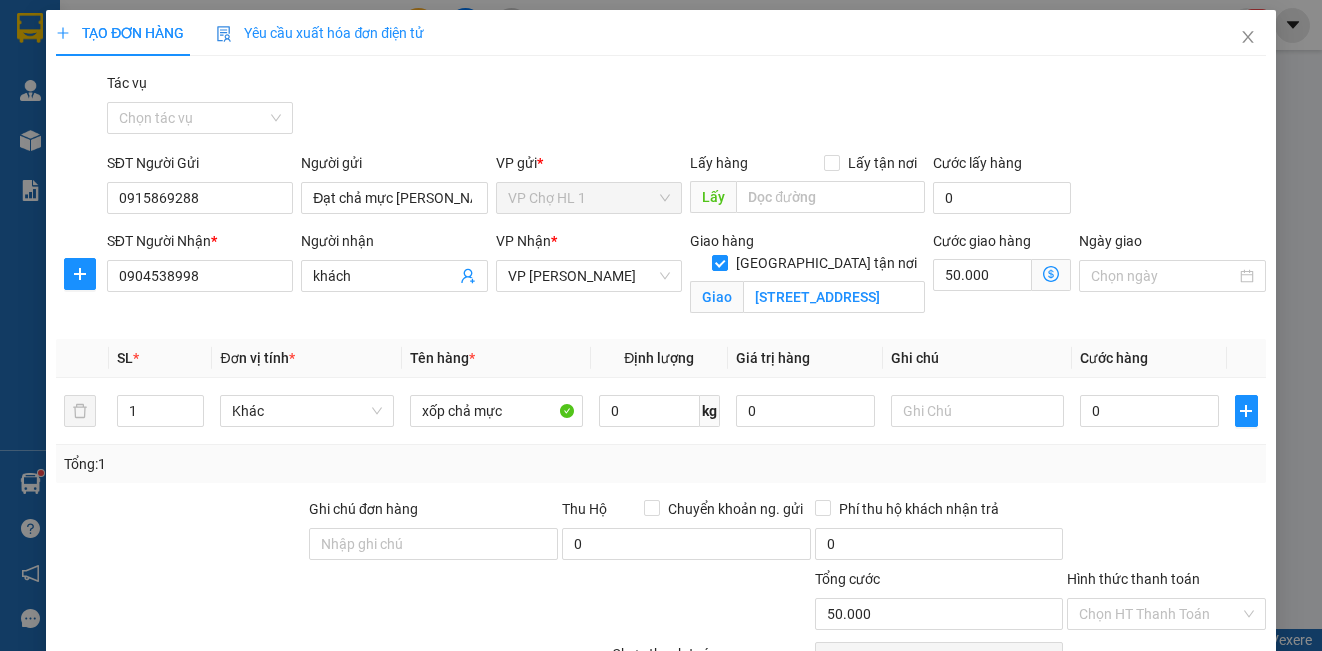click on "SĐT Người Gửi 0915869288 Người gửi Đạt chả mực [PERSON_NAME] VP gửi  * VP Chợ HL 1 Lấy hàng Lấy tận nơi Lấy Cước lấy hàng 0" at bounding box center [686, 187] 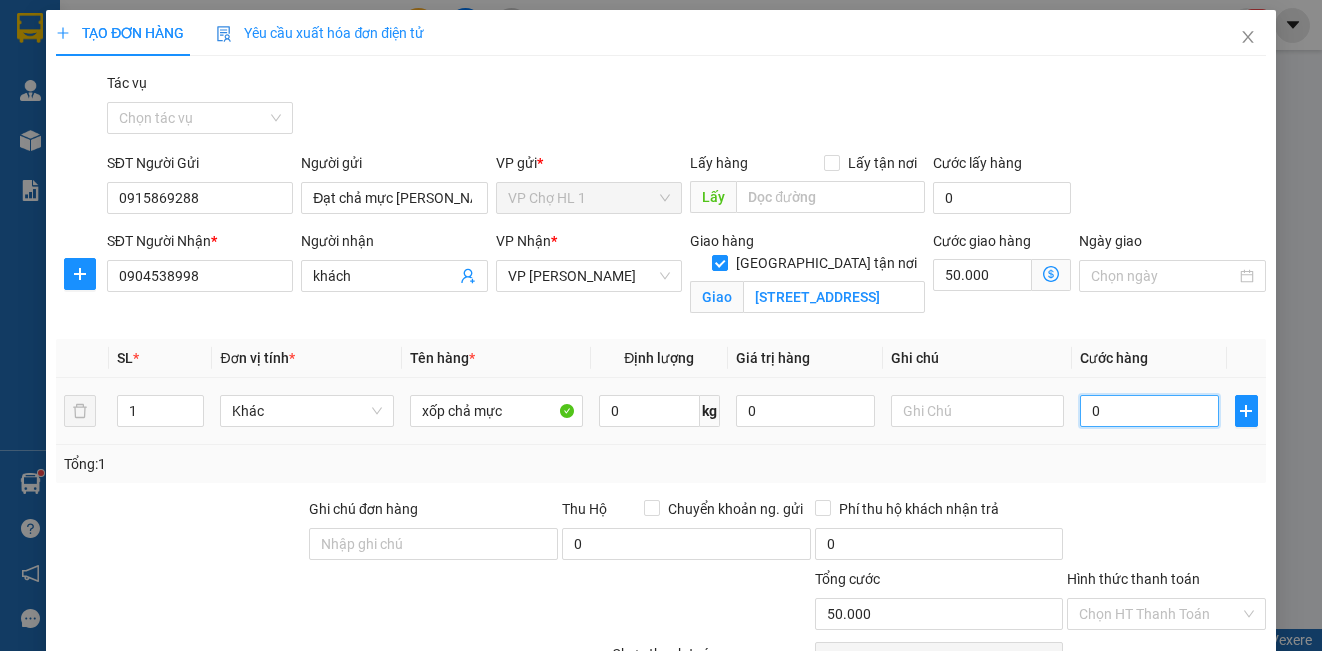 click on "0" at bounding box center (1149, 411) 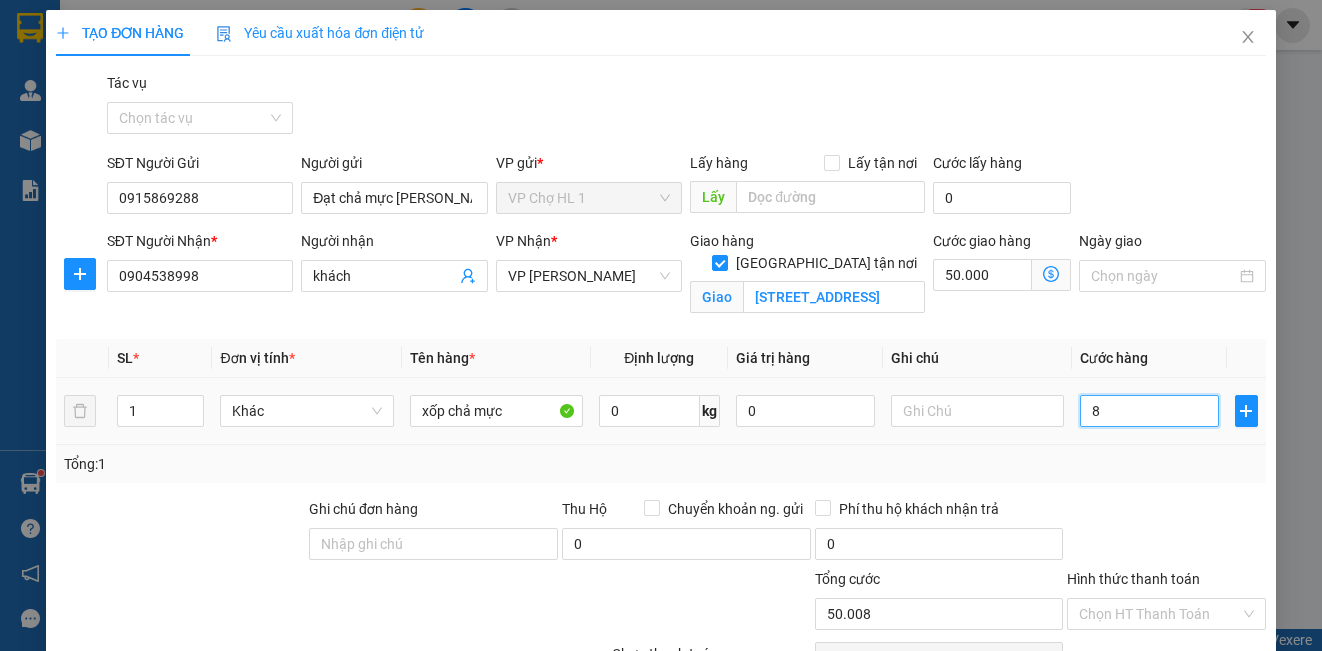 type on "80" 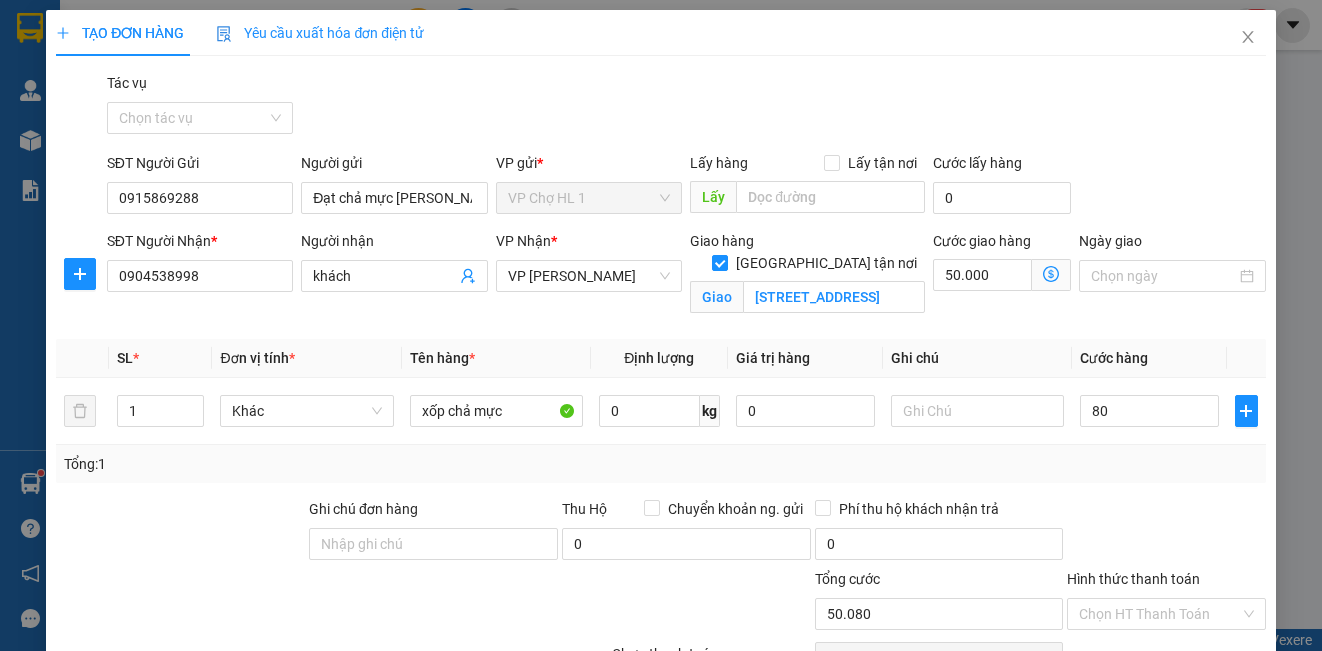 type on "80.000" 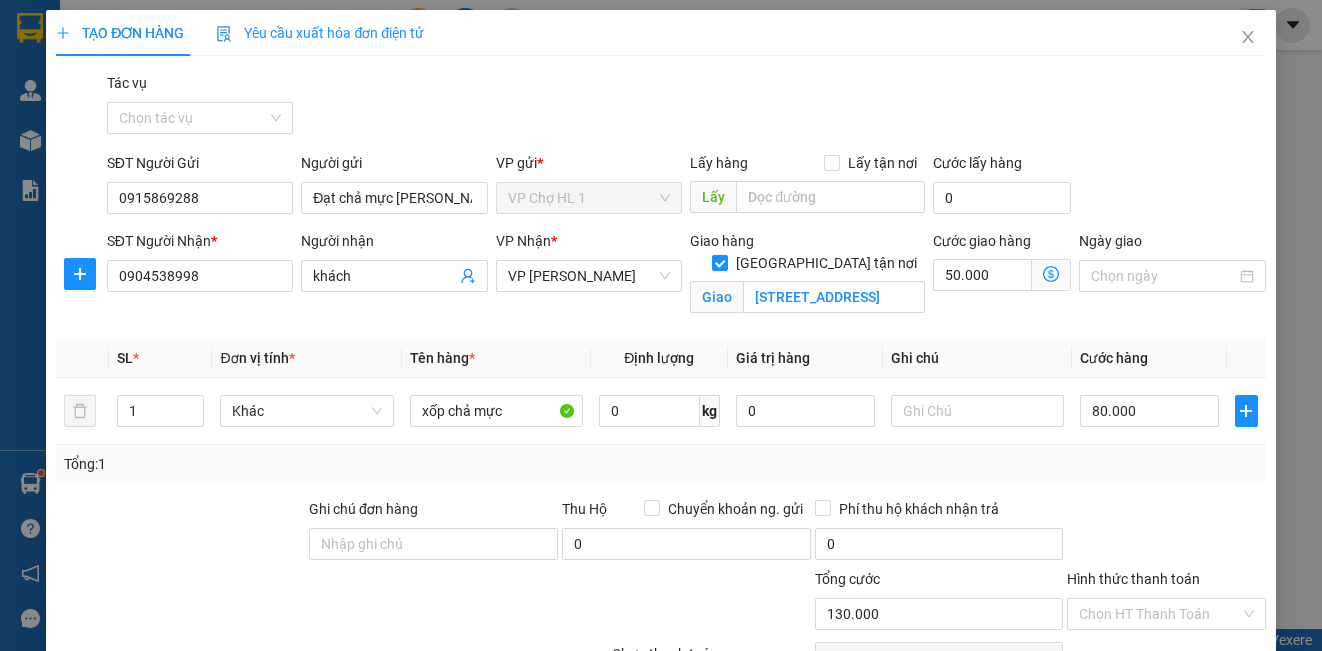 click on "SĐT Người Gửi 0915869288 Người gửi Đạt chả mực [PERSON_NAME] VP gửi  * VP Chợ HL 1 Lấy hàng Lấy tận nơi Lấy Cước lấy hàng 0" at bounding box center (686, 187) 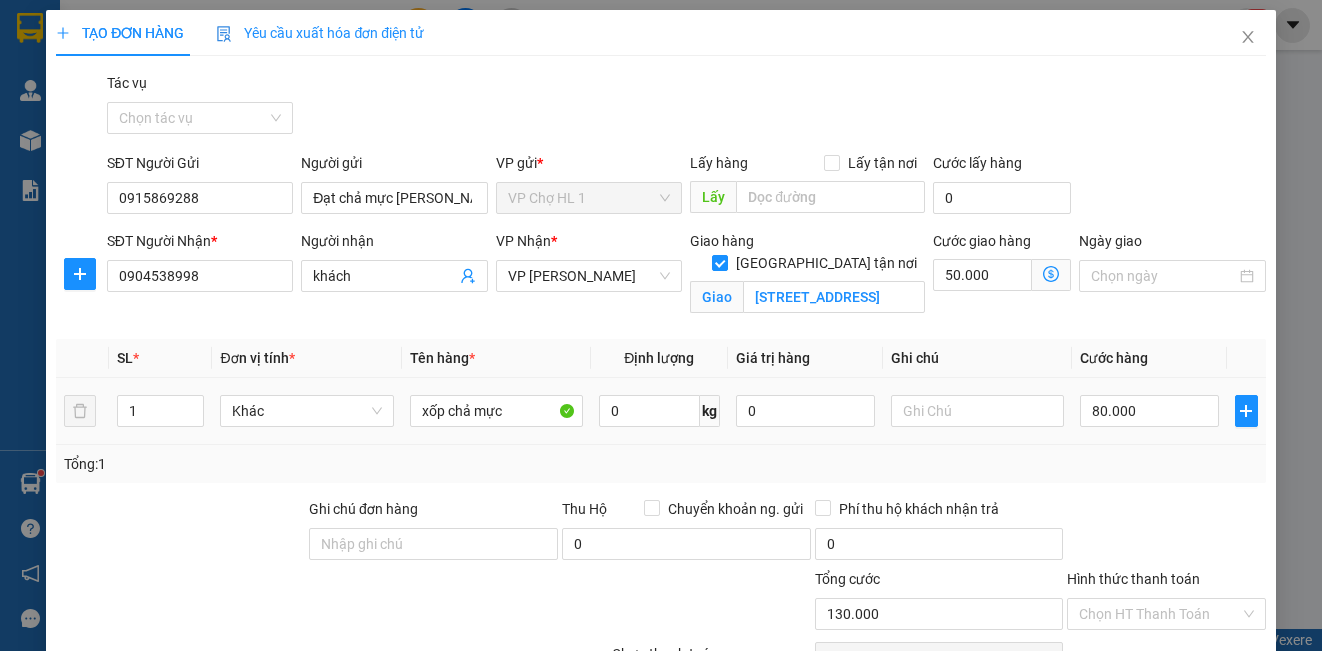 click on "80.000" at bounding box center [1149, 411] 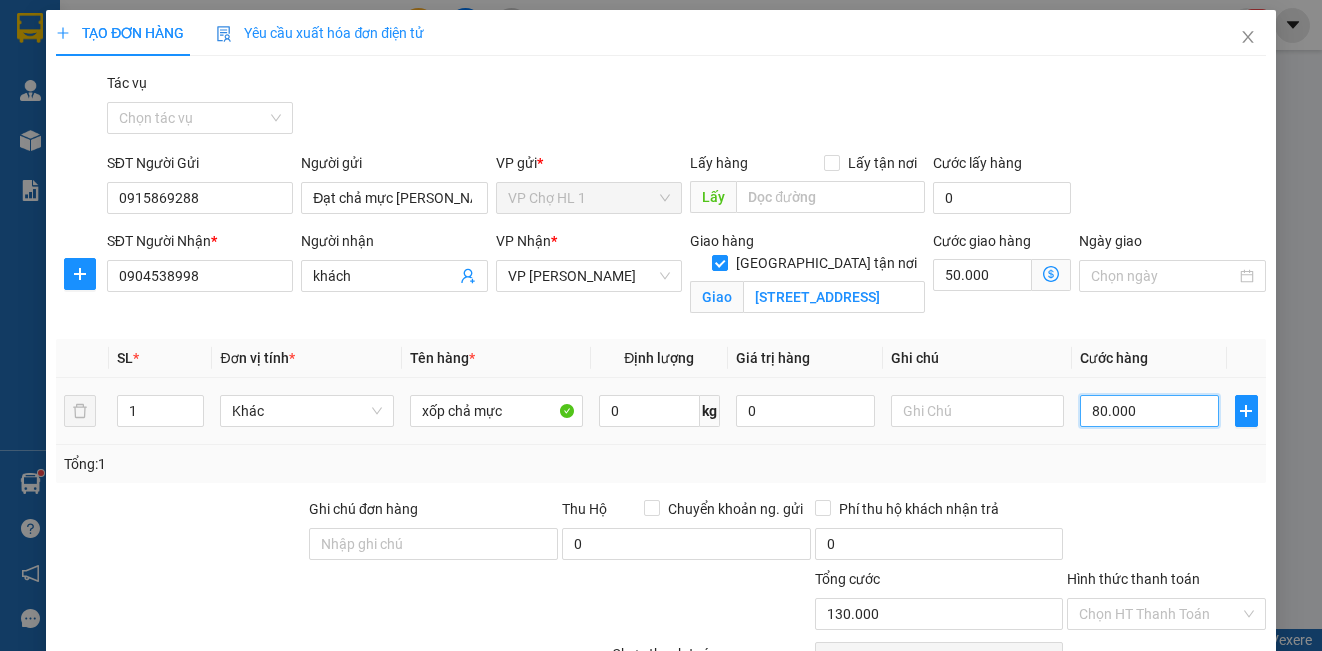 click on "80.000" at bounding box center [1149, 411] 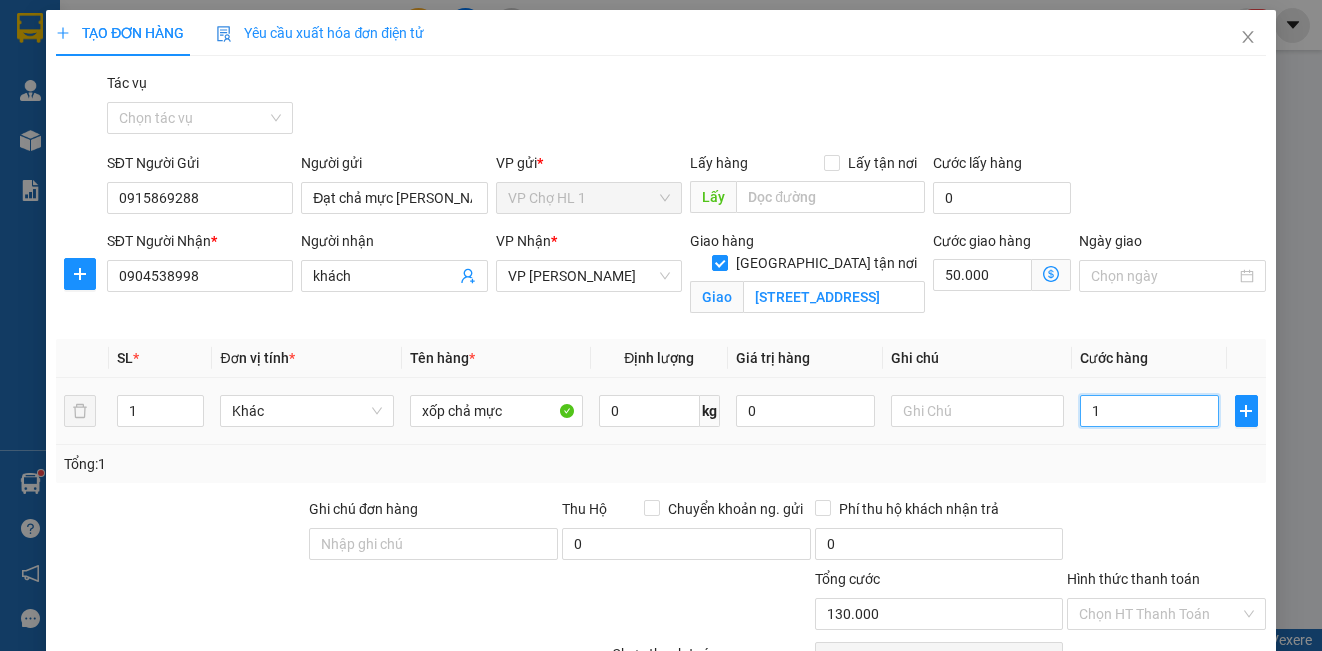 type on "50.001" 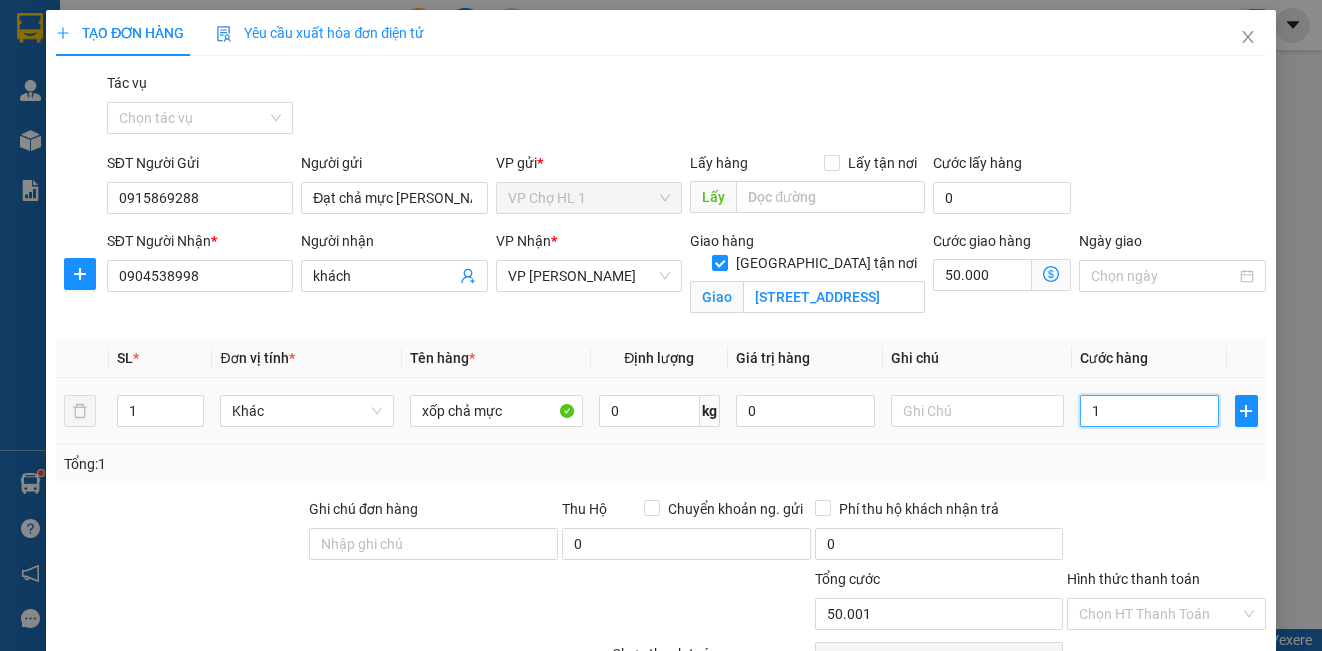 type on "10" 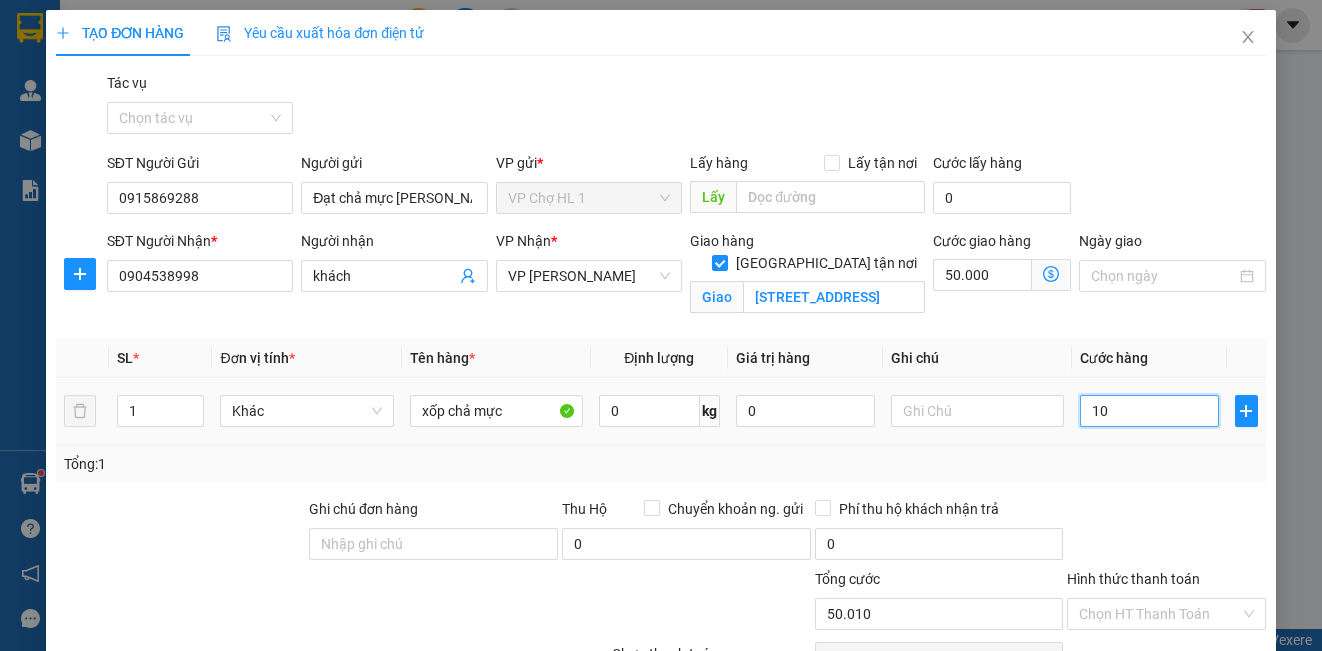 type on "100" 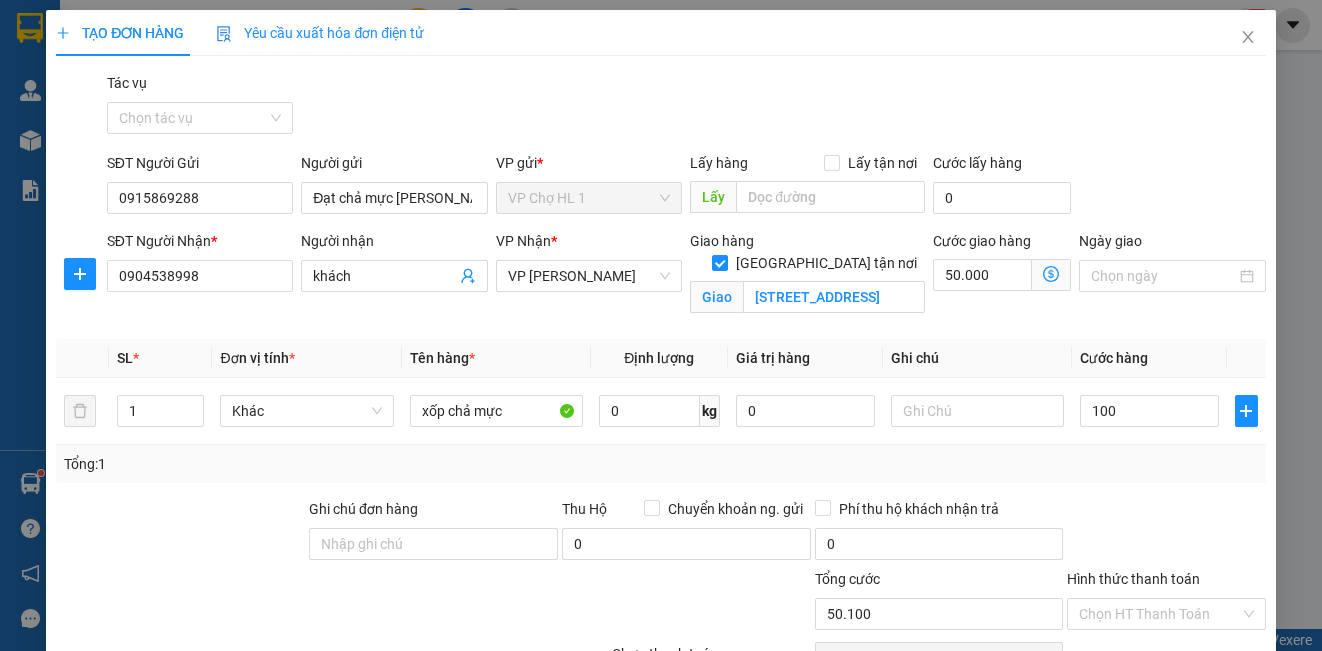 type on "100.000" 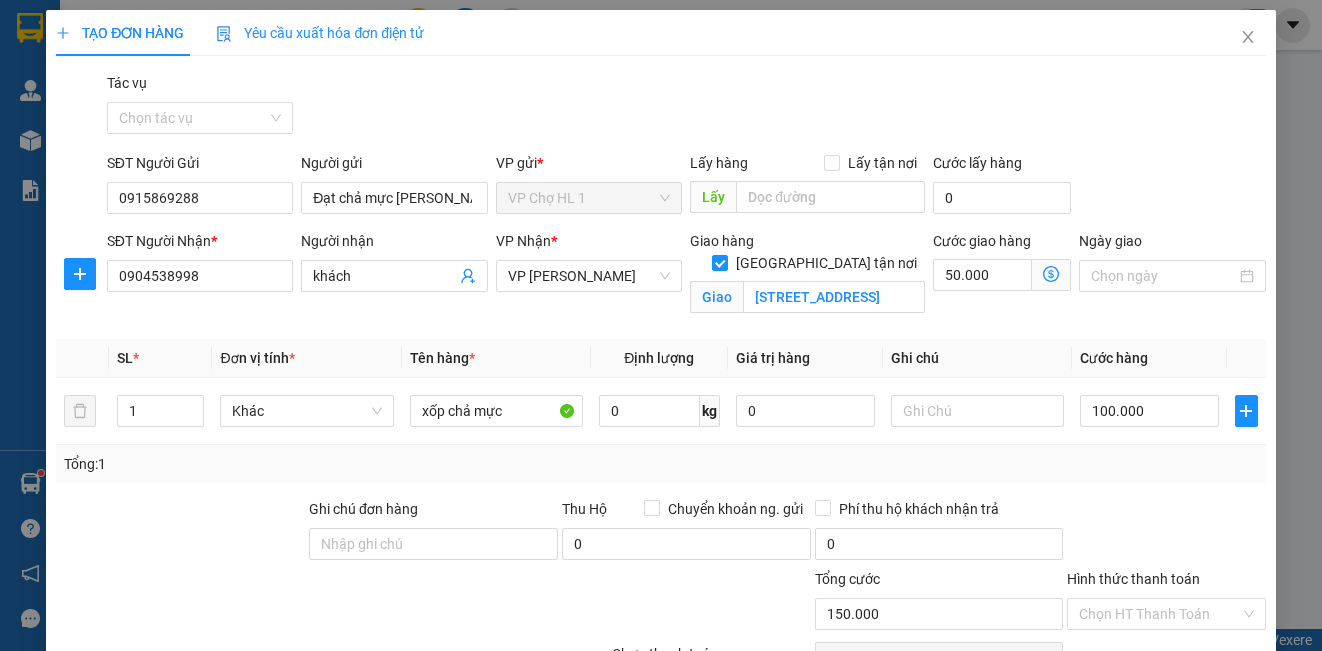 click on "SĐT Người Gửi 0915869288 Người gửi Đạt chả mực [PERSON_NAME] VP gửi  * VP Chợ HL 1 Lấy hàng Lấy tận nơi Lấy Cước lấy hàng 0" at bounding box center (686, 187) 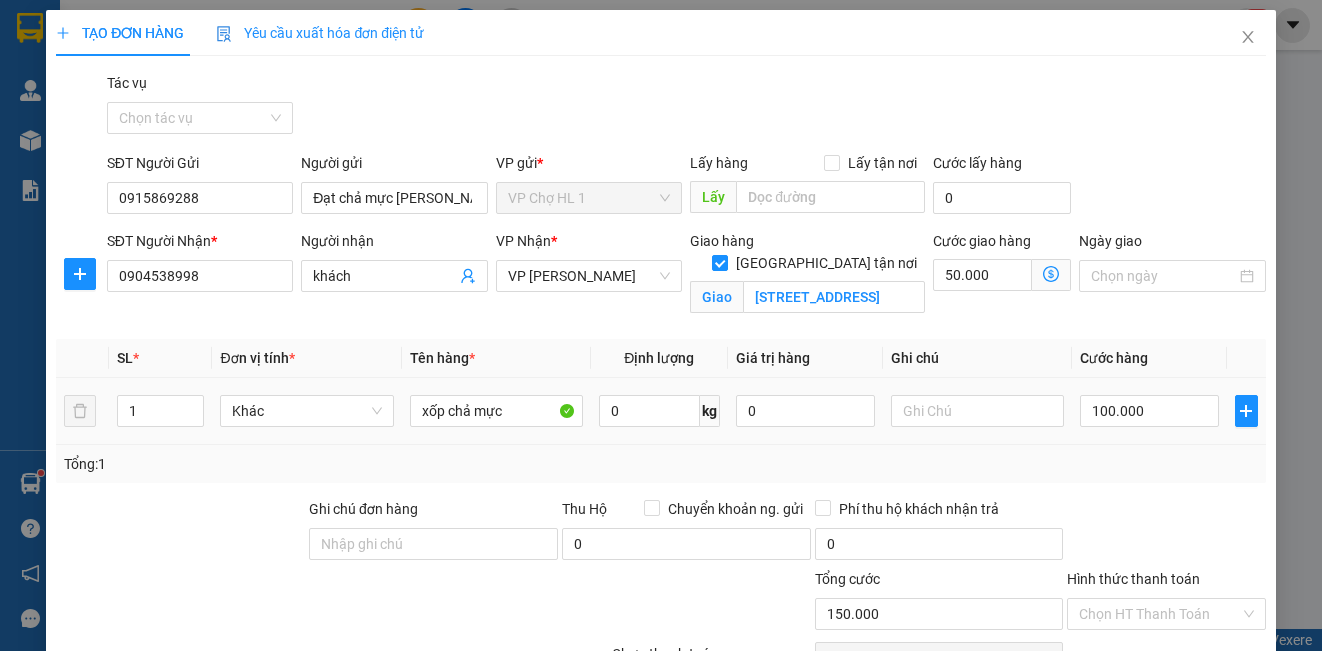 scroll, scrollTop: 175, scrollLeft: 0, axis: vertical 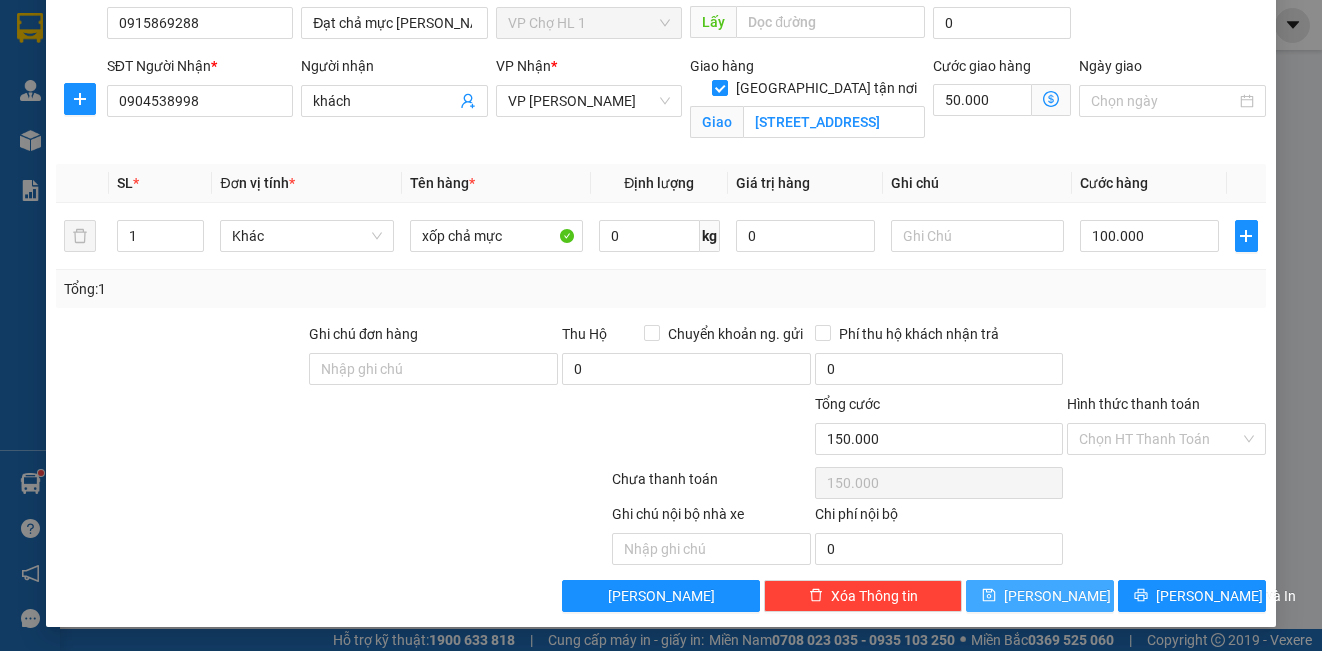click on "[PERSON_NAME]" at bounding box center (1040, 596) 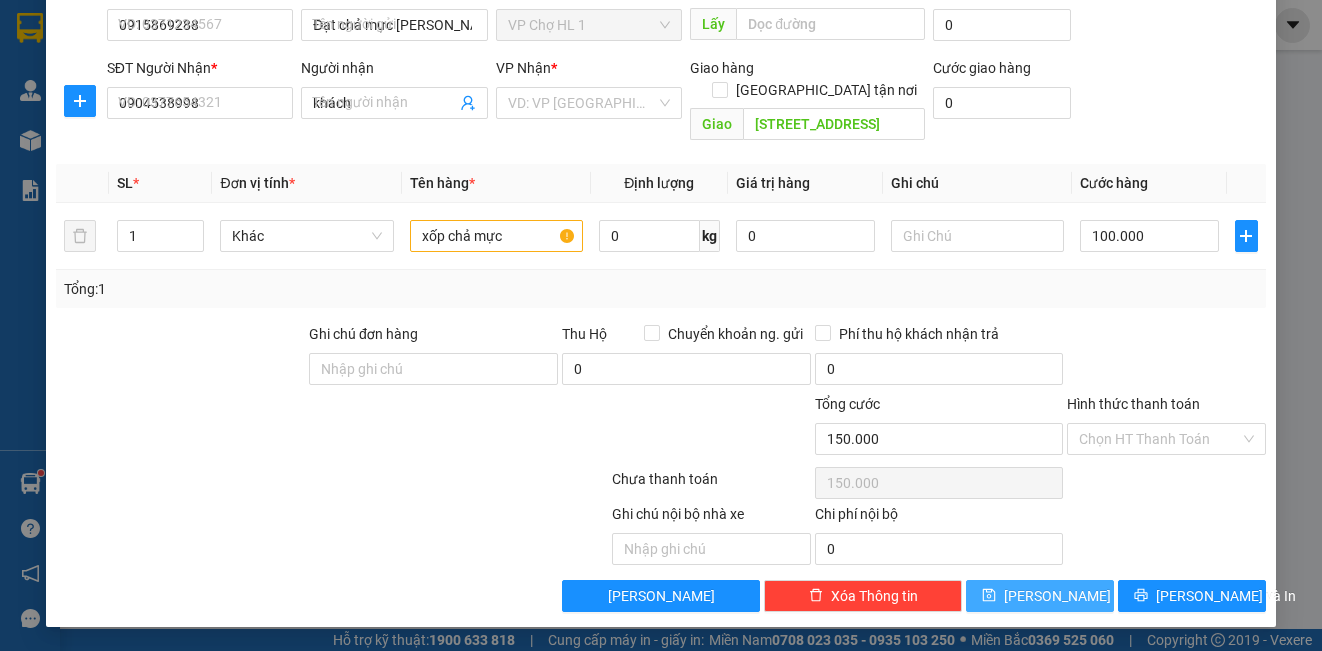 type 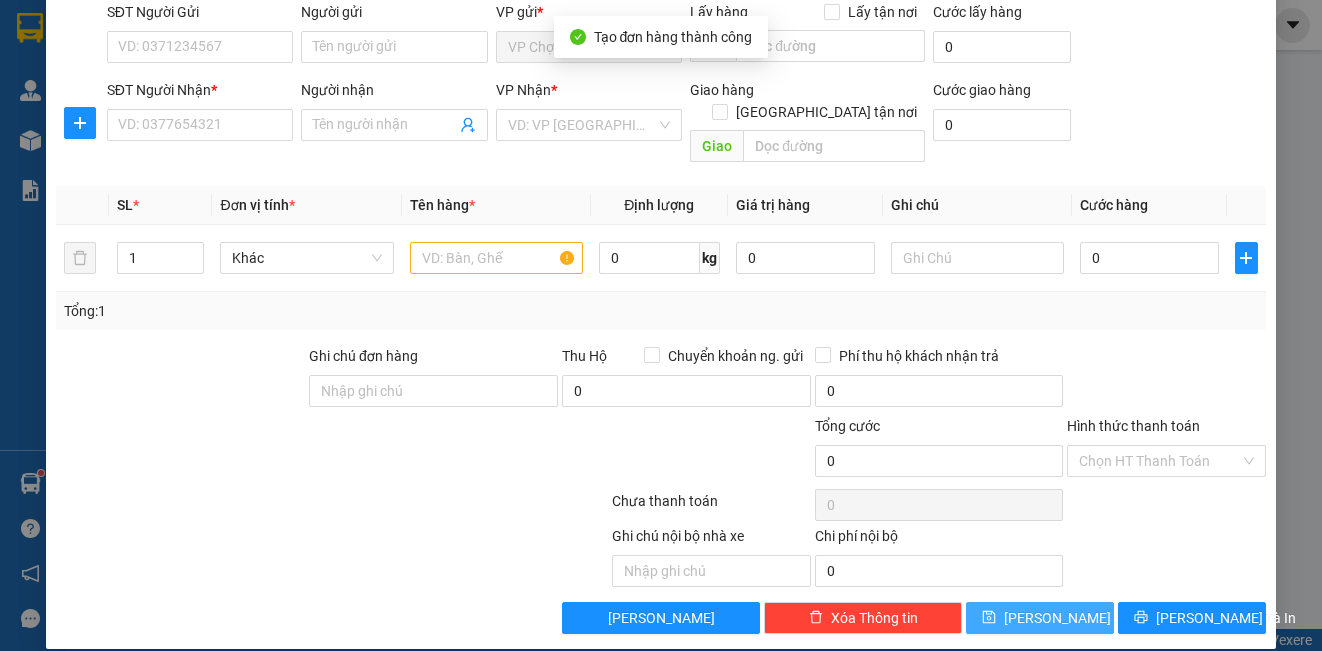 scroll, scrollTop: 0, scrollLeft: 0, axis: both 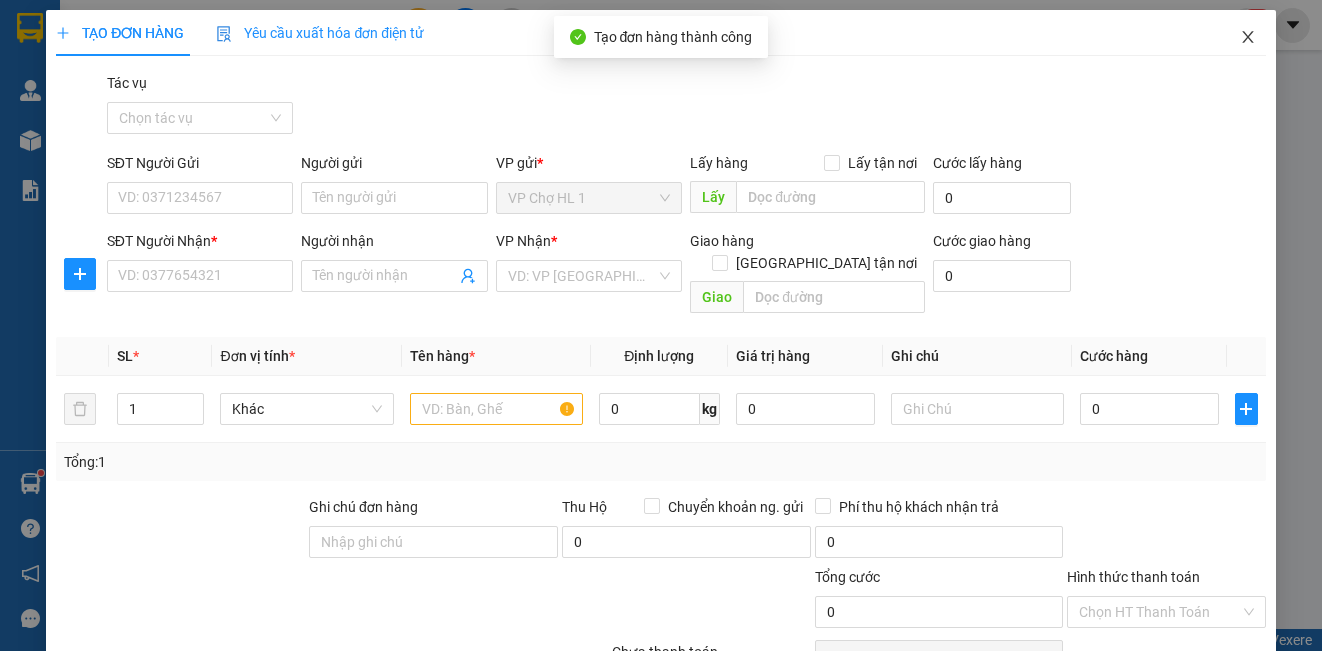click 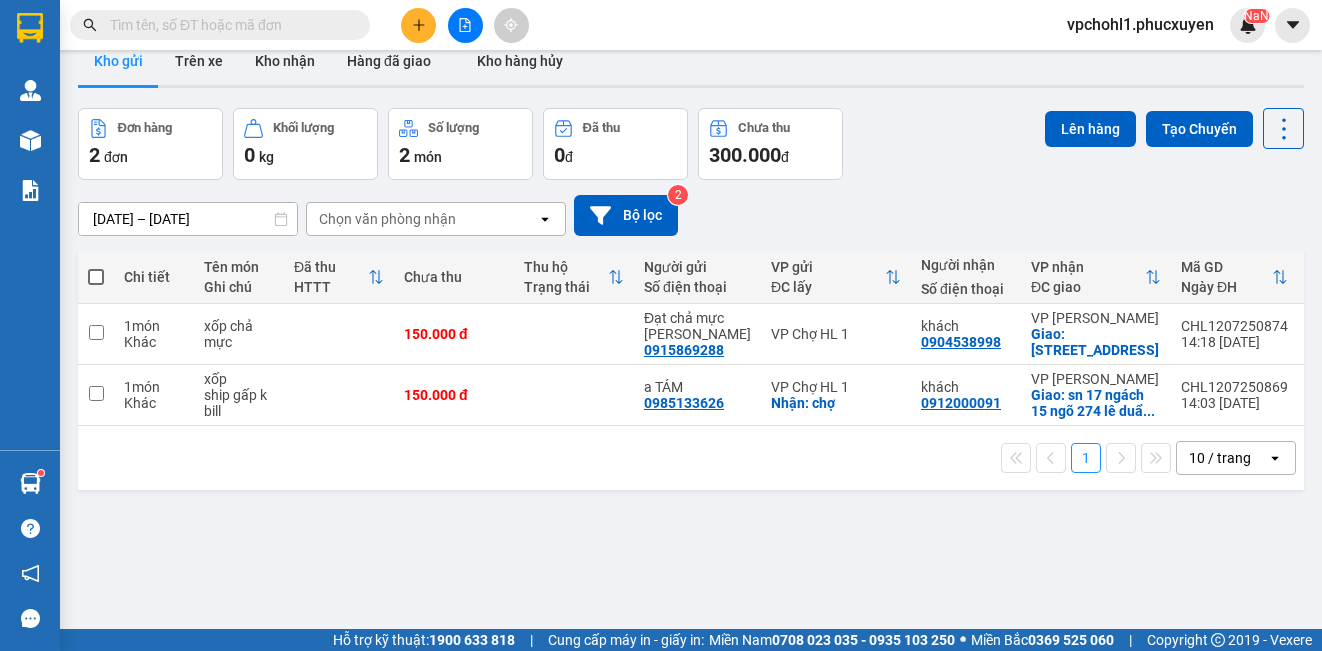 scroll, scrollTop: 45, scrollLeft: 0, axis: vertical 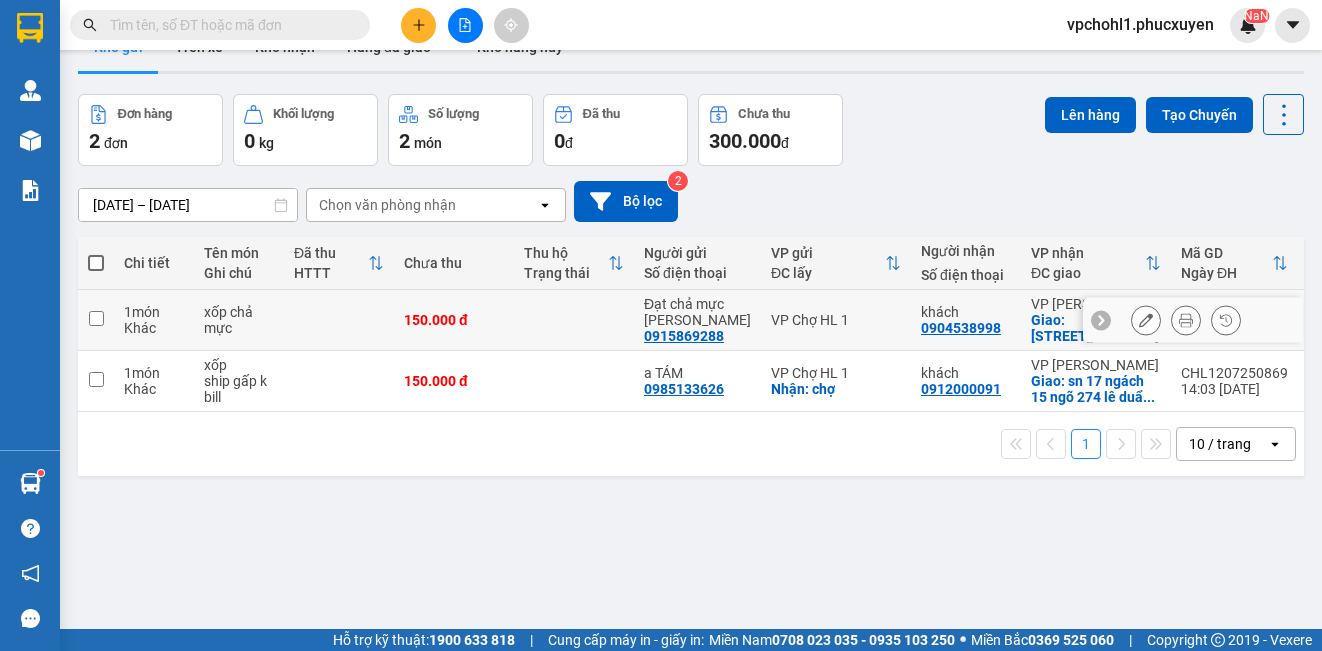 click at bounding box center [96, 318] 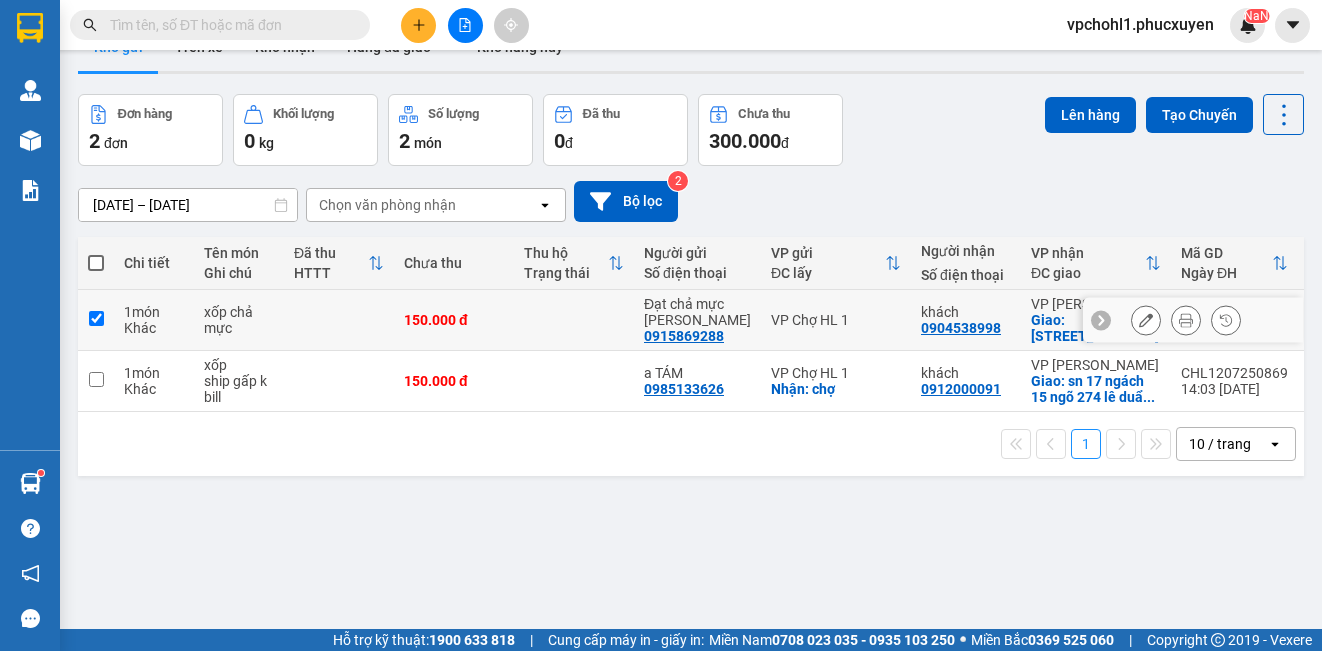 checkbox on "true" 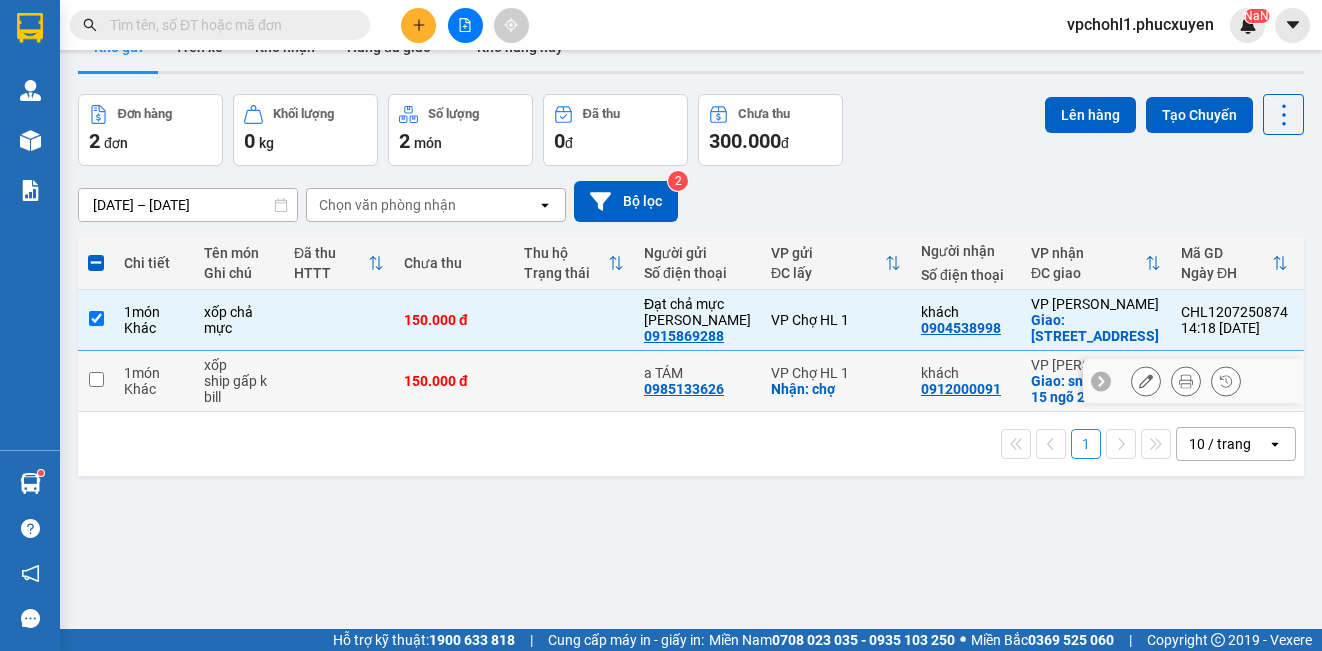 click at bounding box center [96, 379] 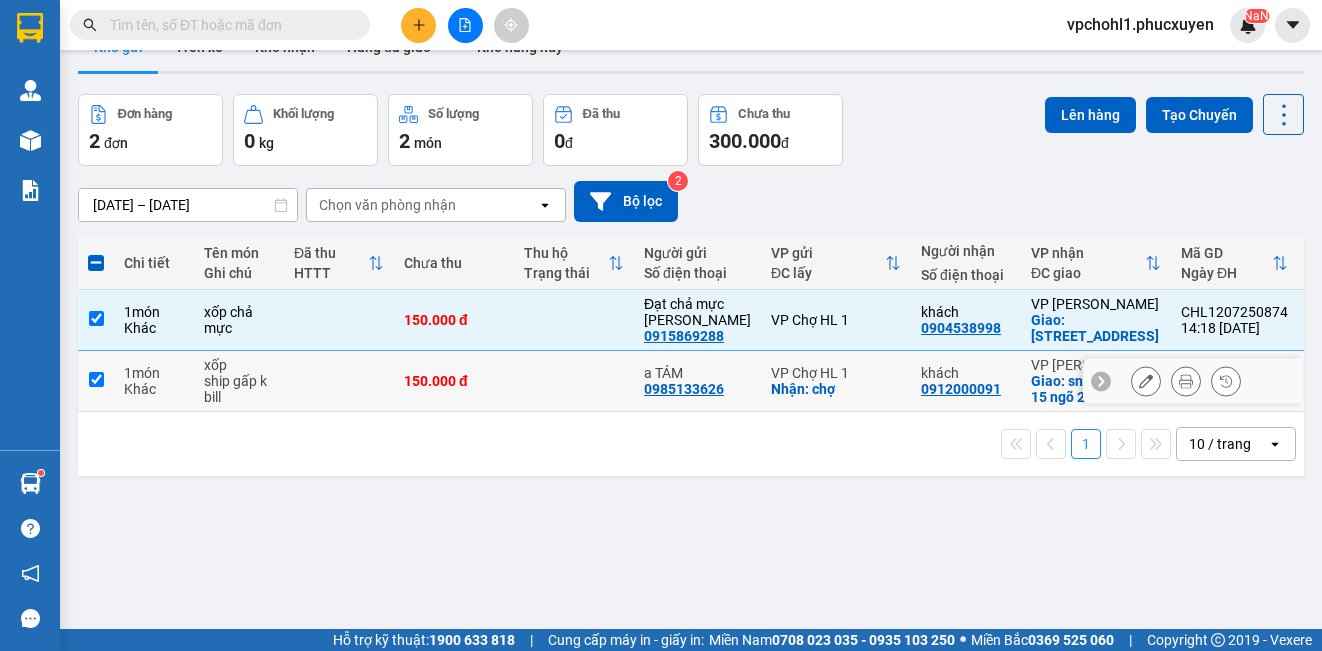checkbox on "true" 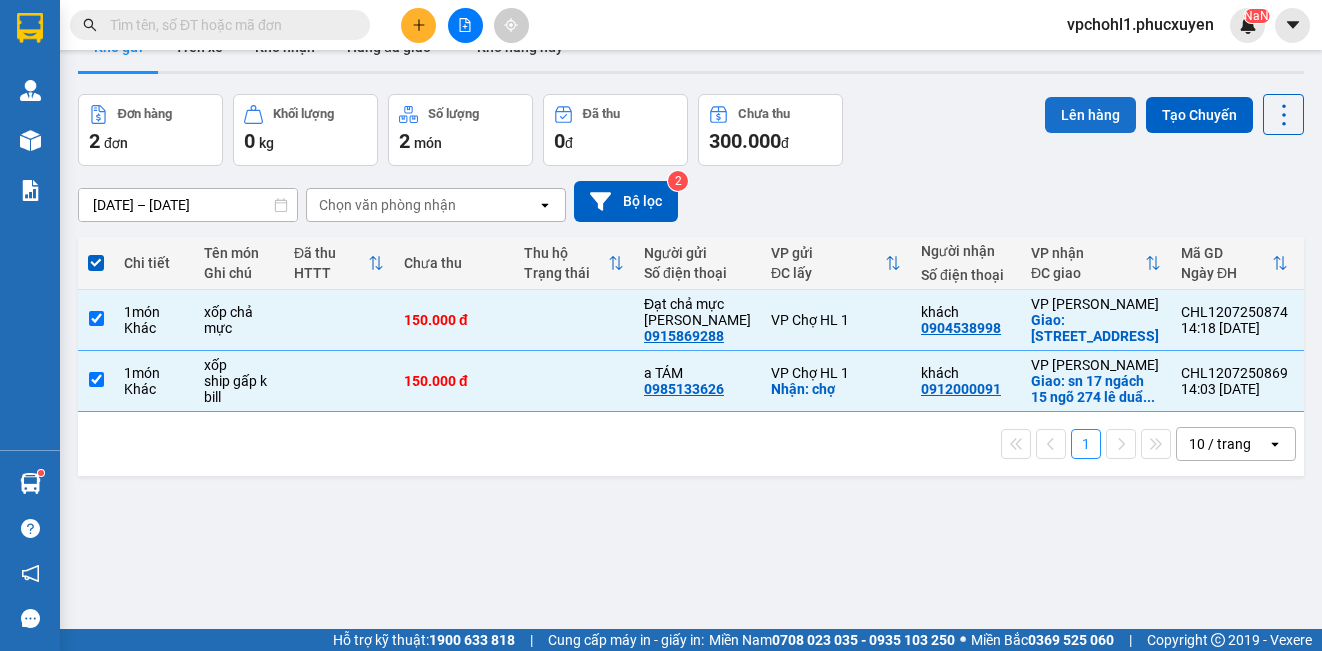 click on "Lên hàng" at bounding box center (1090, 115) 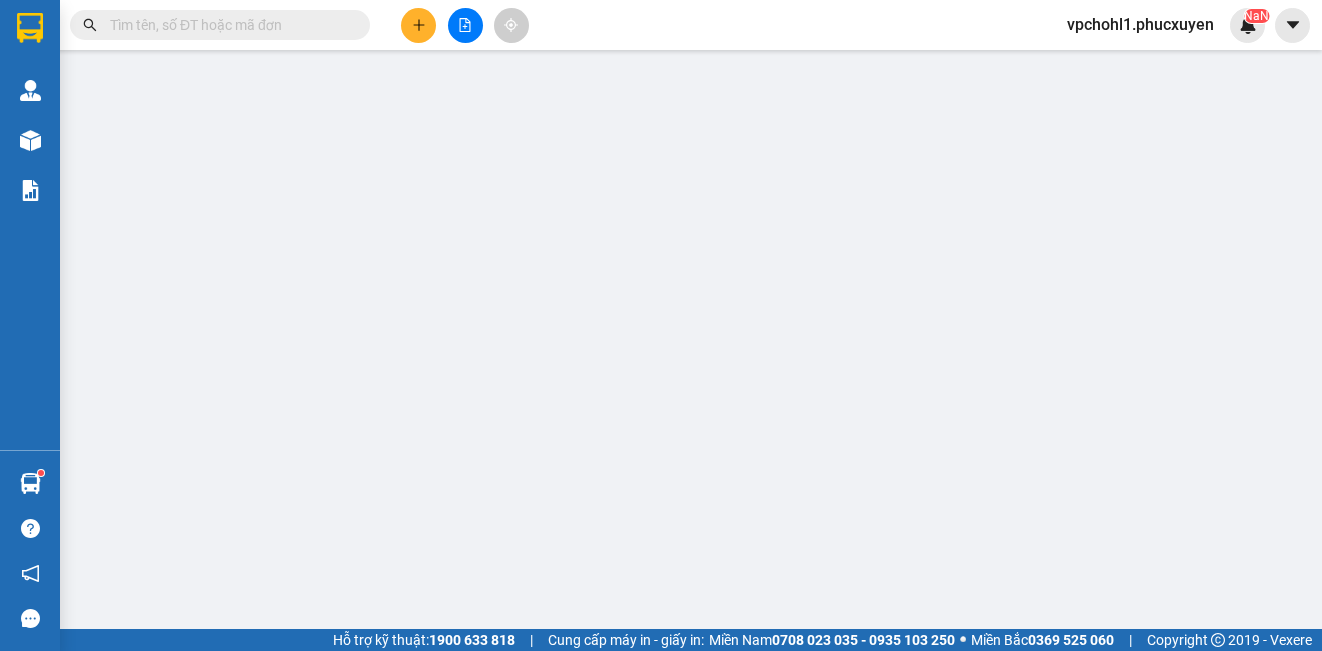 scroll, scrollTop: 0, scrollLeft: 0, axis: both 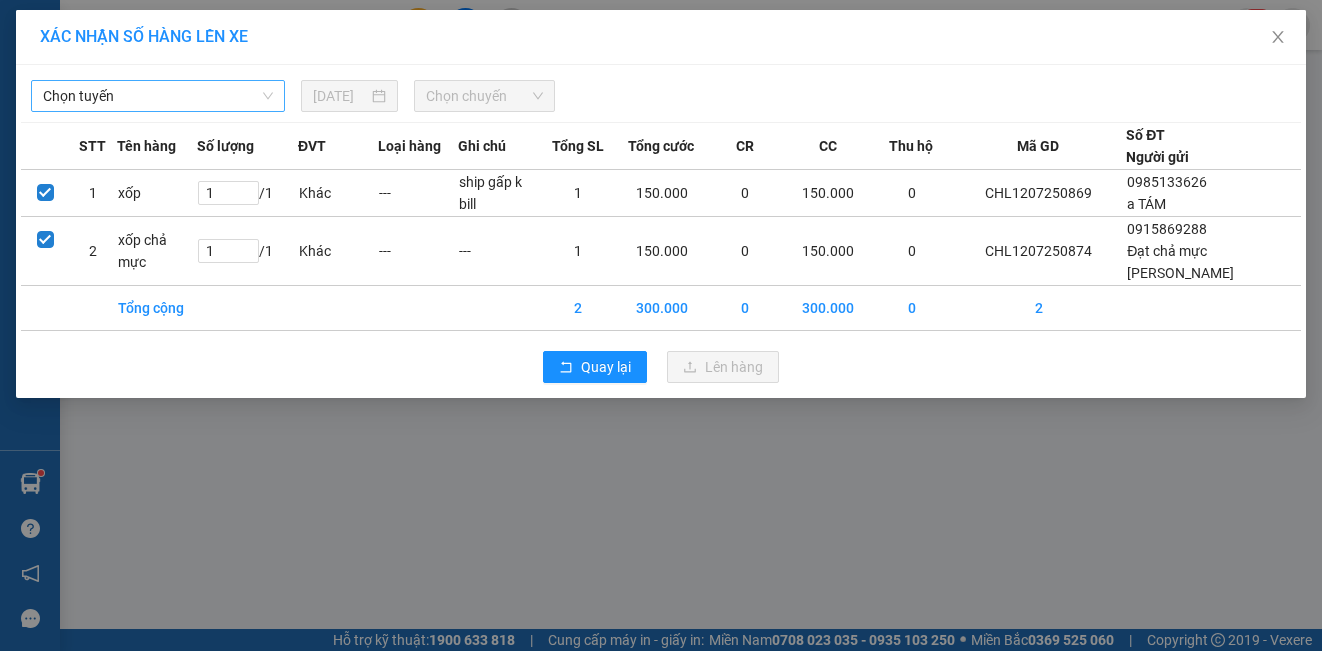 click on "Chọn tuyến" at bounding box center [158, 96] 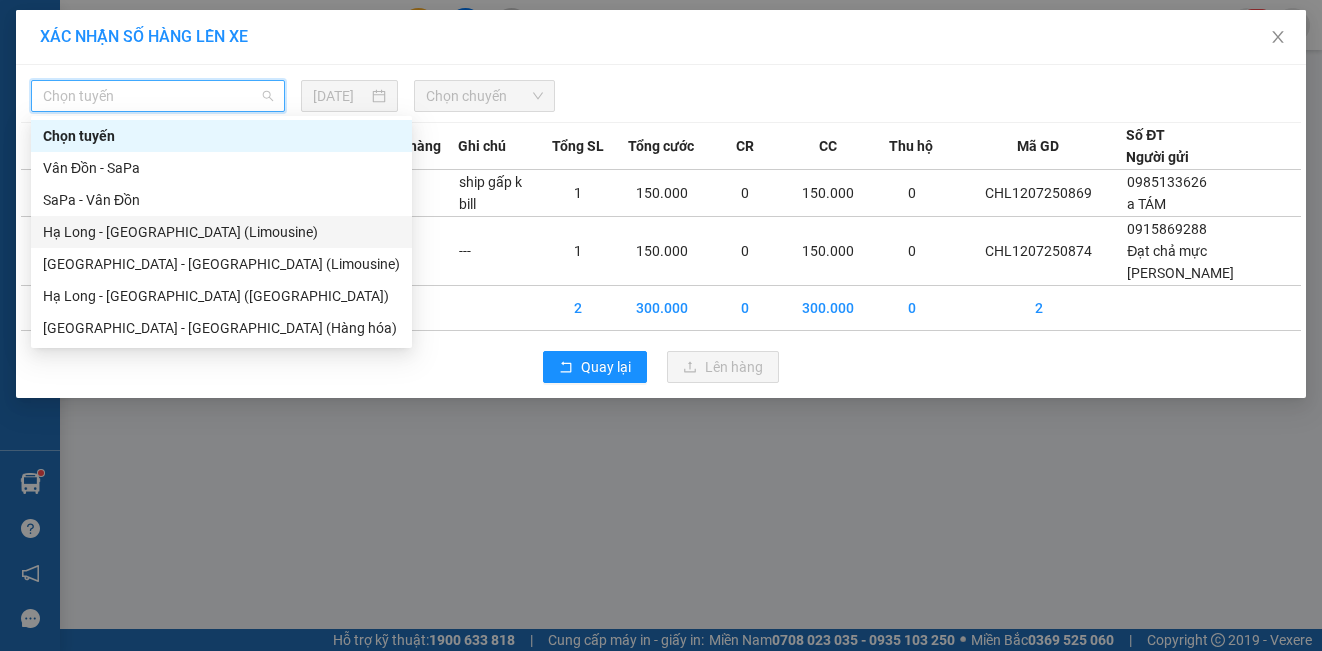 drag, startPoint x: 189, startPoint y: 238, endPoint x: 210, endPoint y: 213, distance: 32.649654 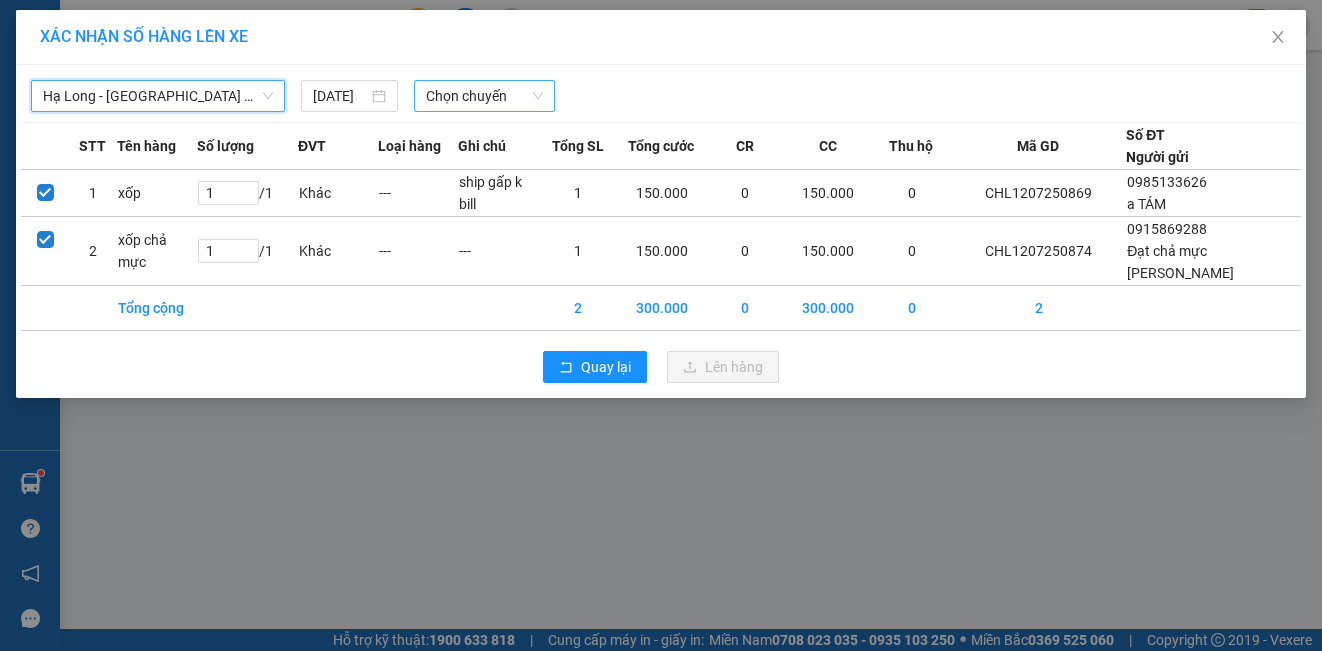 click on "Chọn chuyến" at bounding box center (485, 96) 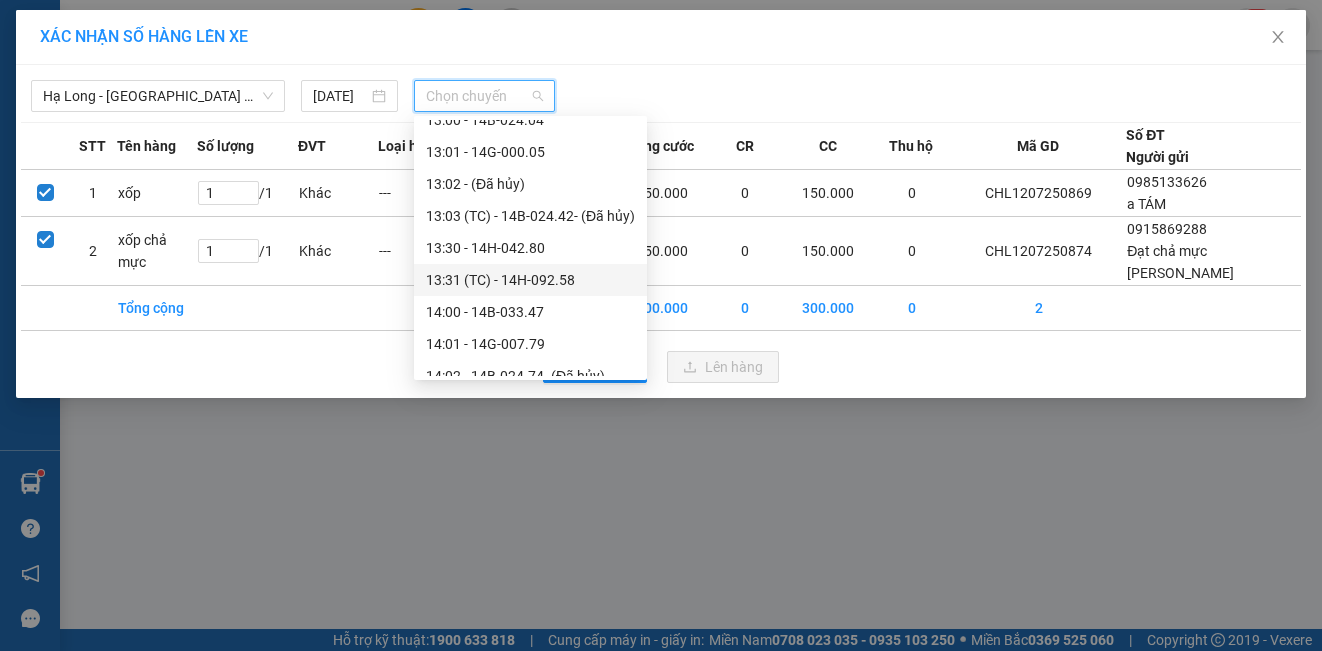 scroll, scrollTop: 1300, scrollLeft: 0, axis: vertical 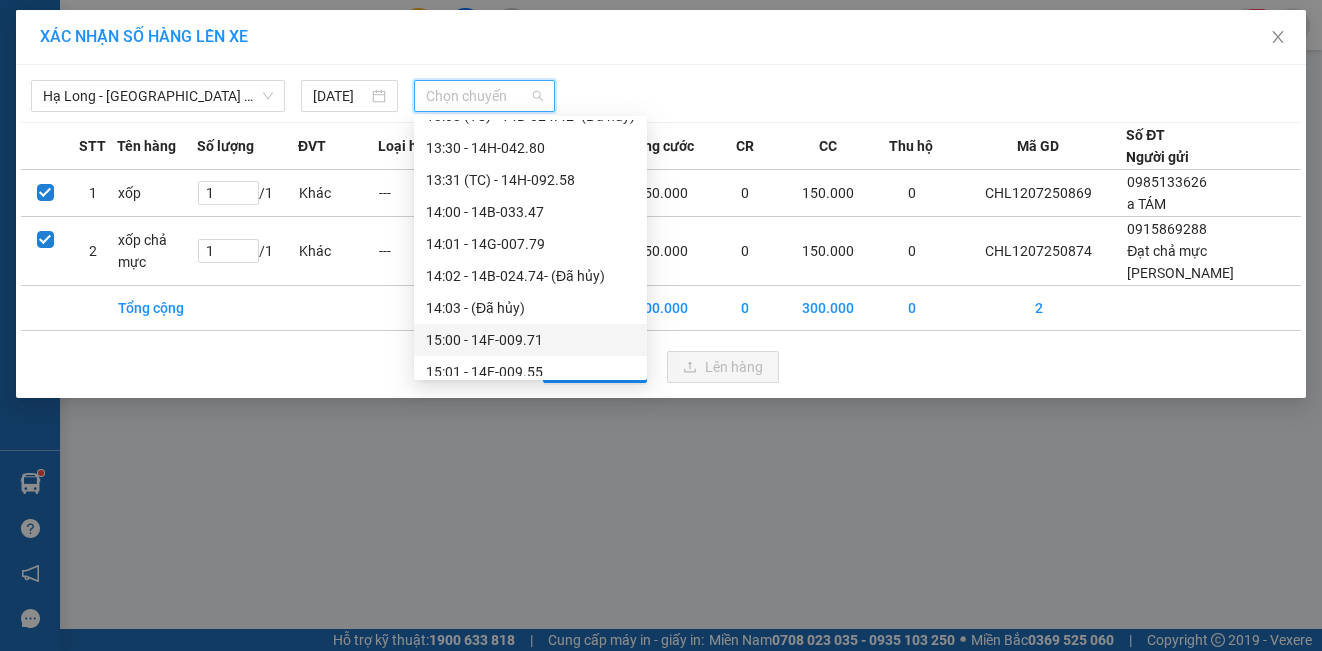 click on "15:00     - 14F-009.71" at bounding box center [530, 340] 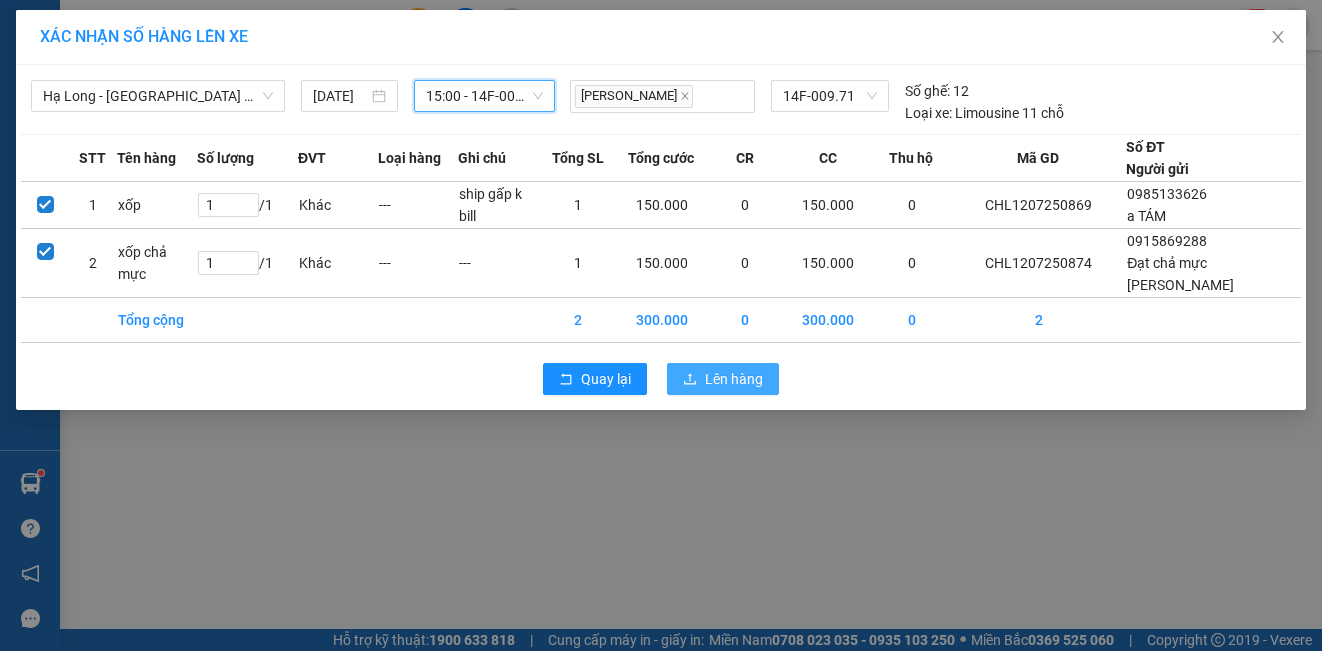 click on "Lên hàng" at bounding box center [734, 379] 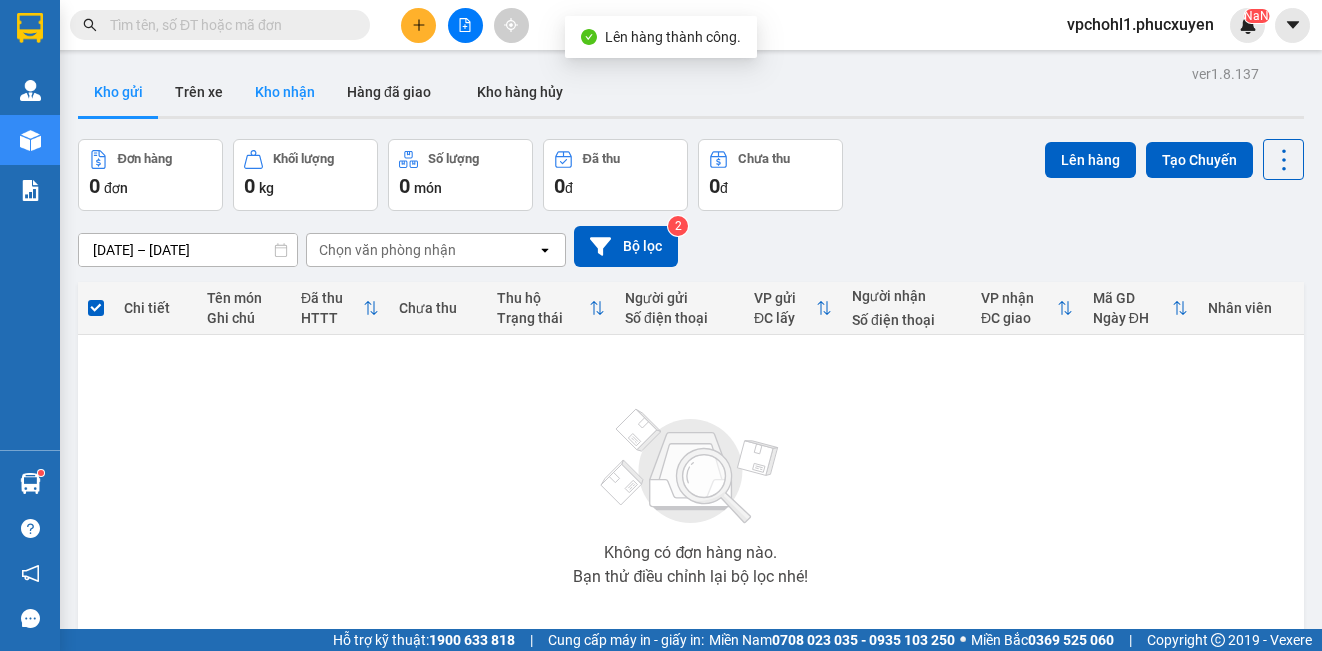 click on "Kho nhận" at bounding box center [285, 92] 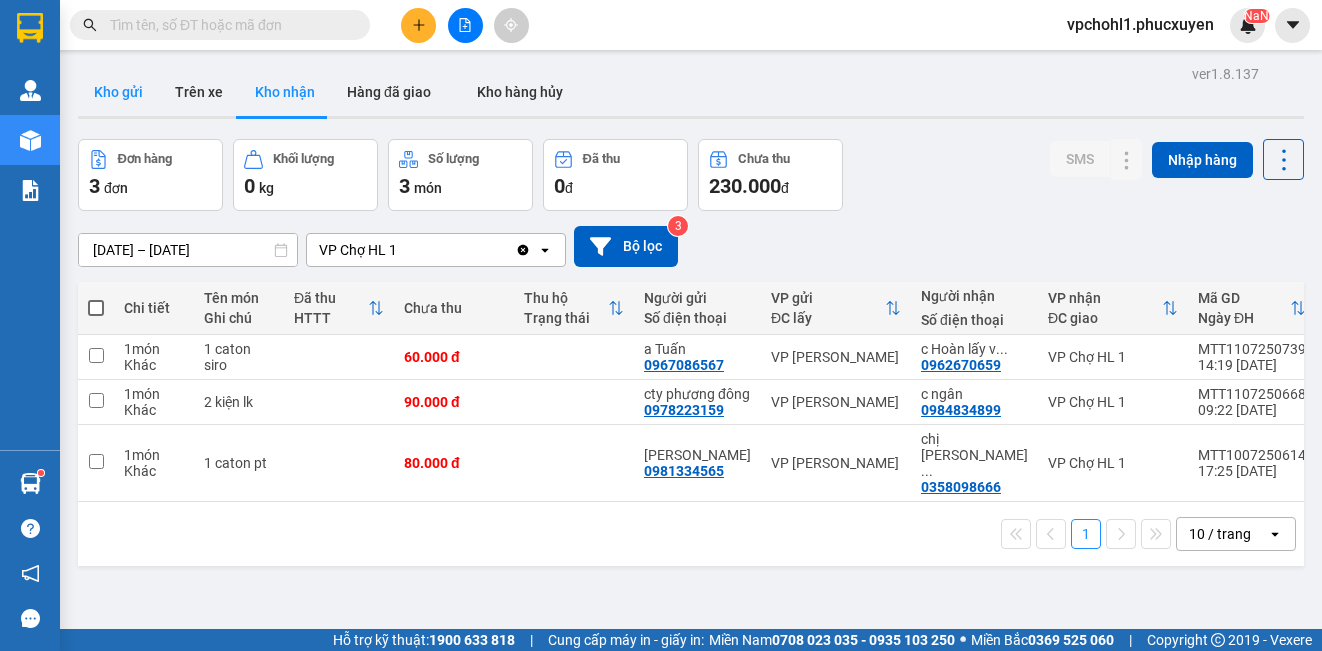 click on "Kho gửi" at bounding box center (118, 92) 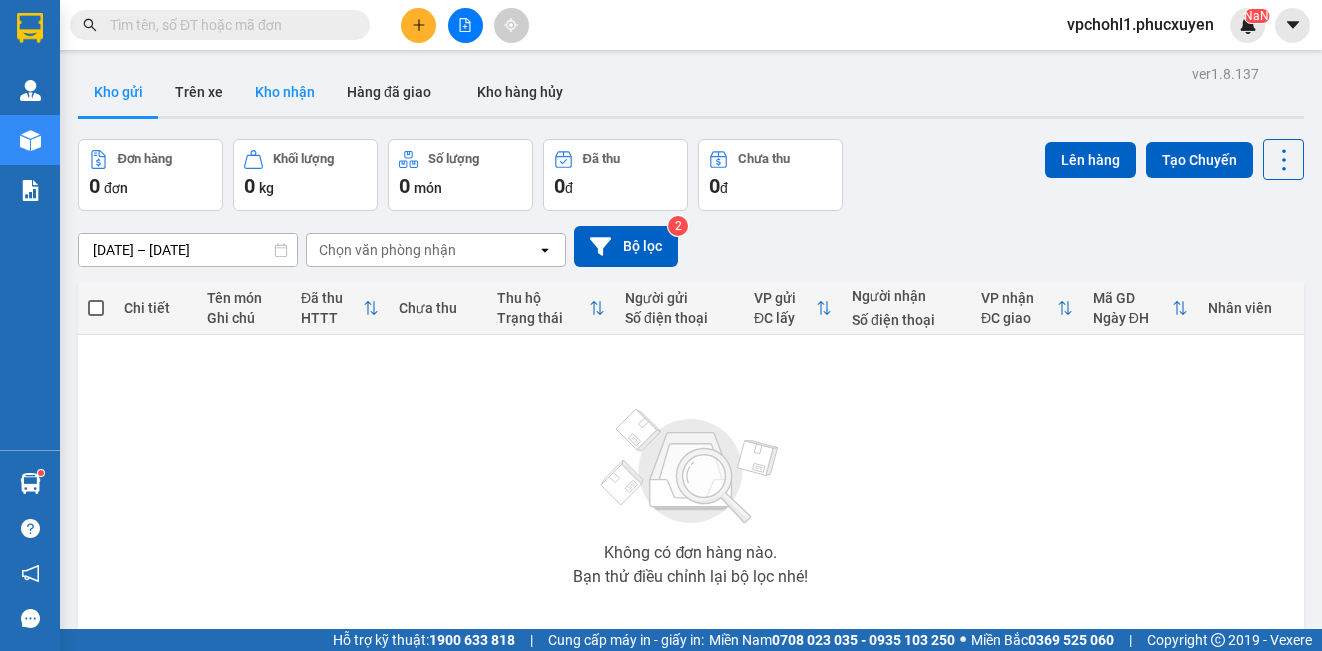 click on "Kho nhận" at bounding box center (285, 92) 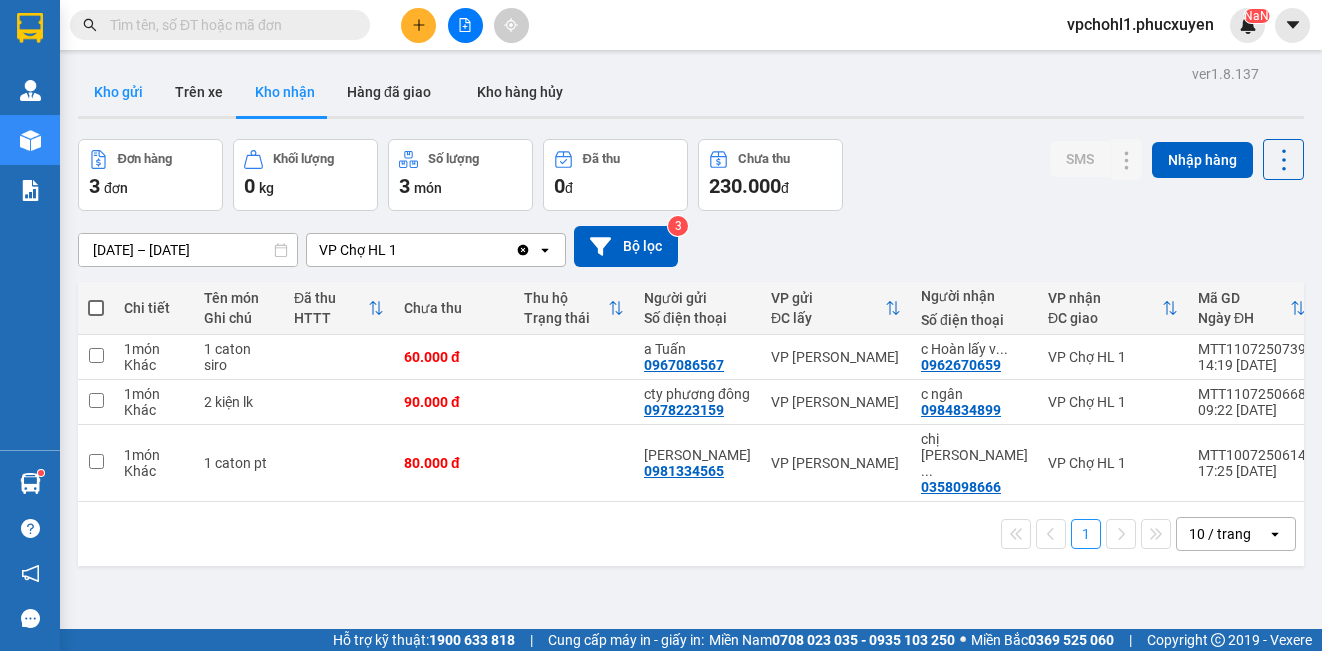 click on "Kho gửi" at bounding box center (118, 92) 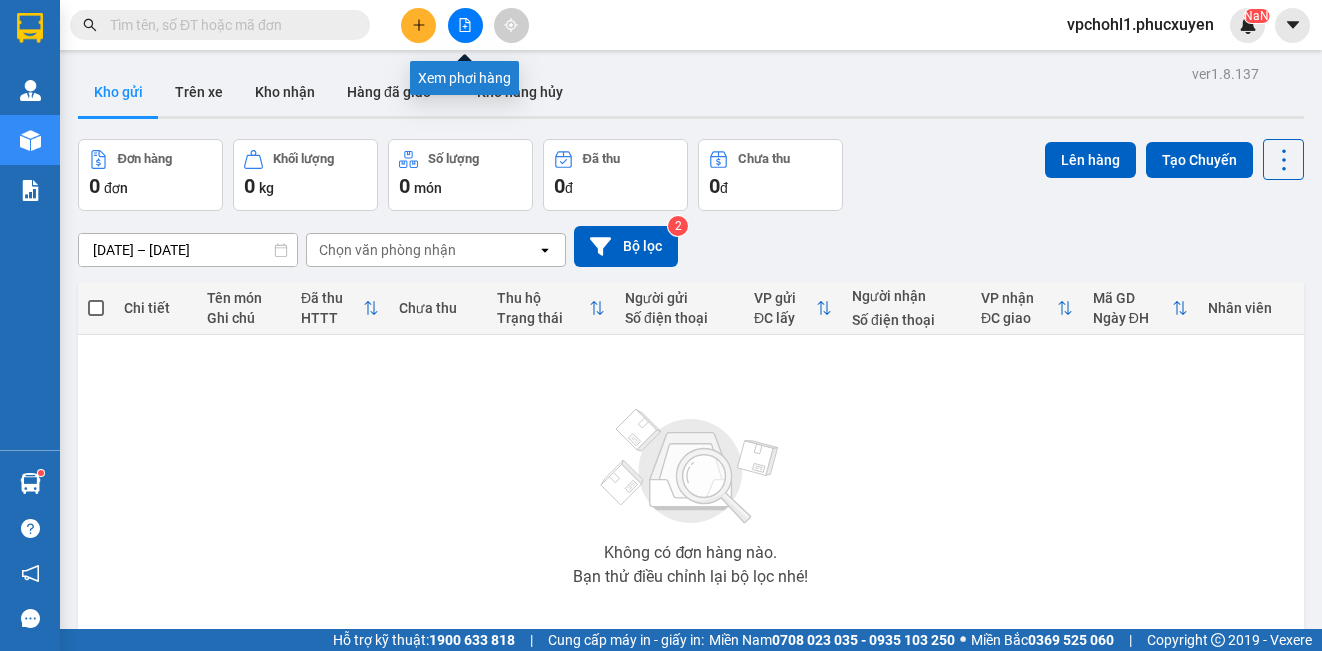 click 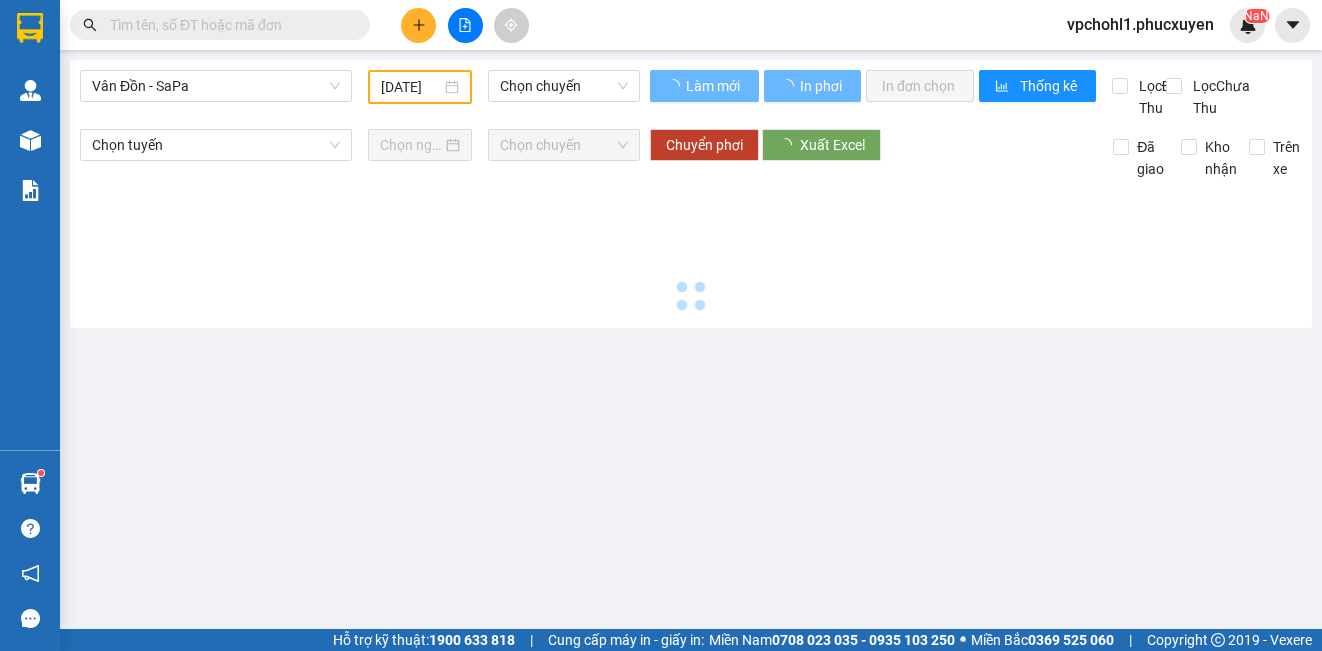 type on "[DATE]" 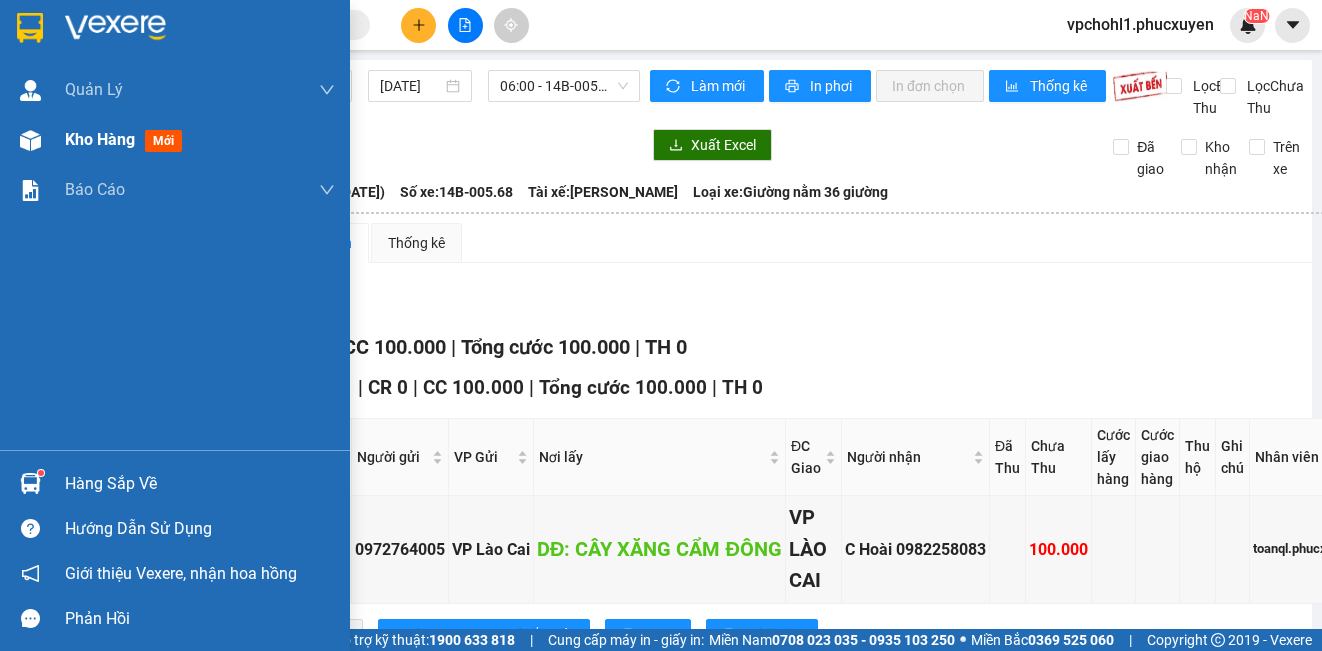 click on "Kho hàng mới" at bounding box center [127, 139] 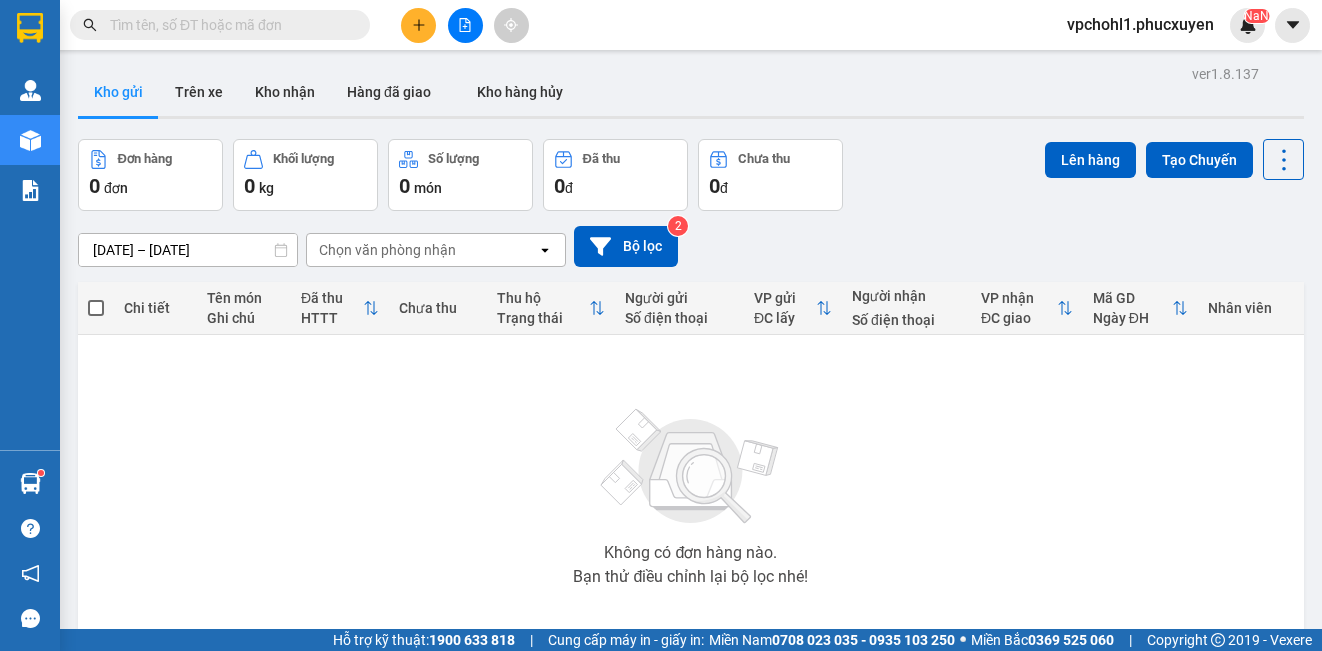 click at bounding box center (228, 25) 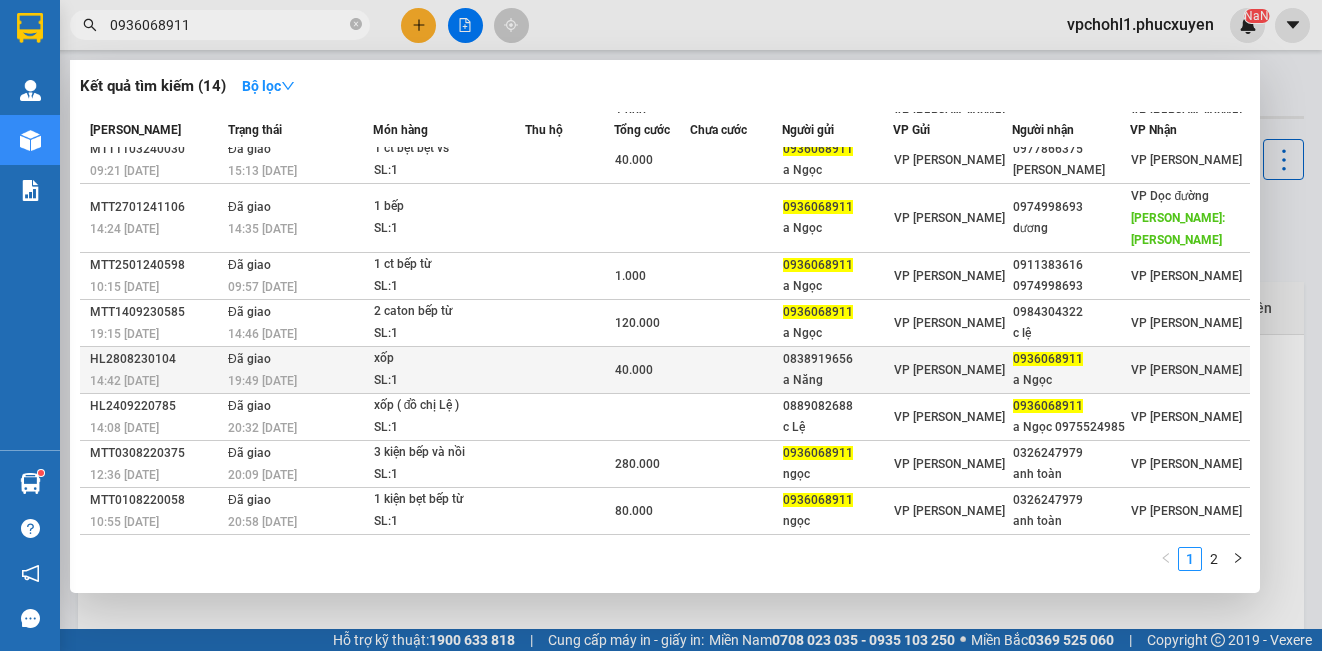 scroll, scrollTop: 0, scrollLeft: 0, axis: both 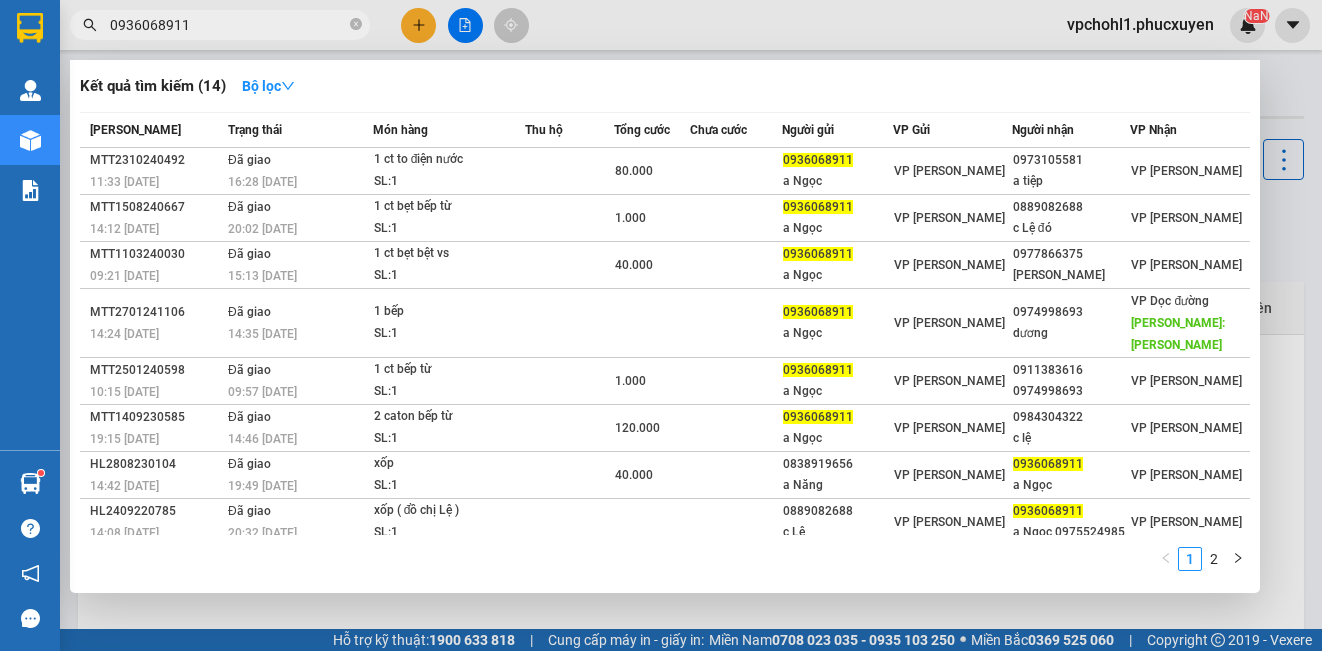 type on "0936068911" 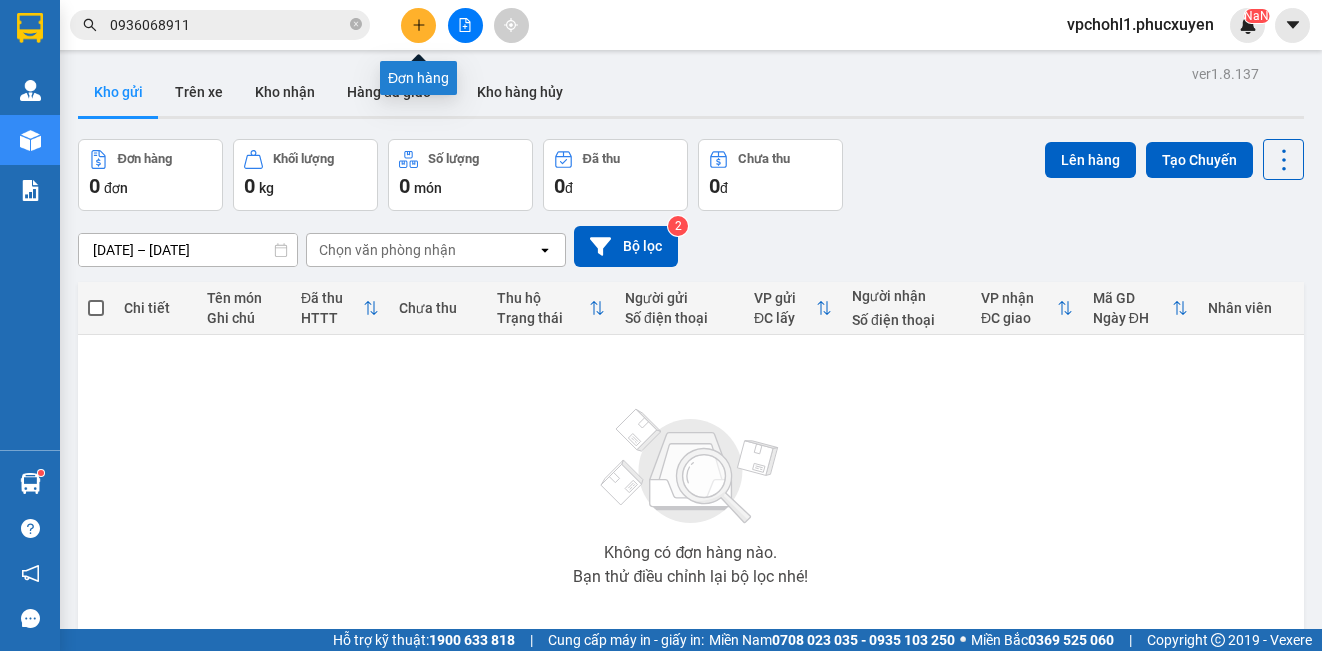 click 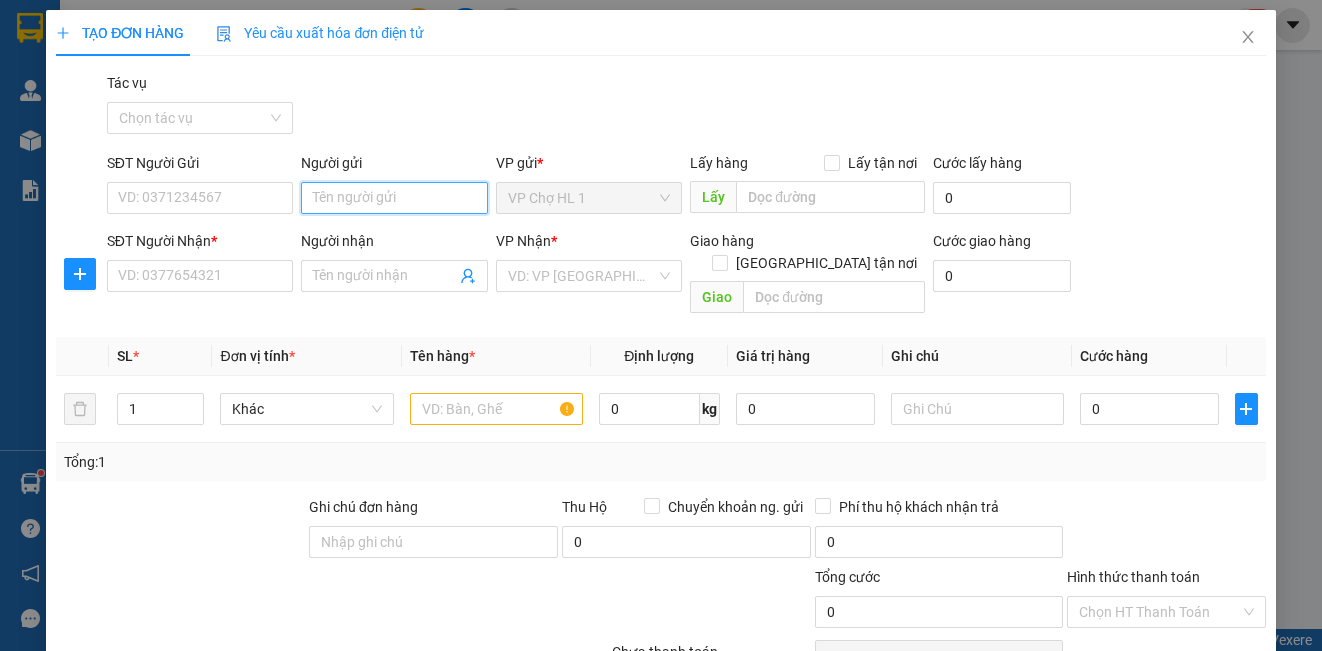 click on "Người gửi" at bounding box center [394, 198] 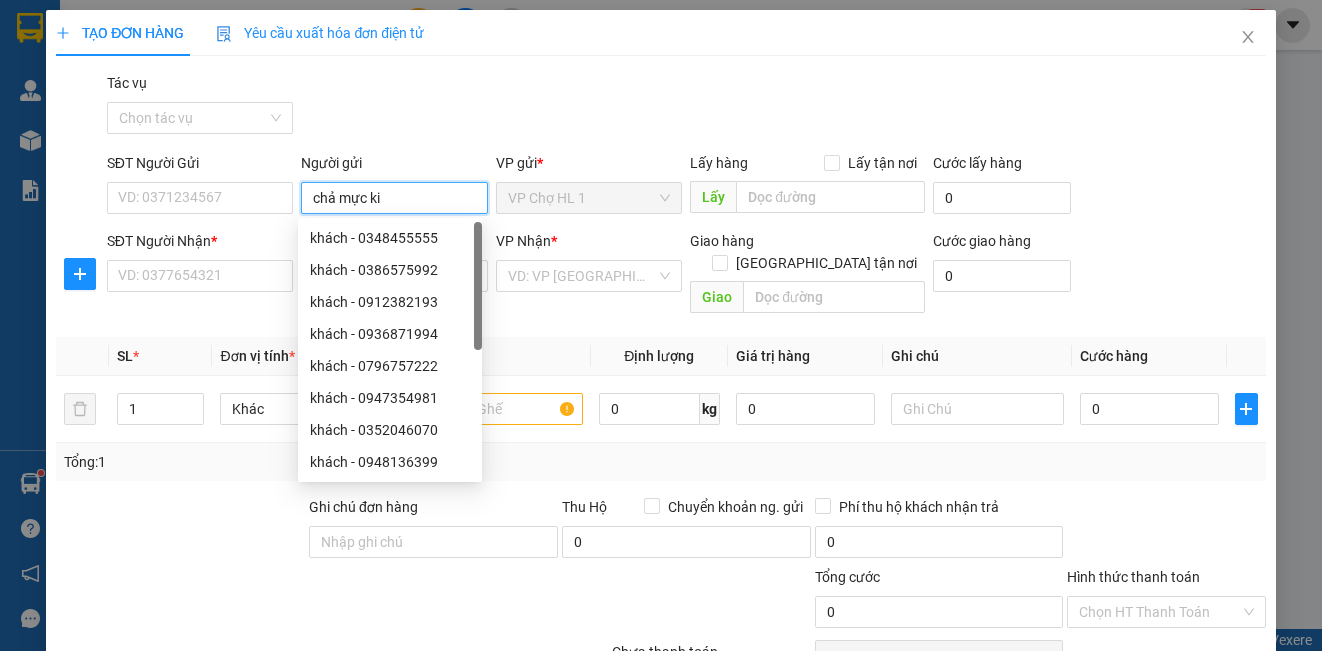 type on "chả mực kim" 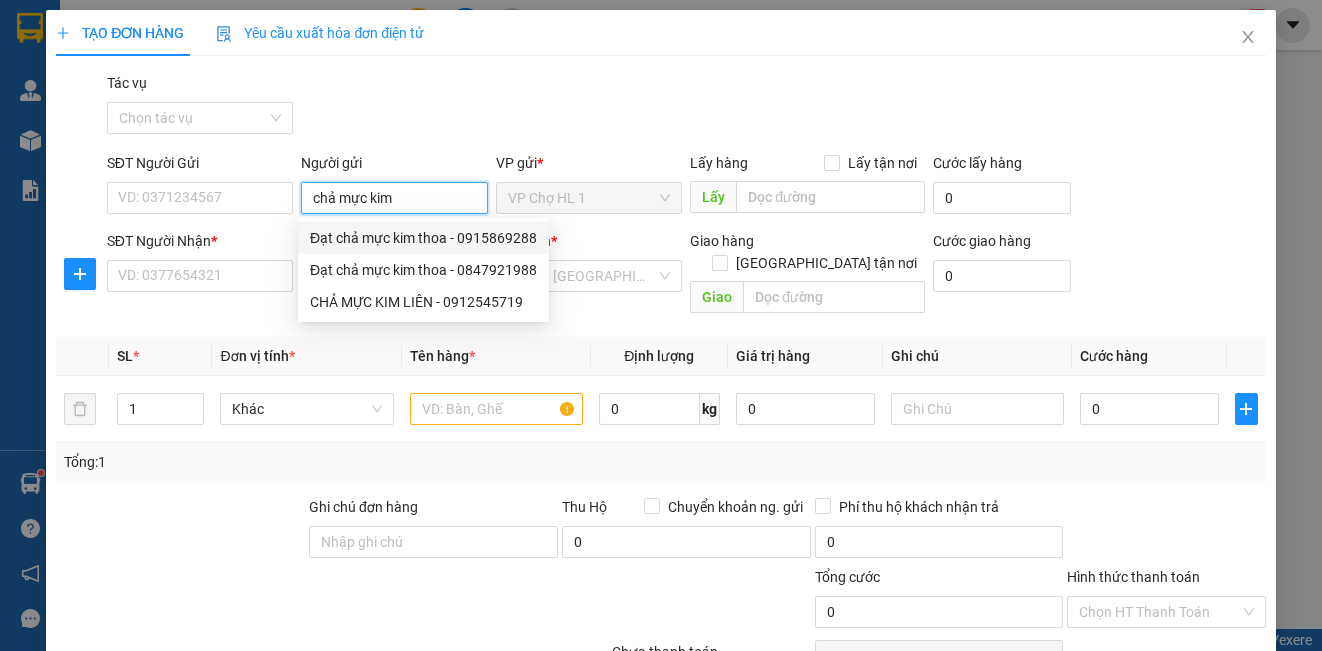 drag, startPoint x: 457, startPoint y: 241, endPoint x: 354, endPoint y: 267, distance: 106.23088 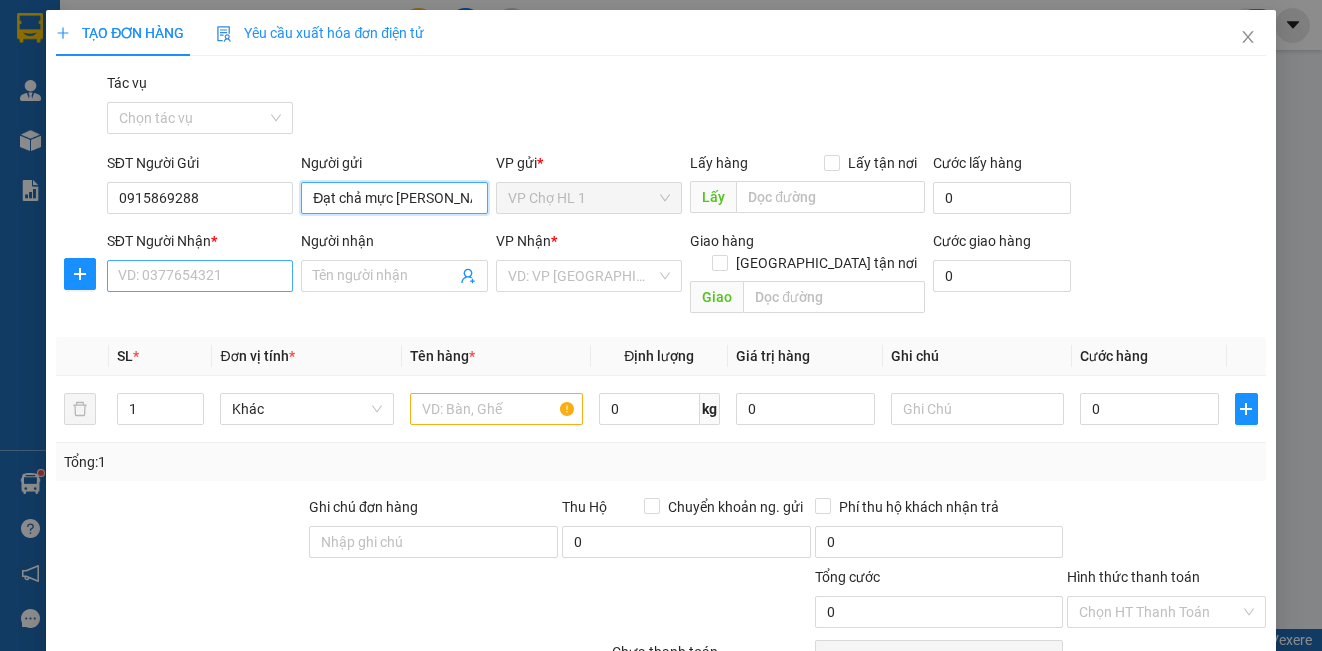 type on "Đạt chả mực [PERSON_NAME]" 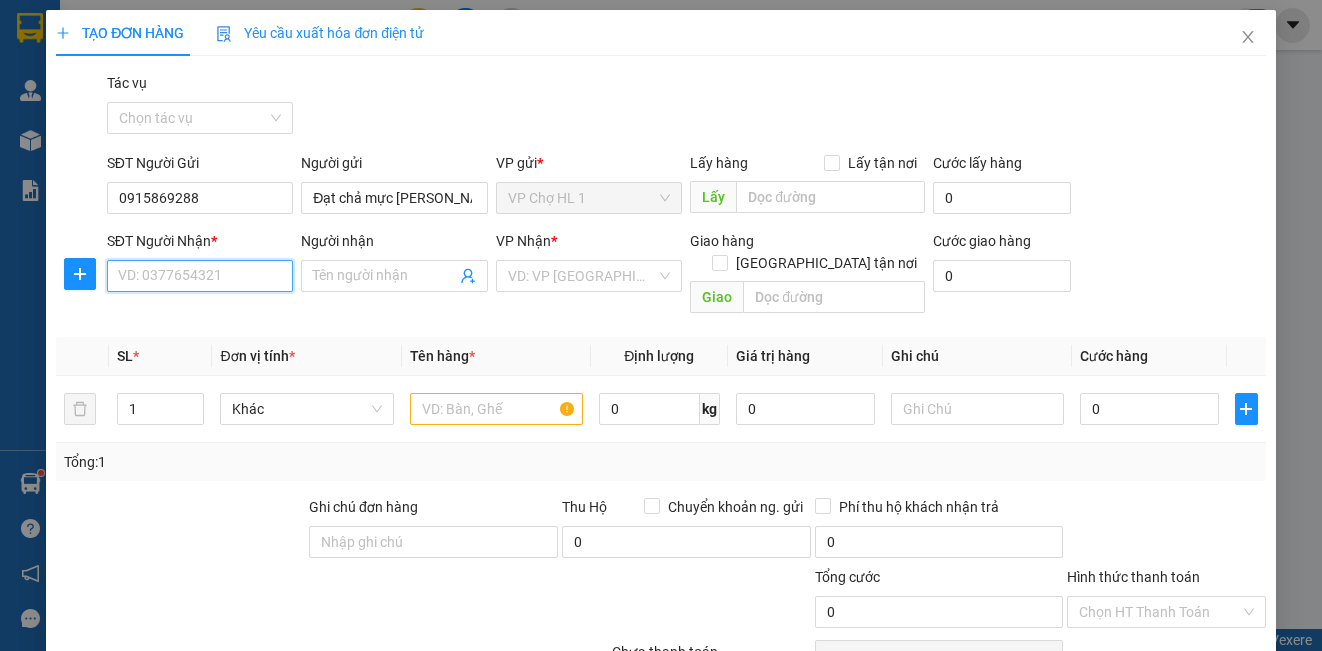 click on "SĐT Người Nhận  *" at bounding box center (200, 276) 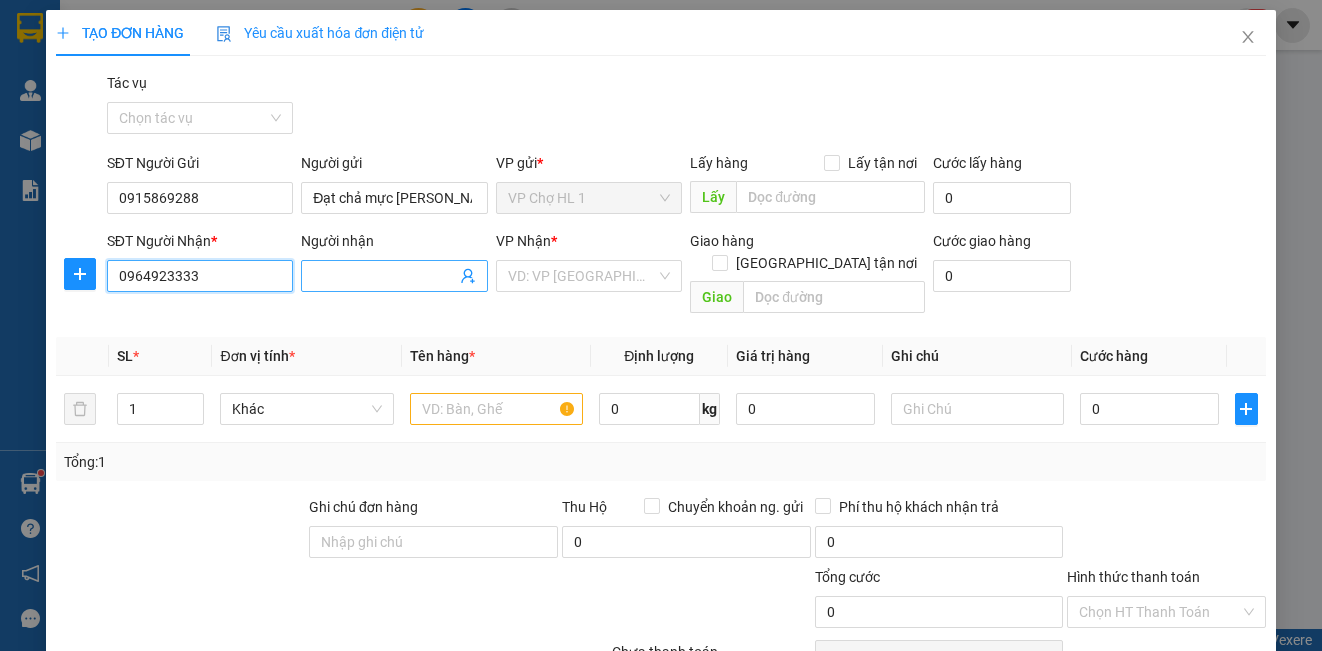 type on "0964923333" 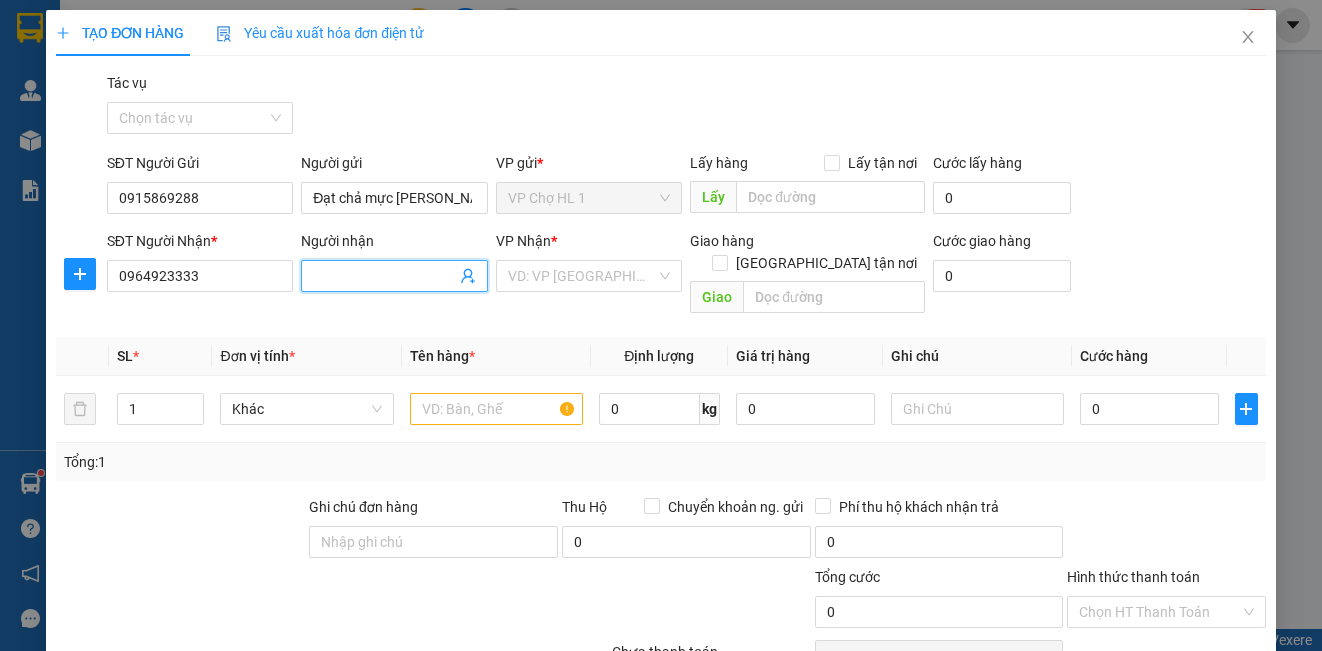 click on "Người nhận" at bounding box center [384, 276] 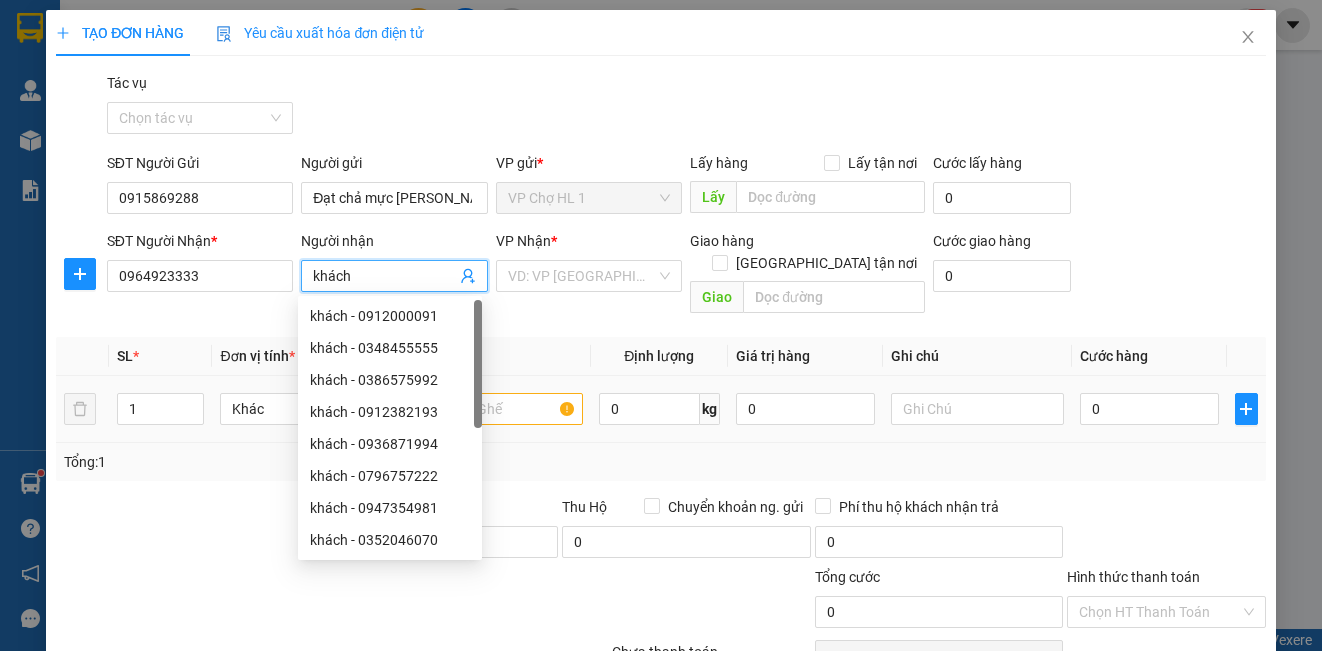 type on "khách" 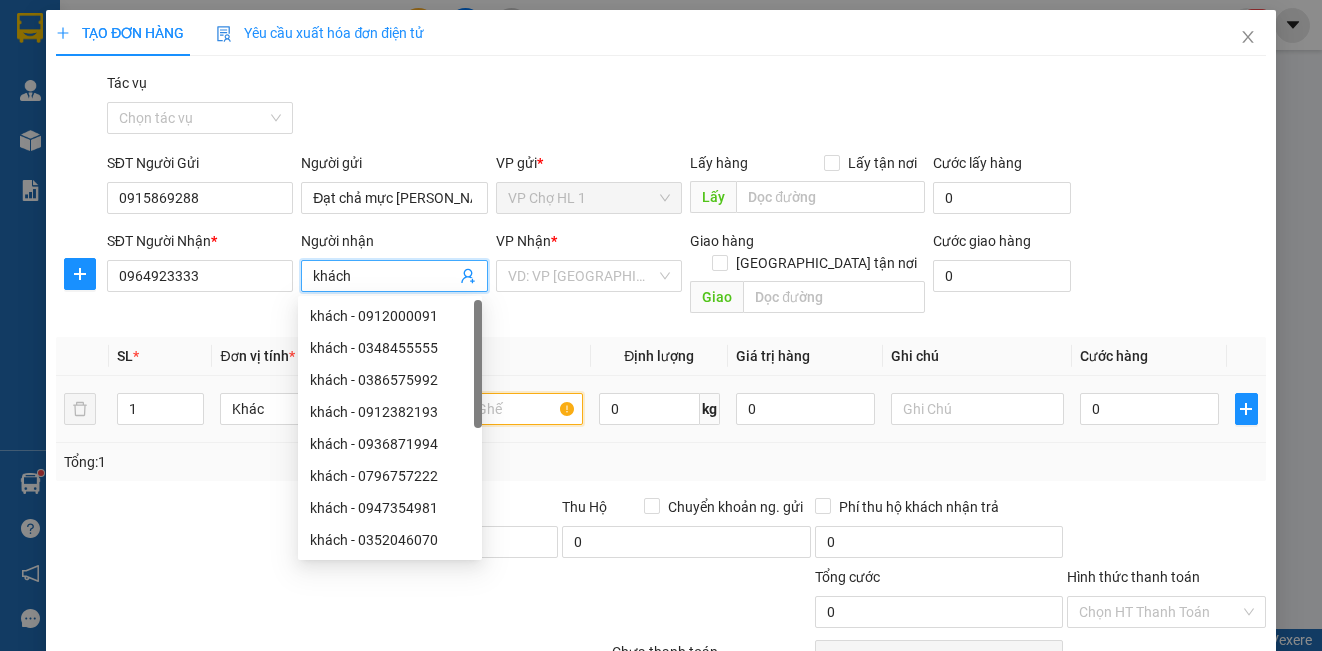 click at bounding box center (496, 409) 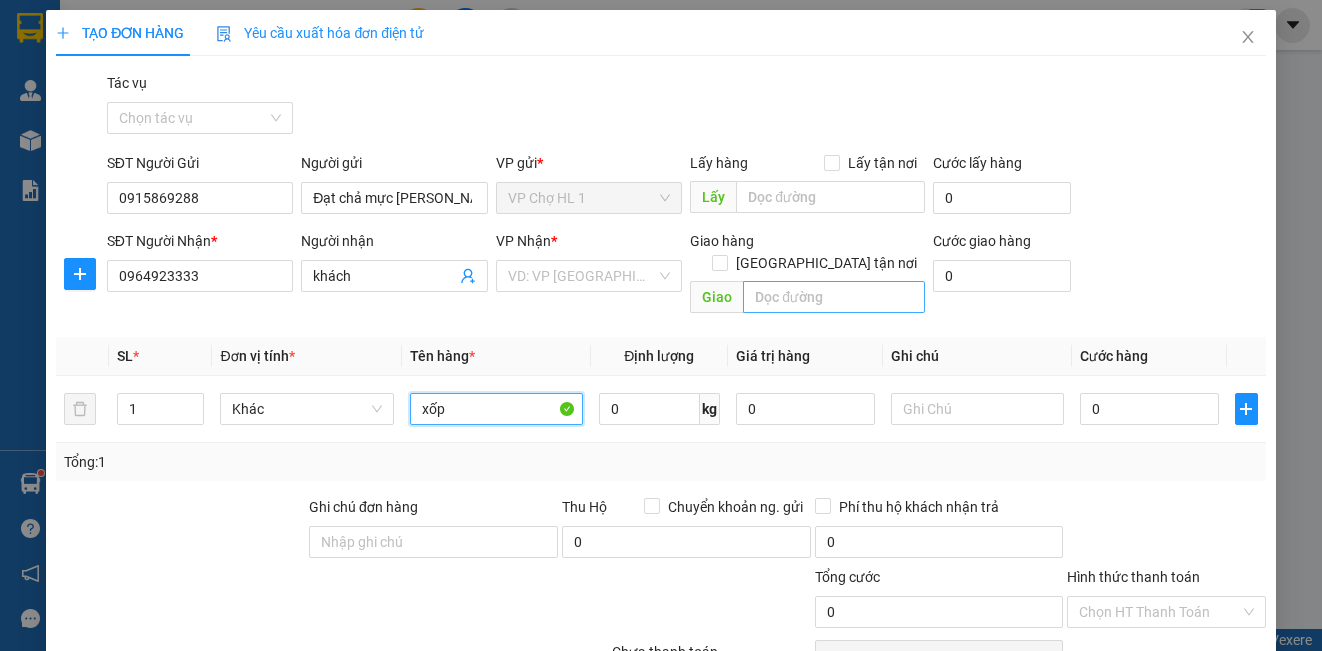 type on "xốp" 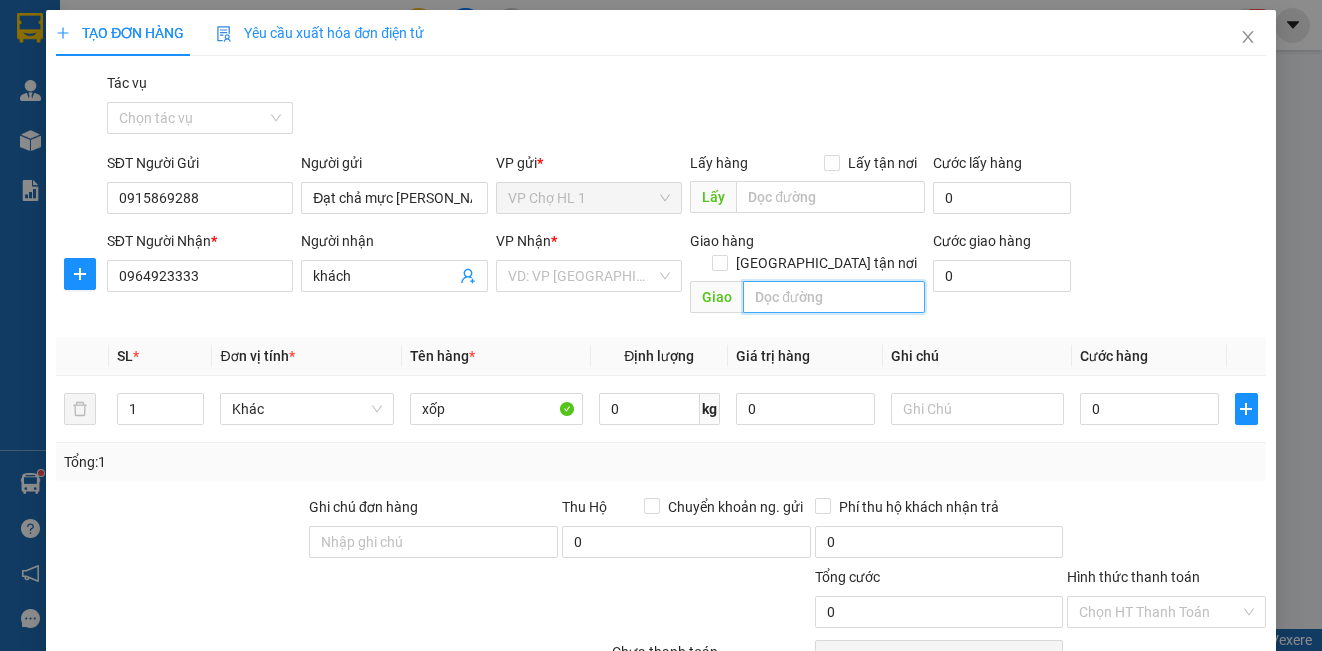 click at bounding box center (834, 297) 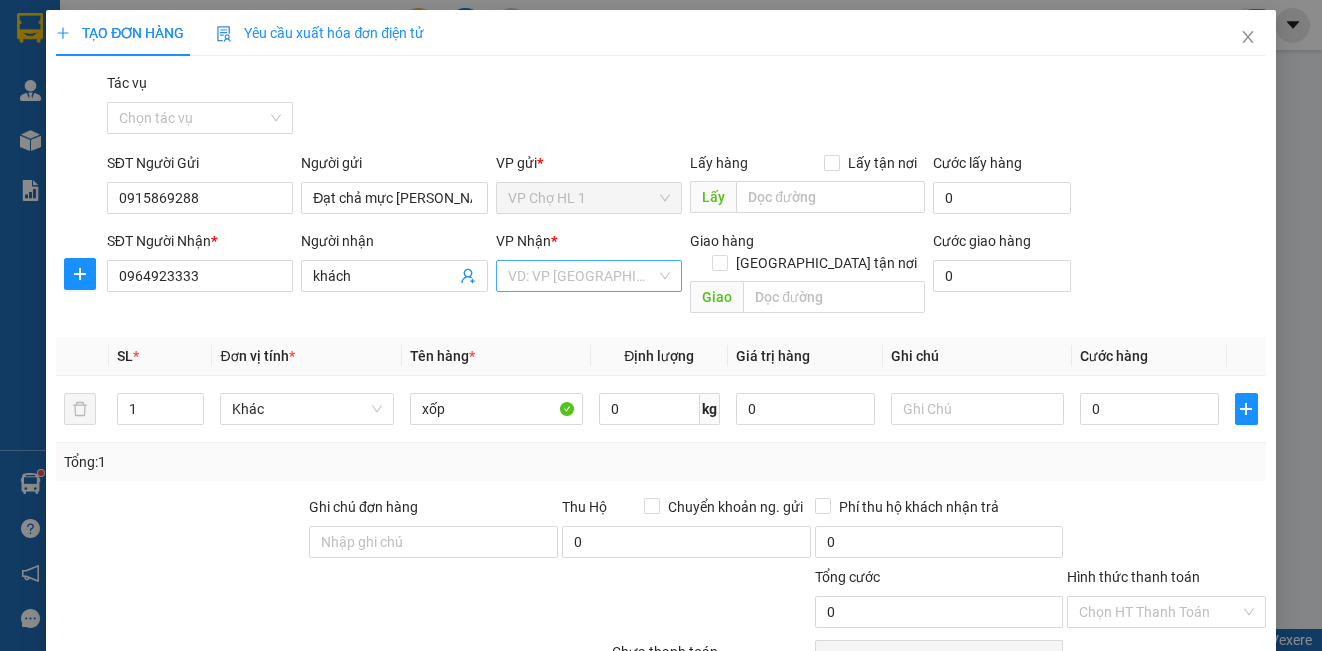 click at bounding box center (582, 276) 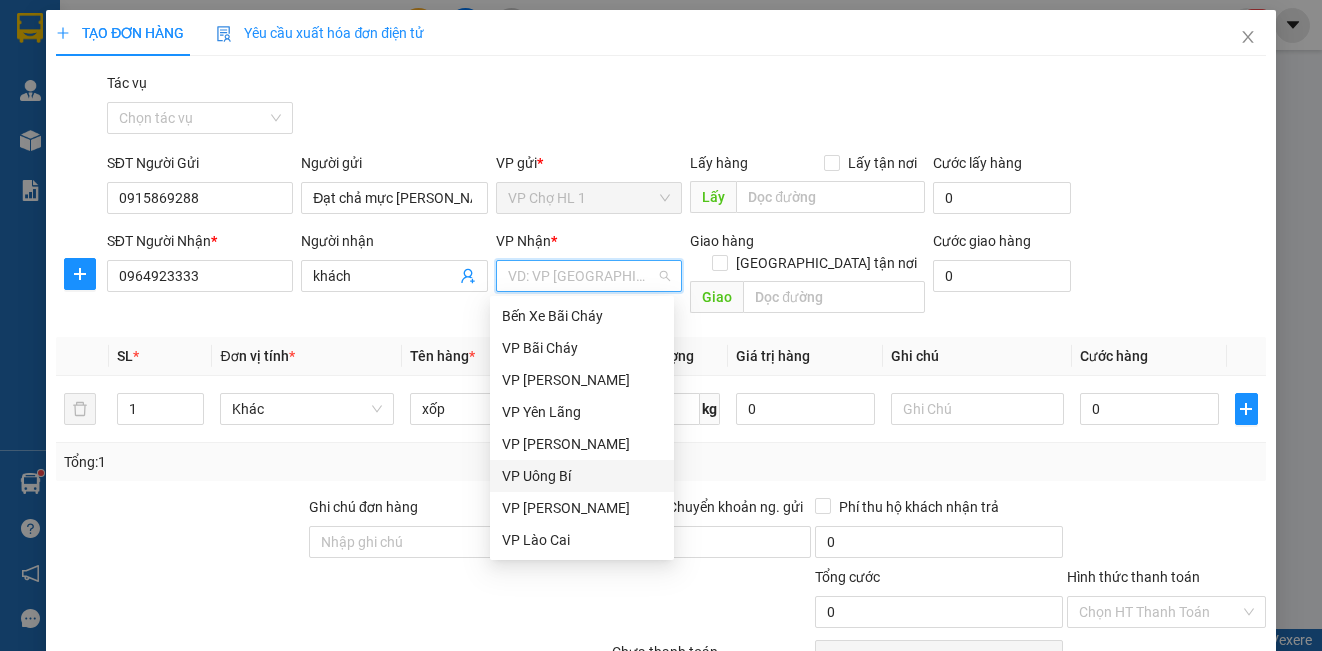 scroll, scrollTop: 288, scrollLeft: 0, axis: vertical 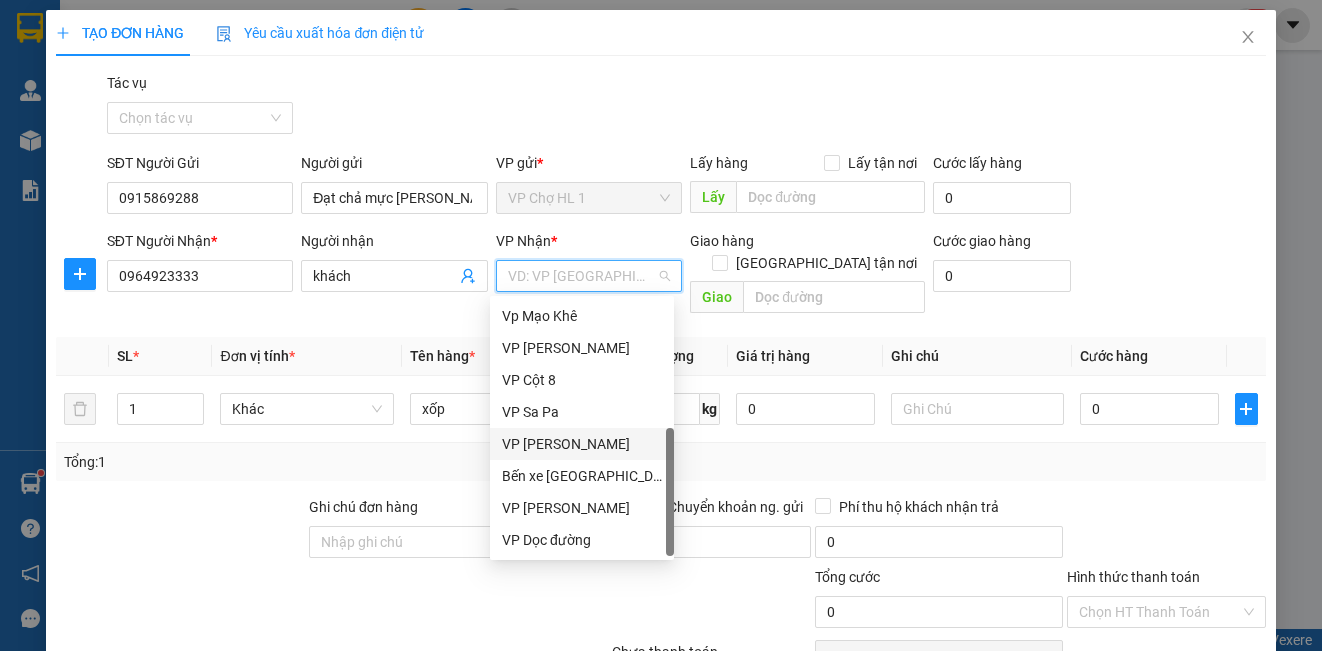 click on "VP [PERSON_NAME]" at bounding box center [582, 444] 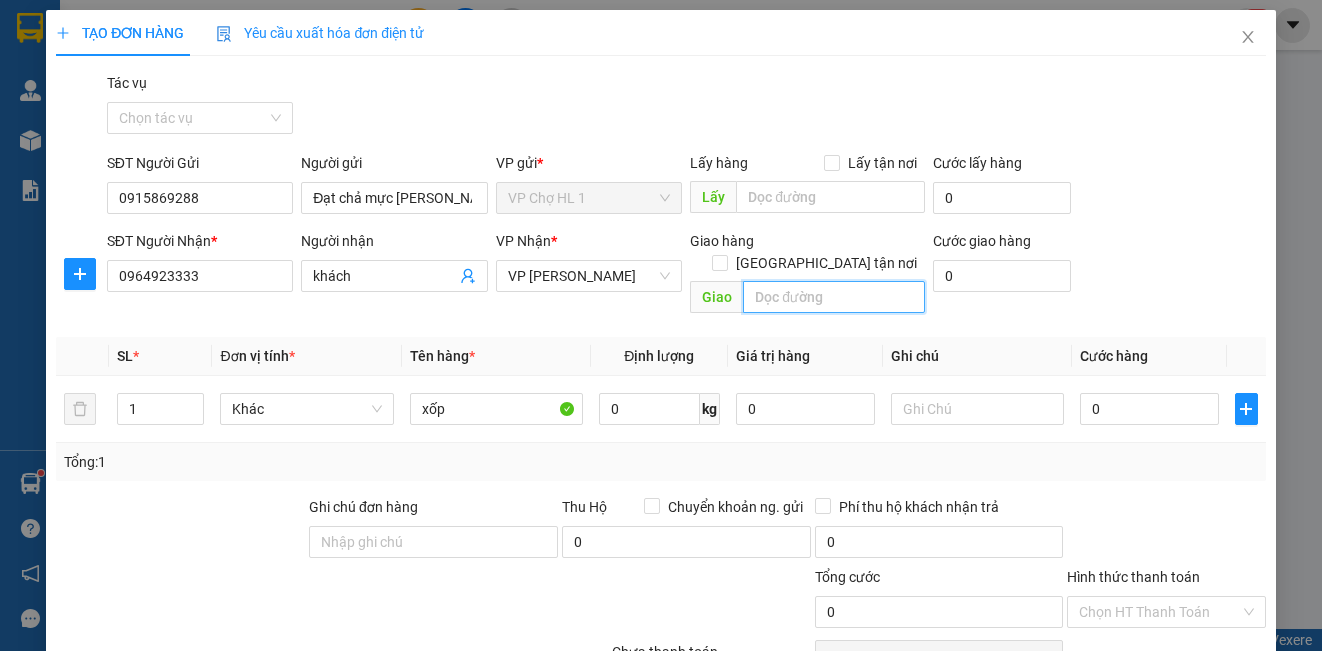 click at bounding box center (834, 297) 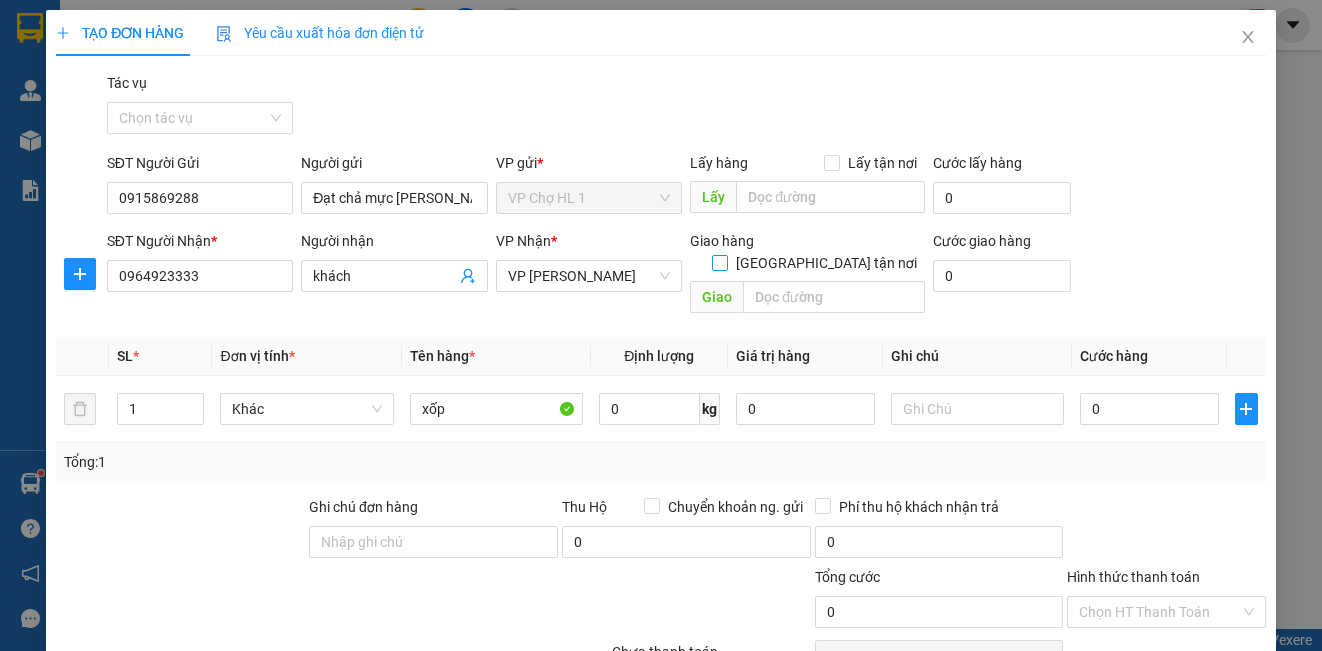 click on "[GEOGRAPHIC_DATA] tận nơi" at bounding box center (719, 262) 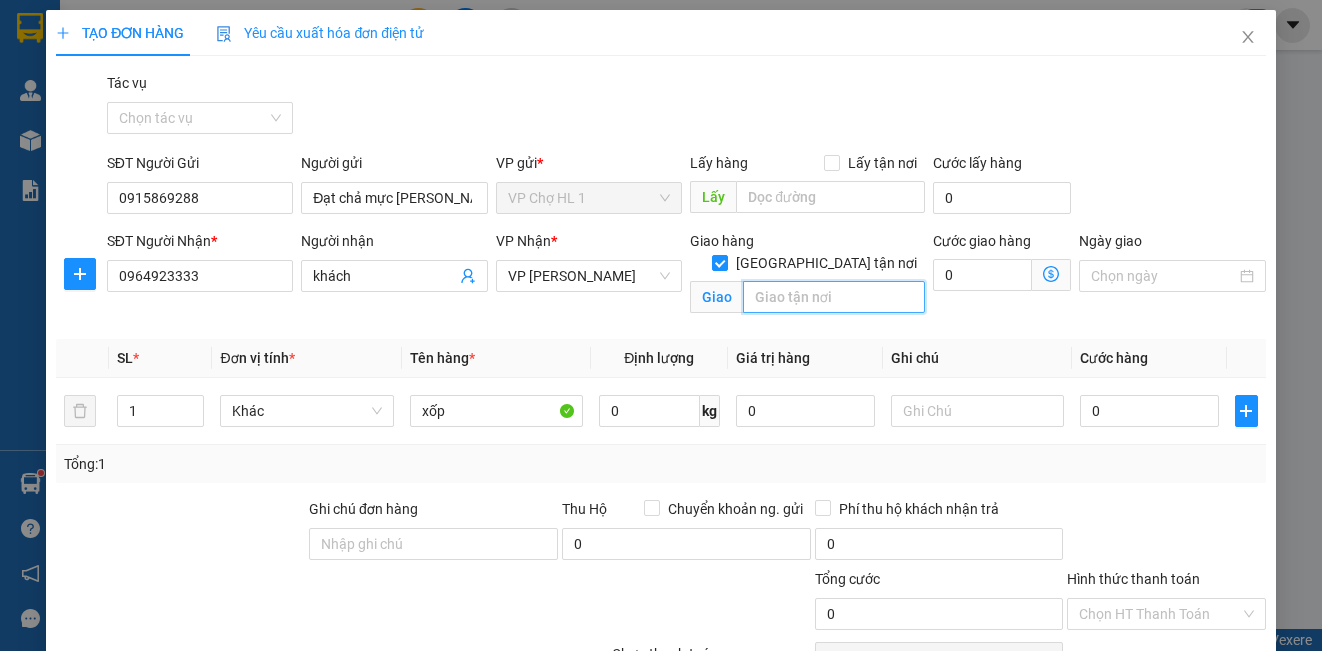 click at bounding box center (834, 297) 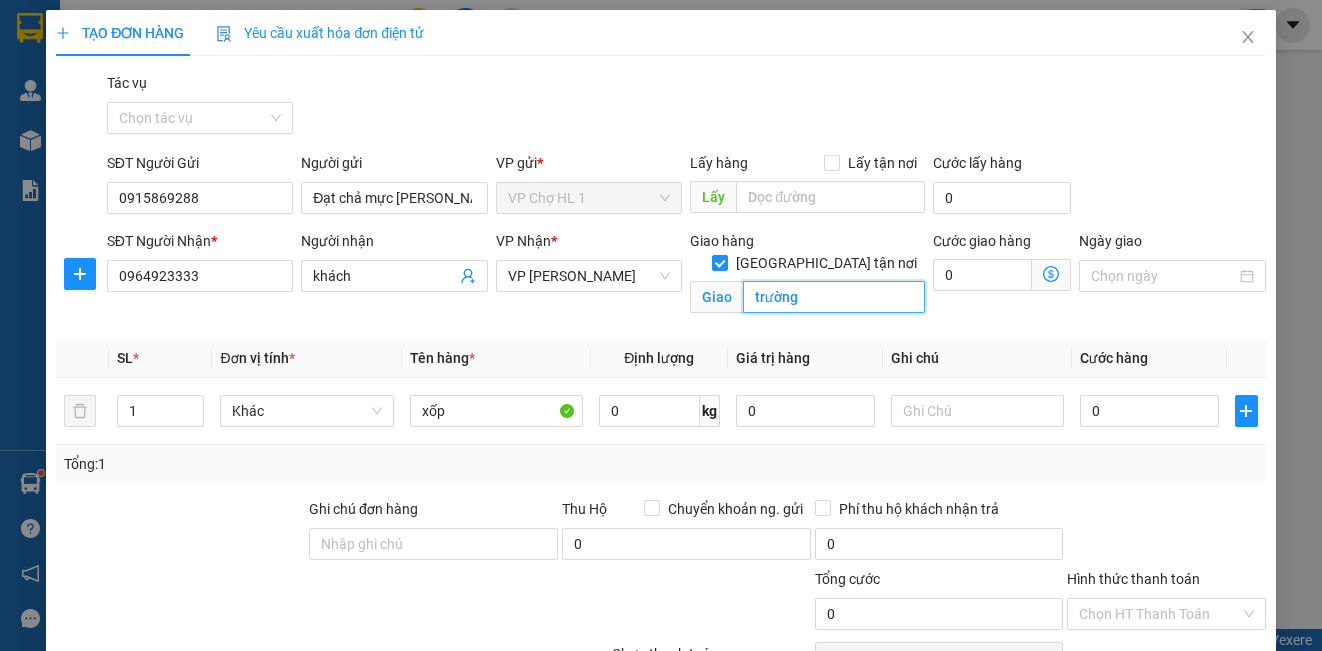 click on "trường" at bounding box center (834, 297) 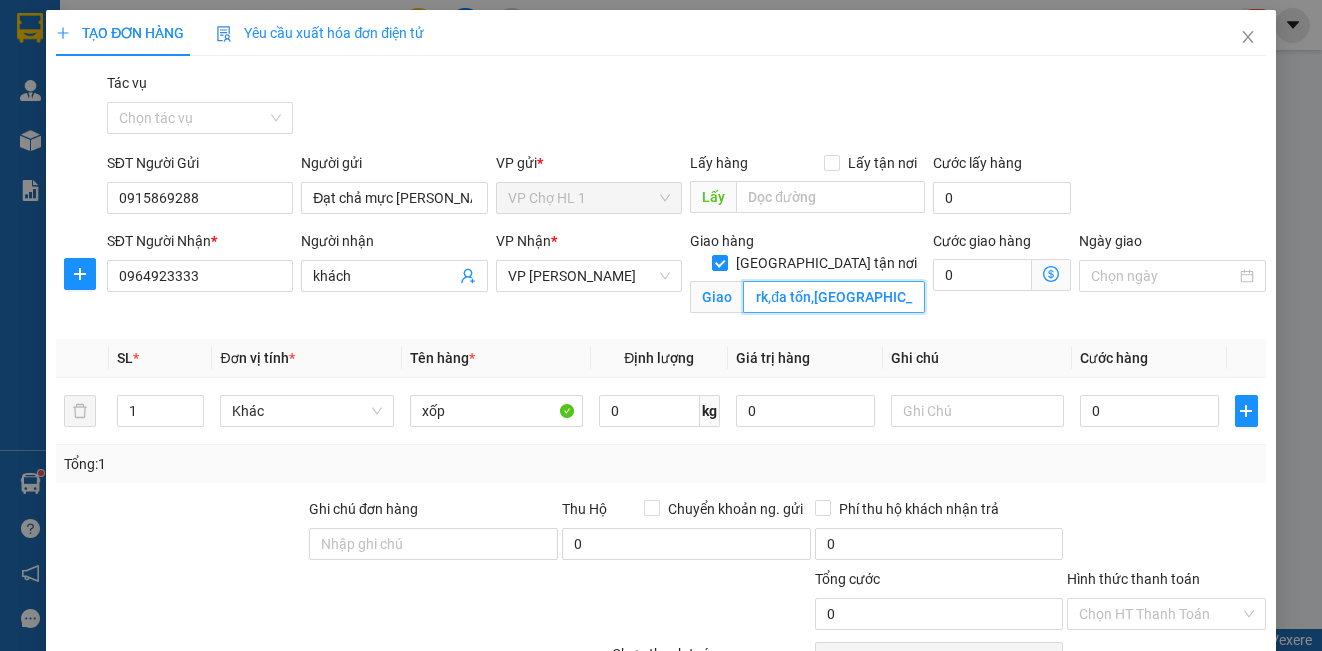 scroll, scrollTop: 0, scrollLeft: 203, axis: horizontal 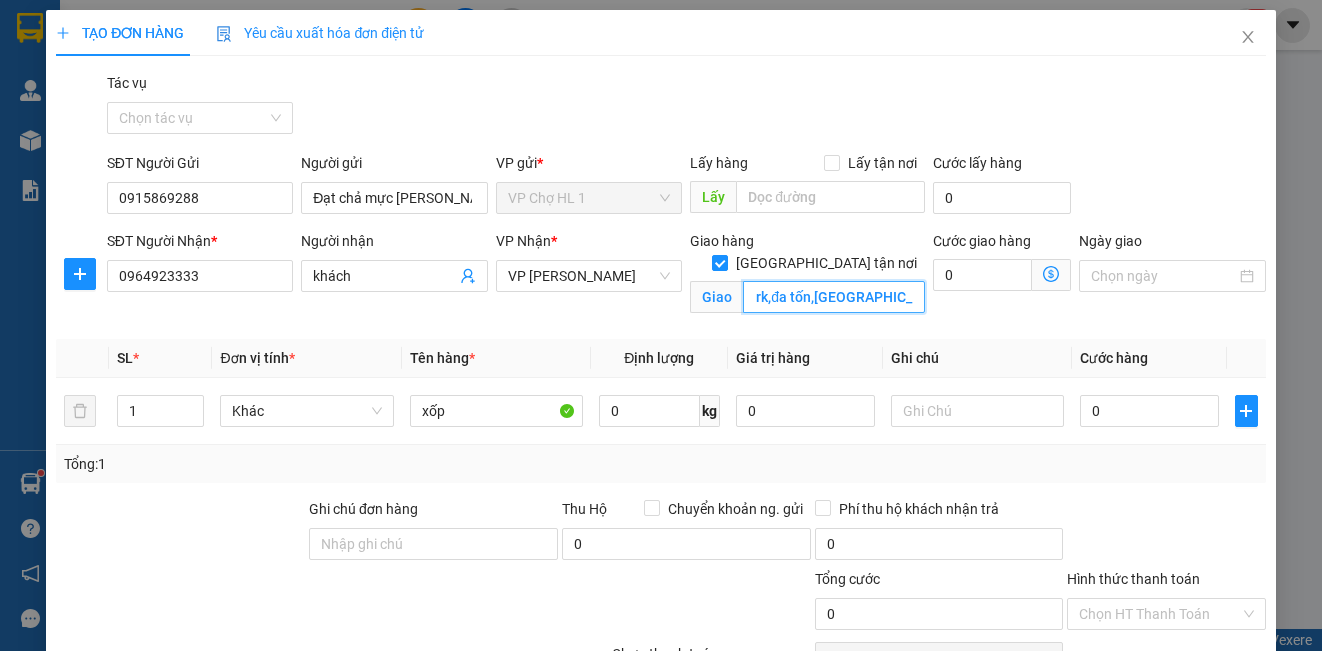 type on "trường vinuni vinhome ocend park,đa tốn,[GEOGRAPHIC_DATA],[GEOGRAPHIC_DATA]" 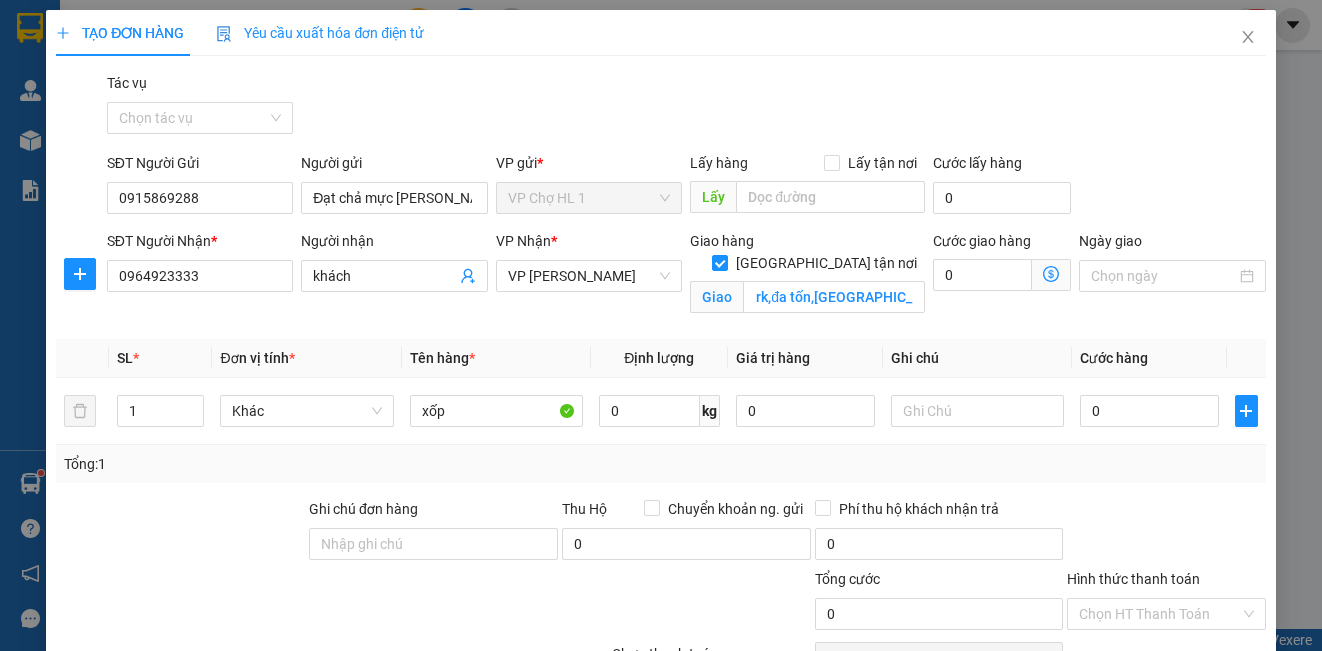 scroll, scrollTop: 0, scrollLeft: 0, axis: both 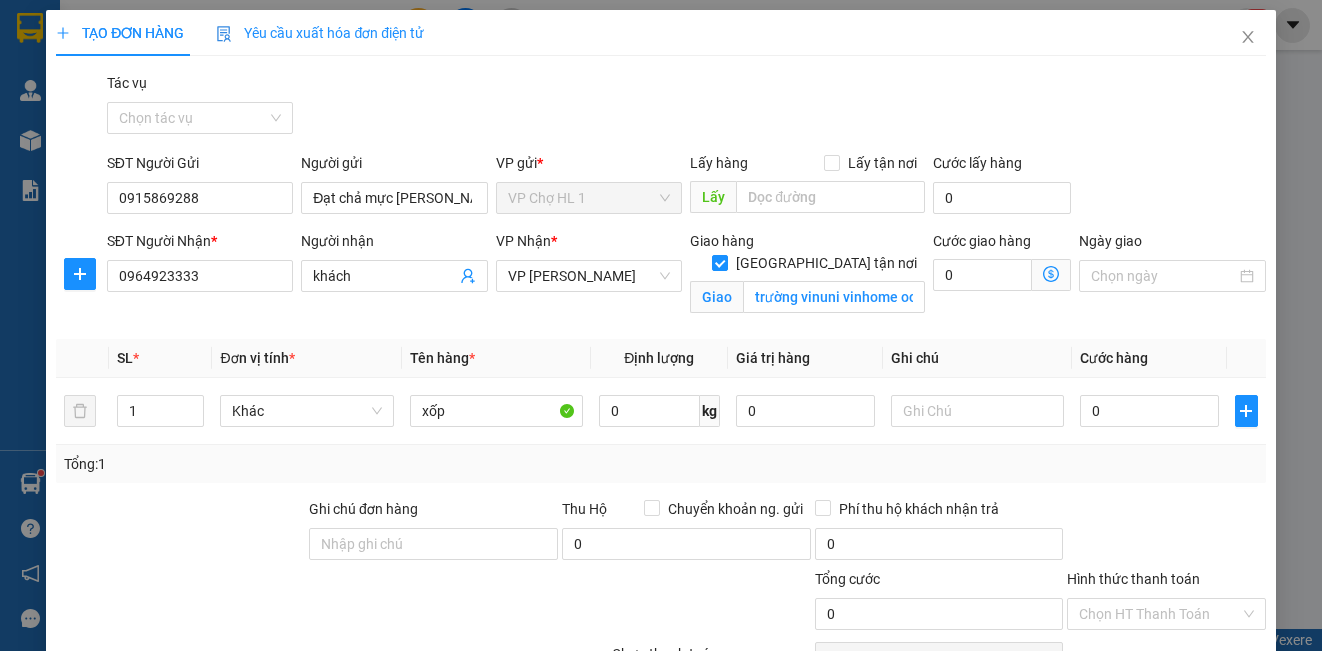 click 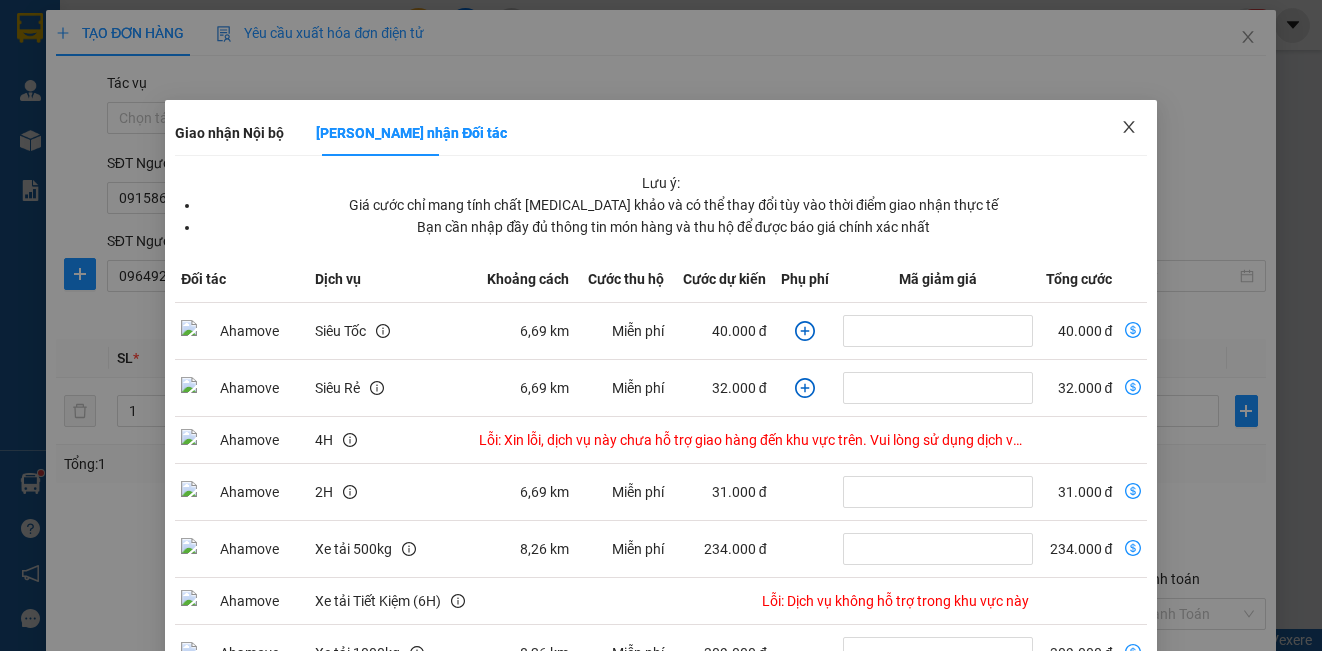 click 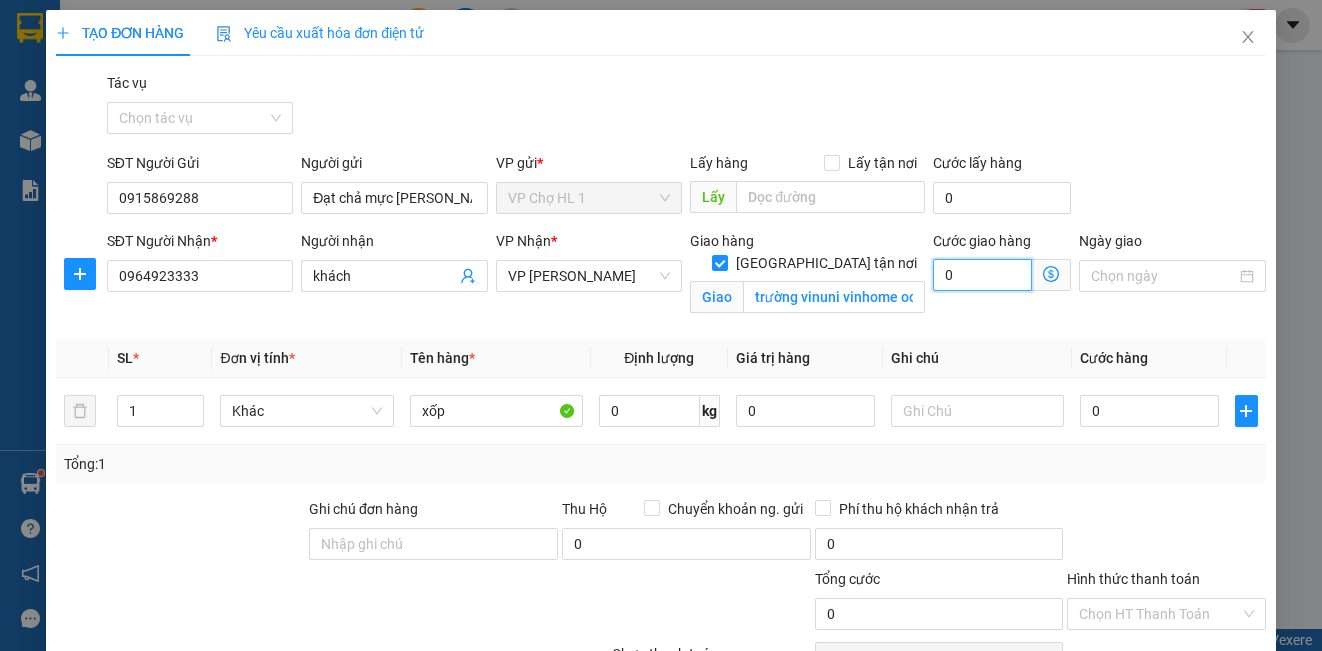 click on "0" at bounding box center [982, 275] 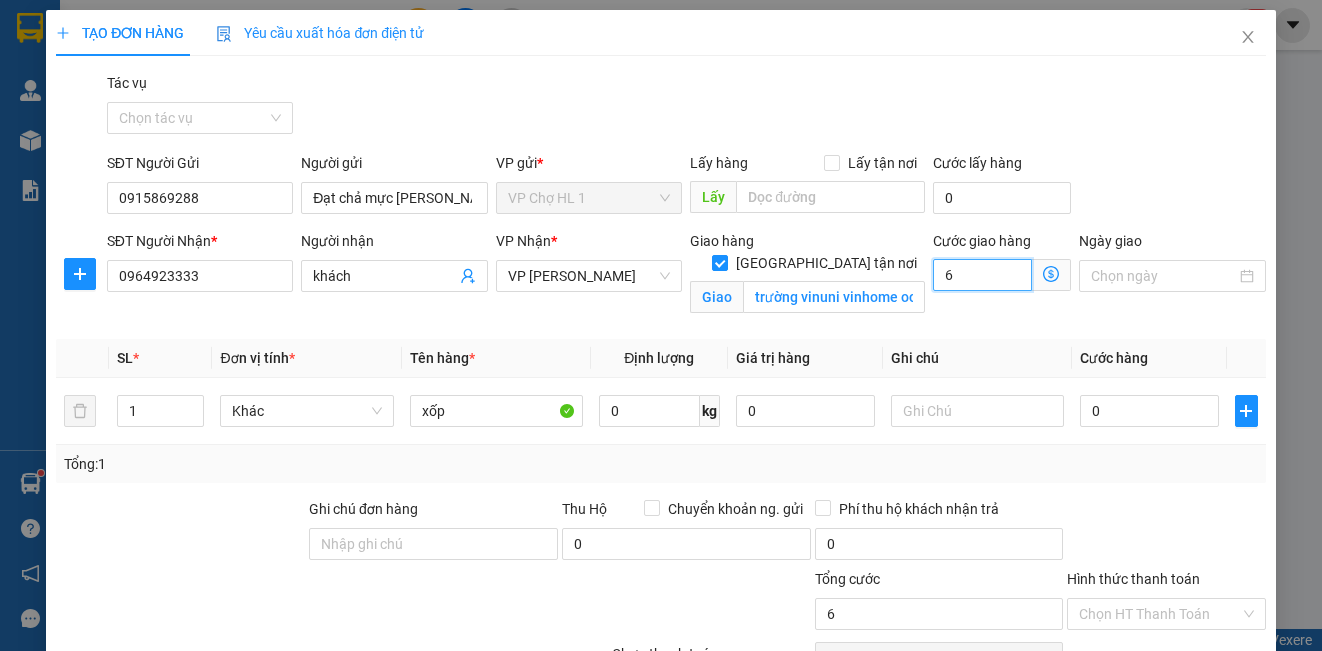 type on "60" 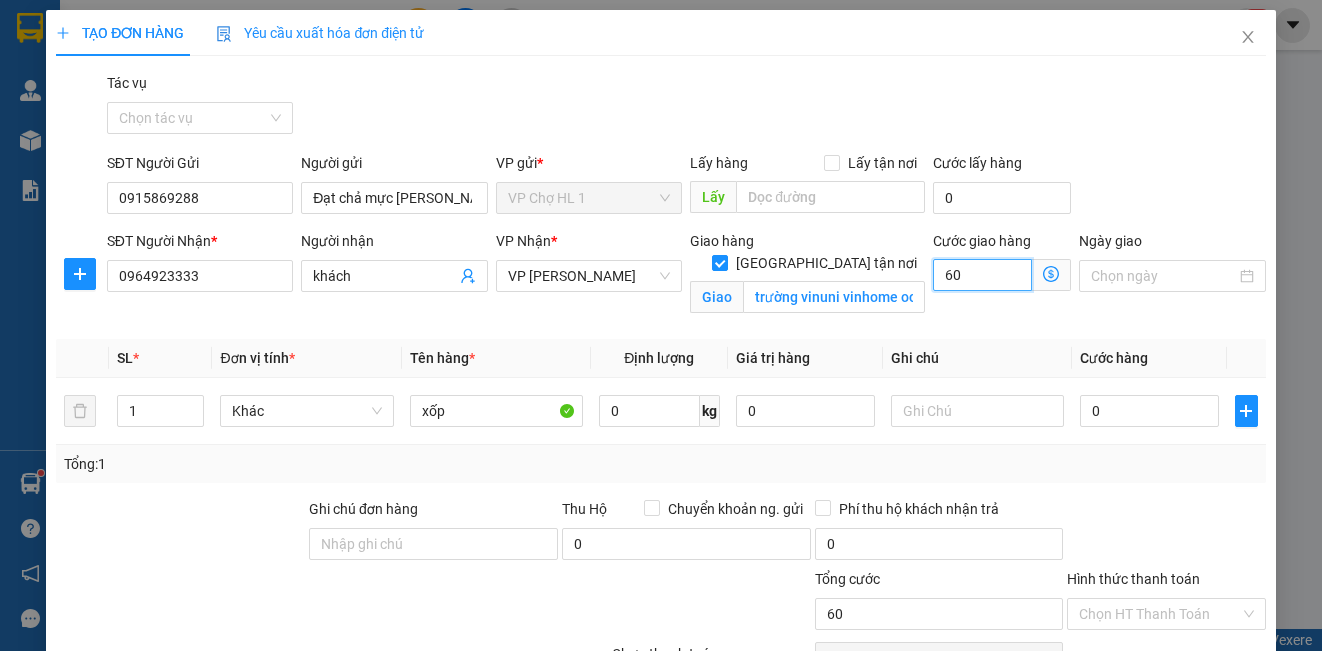 type on "60" 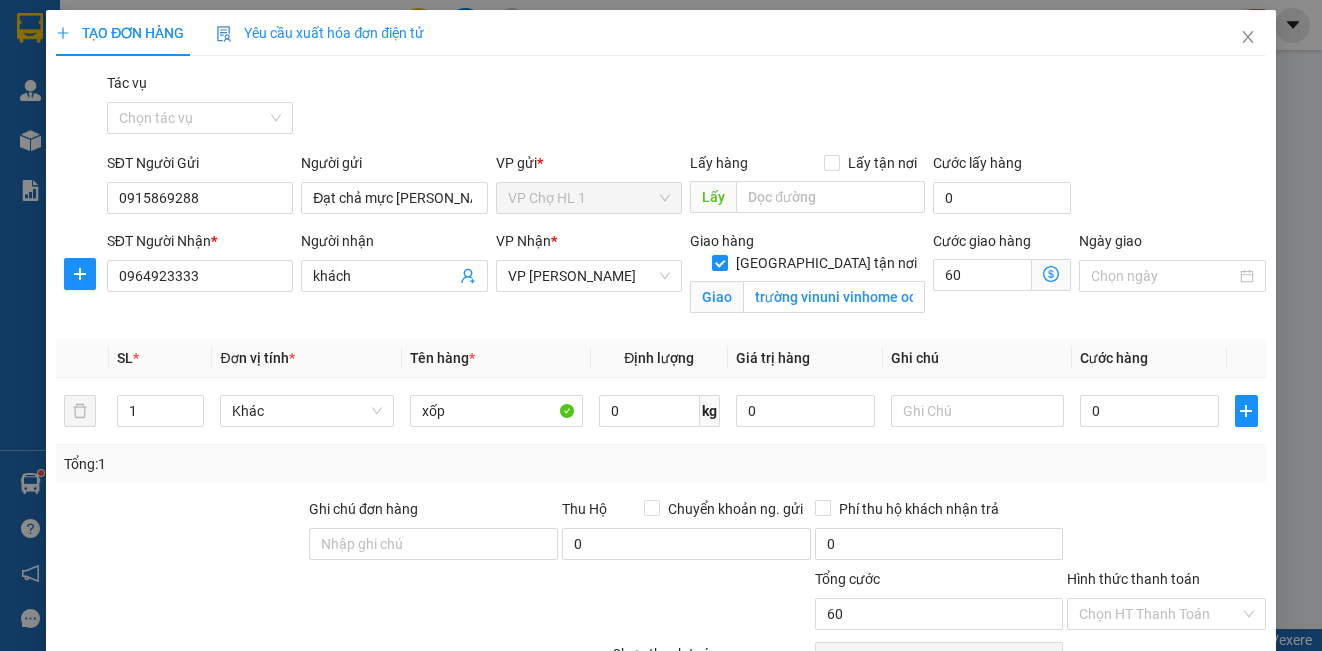click on "SĐT Người Gửi 0915869288 Người gửi Đạt chả mực [PERSON_NAME] VP gửi  * VP Chợ HL 1 Lấy hàng Lấy tận nơi Lấy Cước lấy hàng 0" at bounding box center (686, 187) 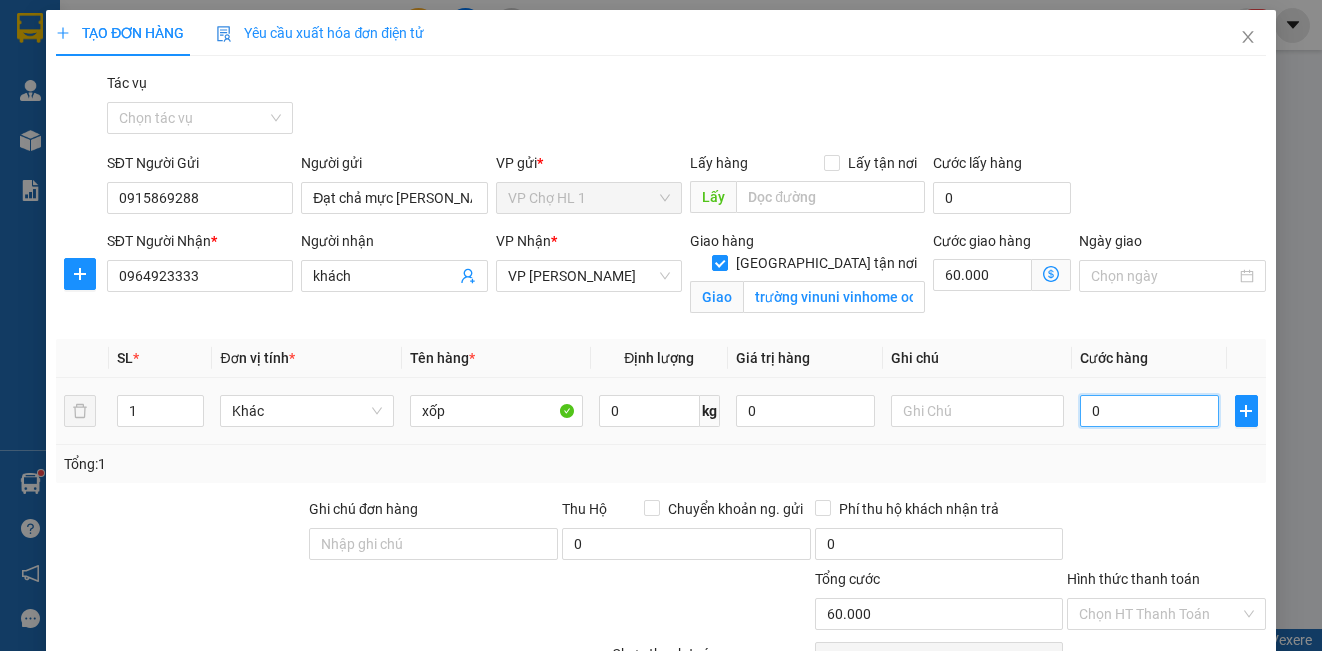 click on "0" at bounding box center (1149, 411) 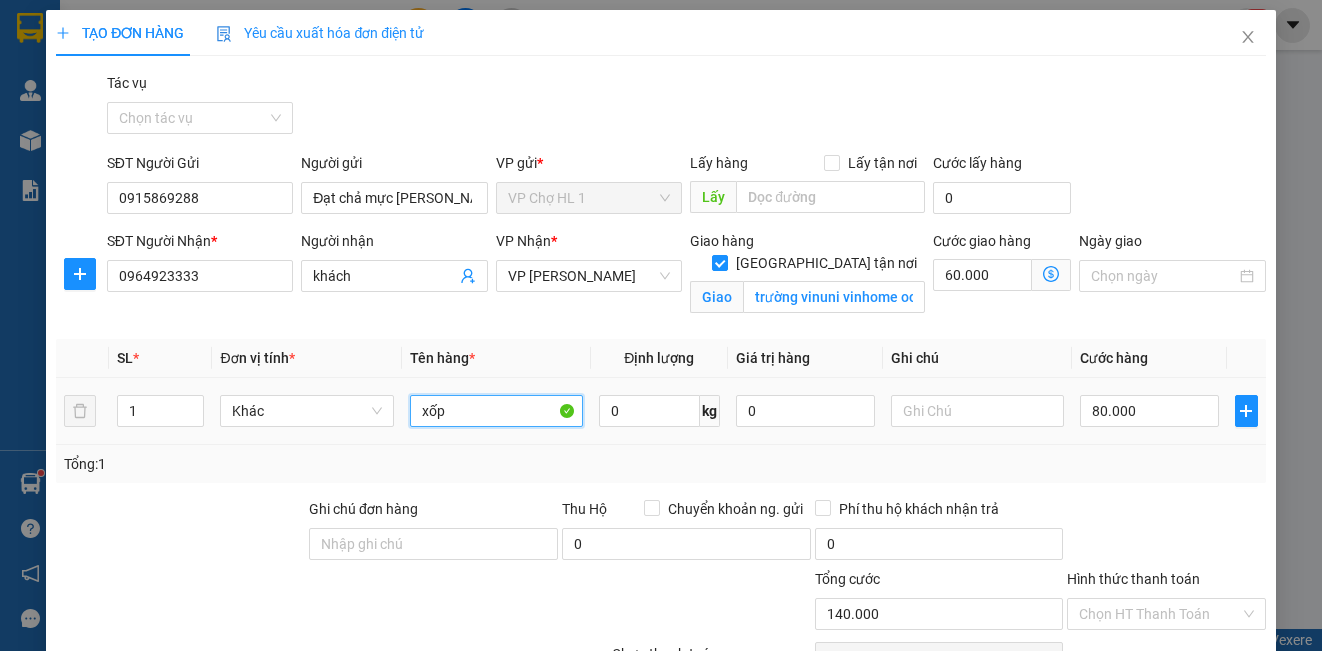 click on "xốp" at bounding box center (496, 411) 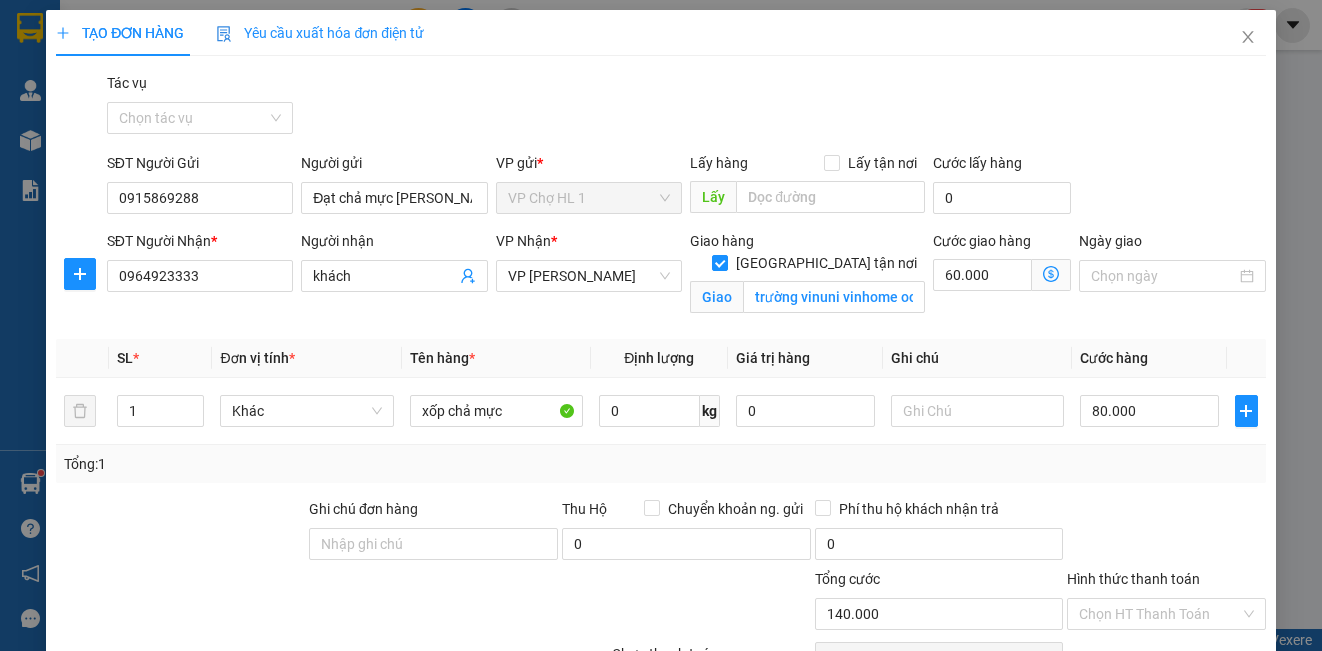 click 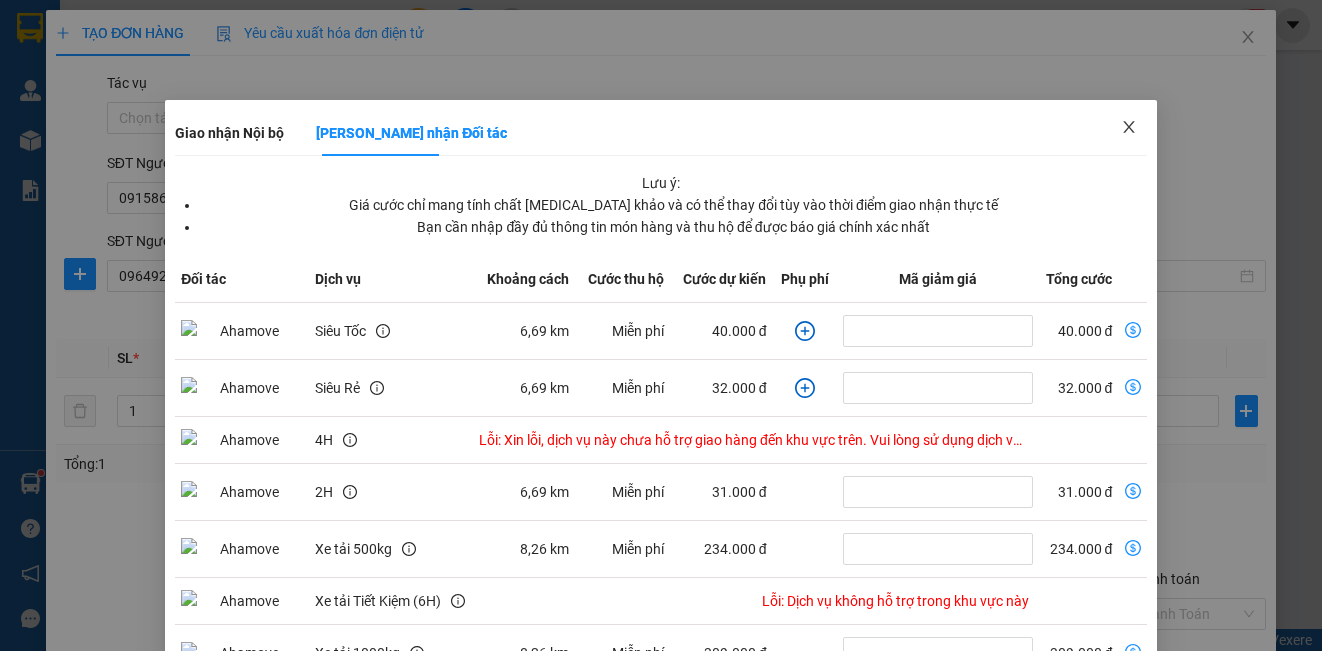 click 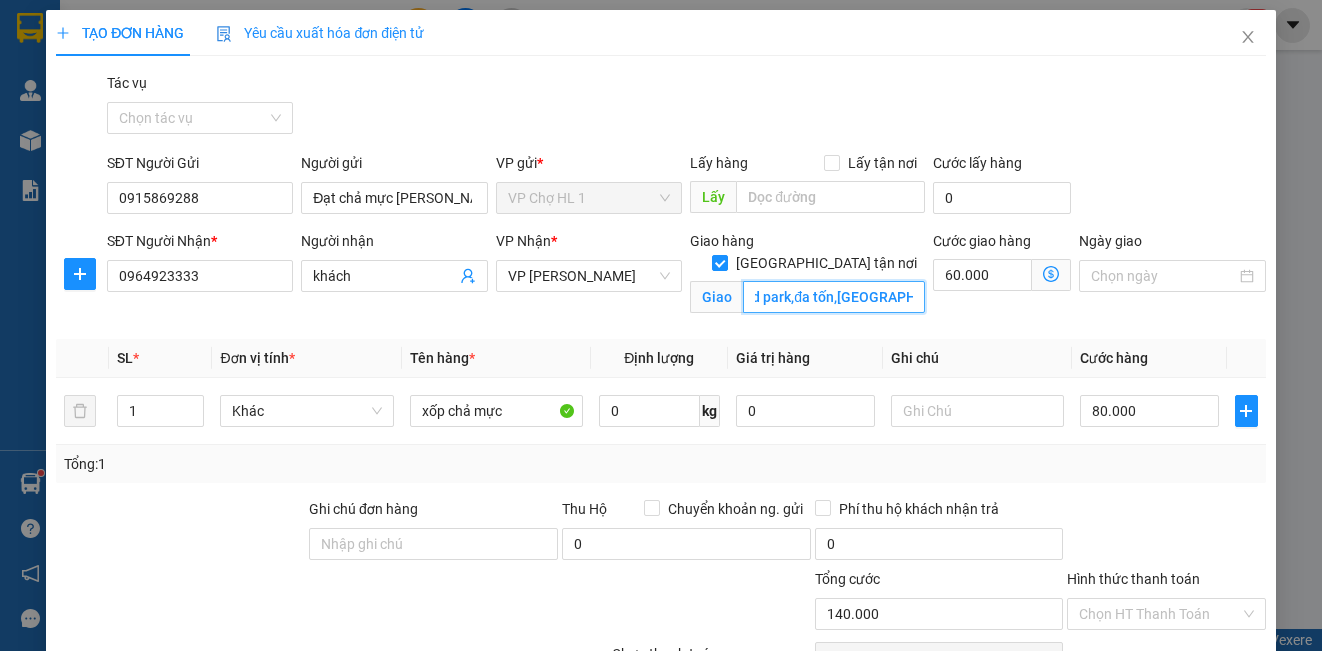scroll, scrollTop: 0, scrollLeft: 203, axis: horizontal 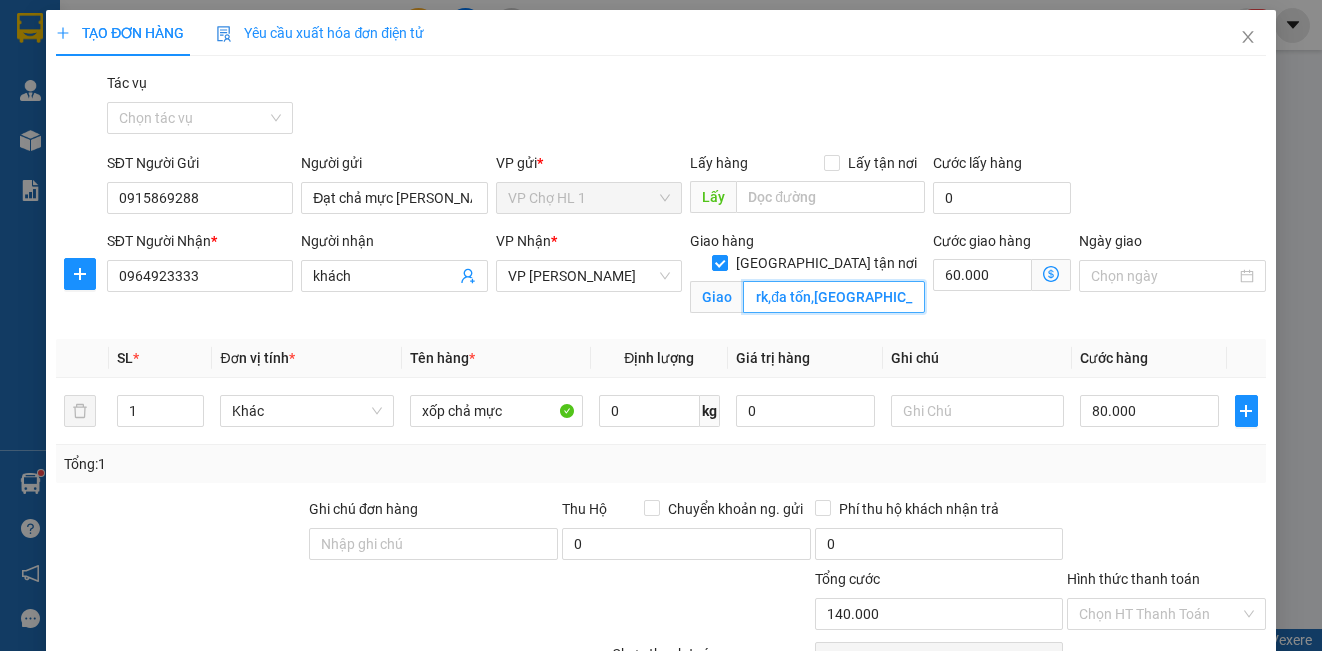 click on "trường vinuni vinhome ocend park,đa tốn,[GEOGRAPHIC_DATA],[GEOGRAPHIC_DATA]" at bounding box center [834, 297] 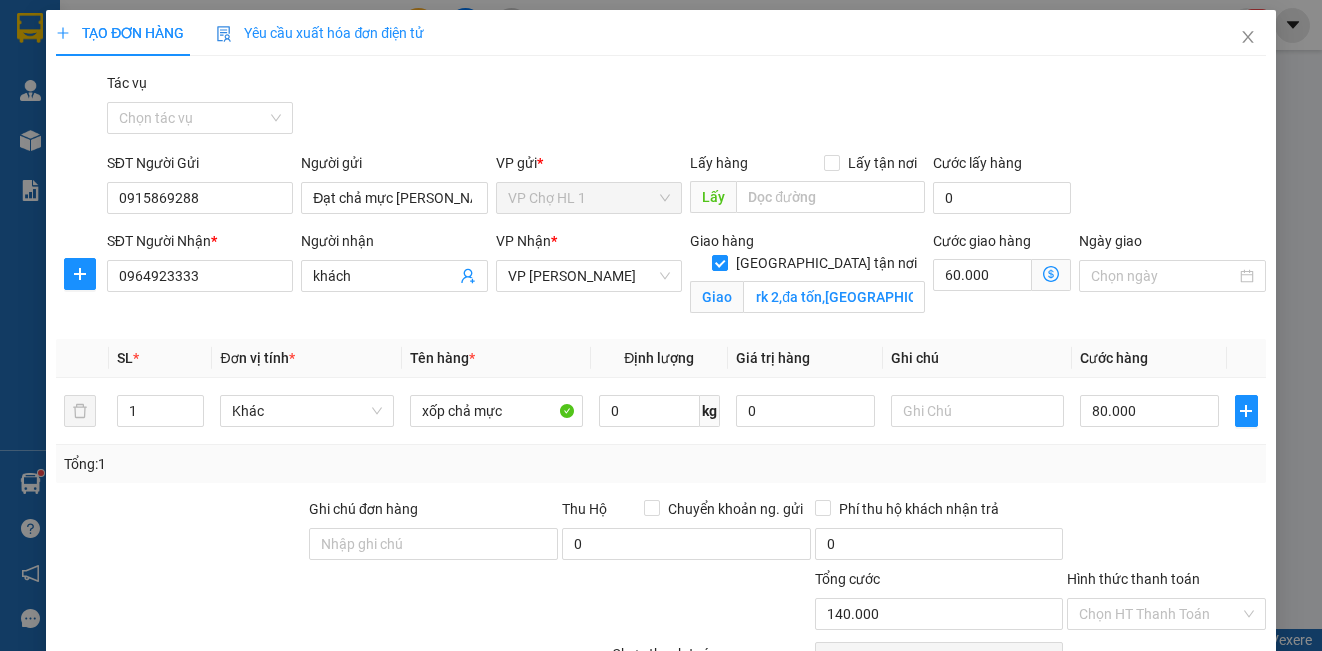click on "SĐT Người Gửi 0915869288 Người gửi Đạt chả mực [PERSON_NAME] VP gửi  * VP Chợ HL 1 Lấy hàng Lấy tận nơi Lấy Cước lấy hàng 0" at bounding box center (686, 187) 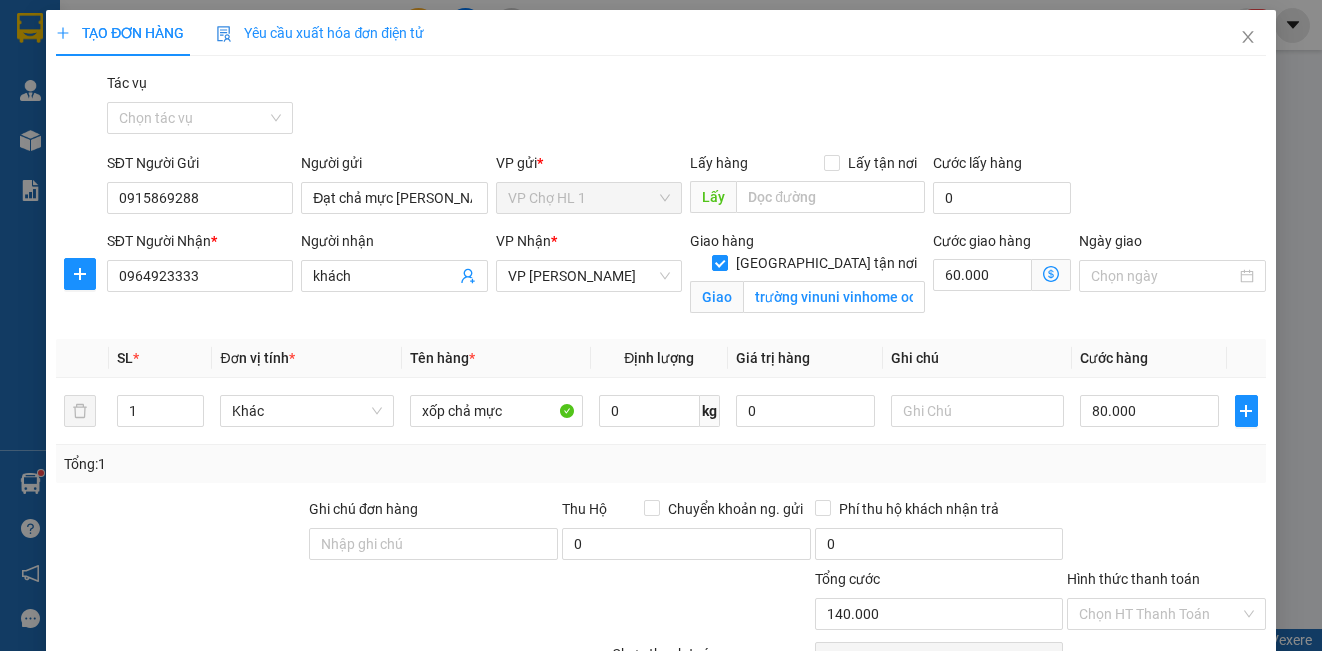 click 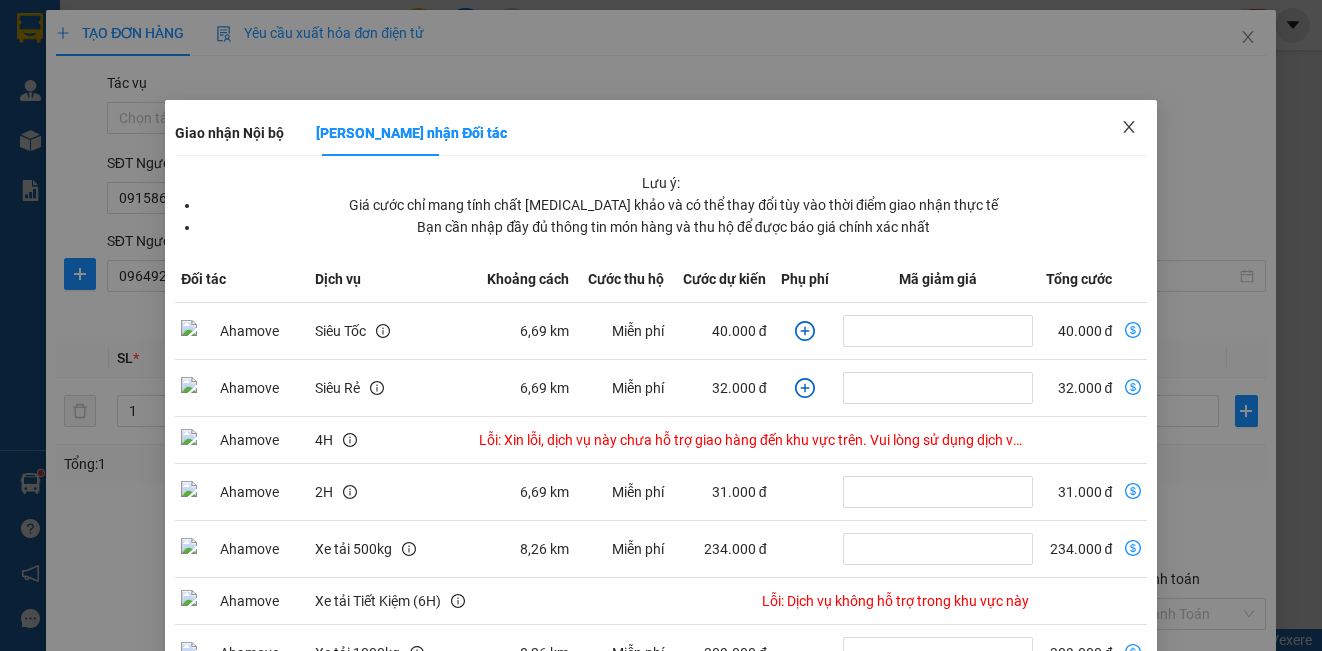 click 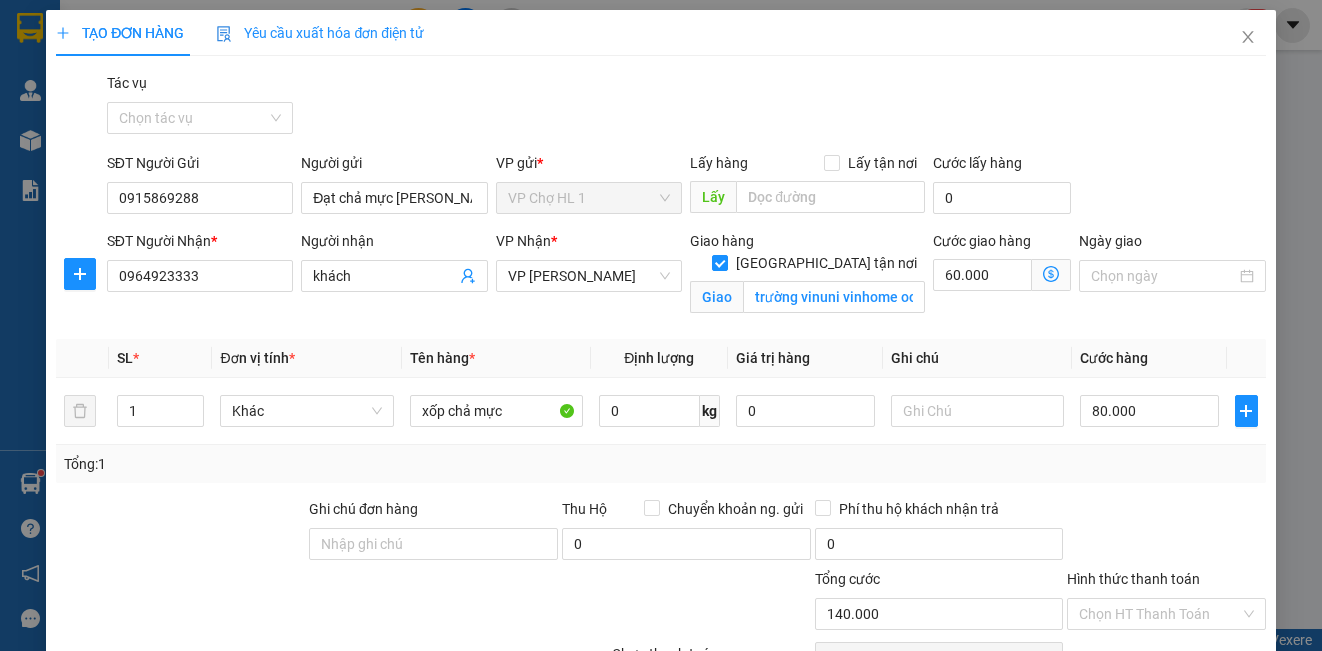 click on "SĐT Người Gửi 0915869288 Người gửi Đạt chả mực [PERSON_NAME] VP gửi  * VP Chợ HL 1 Lấy hàng Lấy tận nơi Lấy Cước lấy hàng 0" at bounding box center [686, 187] 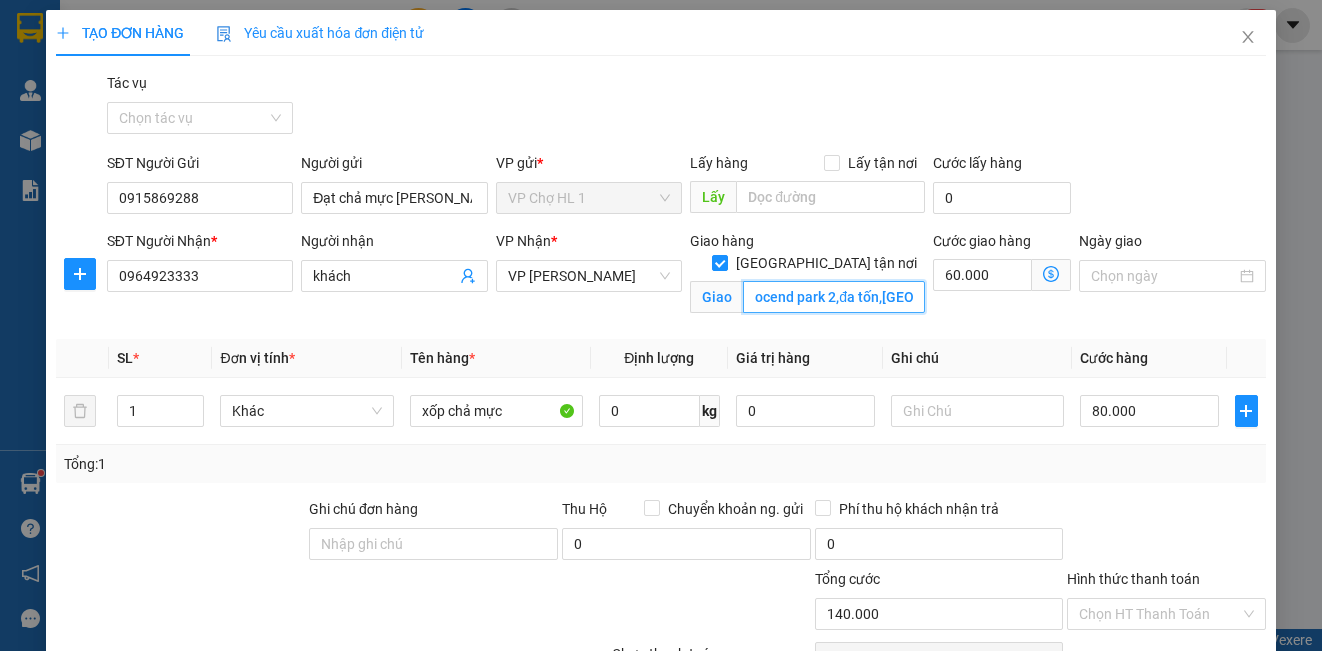 scroll, scrollTop: 0, scrollLeft: 214, axis: horizontal 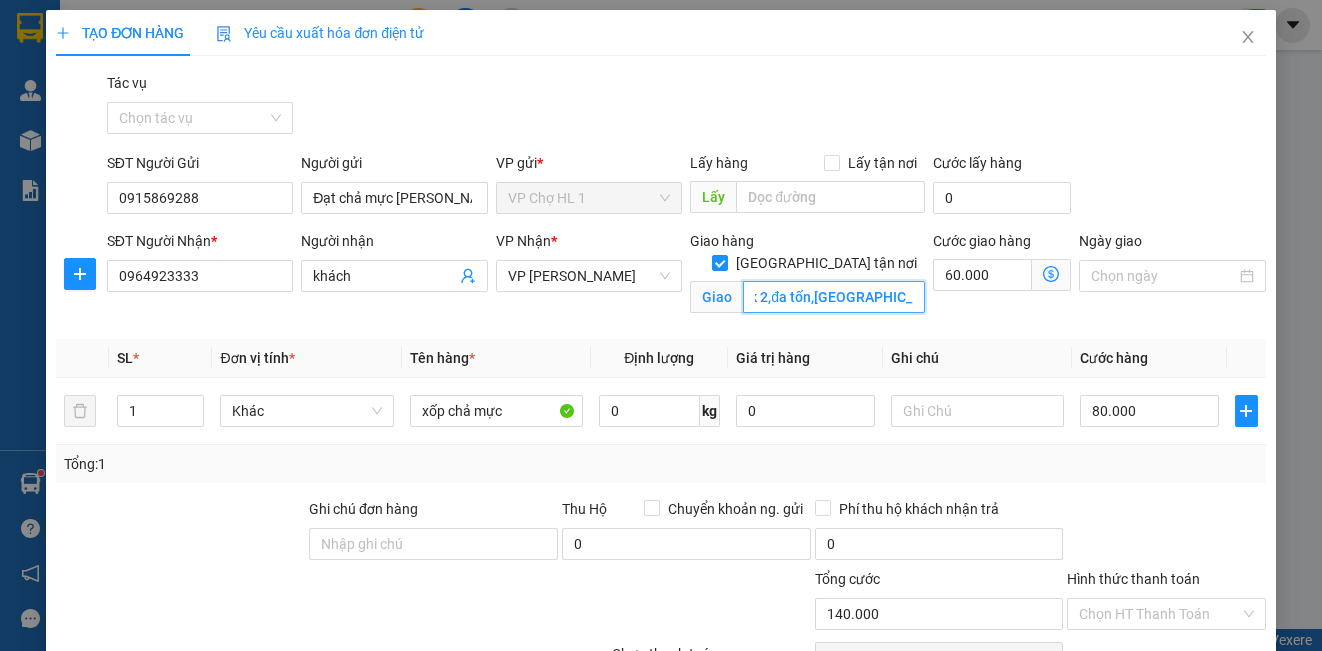 click on "trường vinuni vinhome ocend park 2,đa tốn,[GEOGRAPHIC_DATA],[GEOGRAPHIC_DATA]" at bounding box center (834, 297) 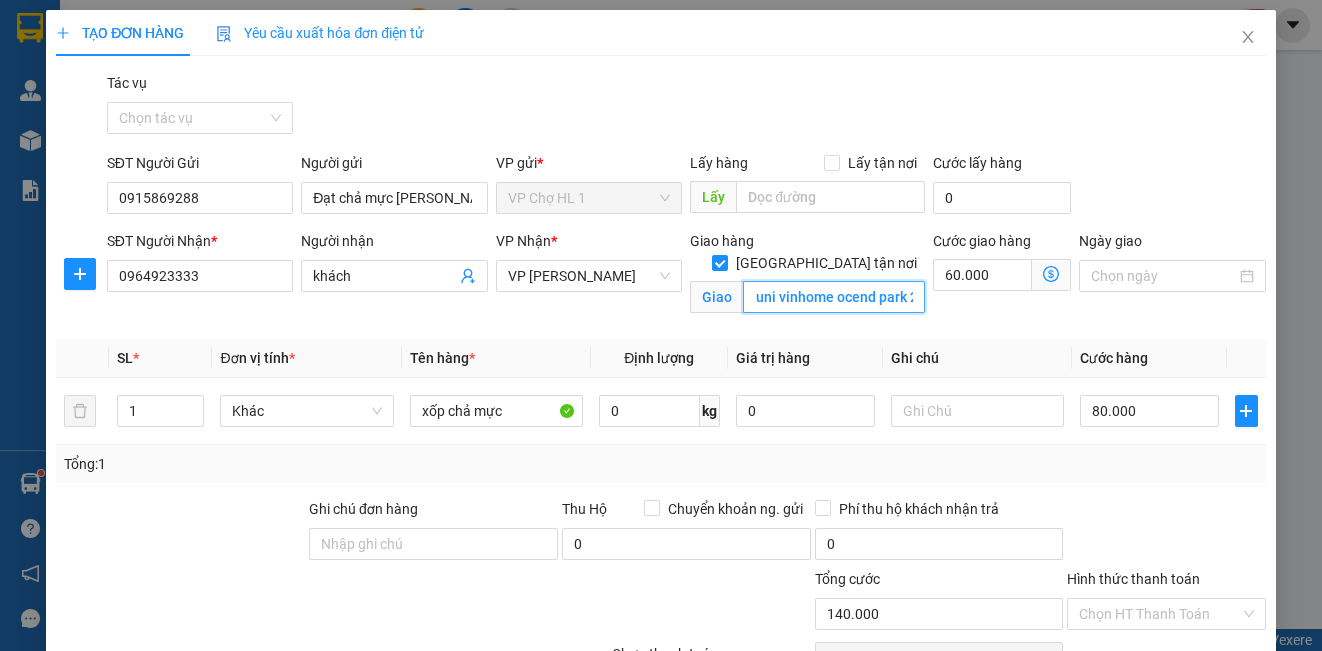 scroll, scrollTop: 0, scrollLeft: 0, axis: both 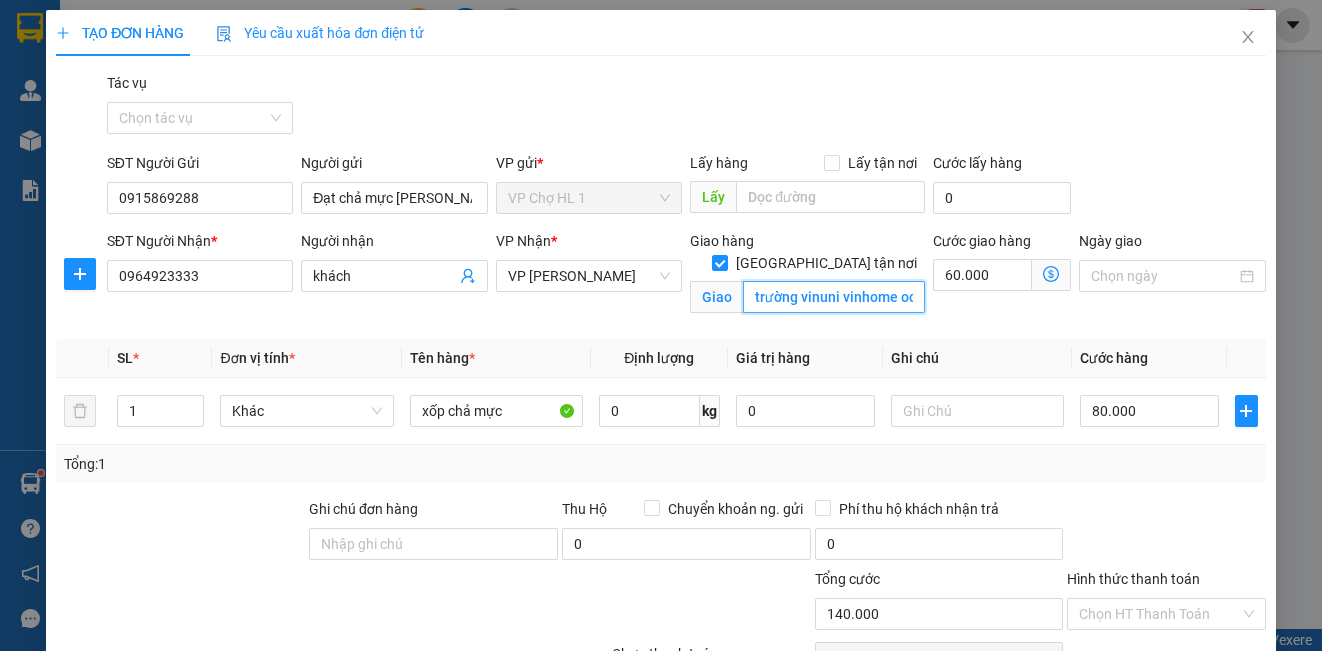 drag, startPoint x: 905, startPoint y: 274, endPoint x: 802, endPoint y: 271, distance: 103.04368 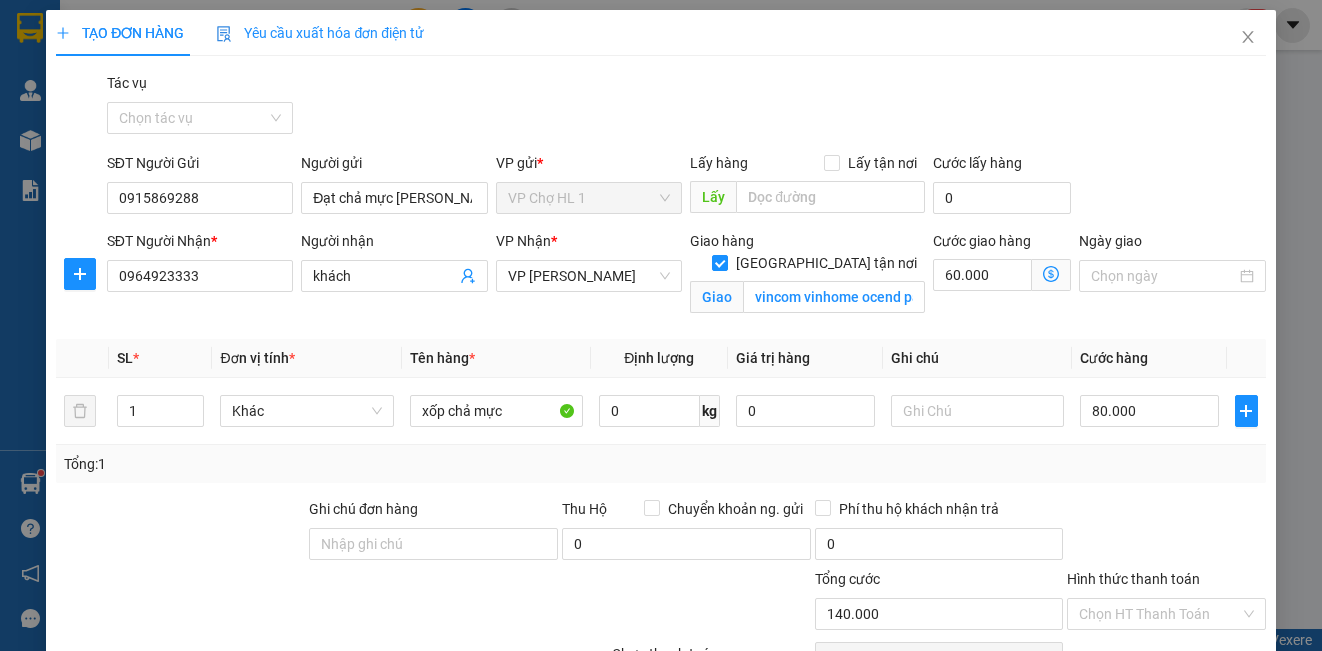 click on "SĐT Người Gửi 0915869288 Người gửi Đạt chả mực [PERSON_NAME] VP gửi  * VP Chợ HL 1 Lấy hàng Lấy tận nơi Lấy Cước lấy hàng 0" at bounding box center [686, 187] 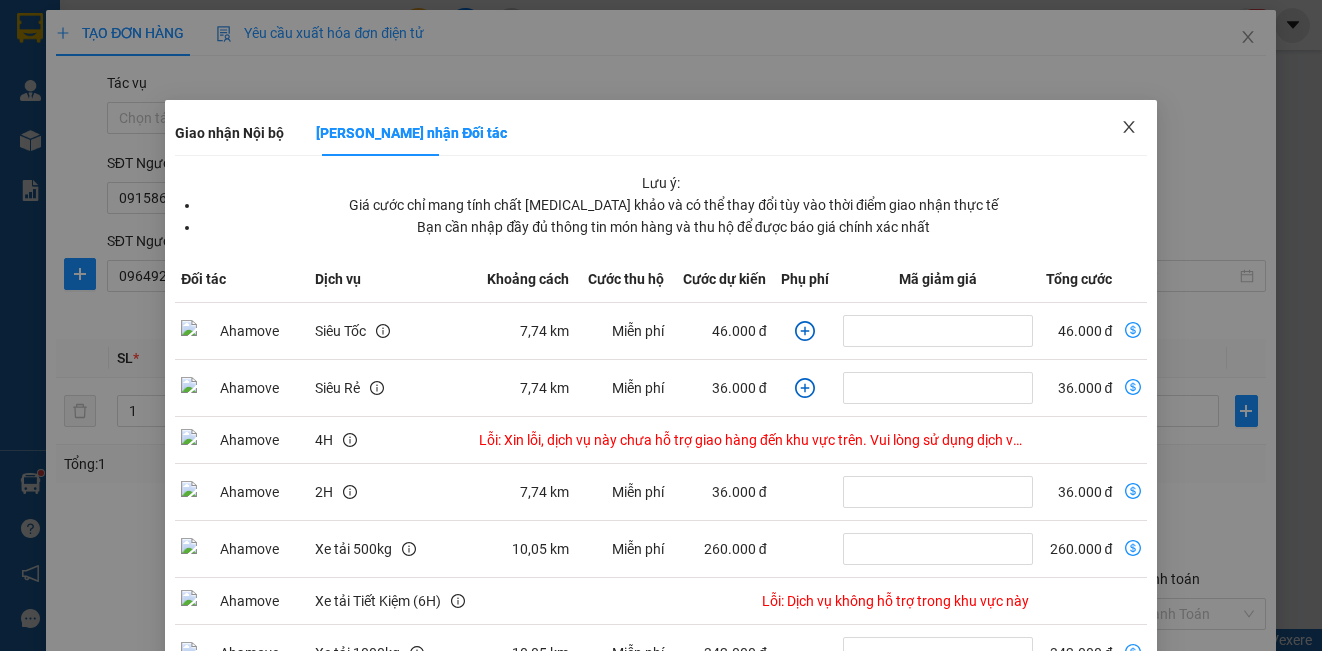 click 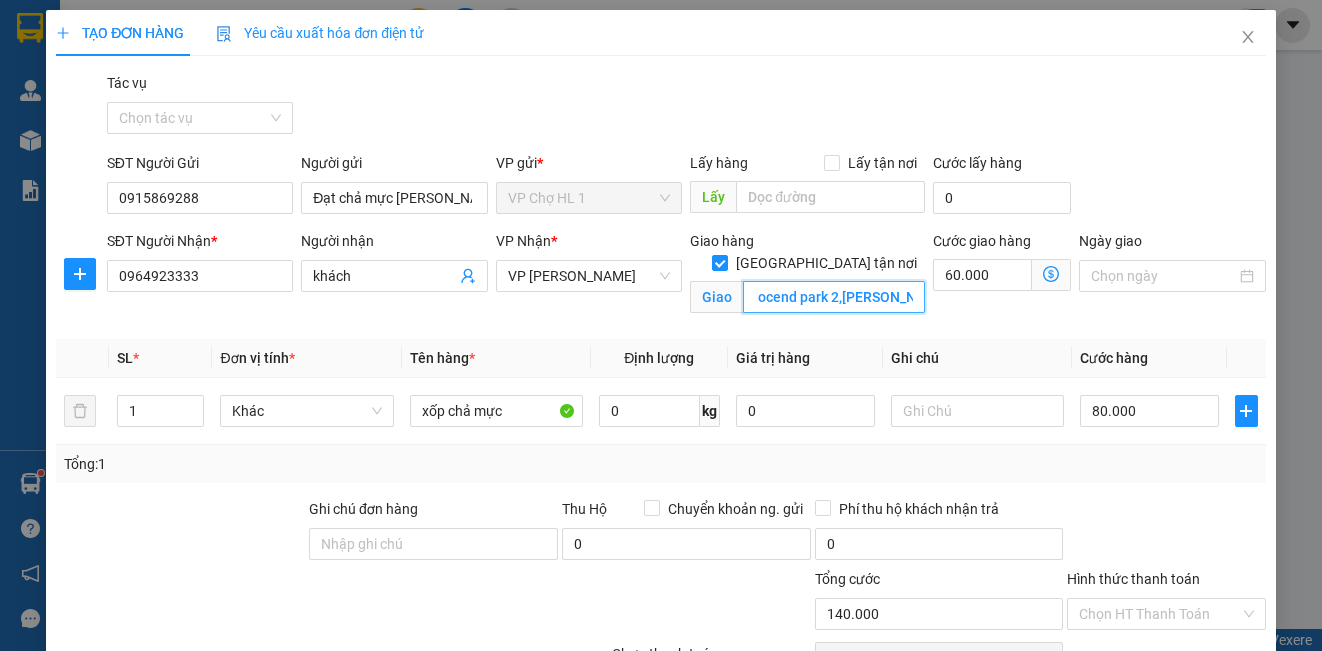 scroll, scrollTop: 0, scrollLeft: 173, axis: horizontal 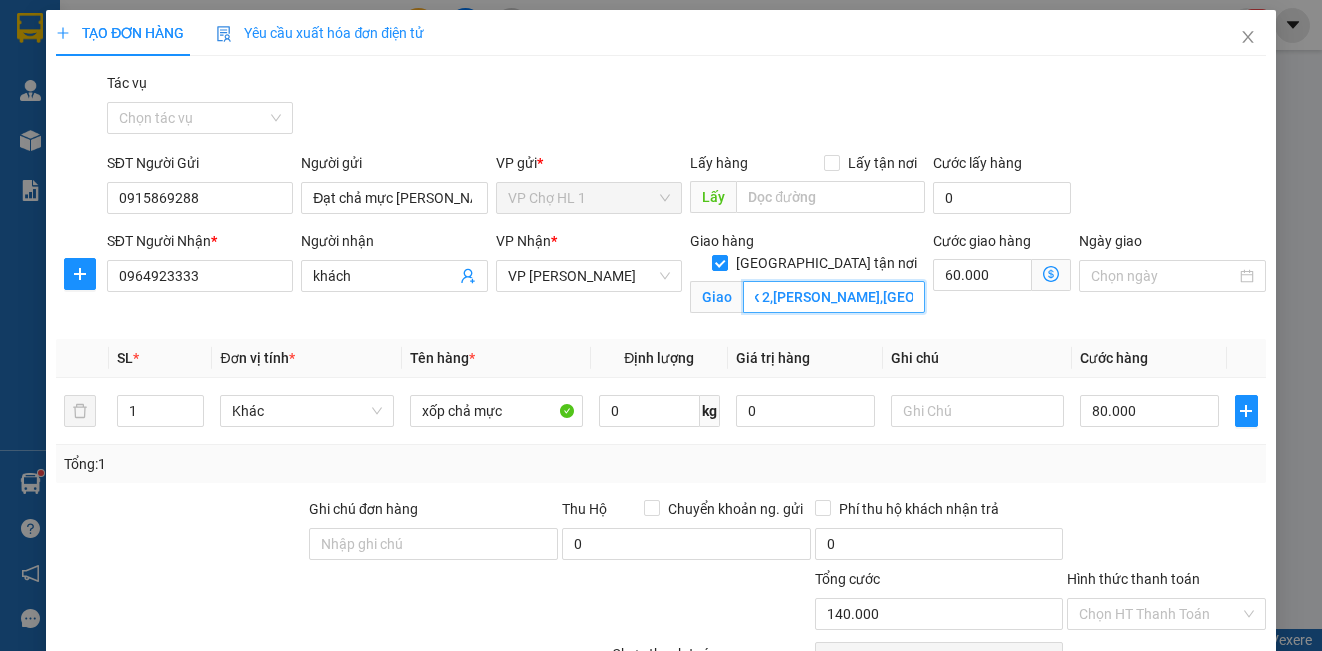 click on "vincom vinhome ocend park 2,[PERSON_NAME],[GEOGRAPHIC_DATA],[GEOGRAPHIC_DATA]" at bounding box center (834, 297) 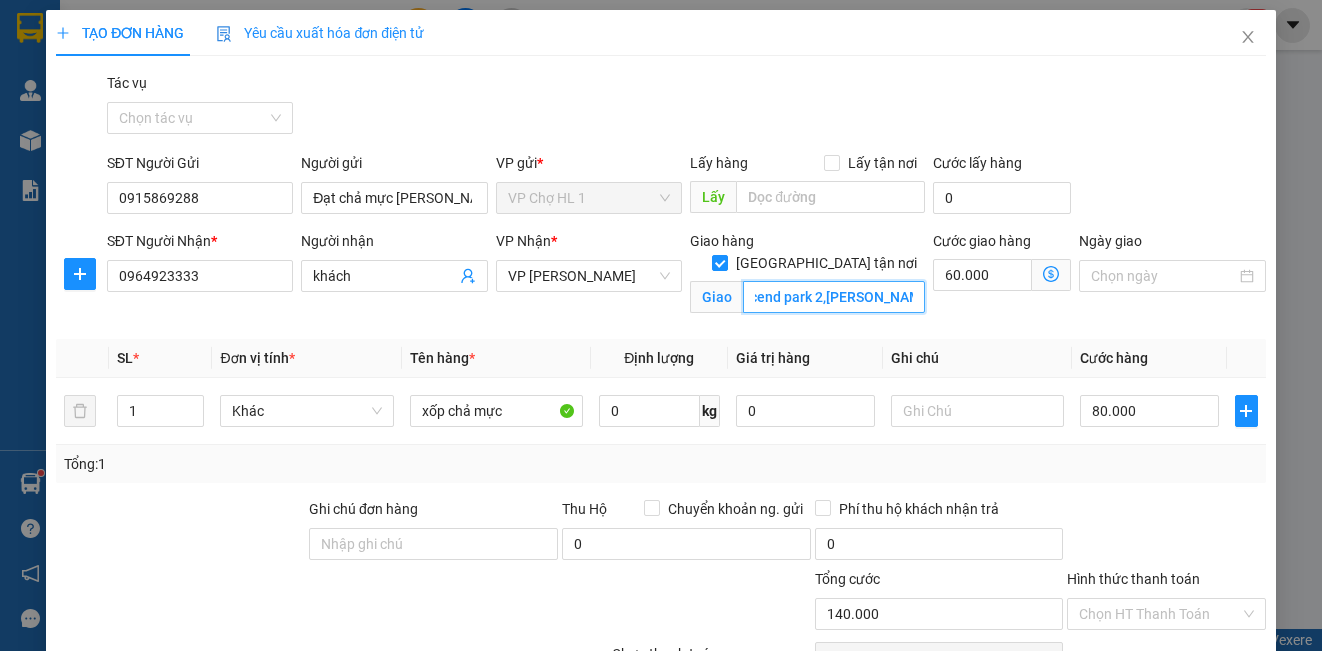 scroll, scrollTop: 0, scrollLeft: 0, axis: both 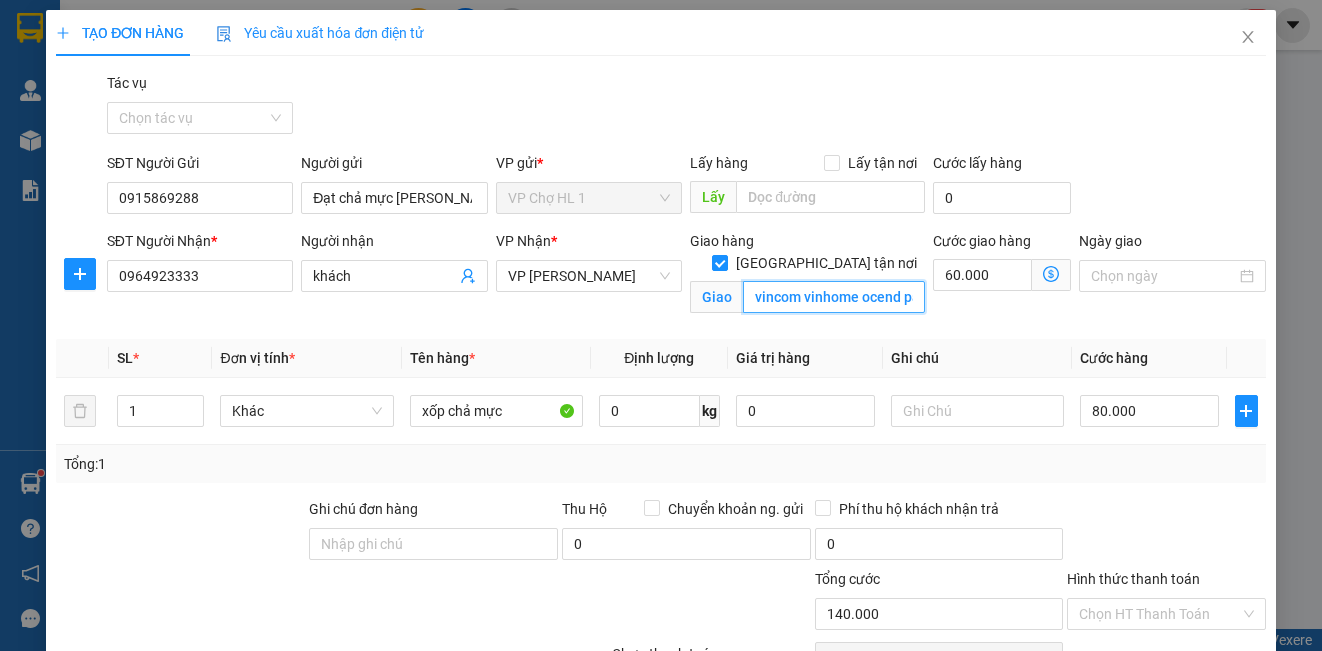 drag, startPoint x: 908, startPoint y: 275, endPoint x: 725, endPoint y: 275, distance: 183 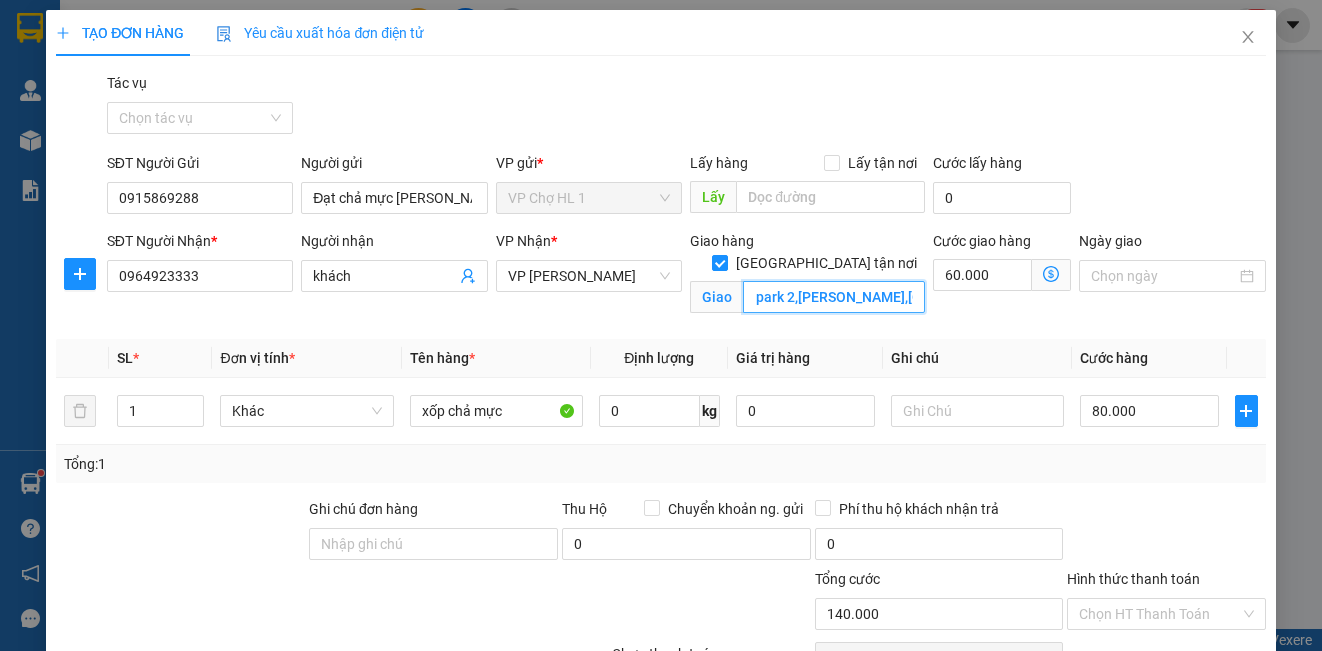 scroll, scrollTop: 0, scrollLeft: 173, axis: horizontal 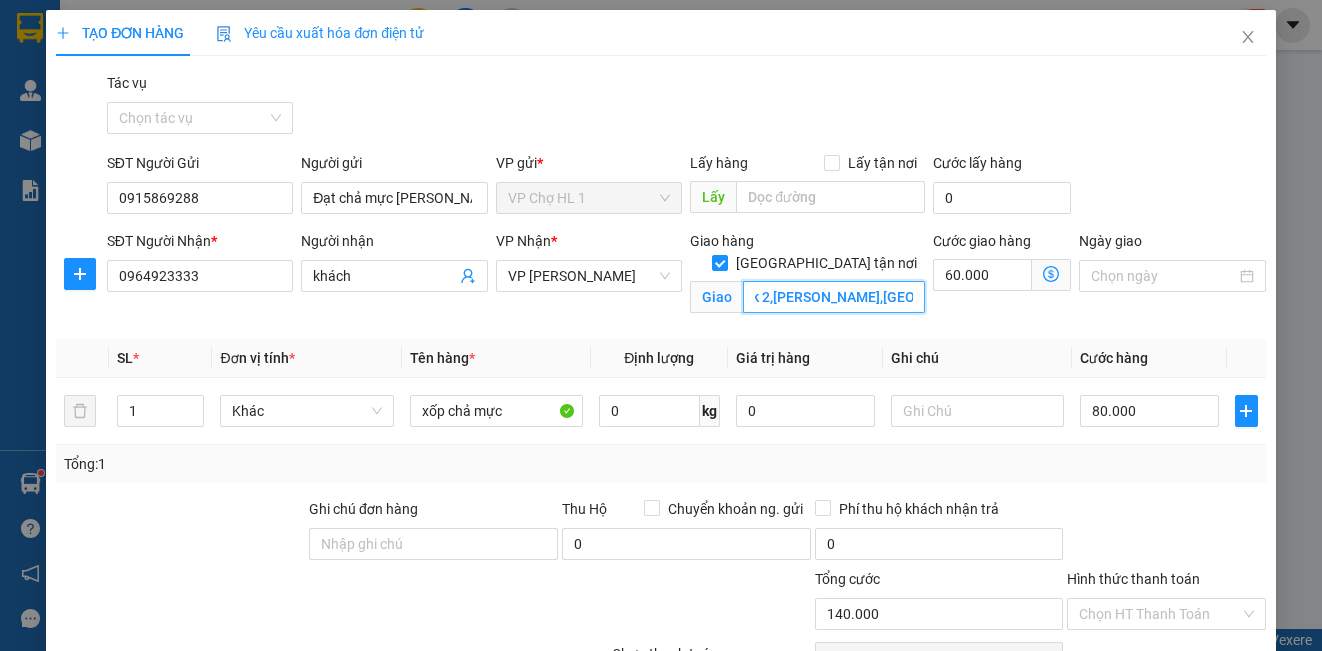 click on "vincom vinhome ocend park 2,[PERSON_NAME],[GEOGRAPHIC_DATA],[GEOGRAPHIC_DATA]" at bounding box center [834, 297] 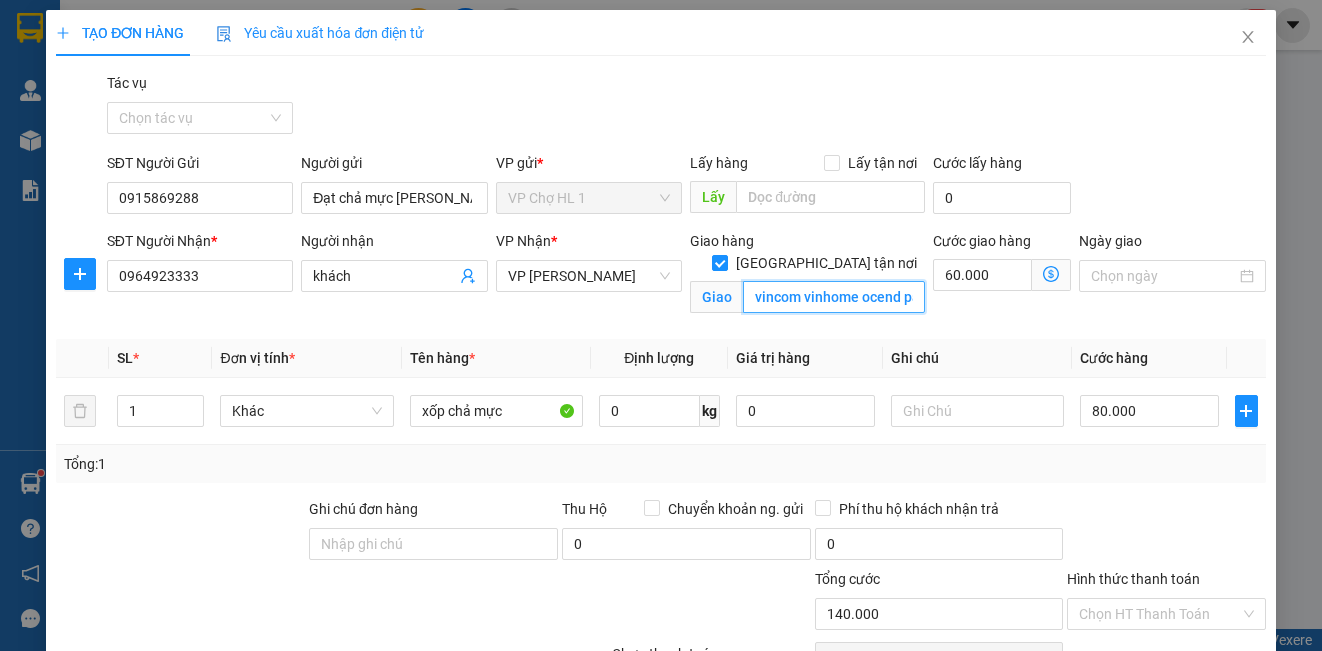 drag, startPoint x: 909, startPoint y: 274, endPoint x: 717, endPoint y: 269, distance: 192.0651 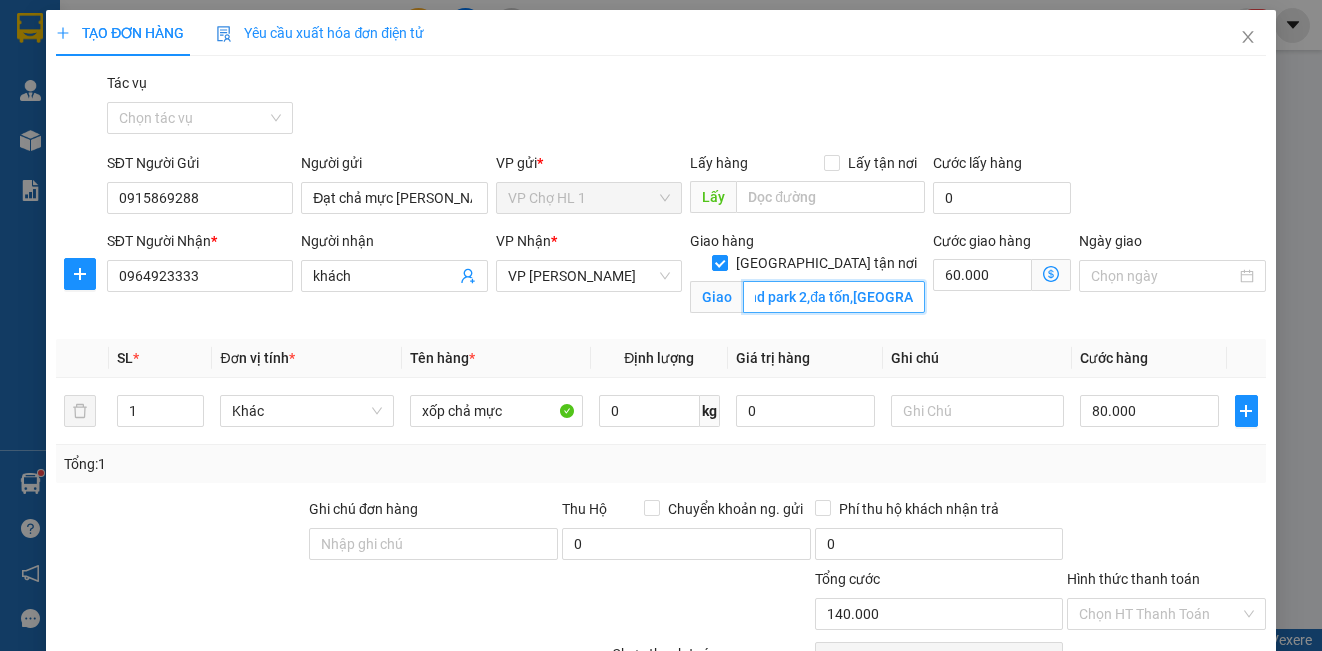 scroll, scrollTop: 0, scrollLeft: 214, axis: horizontal 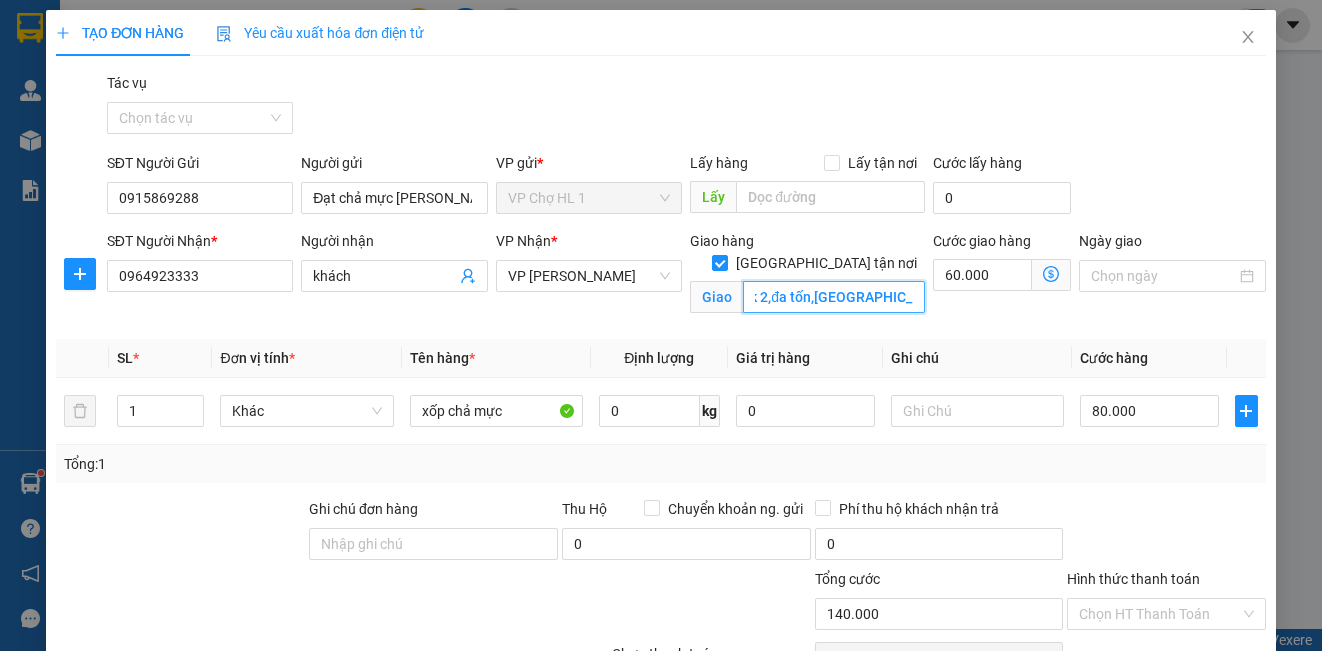 drag, startPoint x: 744, startPoint y: 272, endPoint x: 902, endPoint y: 288, distance: 158.80806 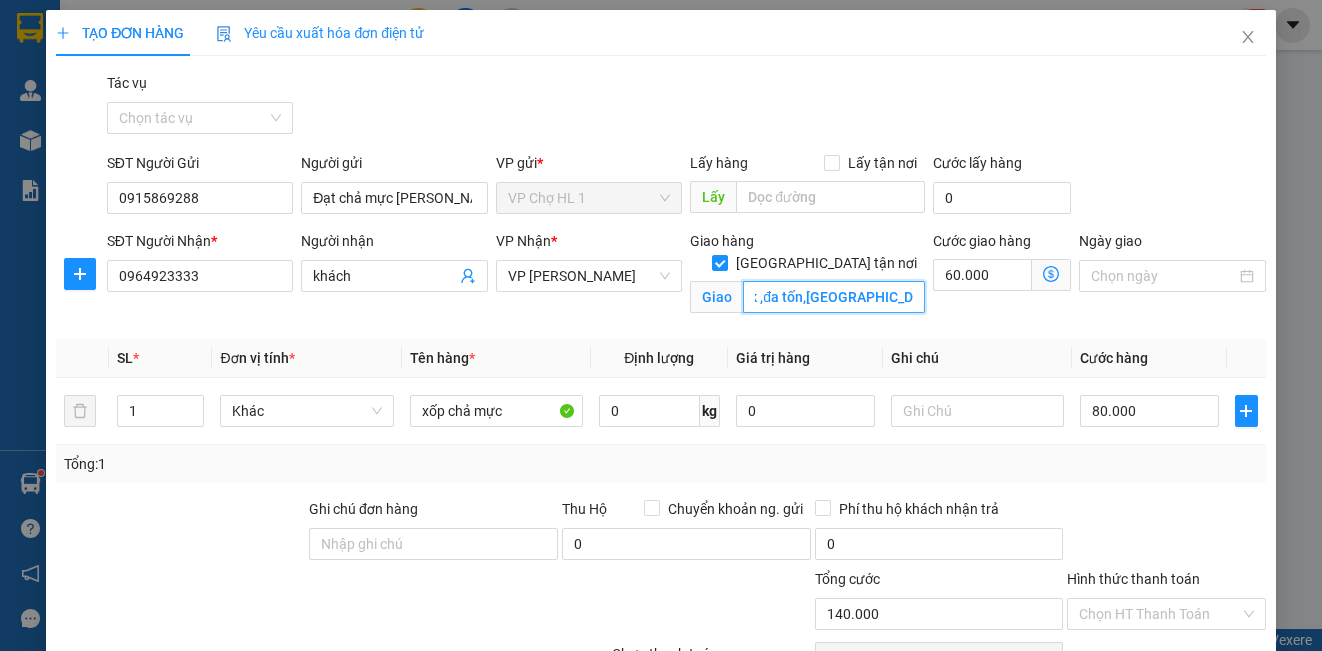 scroll, scrollTop: 0, scrollLeft: 206, axis: horizontal 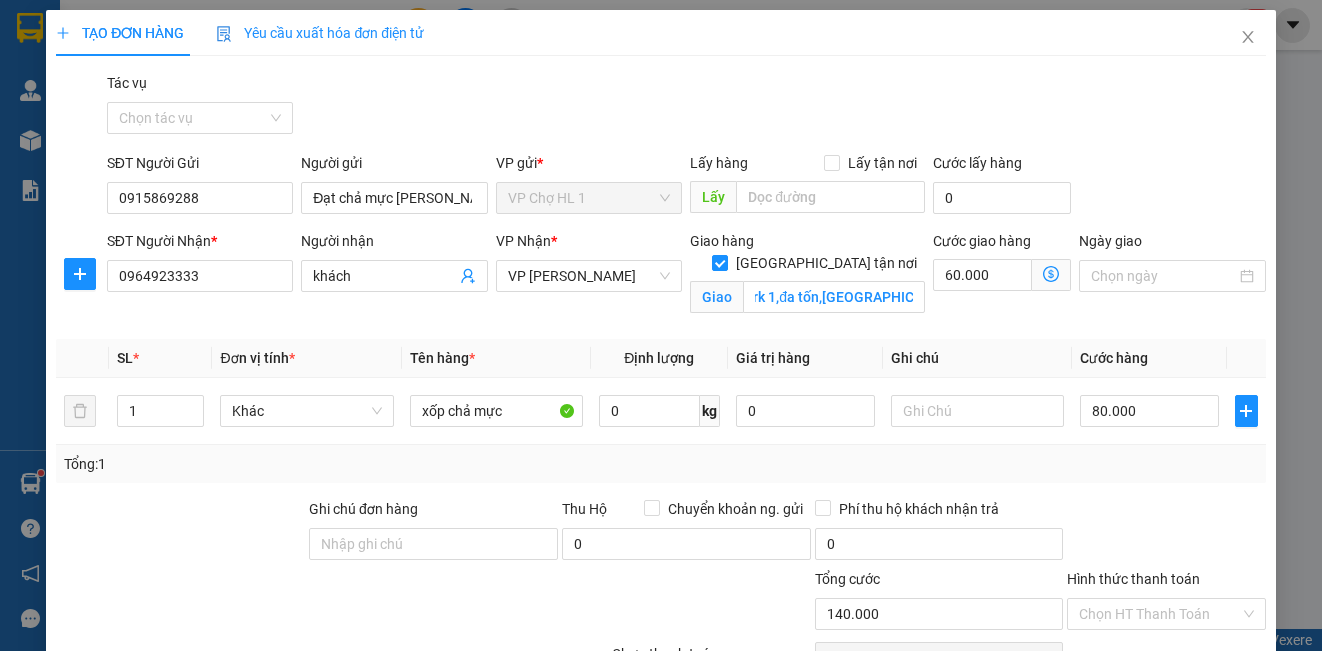 click on "SĐT Người Gửi 0915869288 Người gửi Đạt chả mực [PERSON_NAME] VP gửi  * VP Chợ HL 1 Lấy hàng Lấy tận nơi Lấy Cước lấy hàng 0" at bounding box center (686, 187) 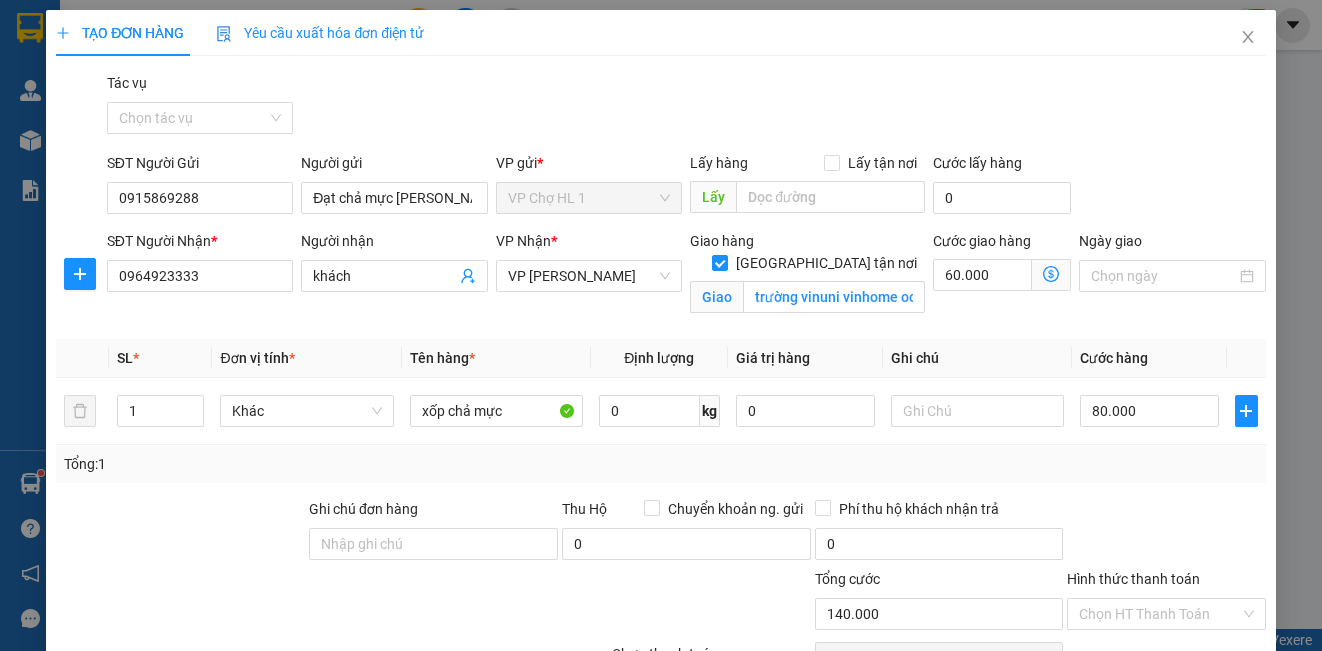 click 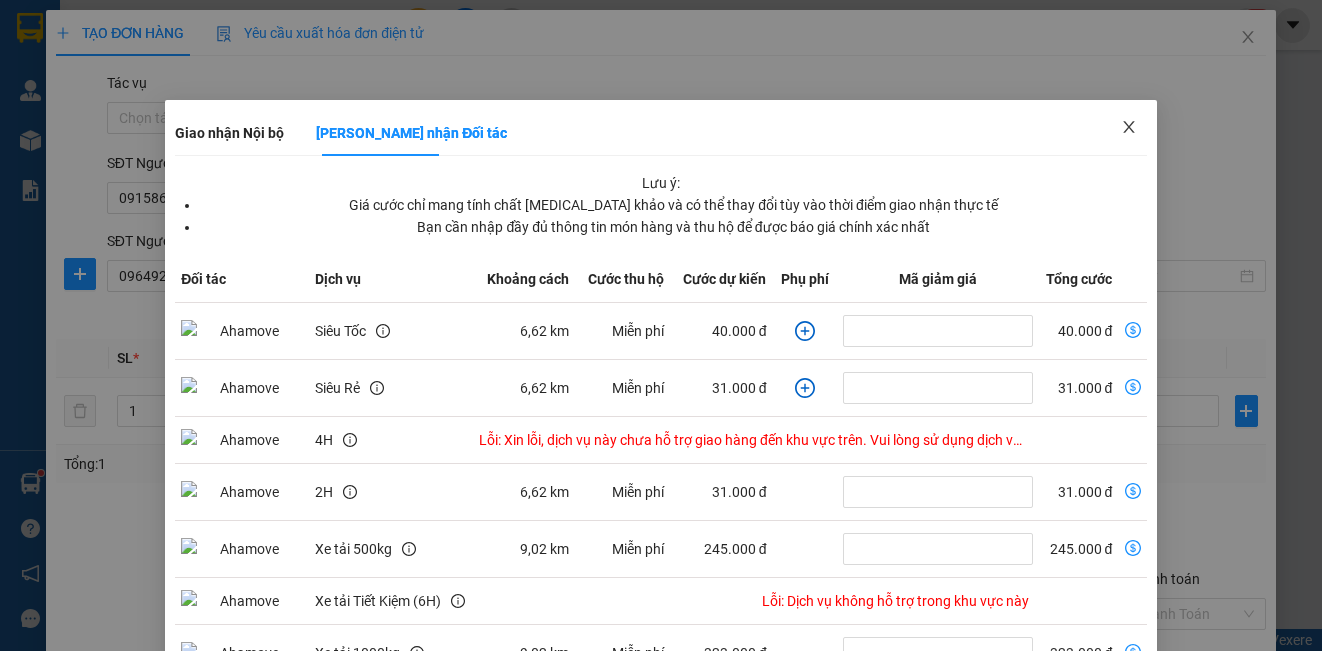 click 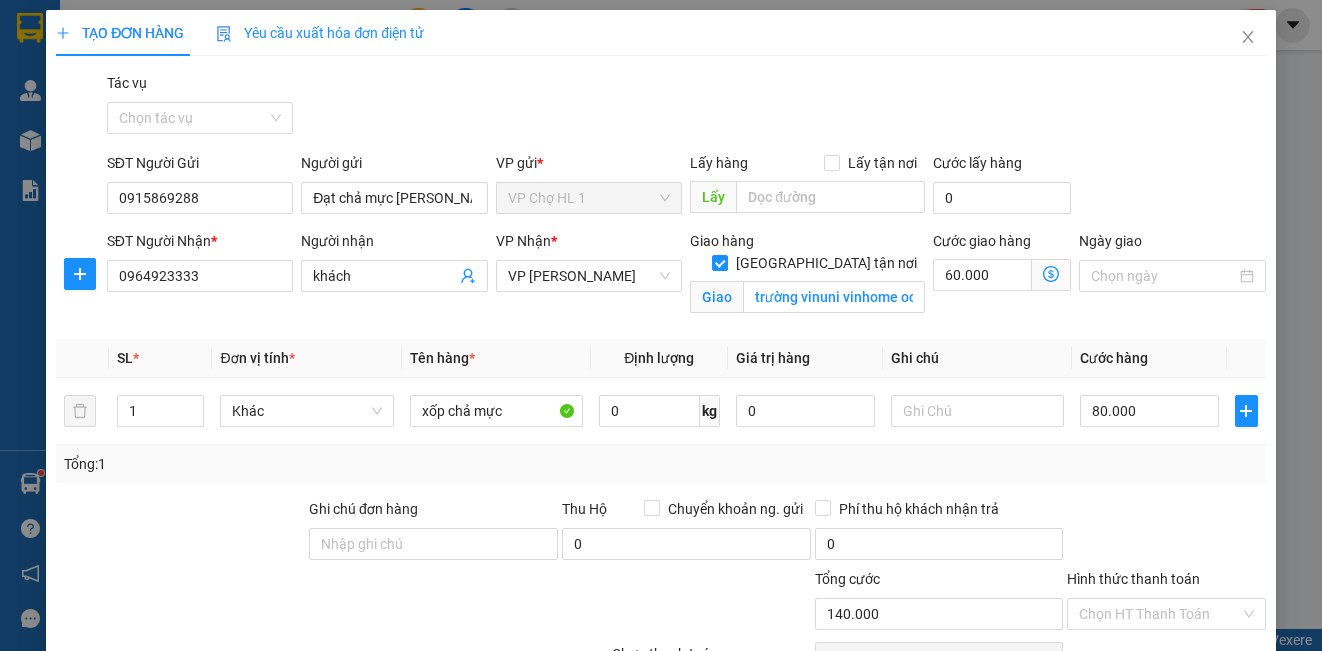 scroll, scrollTop: 175, scrollLeft: 0, axis: vertical 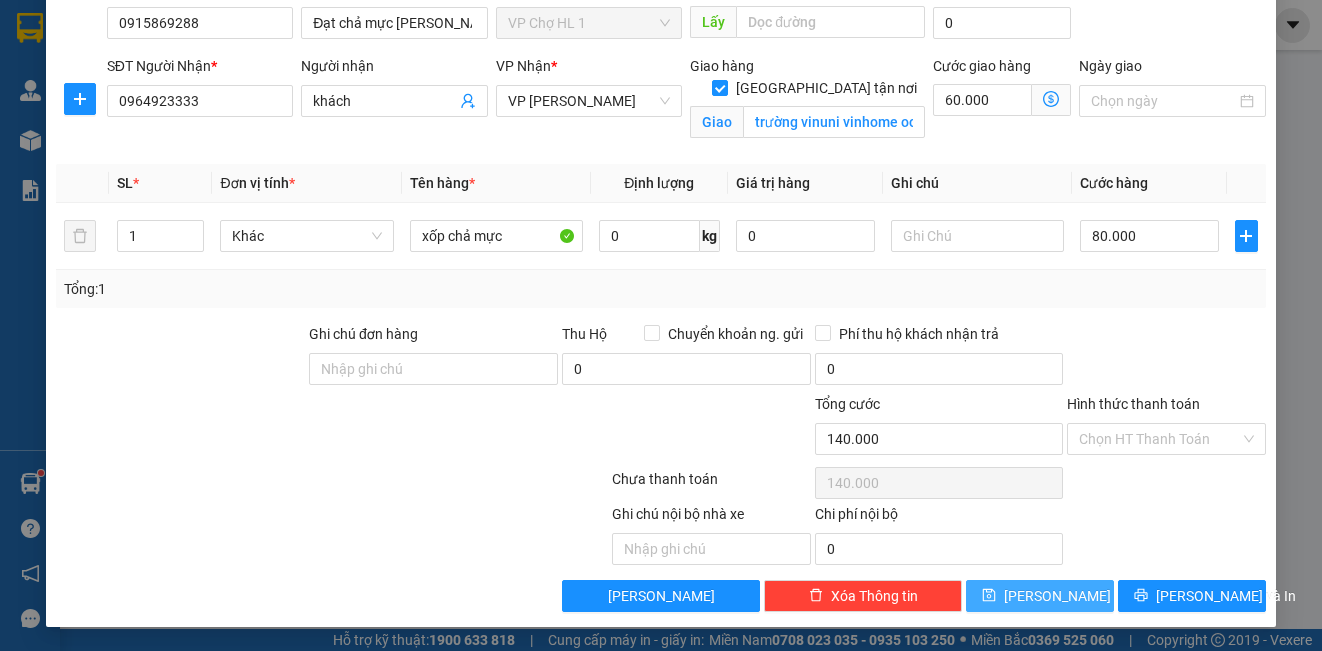 click on "[PERSON_NAME]" at bounding box center [1040, 596] 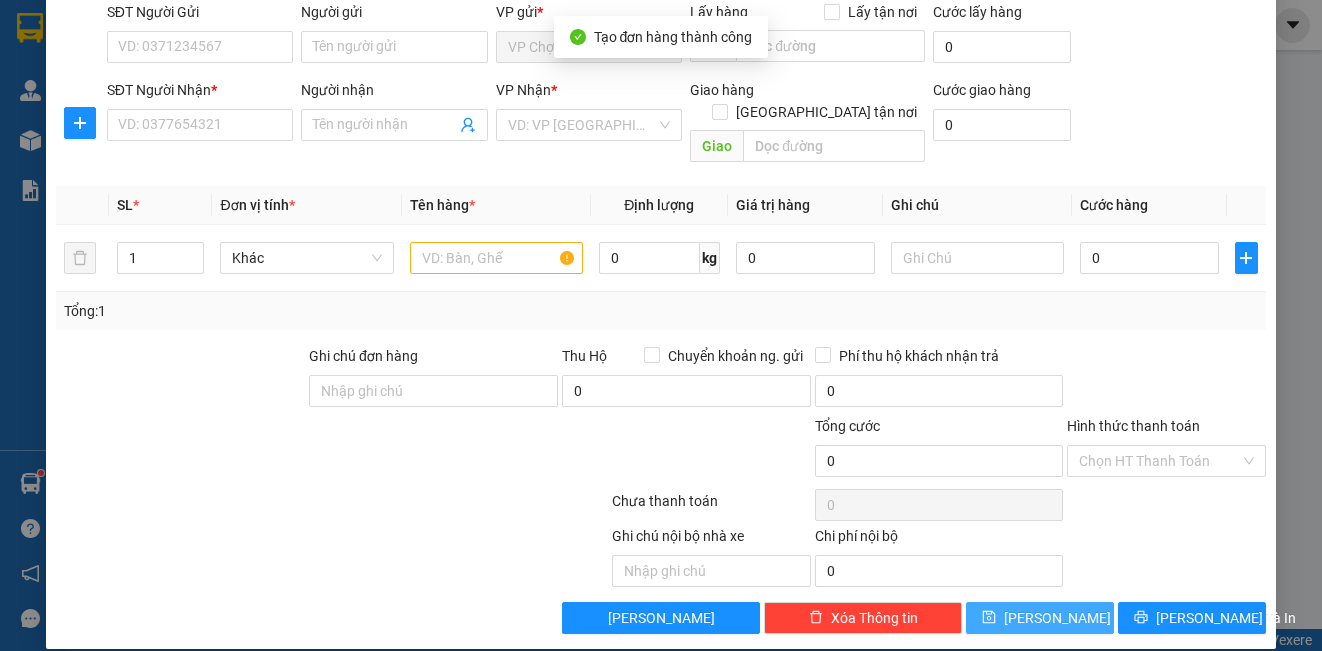 scroll, scrollTop: 0, scrollLeft: 0, axis: both 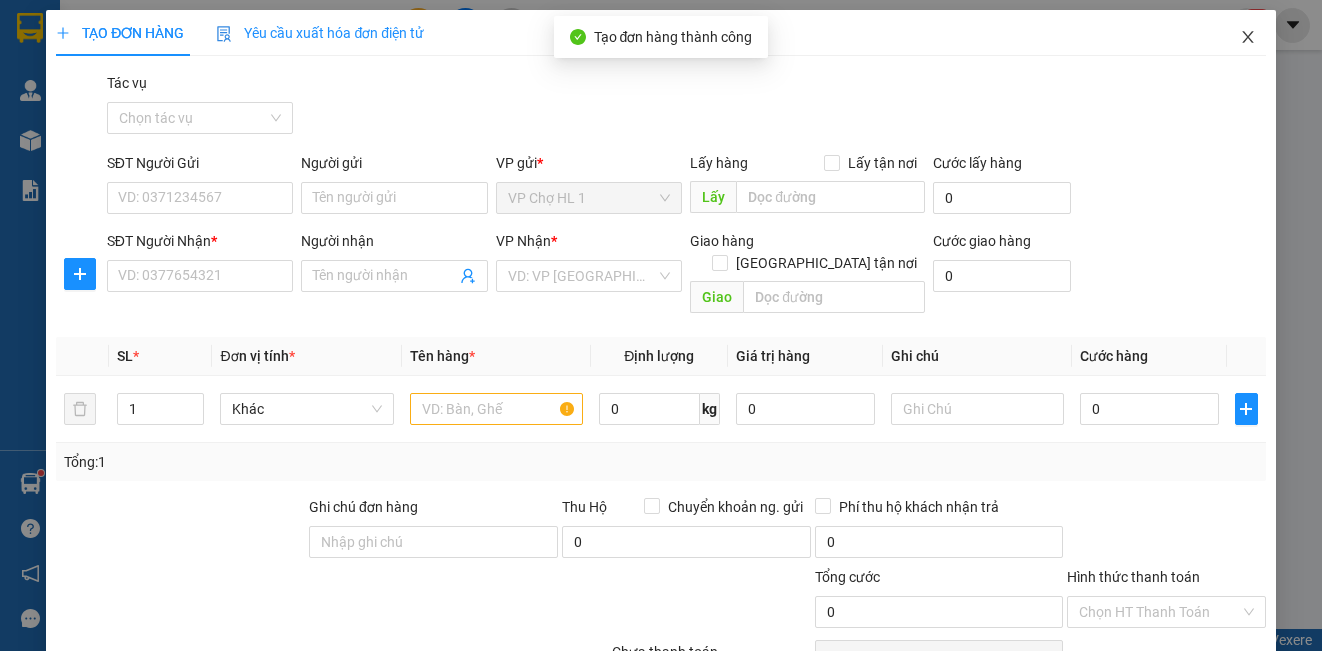 click 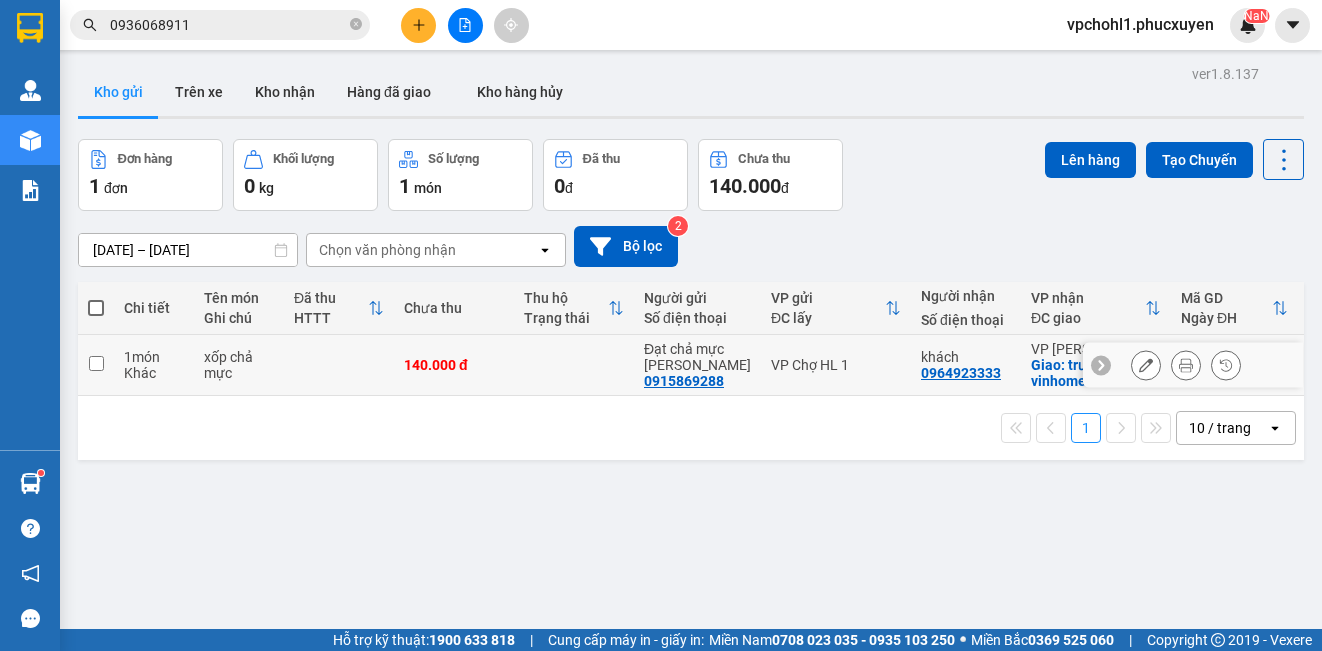click 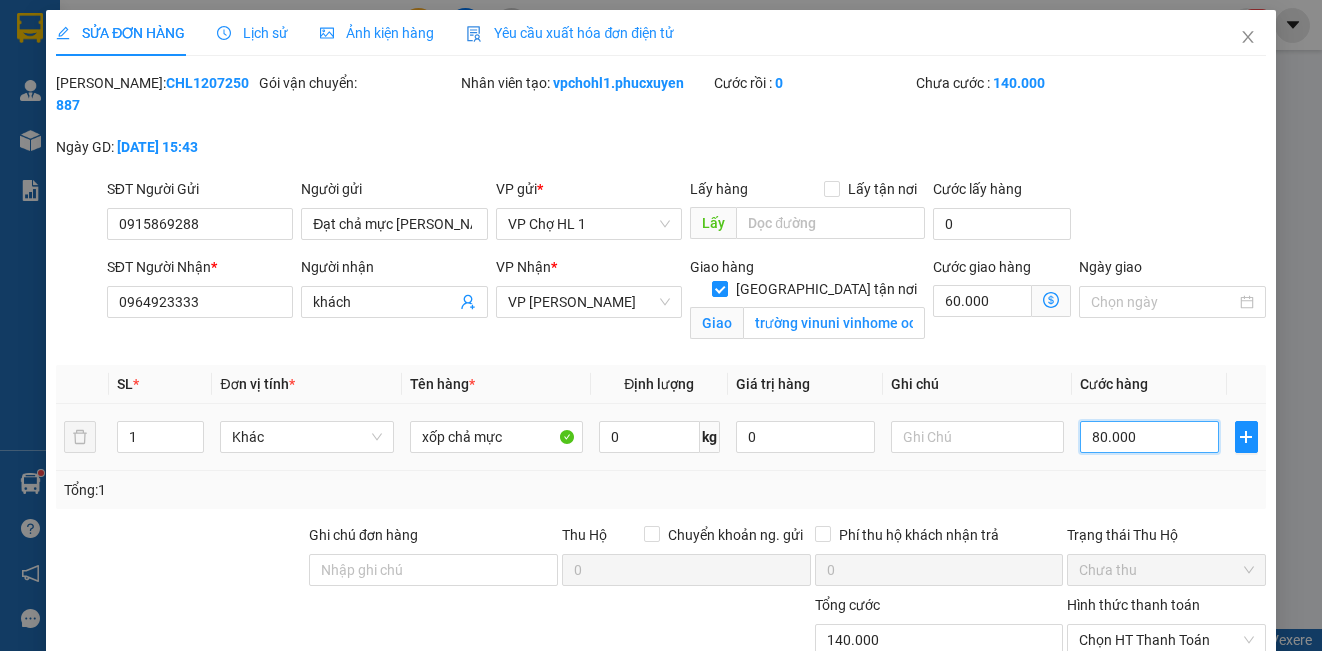 click on "80.000" at bounding box center (1149, 437) 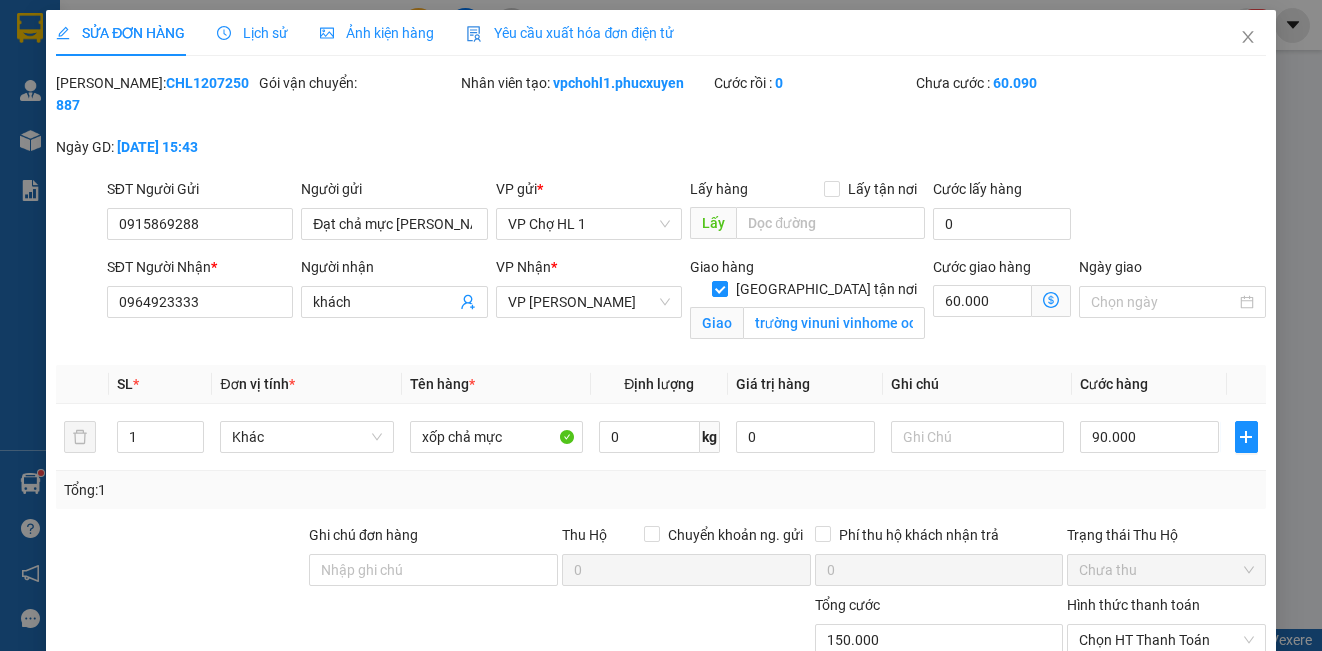click on "SĐT Người Gửi 0915869288 Người gửi Đạt chả mực [PERSON_NAME] VP gửi  * VP Chợ HL 1 Lấy hàng Lấy tận nơi Lấy Cước lấy hàng 0" at bounding box center (686, 213) 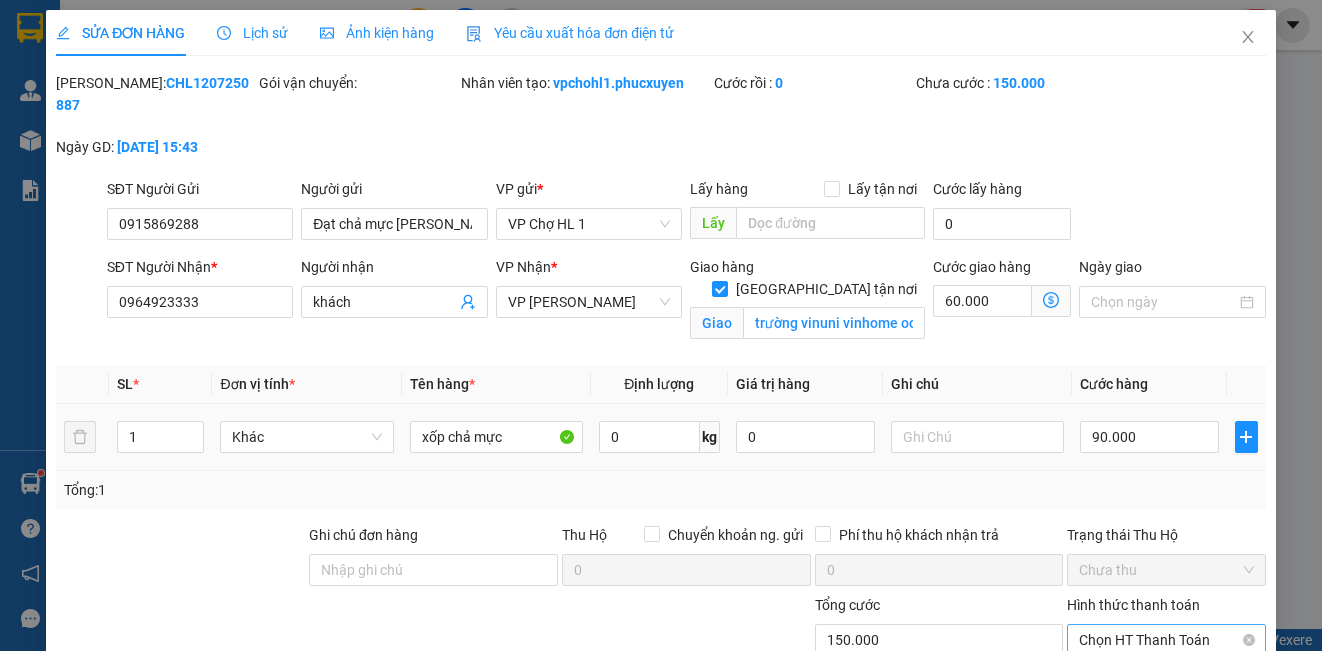 scroll, scrollTop: 201, scrollLeft: 0, axis: vertical 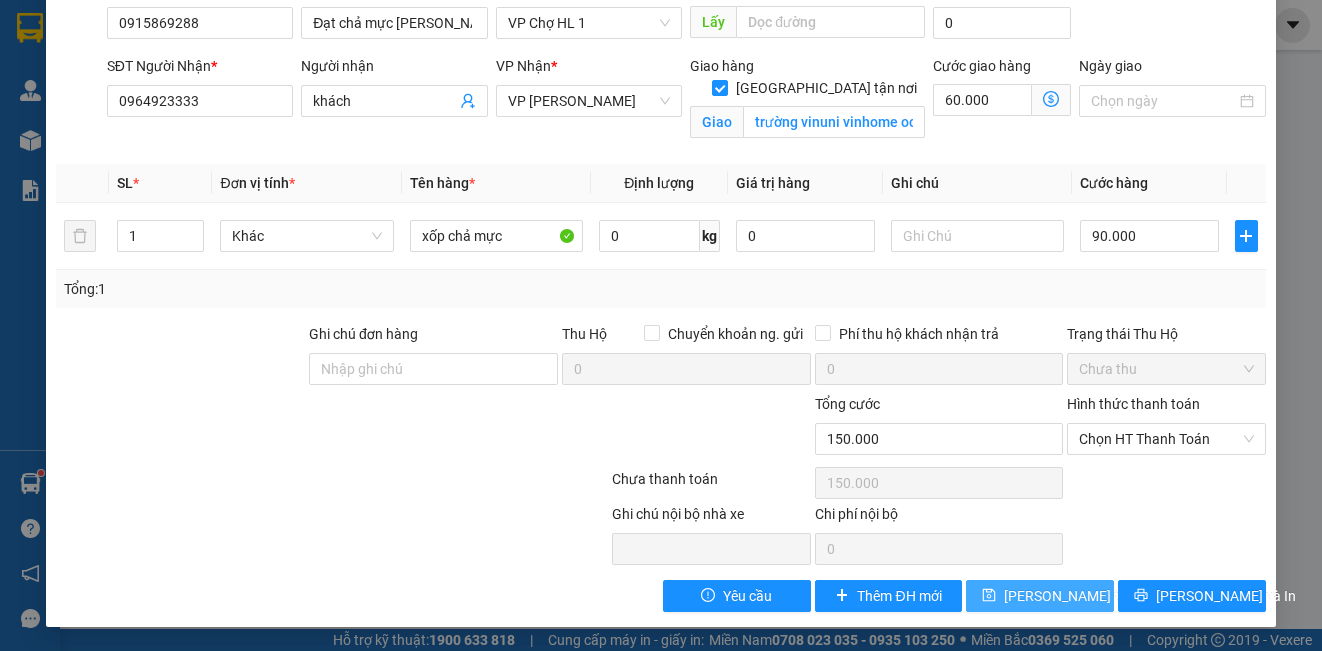 click on "[PERSON_NAME] thay đổi" at bounding box center (1040, 596) 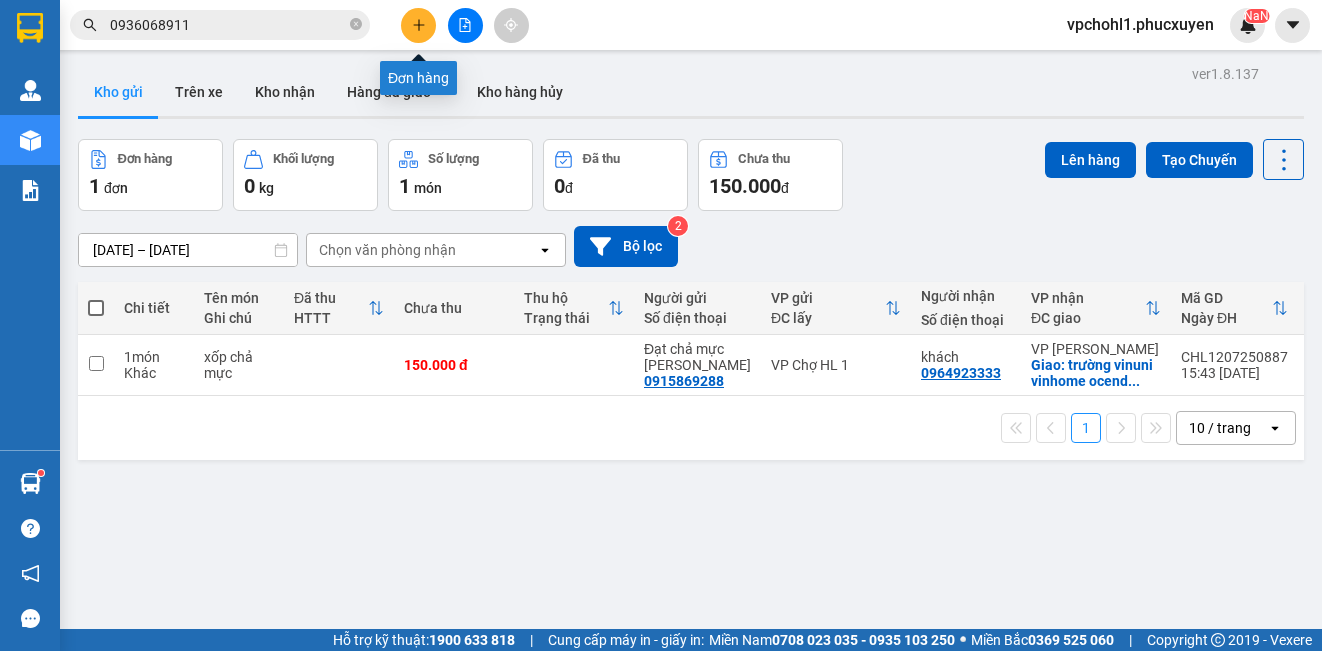 click at bounding box center (418, 25) 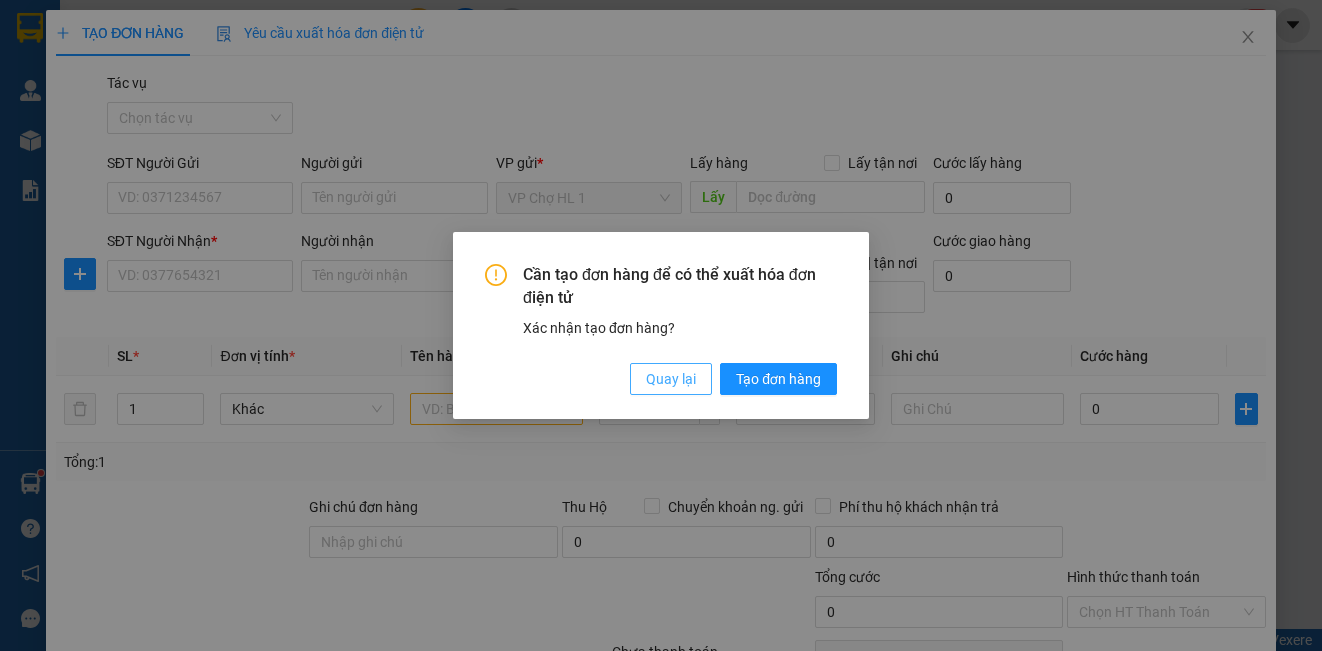 click on "Quay lại" at bounding box center [671, 379] 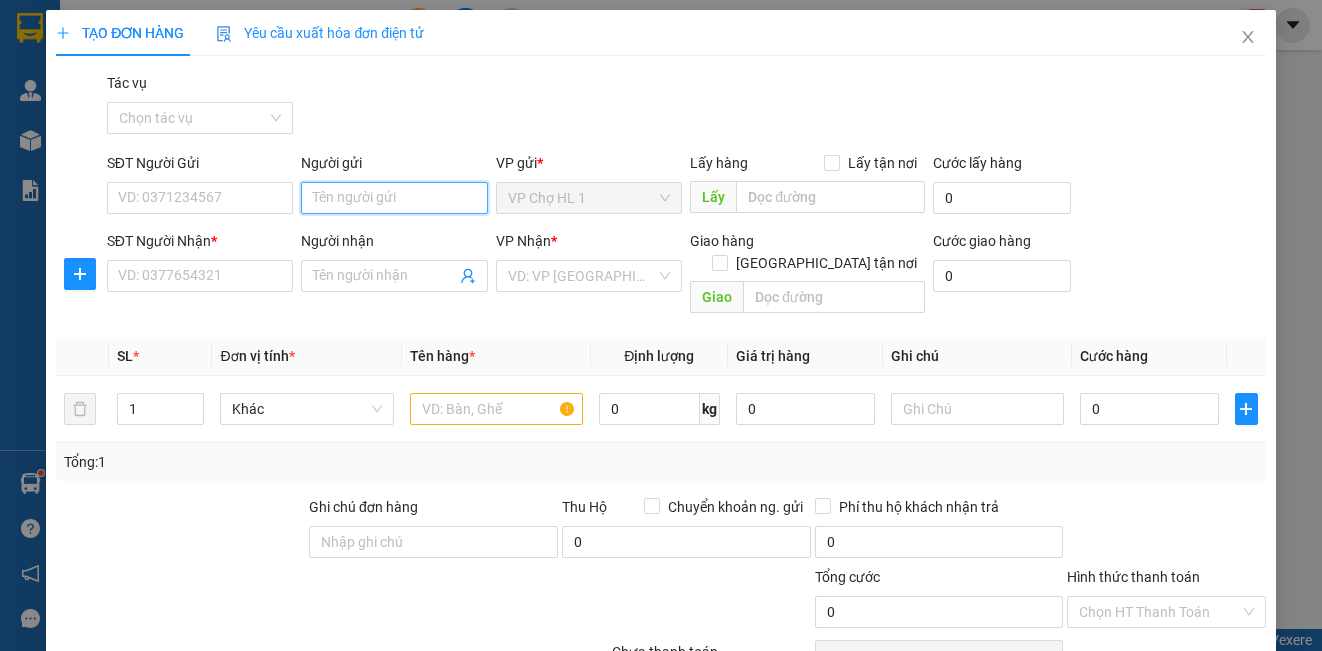 click on "Người gửi" at bounding box center (394, 198) 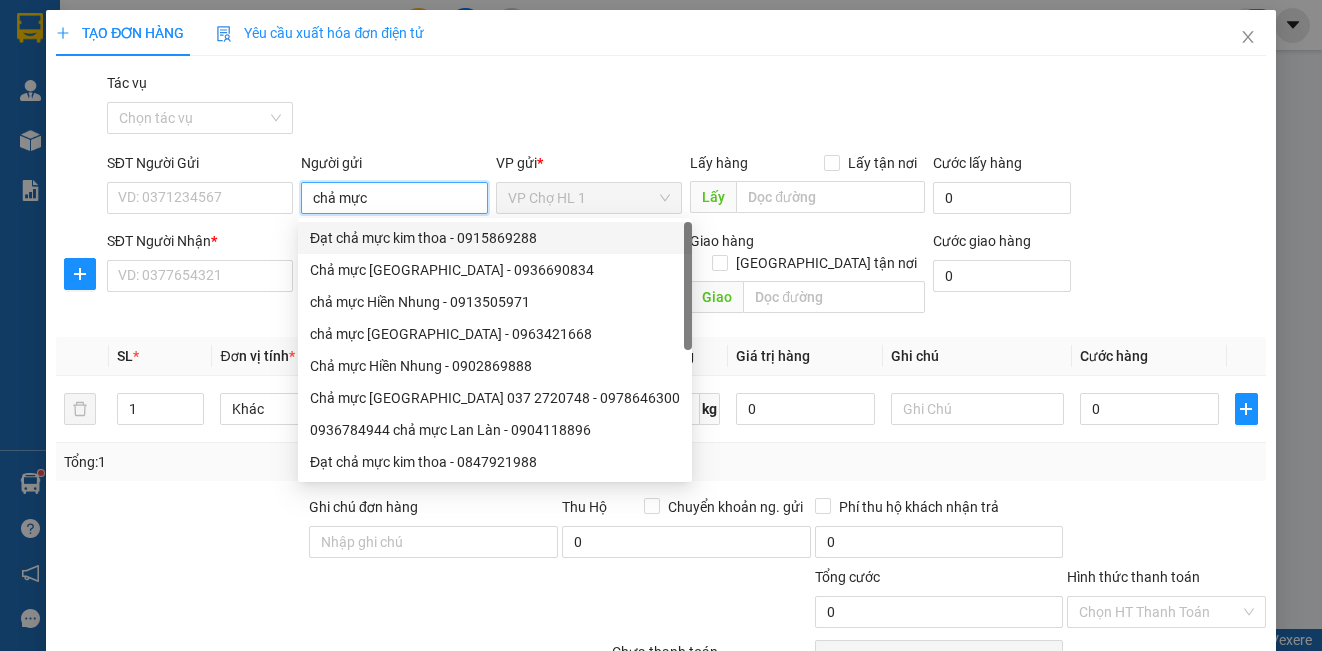 click on "Đạt chả mực kim thoa - 0915869288" at bounding box center [495, 238] 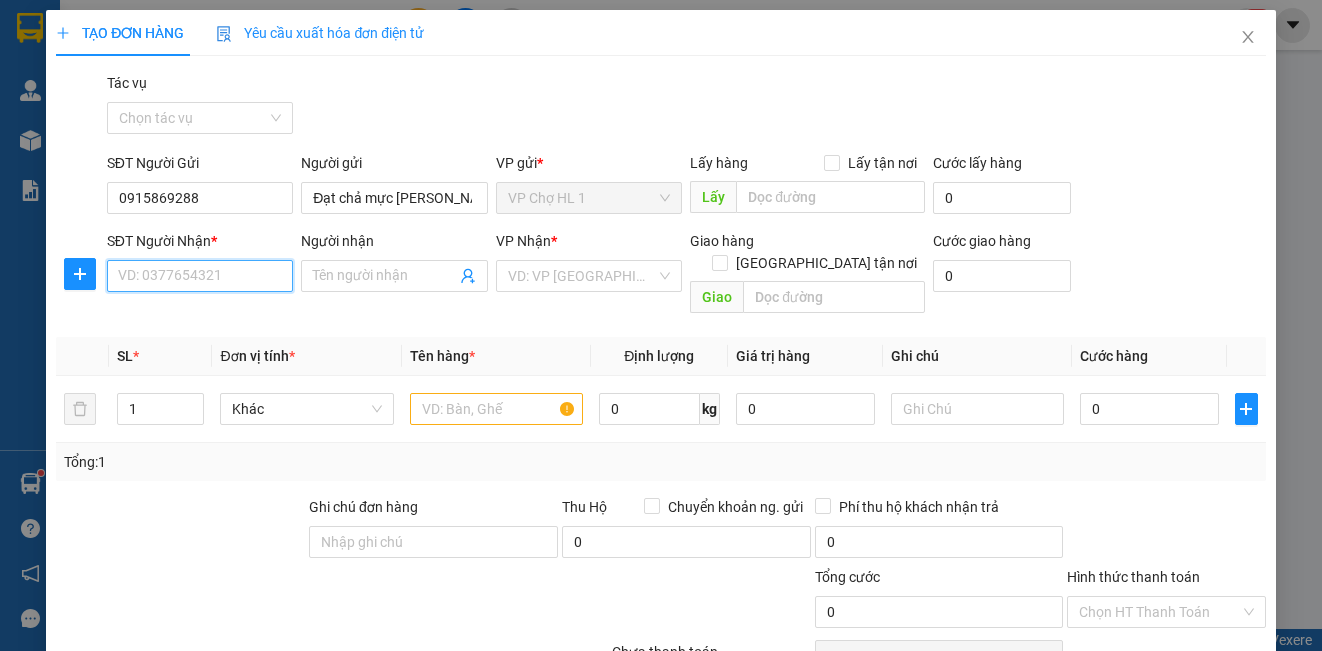 click on "SĐT Người Nhận  *" at bounding box center [200, 276] 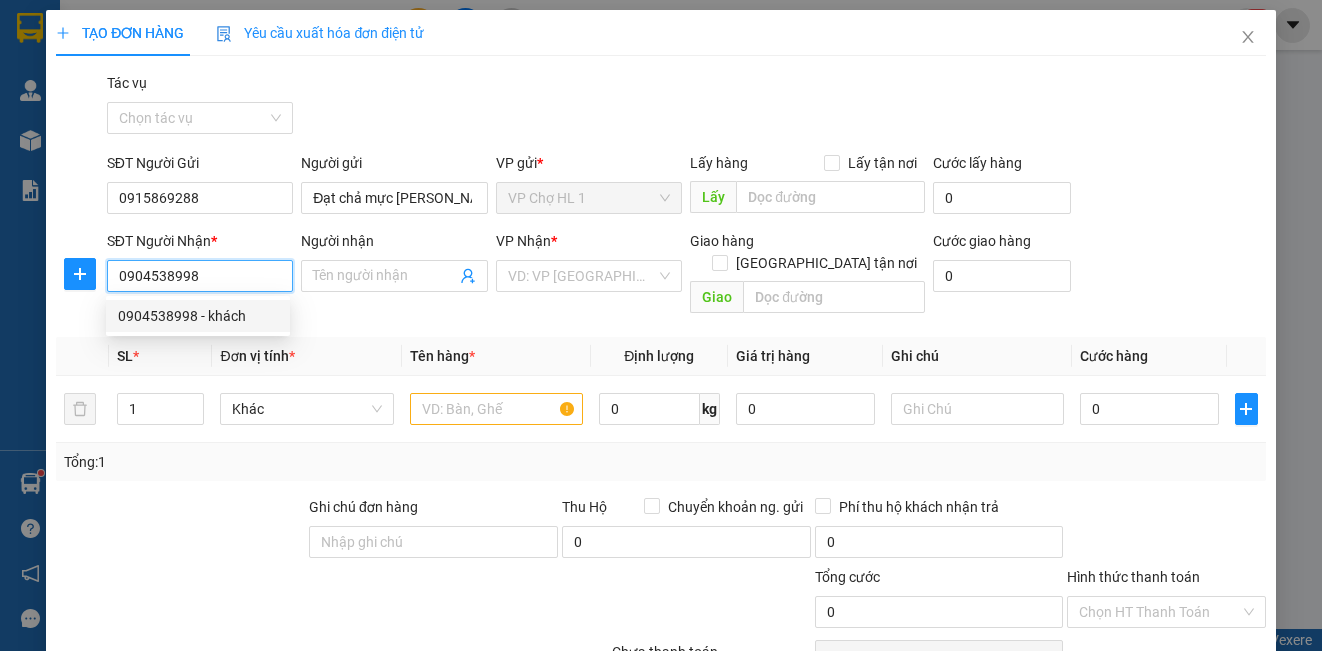 click on "0904538998 - khách" at bounding box center [198, 316] 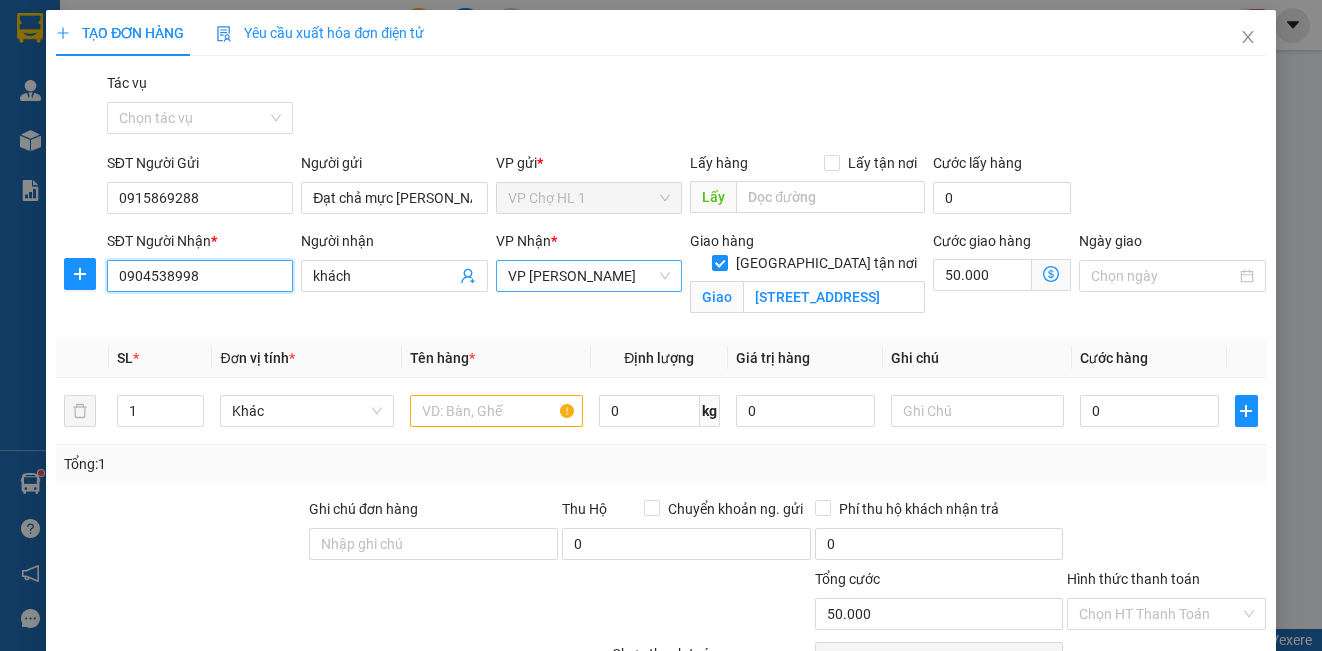 click on "VP [PERSON_NAME]" at bounding box center [589, 276] 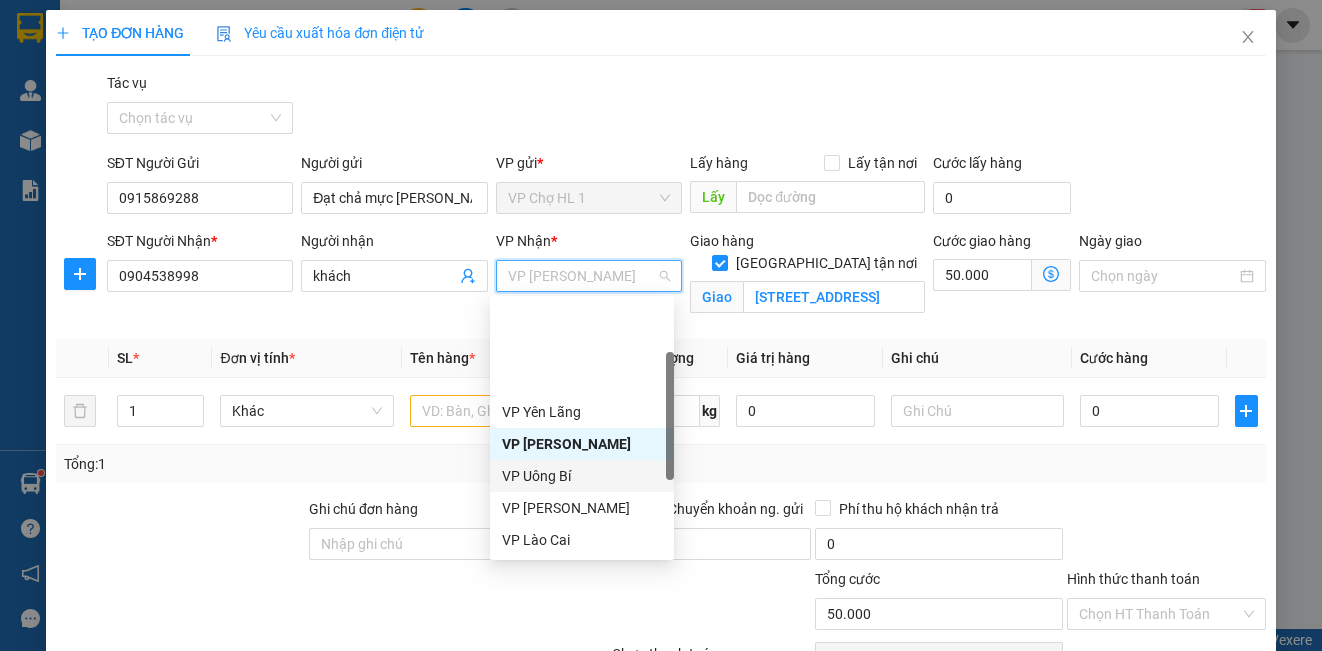 scroll, scrollTop: 288, scrollLeft: 0, axis: vertical 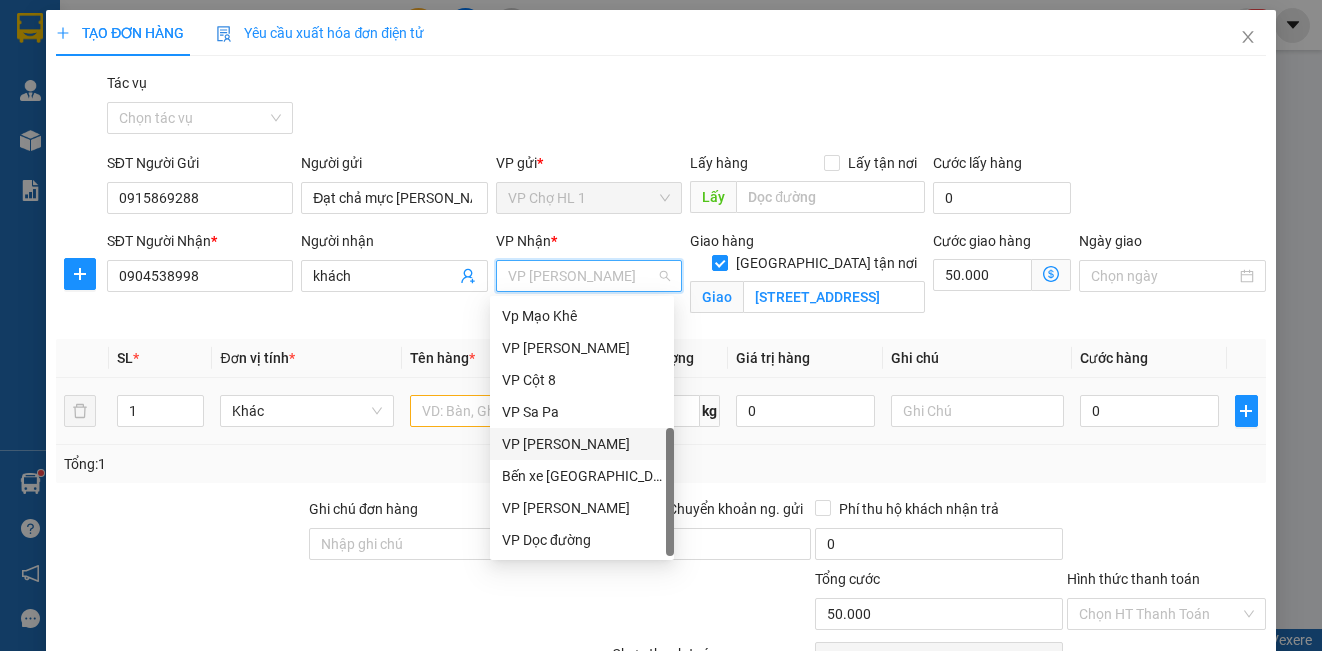 click on "VP [PERSON_NAME]" at bounding box center (582, 444) 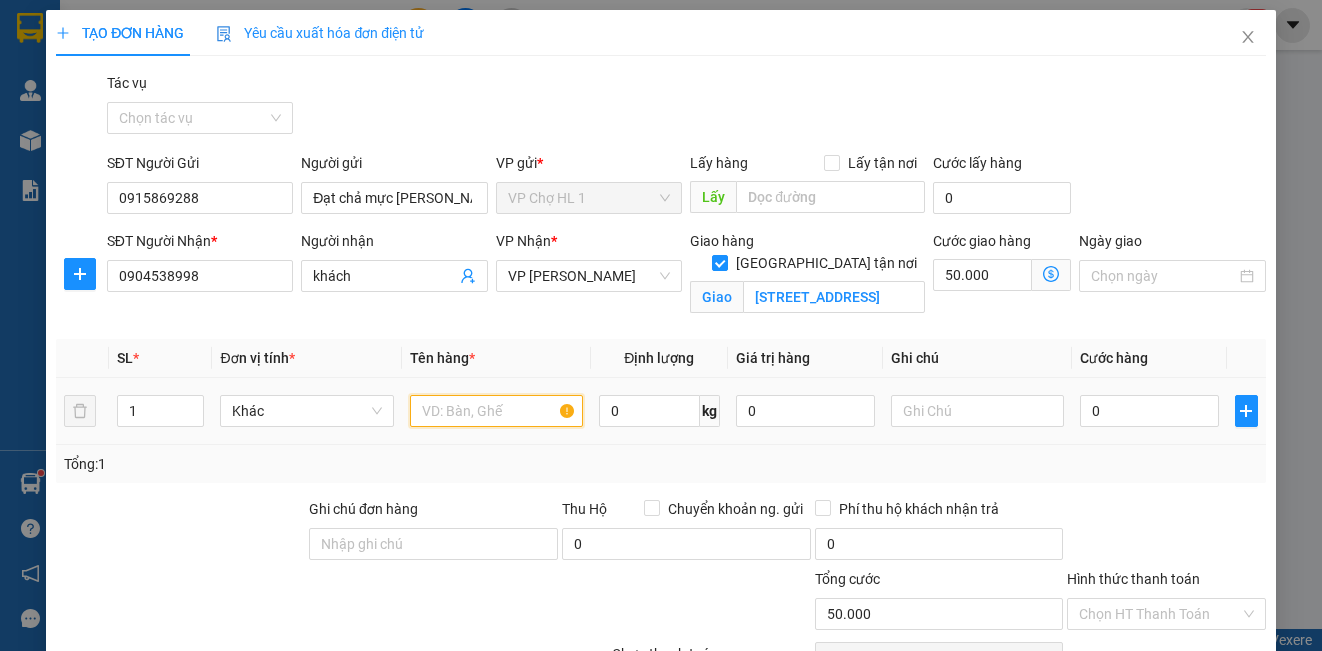 click at bounding box center (496, 411) 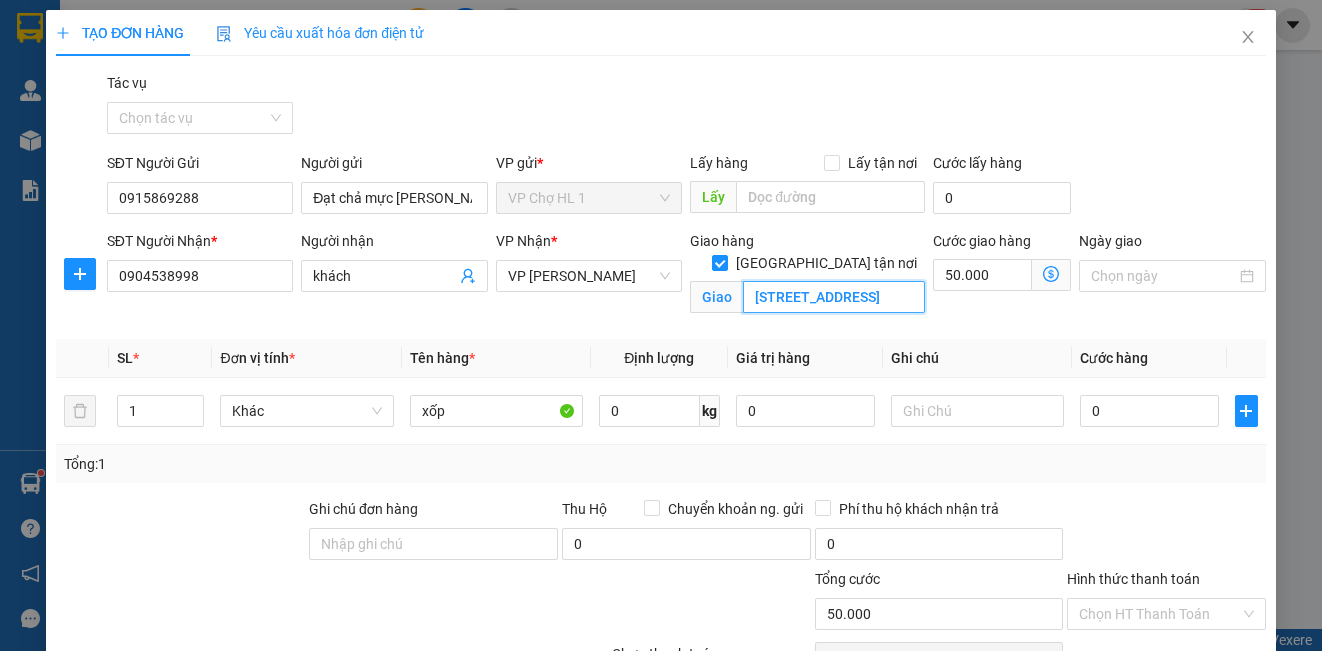 click on "[STREET_ADDRESS]" at bounding box center [834, 297] 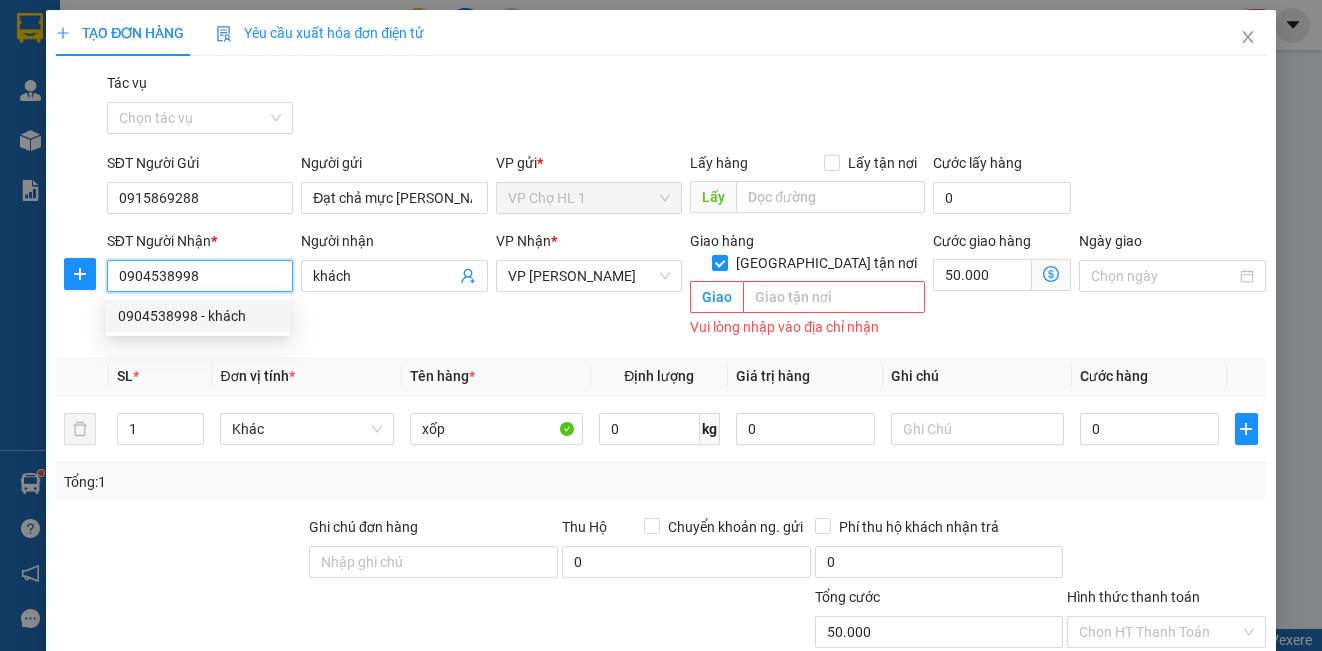 drag, startPoint x: 196, startPoint y: 280, endPoint x: 119, endPoint y: 285, distance: 77.16217 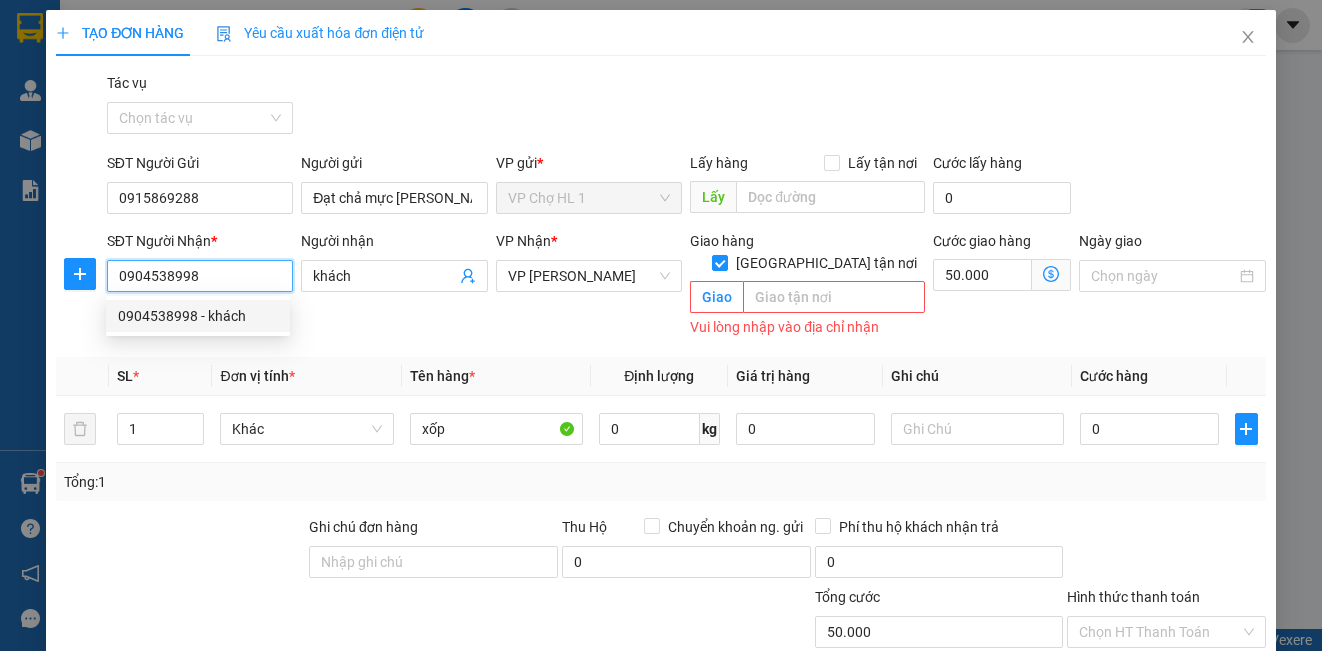 click on "0904538998" at bounding box center [200, 276] 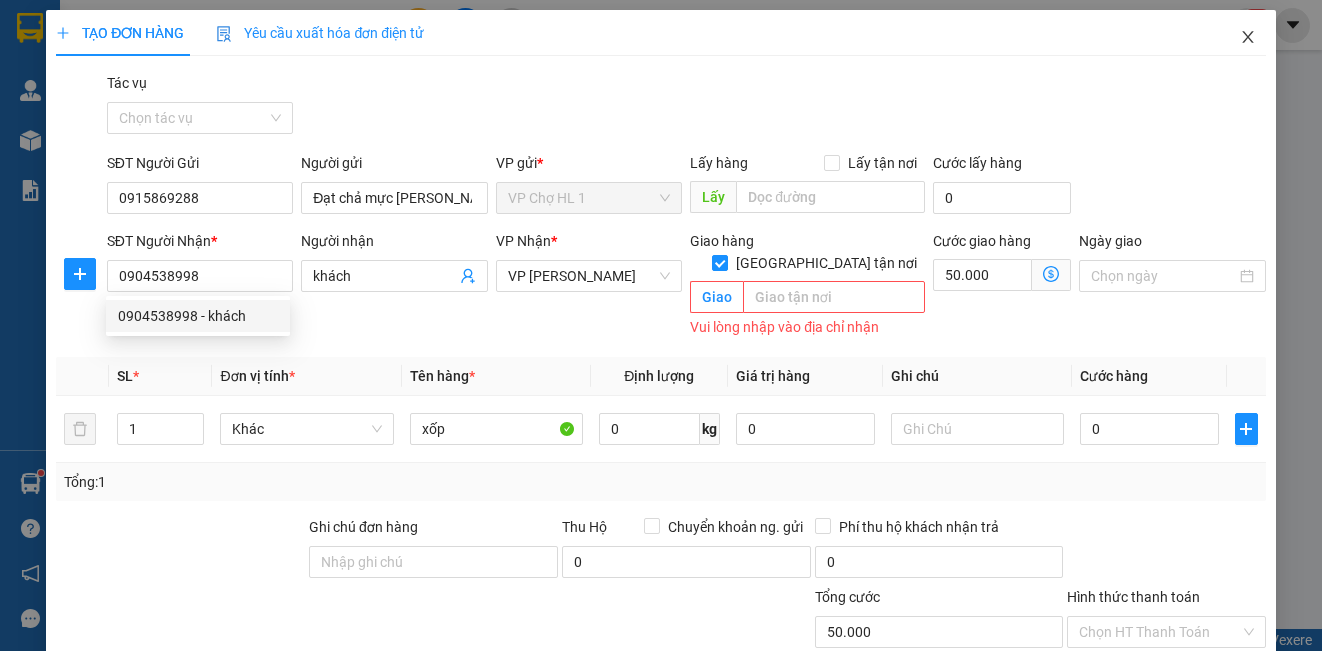 click 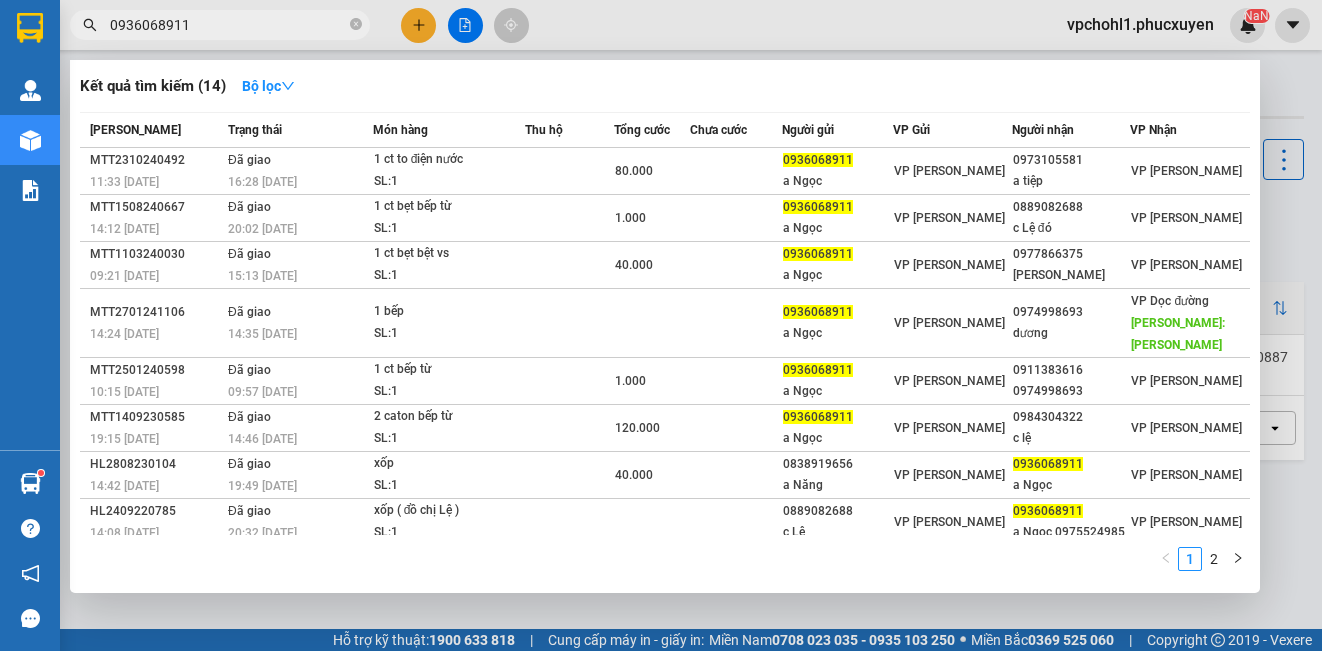 drag, startPoint x: 226, startPoint y: 32, endPoint x: 91, endPoint y: 26, distance: 135.13327 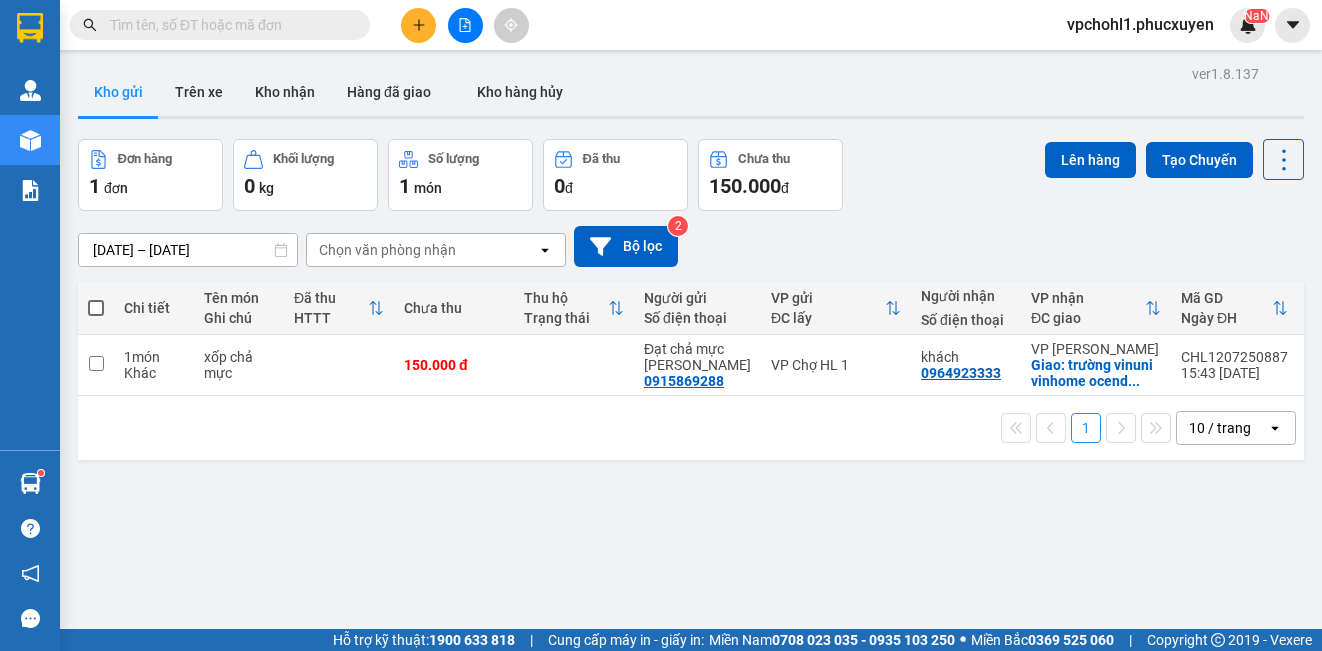 paste on "0904538998" 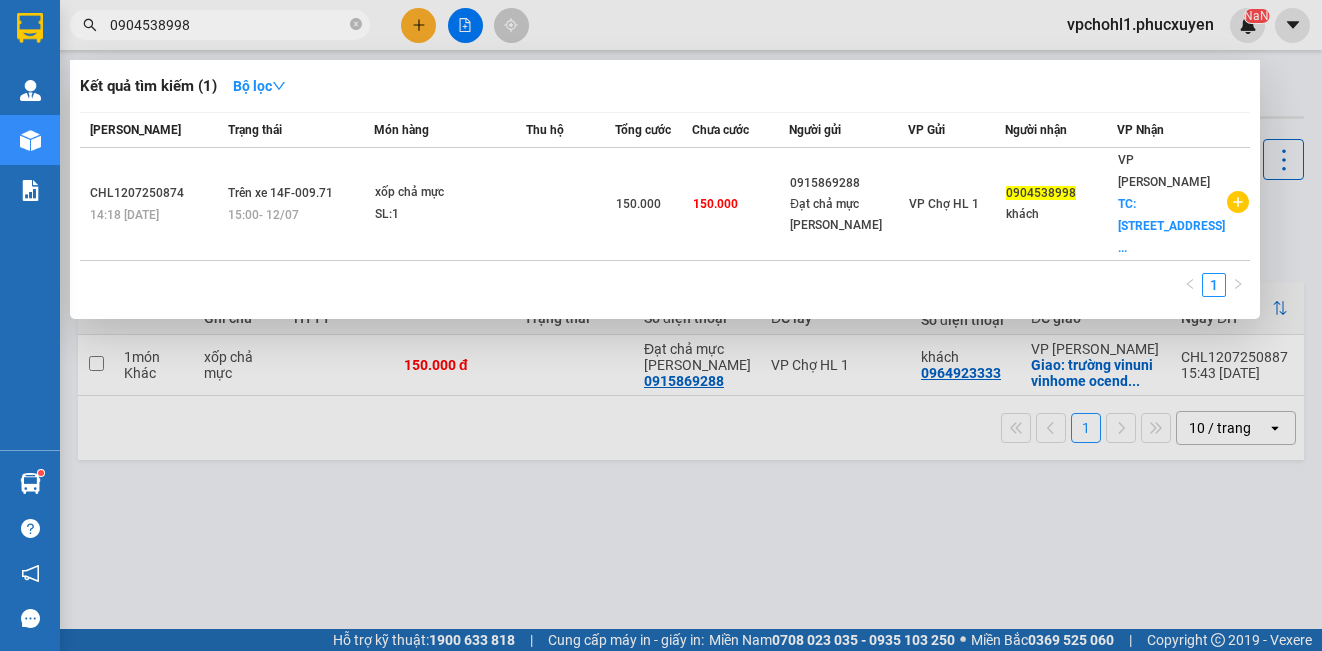 click at bounding box center (661, 325) 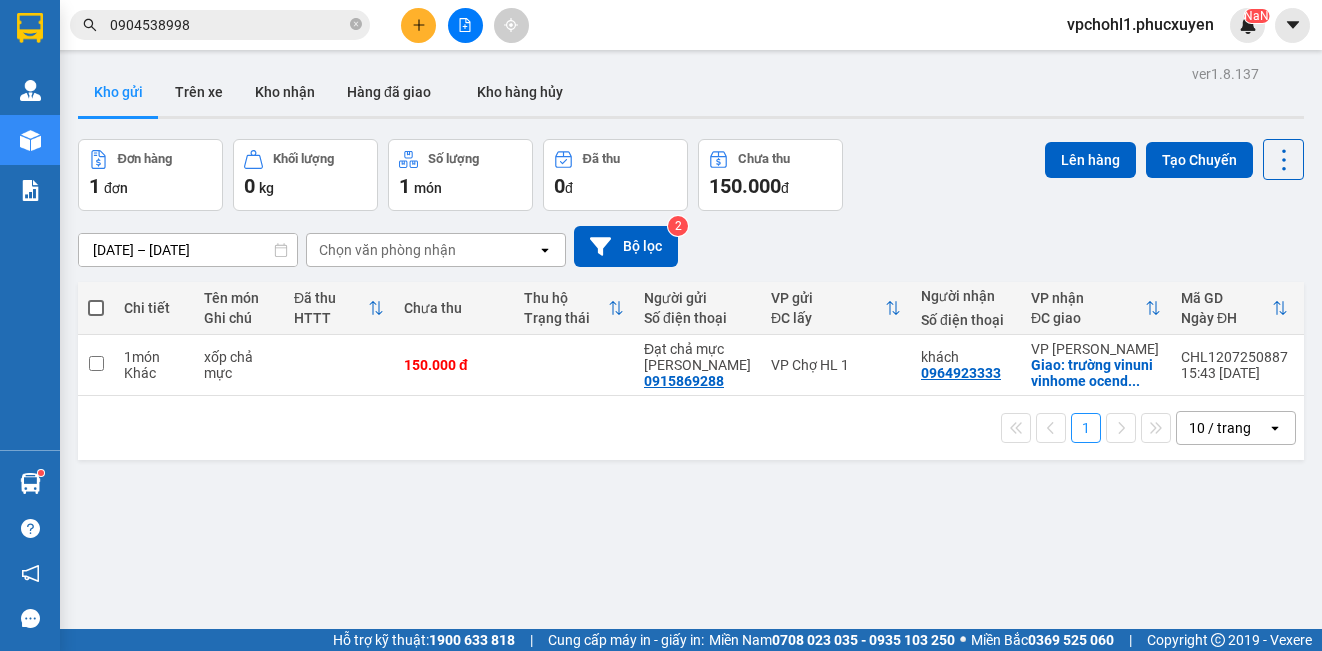 click 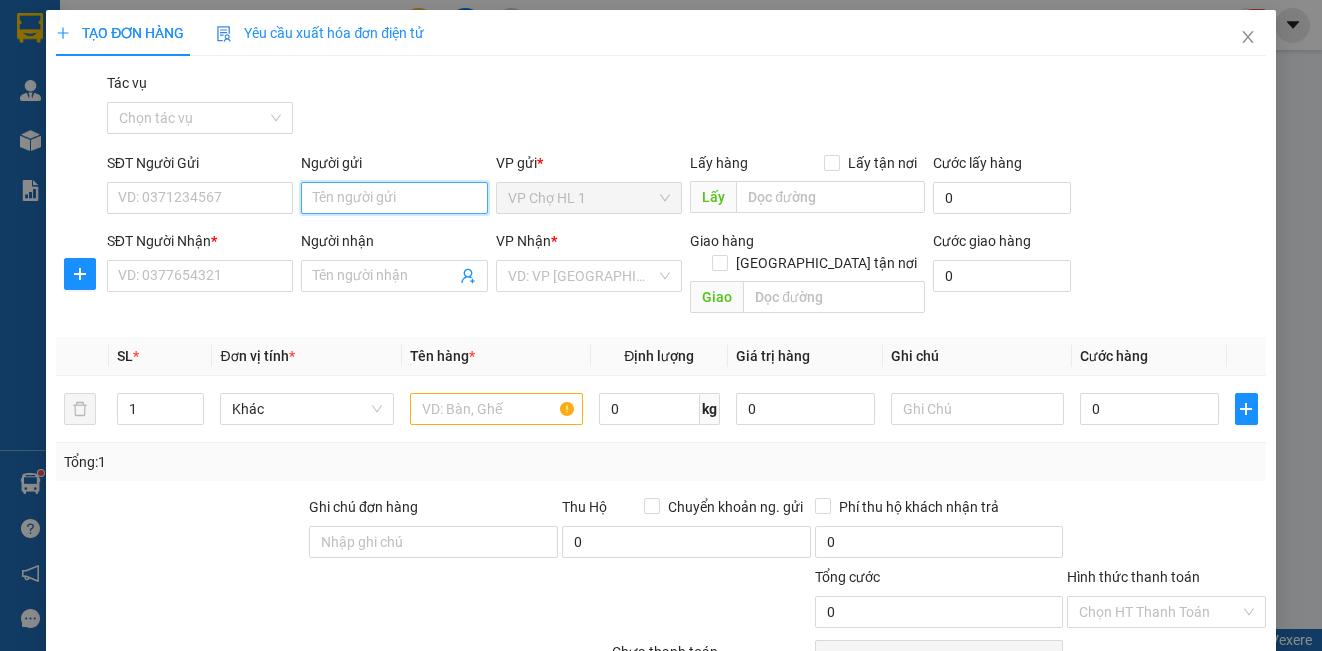 click on "Người gửi" at bounding box center (394, 198) 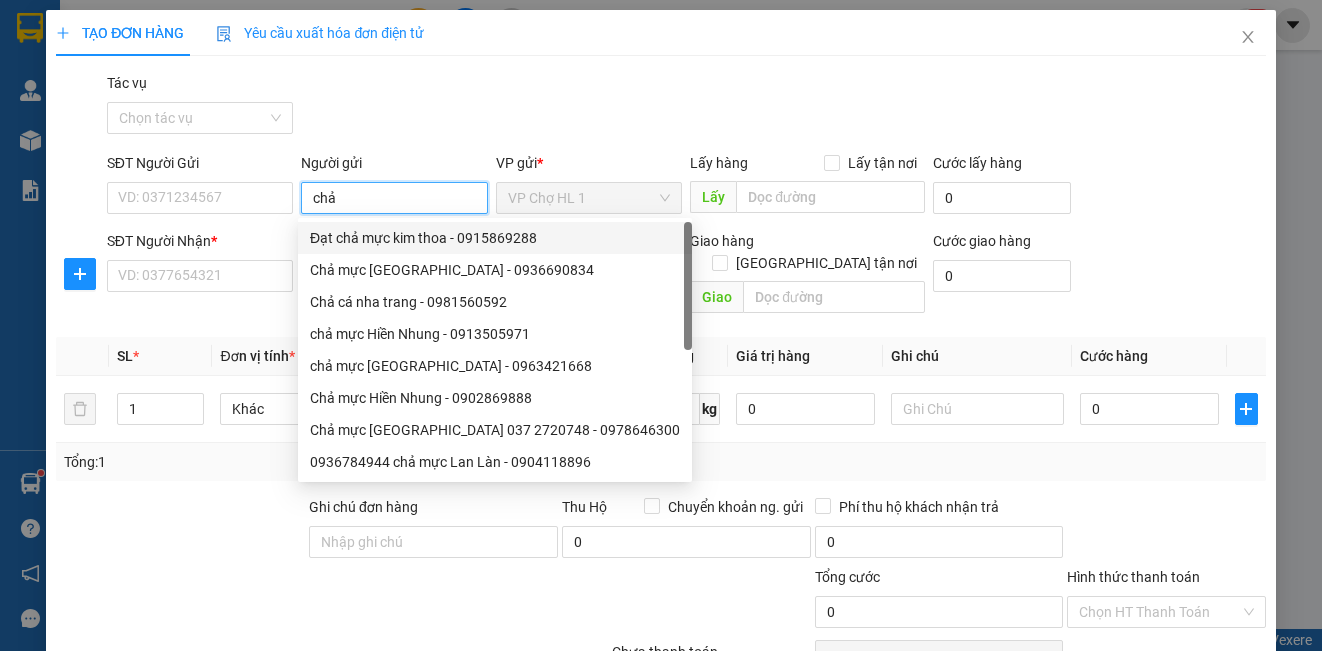 click on "Đạt chả mực kim thoa - 0915869288" at bounding box center [495, 238] 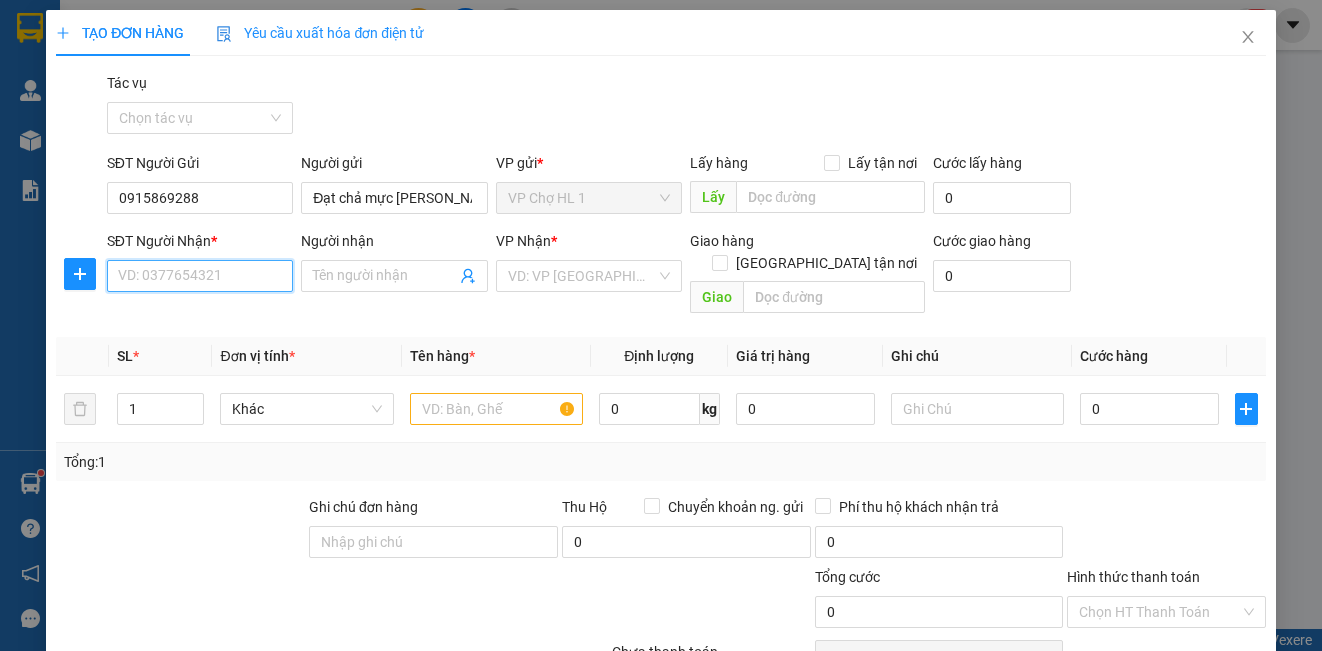 click on "SĐT Người Nhận  *" at bounding box center (200, 276) 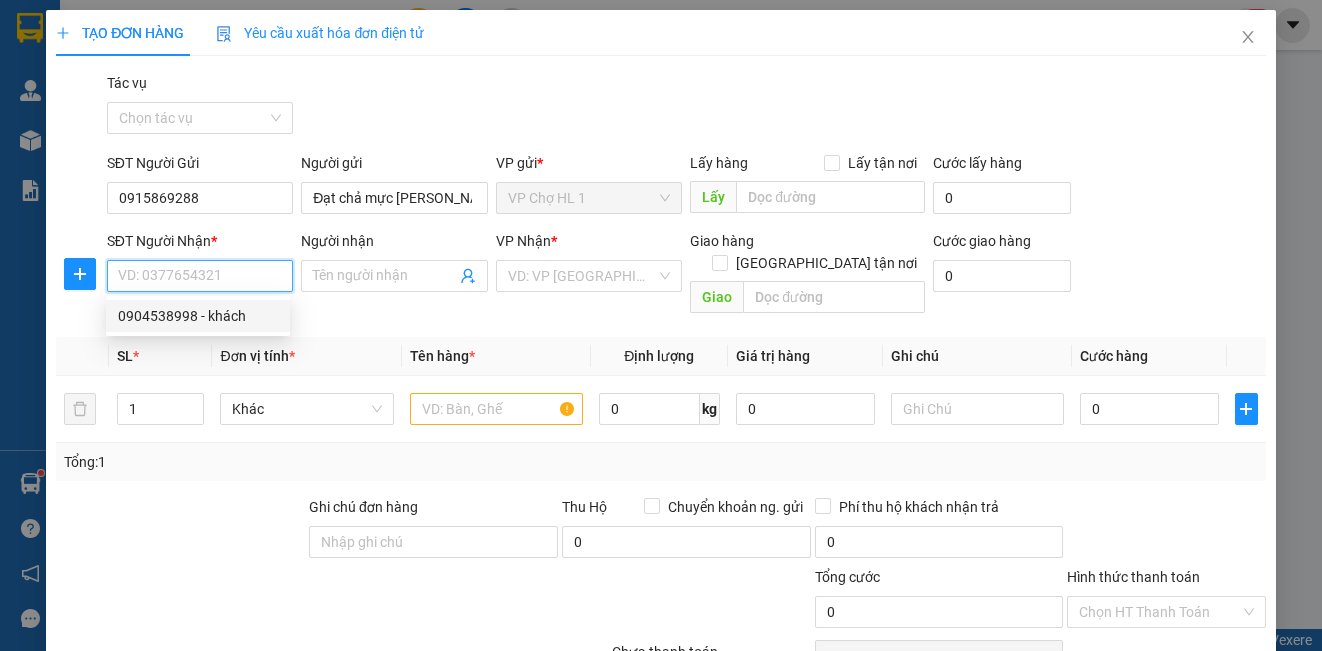 click on "0904538998 - khách" at bounding box center [198, 316] 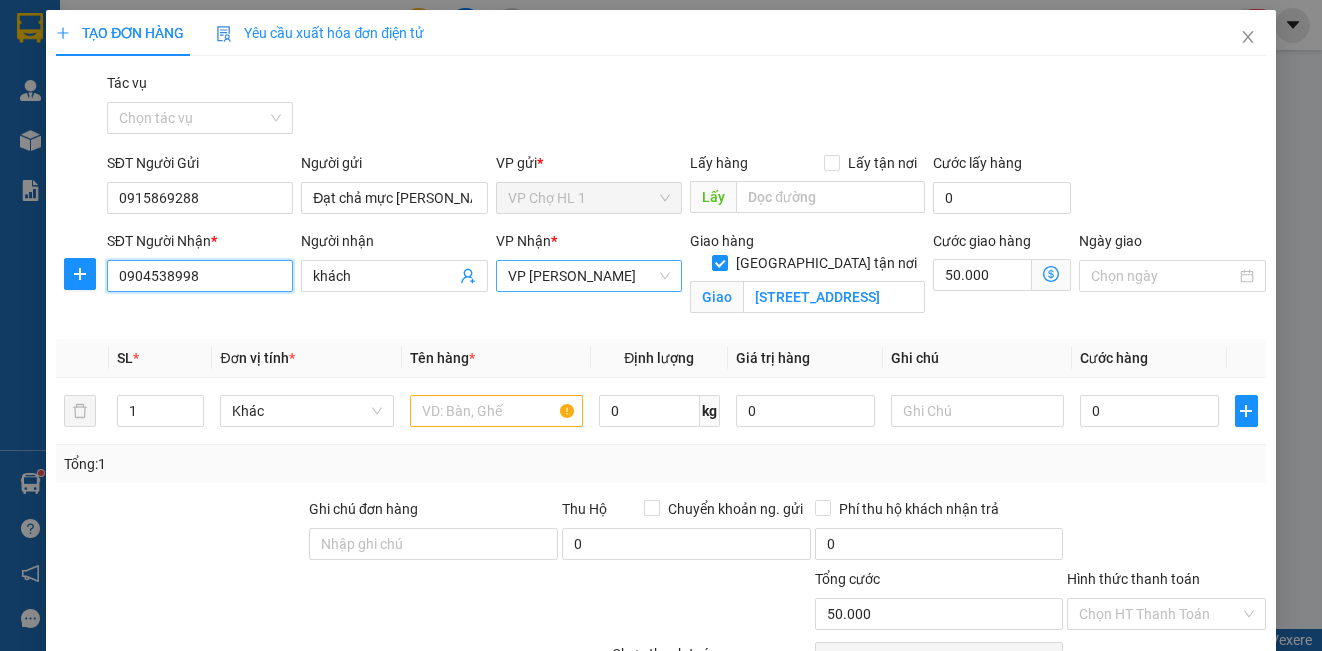 click on "VP [PERSON_NAME]" at bounding box center (589, 276) 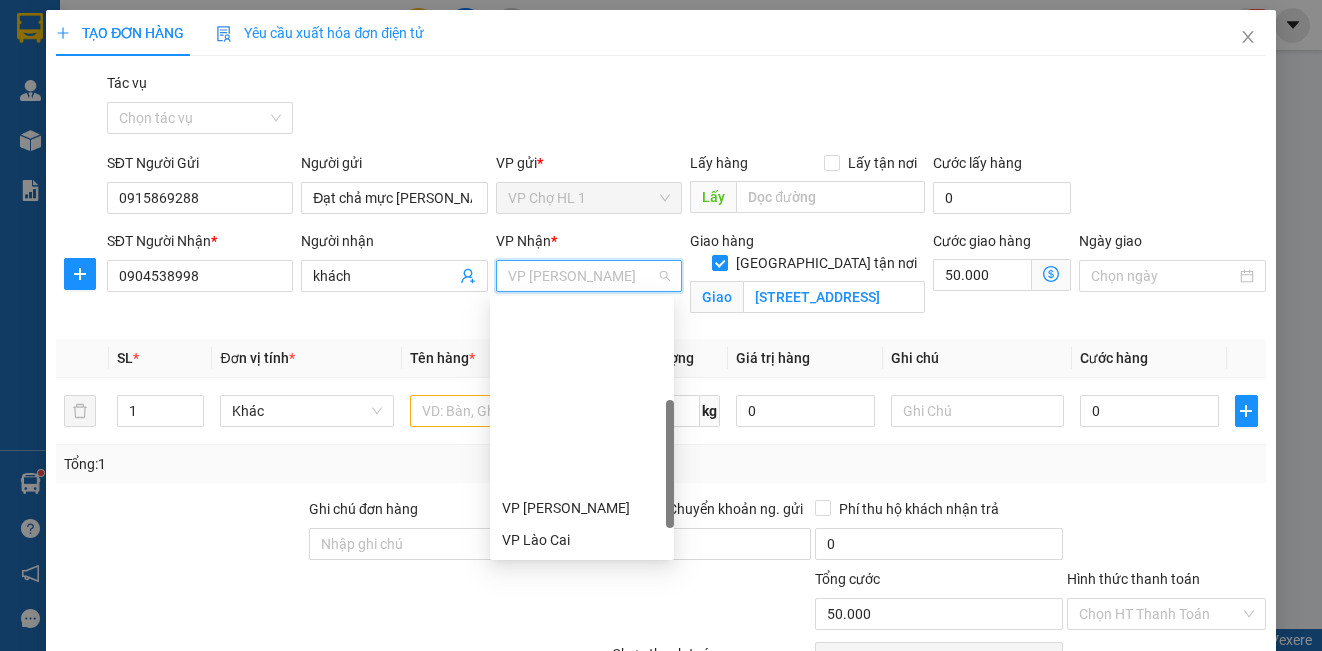 scroll, scrollTop: 288, scrollLeft: 0, axis: vertical 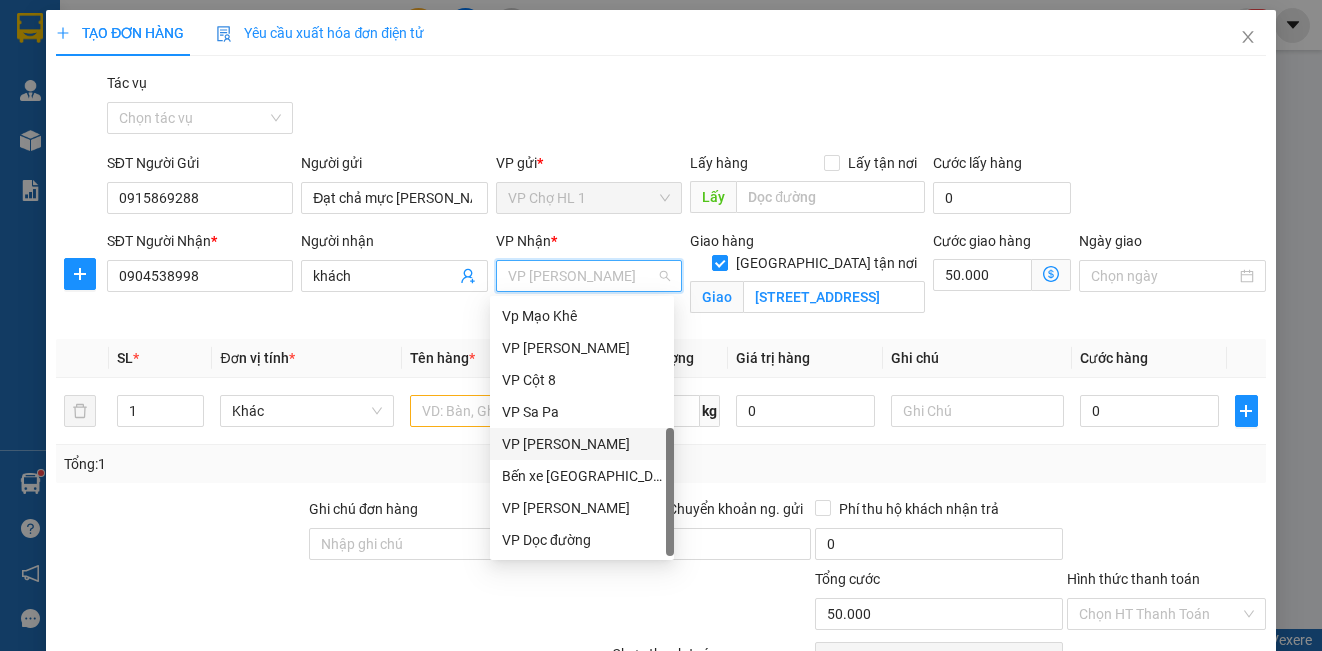 click on "VP [PERSON_NAME]" at bounding box center [582, 444] 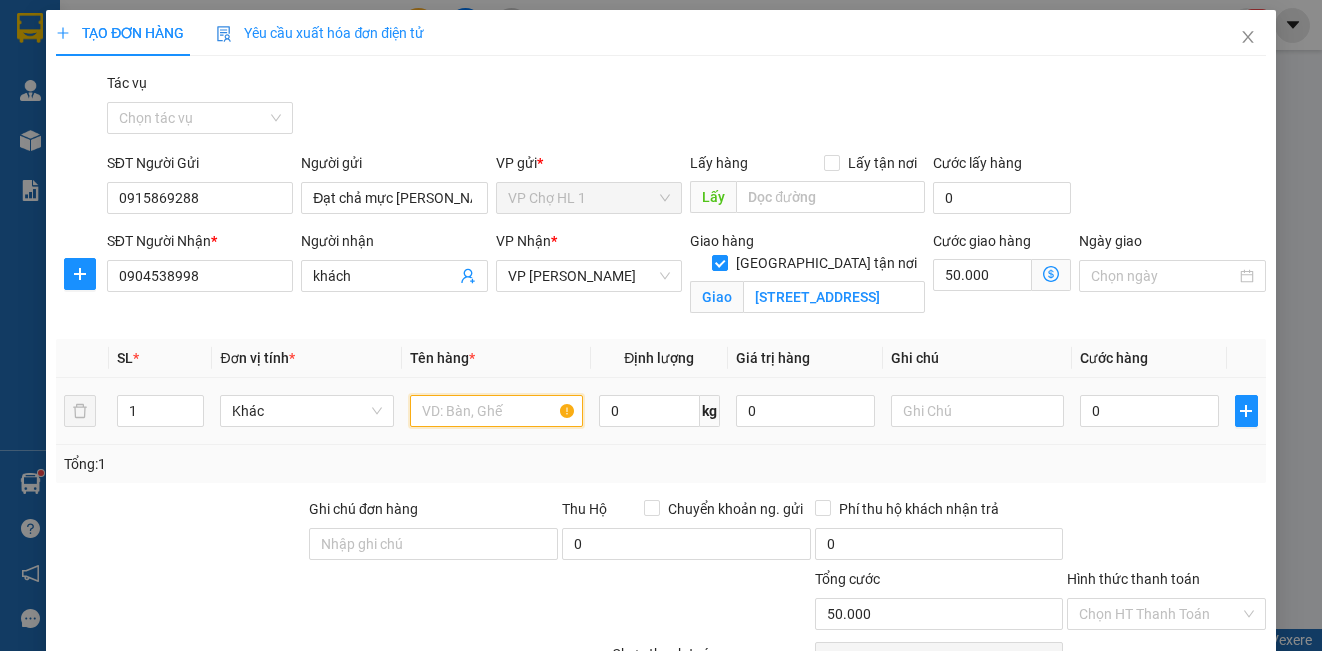 click at bounding box center (496, 411) 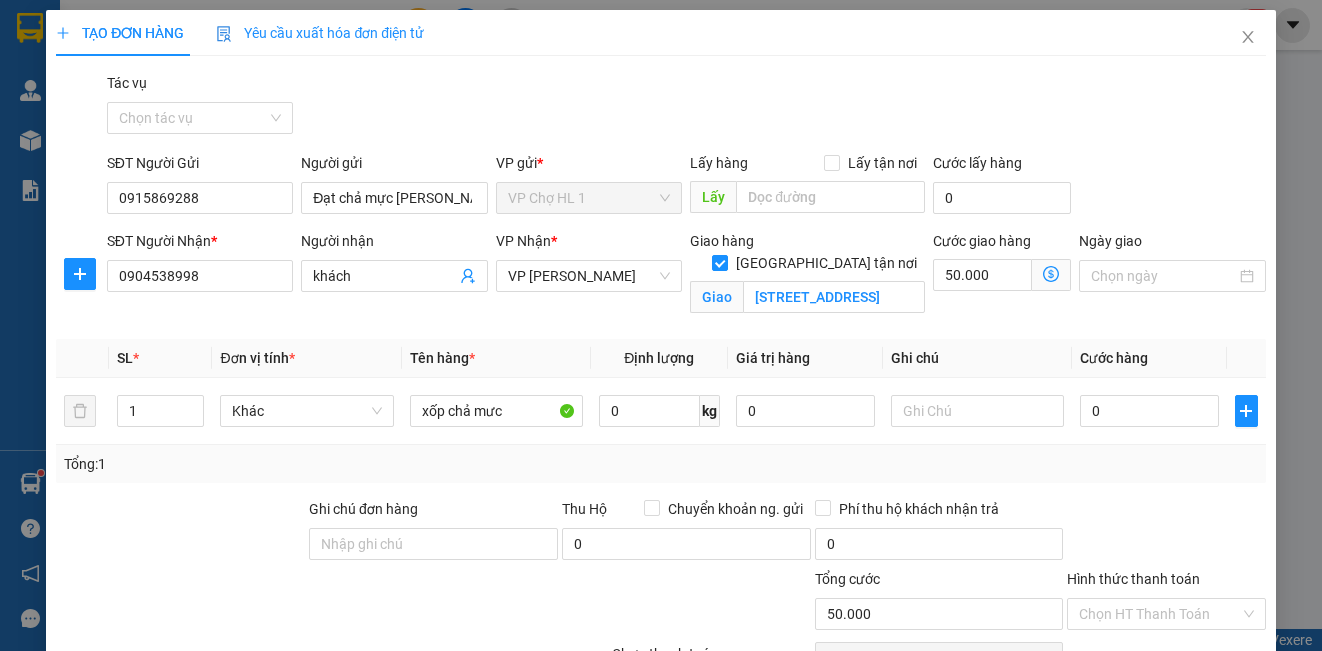 click on "SĐT Người Gửi 0915869288 Người gửi Đạt chả mực [PERSON_NAME] VP gửi  * VP Chợ HL 1 Lấy hàng Lấy tận nơi Lấy Cước lấy hàng 0" at bounding box center (686, 187) 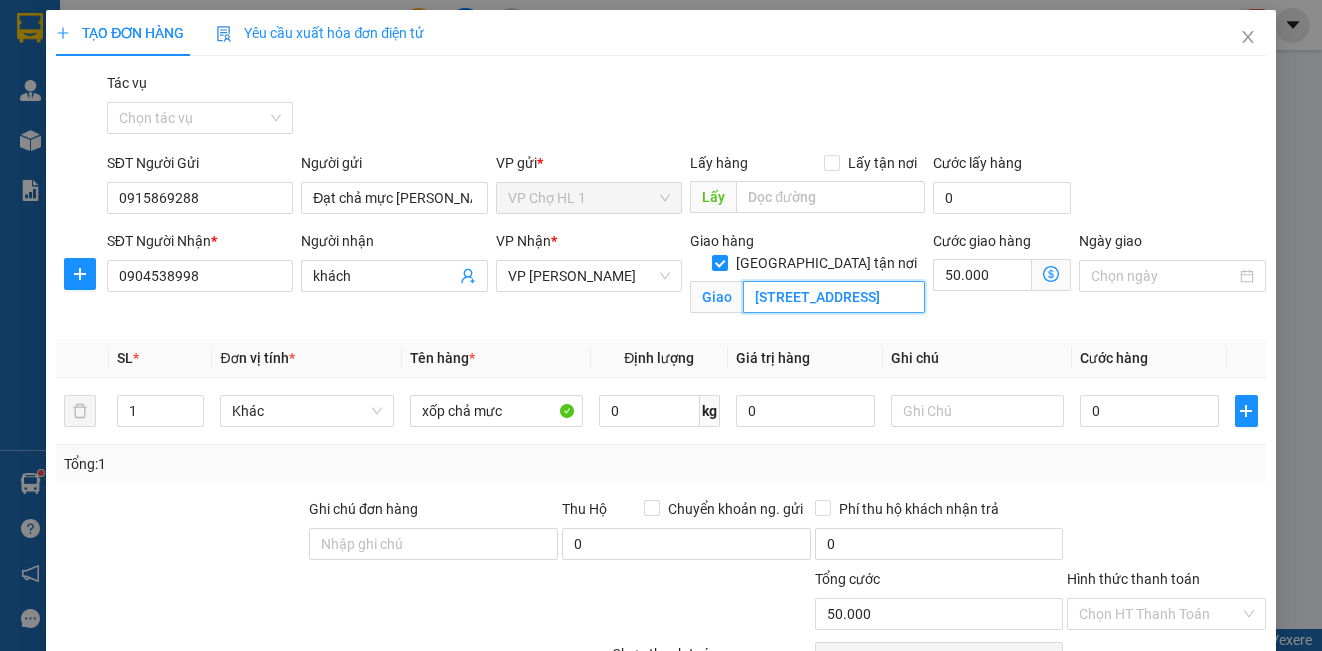 click on "[STREET_ADDRESS]" at bounding box center [834, 297] 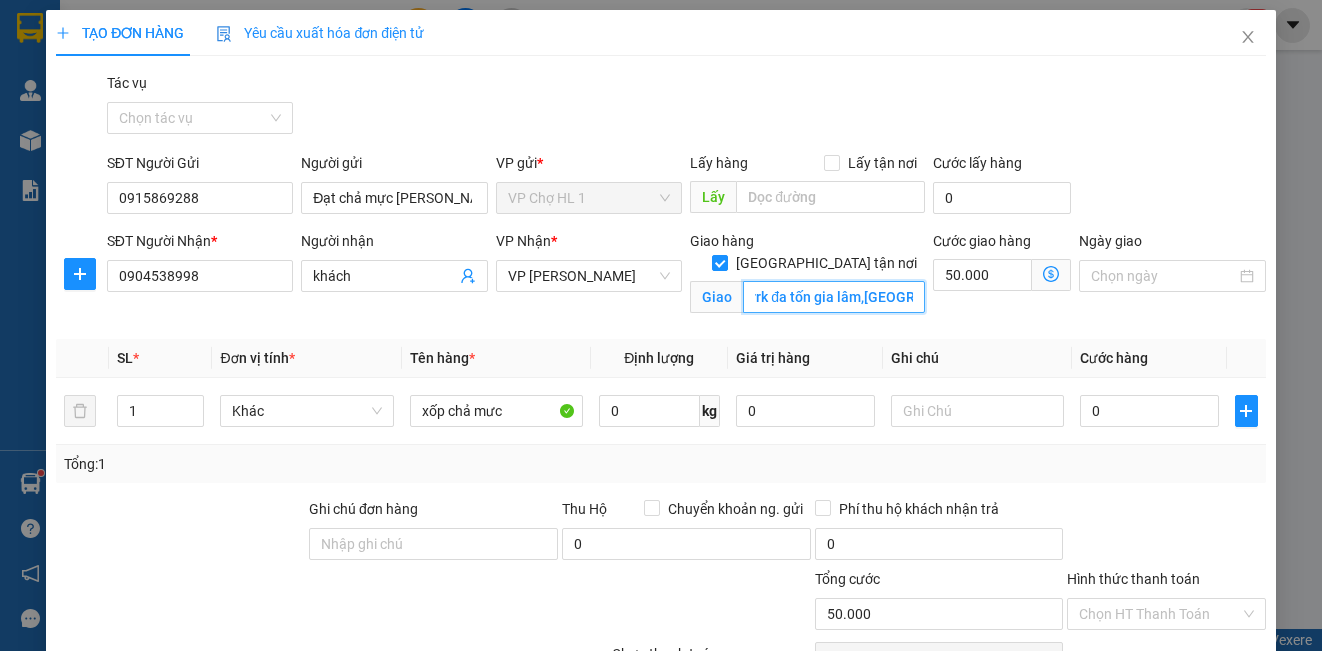 scroll, scrollTop: 0, scrollLeft: 208, axis: horizontal 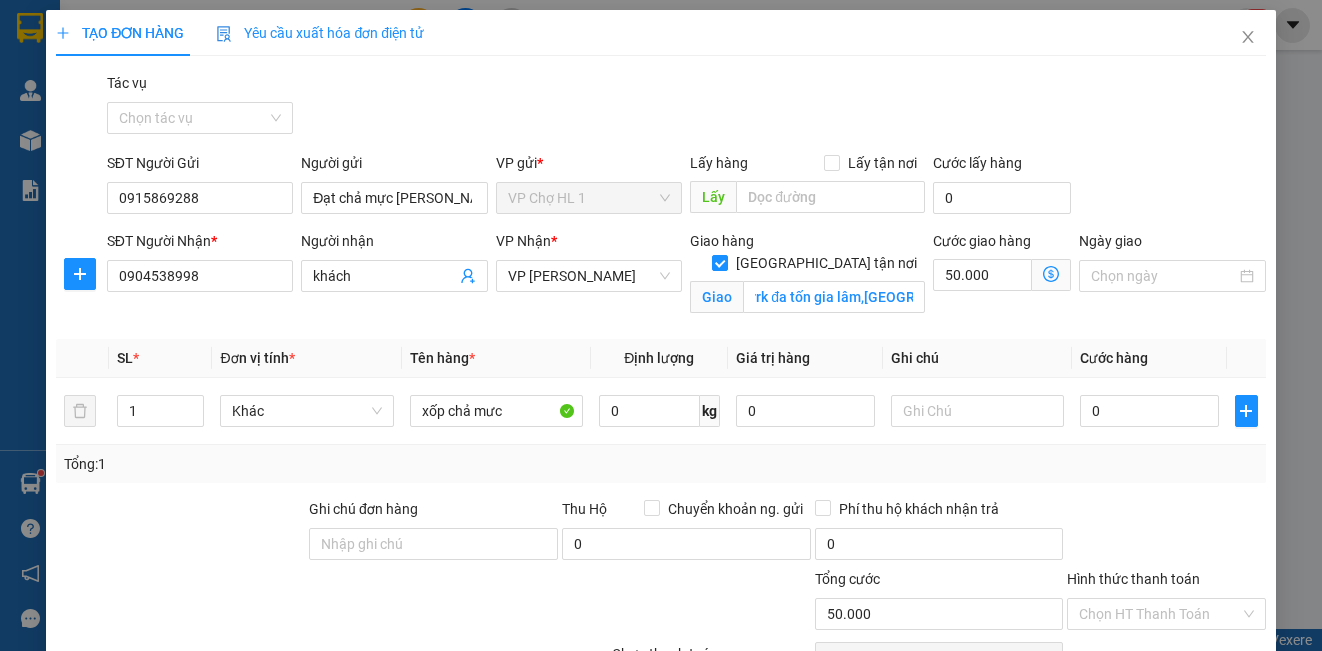 click on "SĐT Người Gửi 0915869288 Người gửi Đạt chả mực [PERSON_NAME] VP gửi  * VP Chợ HL 1 Lấy hàng Lấy tận nơi Lấy Cước lấy hàng 0" at bounding box center [686, 187] 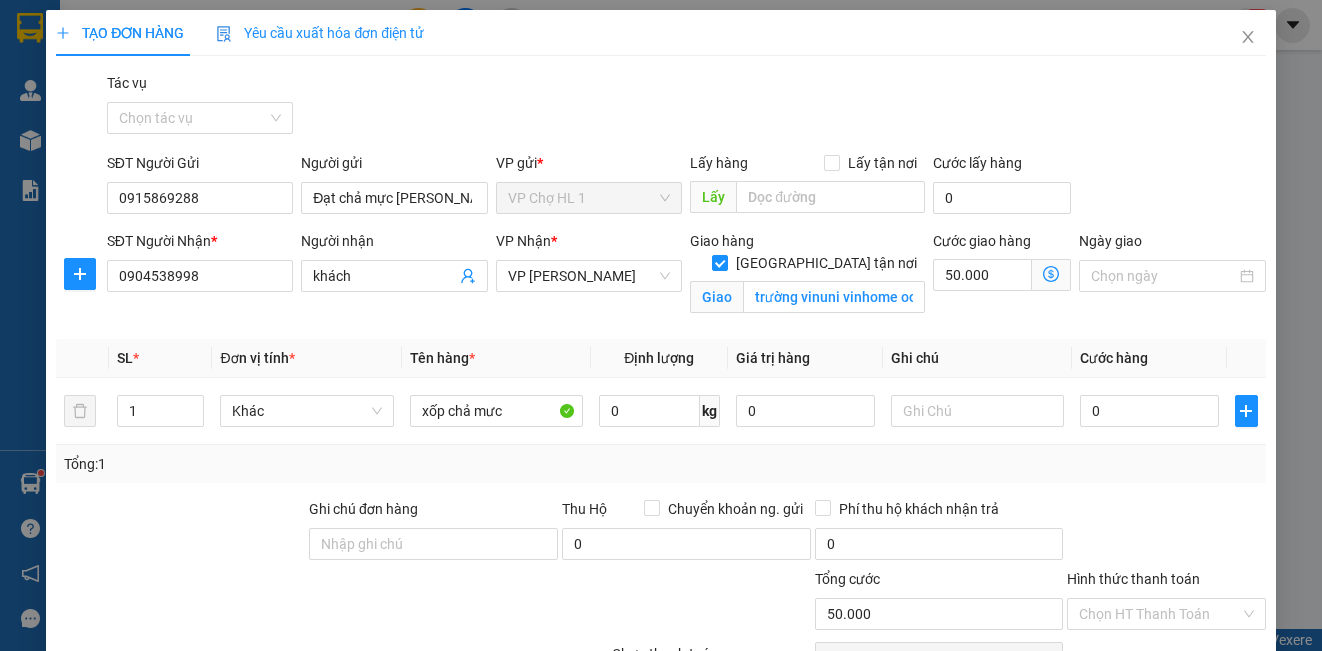 click 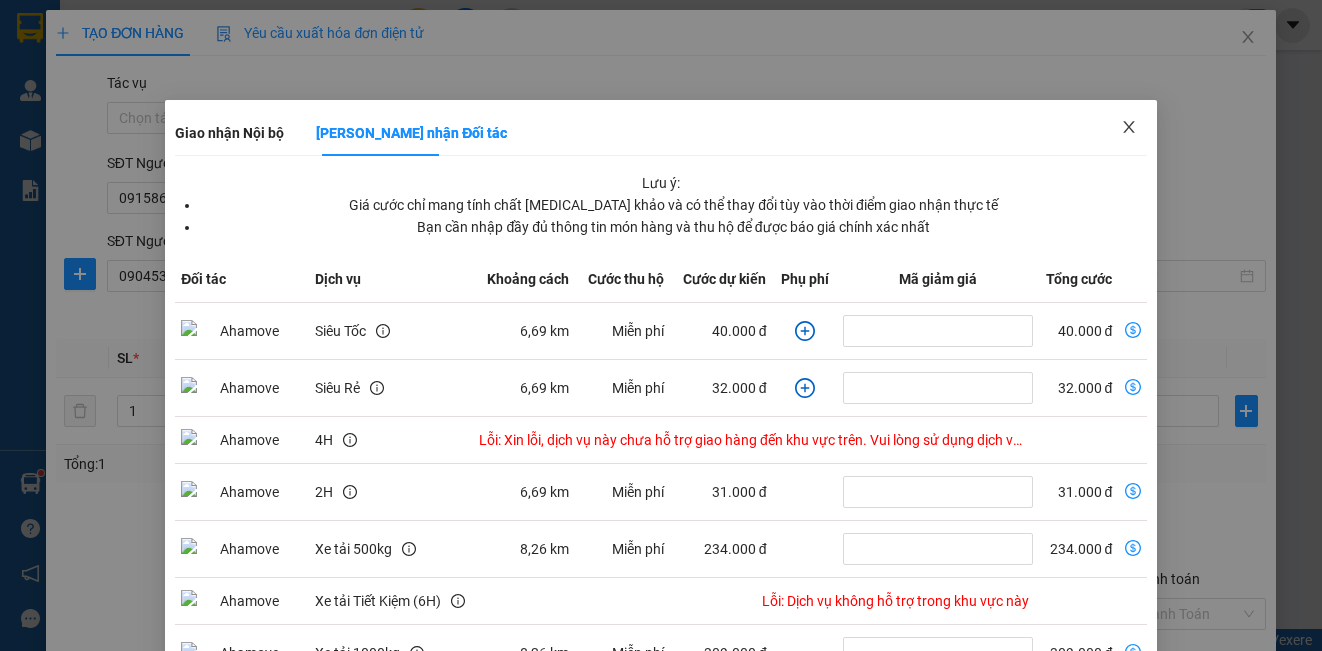 click 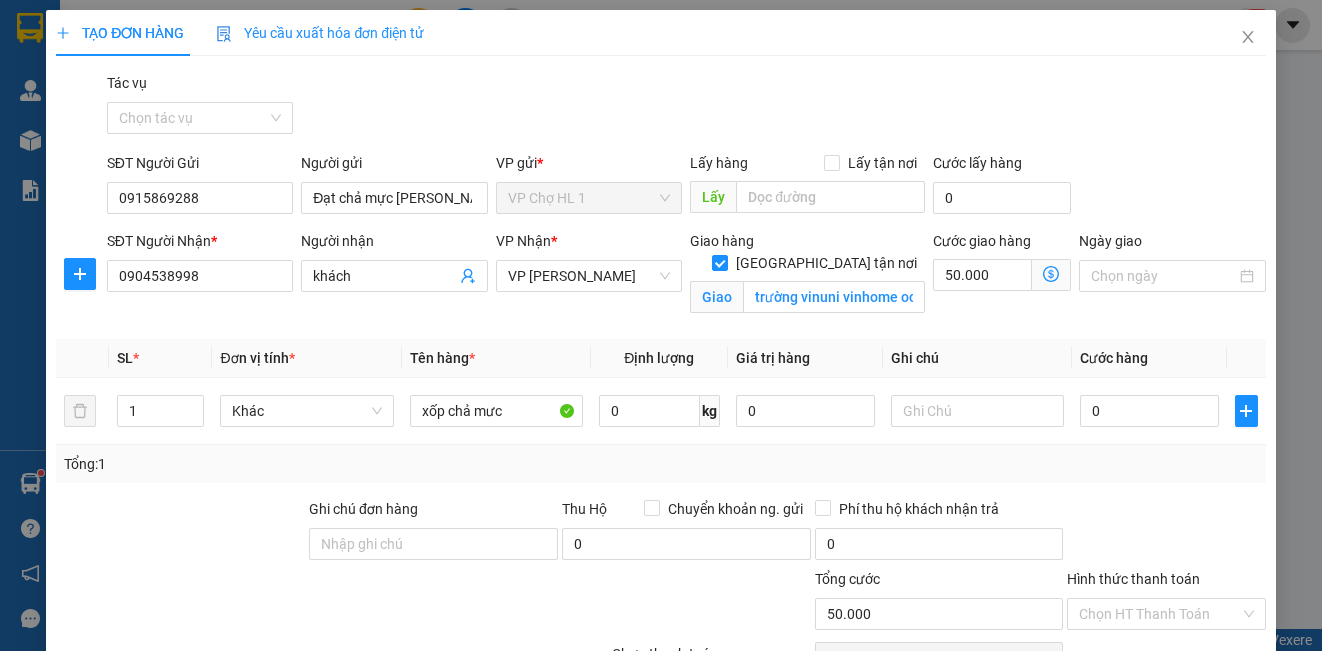 click 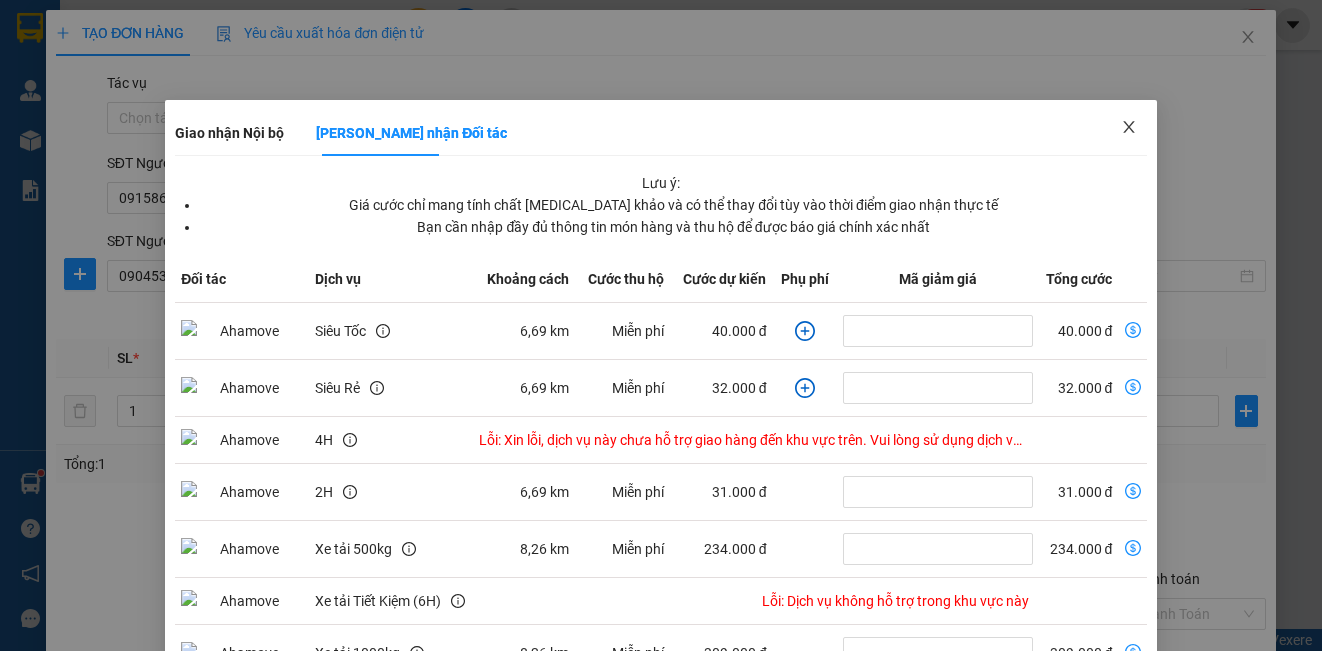 click 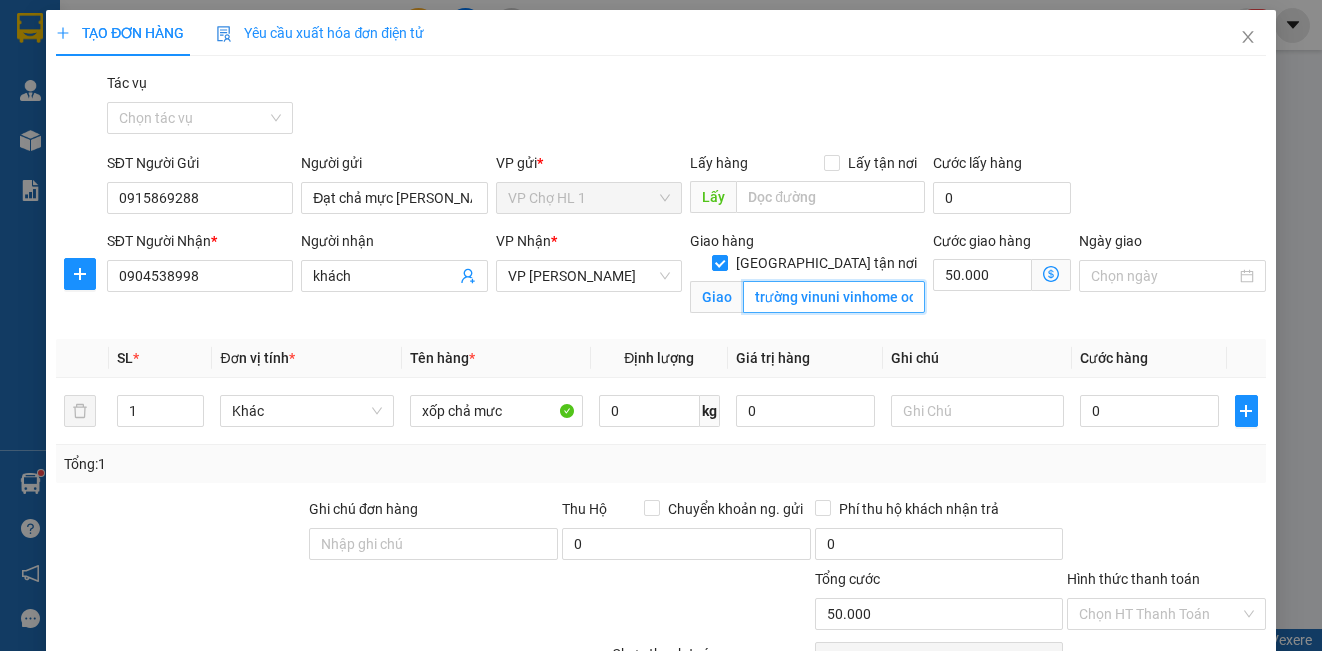 click on "trường vinuni vinhome ocend parrk đa tốn gia lâm,[GEOGRAPHIC_DATA]" at bounding box center [834, 297] 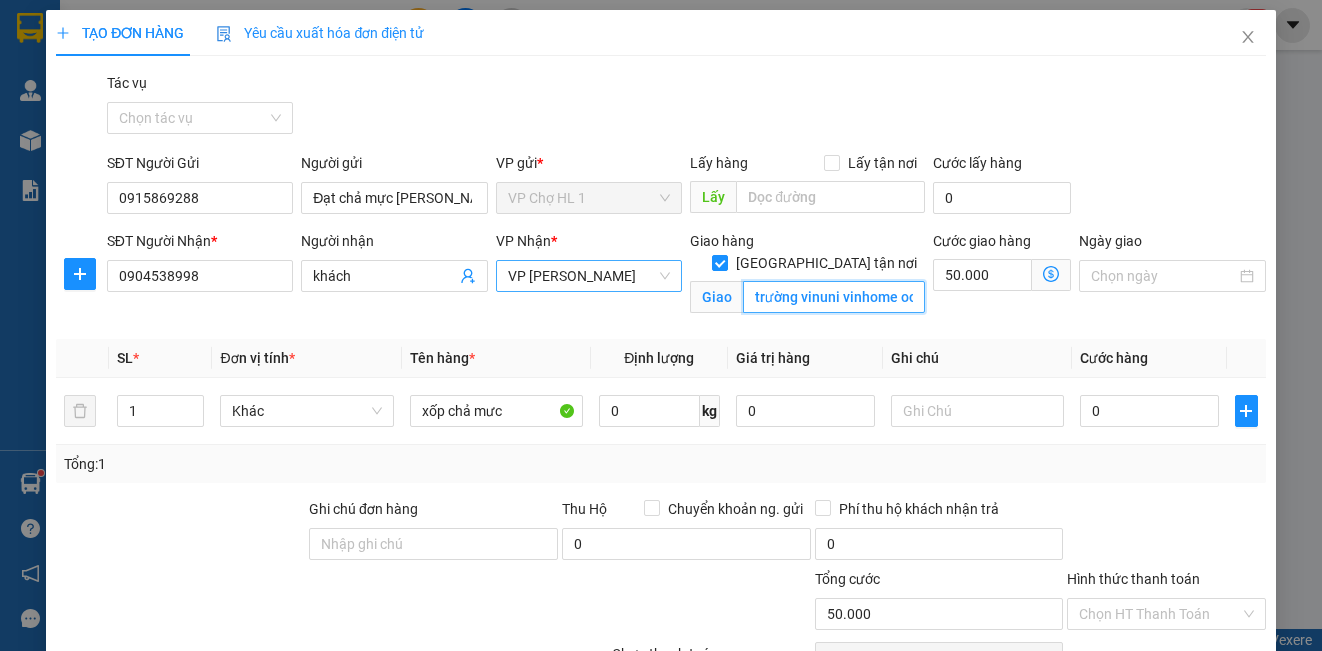 click on "VP [PERSON_NAME]" at bounding box center [589, 276] 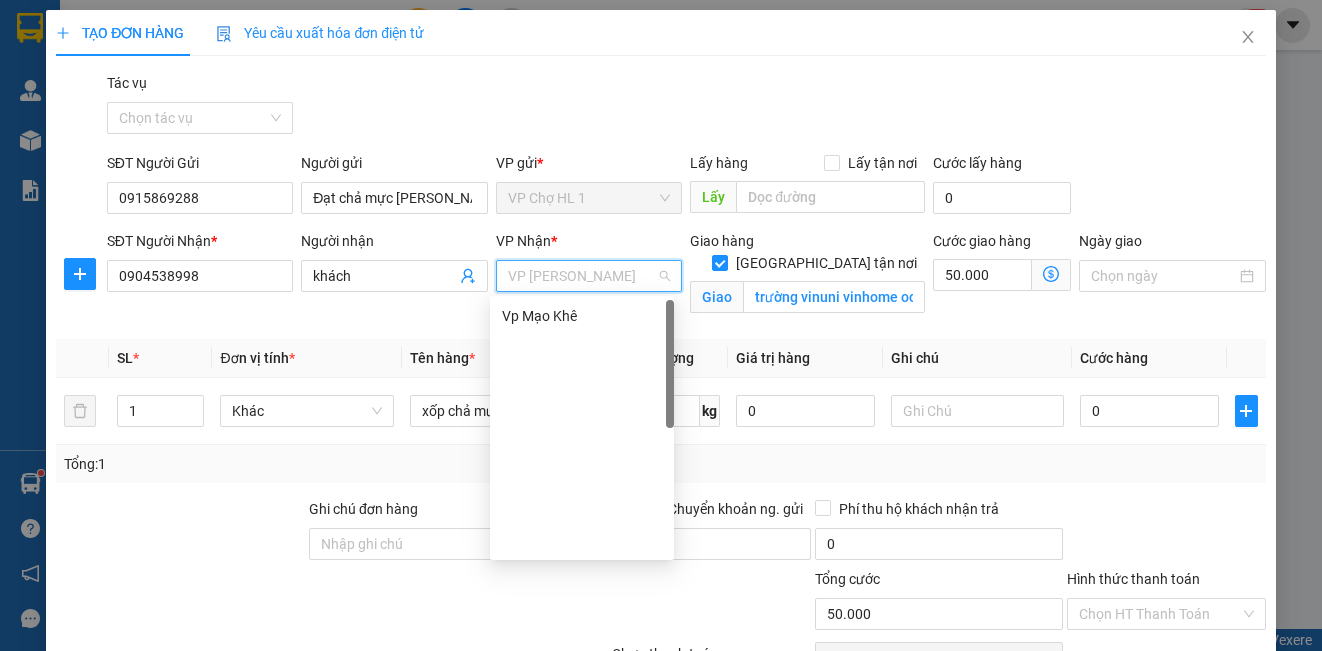 scroll, scrollTop: 0, scrollLeft: 0, axis: both 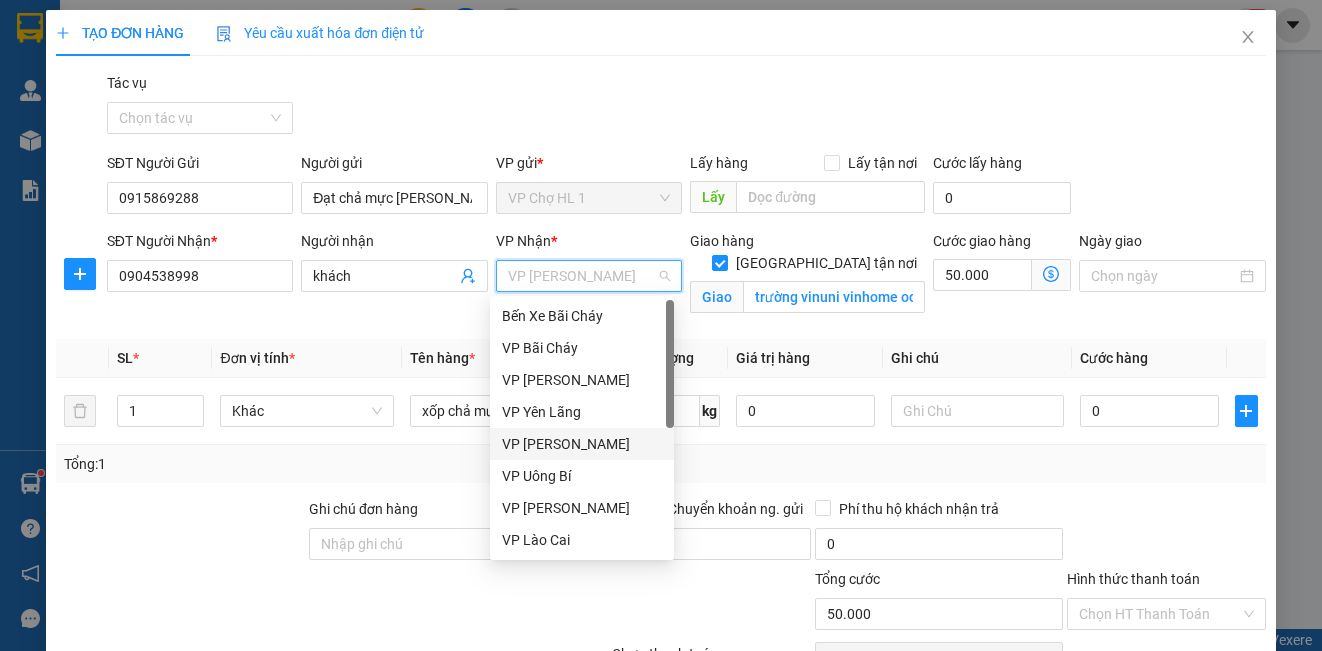 click on "VP [PERSON_NAME]" at bounding box center (582, 444) 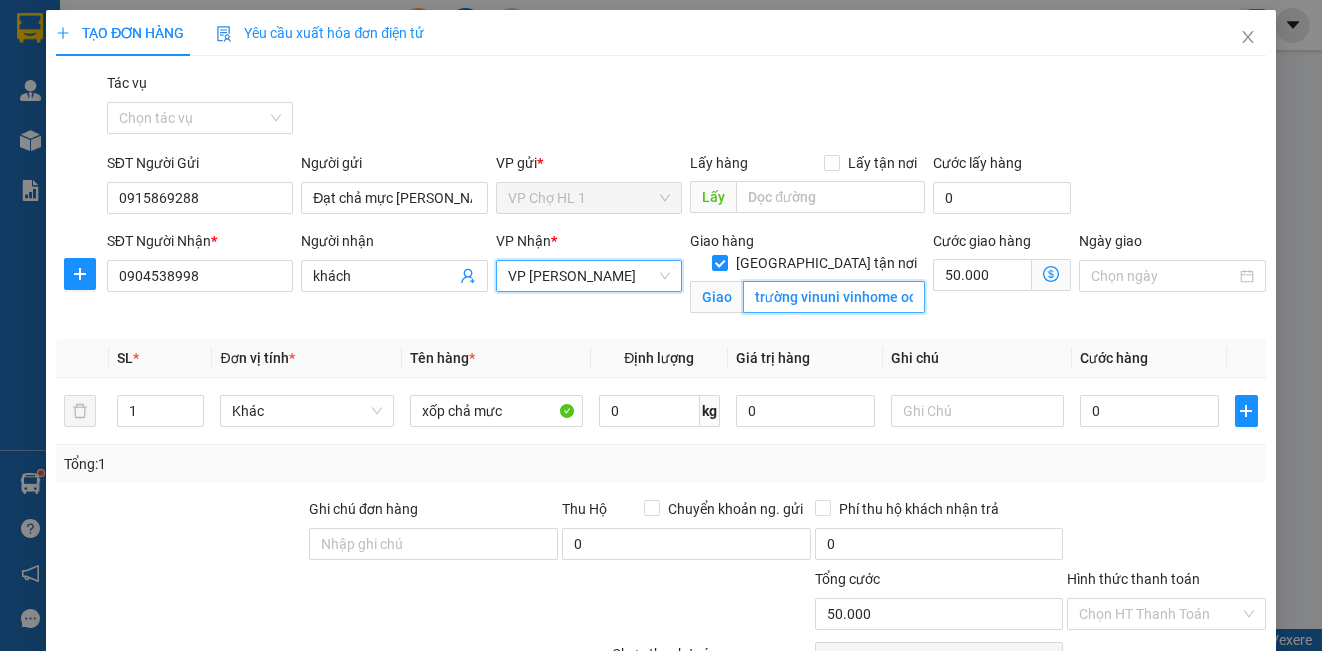 click on "trường vinuni vinhome ocend parrk đa tốn gia lâm,[GEOGRAPHIC_DATA]" at bounding box center (834, 297) 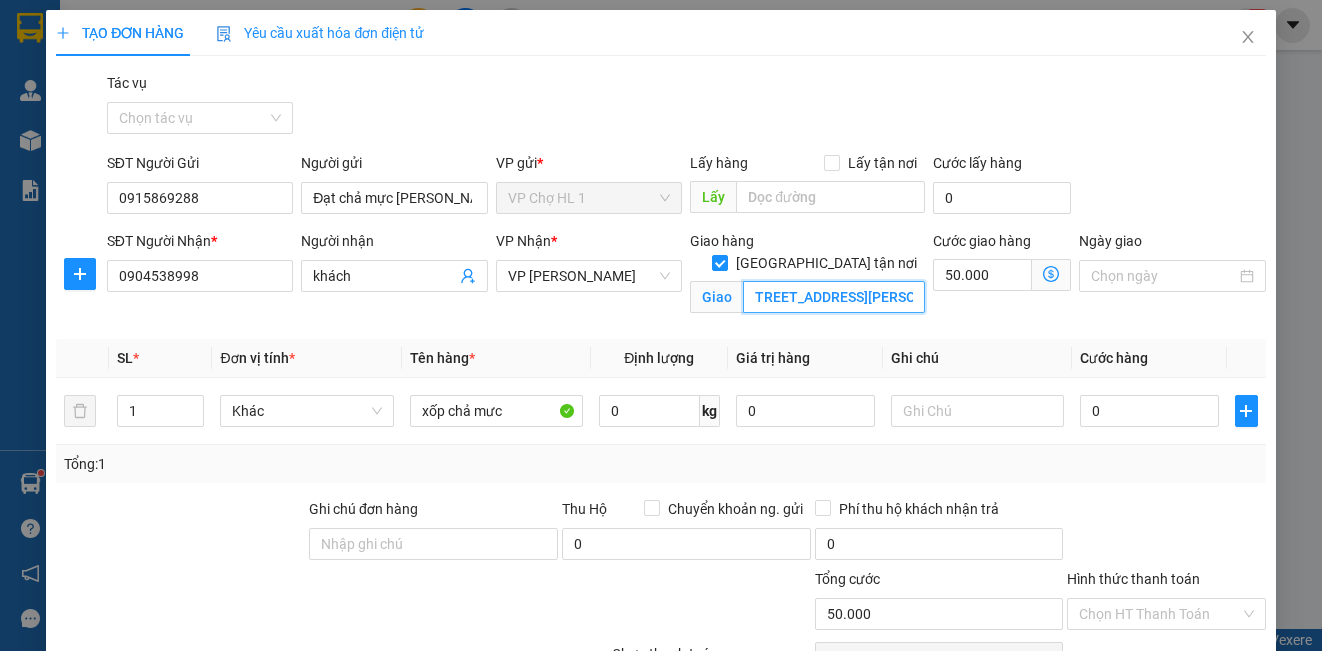 scroll, scrollTop: 0, scrollLeft: 12, axis: horizontal 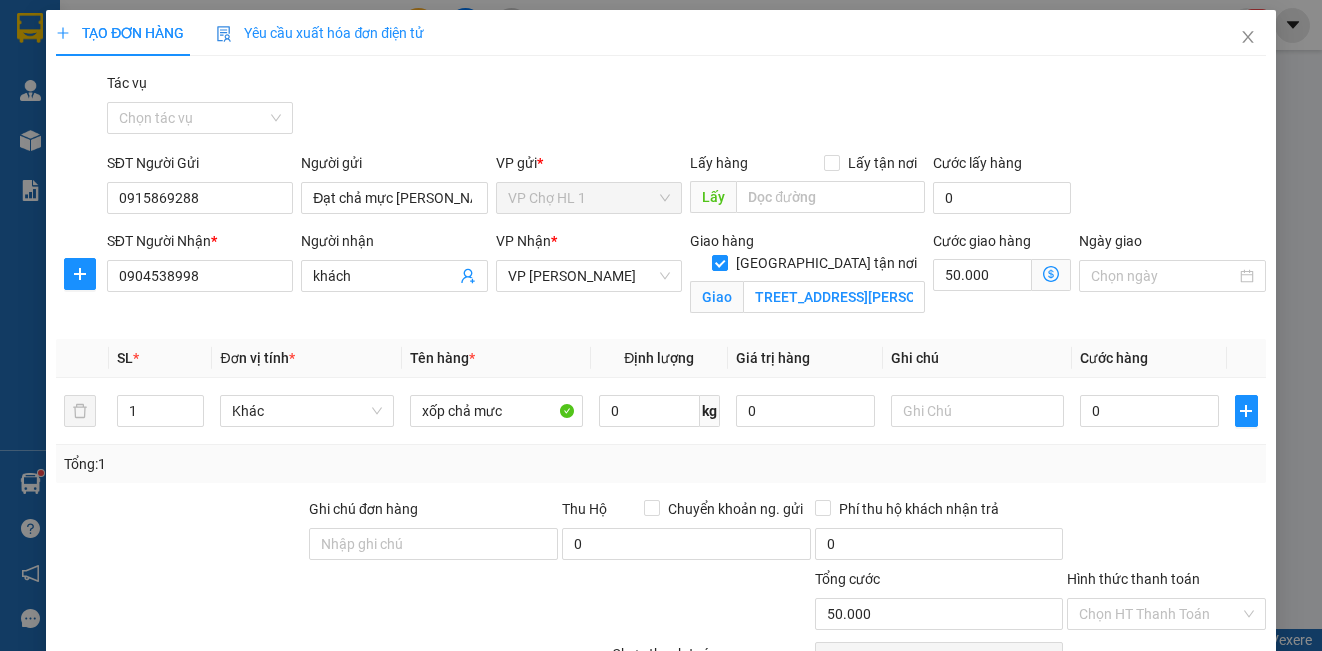 click on "Transit Pickup Surcharge Ids Transit Deliver Surcharge Ids Transit Deliver Surcharge Transit Deliver Surcharge Tác vụ Chọn tác vụ SĐT Người Gửi 0915869288 Người gửi Đạt chả mực kim thoa VP gửi  * VP Chợ HL 1 Lấy hàng Lấy tận nơi Lấy Cước lấy hàng 0 SĐT Người Nhận  * 0904538998 Người nhận khách VP Nhận  * VP Minh Khai Giao hàng [GEOGRAPHIC_DATA] tận nơi Giao 294 kim mã,ba đình,hà nội Cước giao hàng 50.000 Giao nhận Nội bộ Giao nhận Đối tác Lưu ý: Giá cước chỉ mang tính chất [MEDICAL_DATA] khảo và có thể thay đổi tùy vào thời điểm giao nhận thực tế Bạn cần nhập đầy đủ thông tin món hàng và thu hộ để được báo giá chính xác nhất Đối tác Dịch vụ Khoảng cách Cước thu hộ Cước dự kiến Phụ phí Mã giảm giá Tổng cước Siêu Tốc 6,69 km Miễn phí 40.000 đ 40.000 đ Siêu Rẻ 6,69 km Miễn phí 32.000 đ 32.000 đ 4H 2H 6,69 km Miễn phí 31.000 đ 8,26 km" at bounding box center (660, 429) 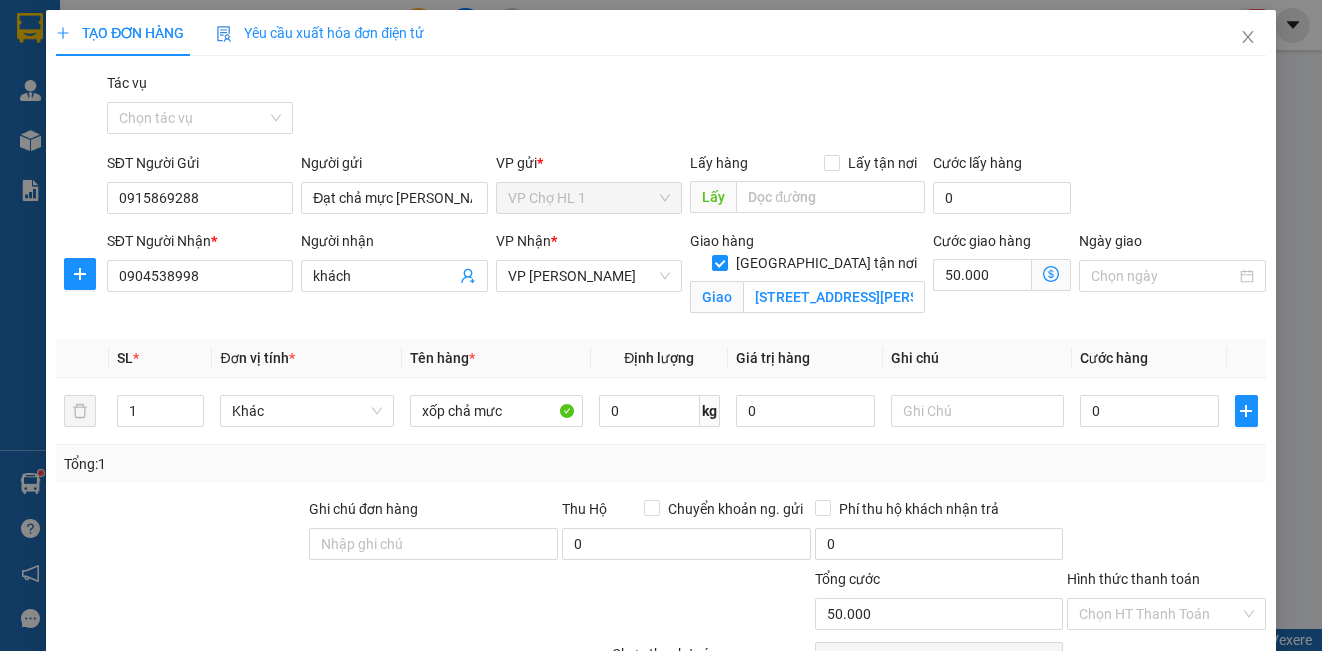 click on "Giao nhận Nội bộ Giao nhận Đối tác Lưu ý: Giá cước chỉ mang tính chất [MEDICAL_DATA] khảo và có thể thay đổi tùy vào thời điểm giao nhận thực tế Bạn cần nhập đầy đủ thông tin món hàng và thu hộ để được báo giá chính xác nhất Đối tác Dịch vụ Khoảng cách Cước thu hộ Cước dự kiến Phụ phí Mã giảm giá Tổng cước Siêu Tốc 6,69 km Miễn phí 40.000 đ 40.000 đ Siêu Rẻ 6,69 km Miễn phí 32.000 đ 32.000 đ 4H Lỗi: Xin lỗi, dịch vụ này chưa hỗ trợ giao hàng đến khu vực trên. Vui lòng sử dụng dịch vụ khác hoặc chọn địa chỉ giao hàng khác 2H 6,69 km Miễn phí 31.000 đ 31.000 đ Xe tải 500kg 8,26 km Miễn phí 234.000 đ 234.000 đ Xe tải Tiết Kiệm (6H) Lỗi: Dịch vụ không hỗ trợ trong khu vực này Xe tải 1000kg 8,26 km Miễn phí 309.000 đ 309.000 đ Xe Bán Tải 6,22 km Miễn phí 204.000 đ 204.000 đ Xe VAN 500kg 6,22 km Miễn phí" at bounding box center [1051, 275] 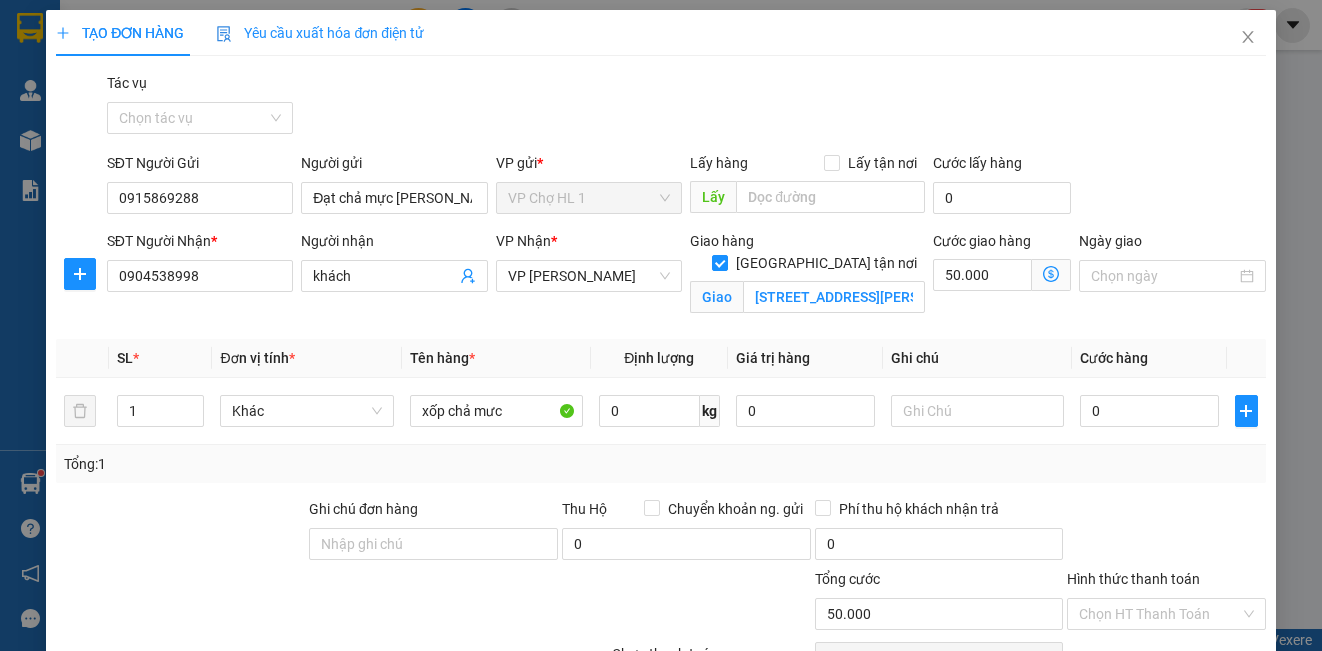 click 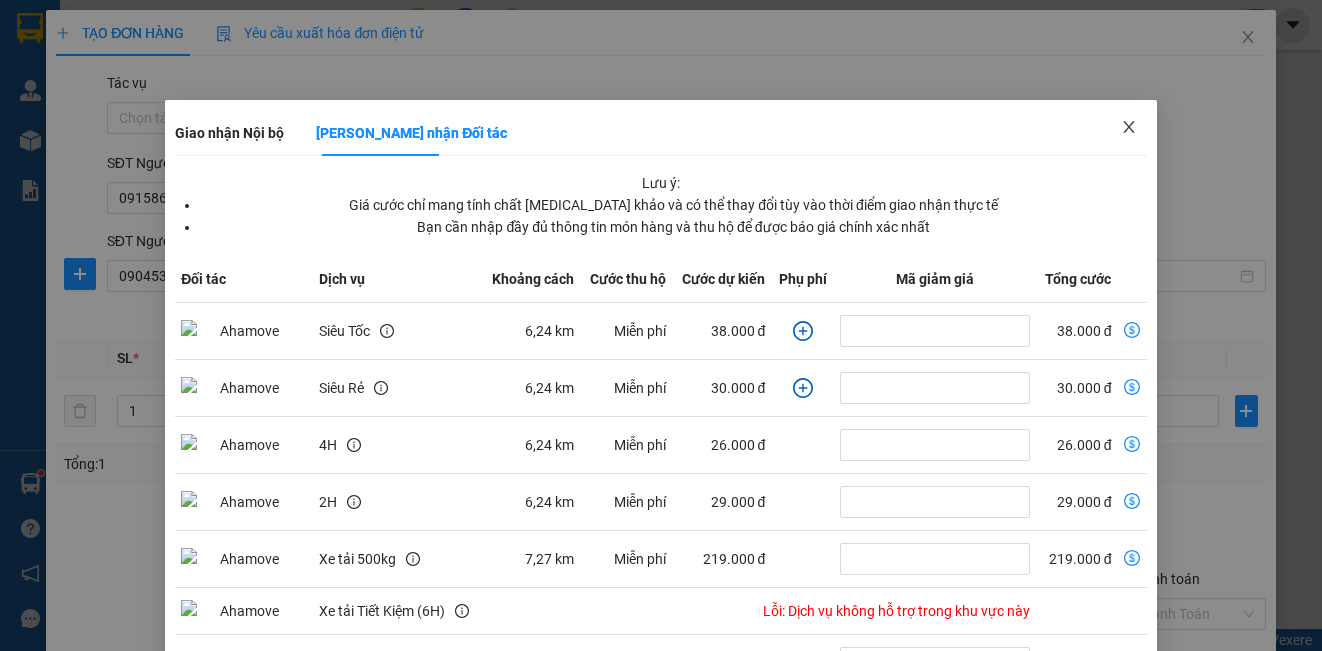 click 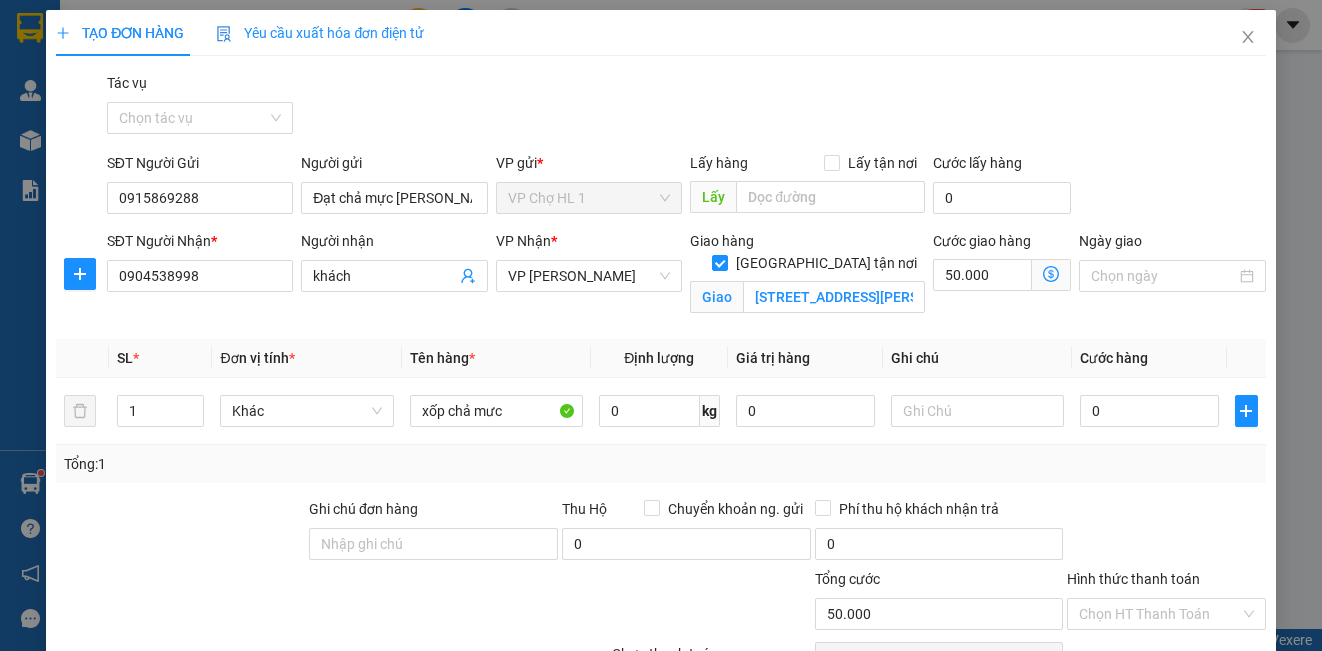 click 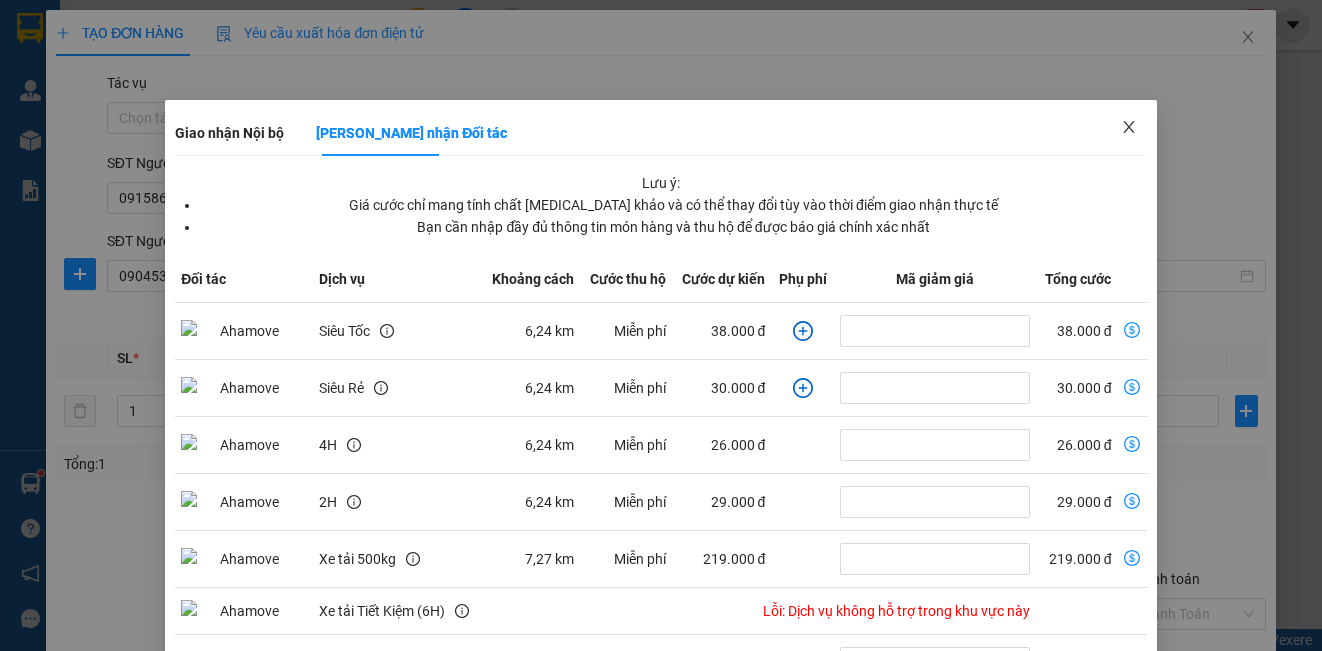 click at bounding box center [1129, 128] 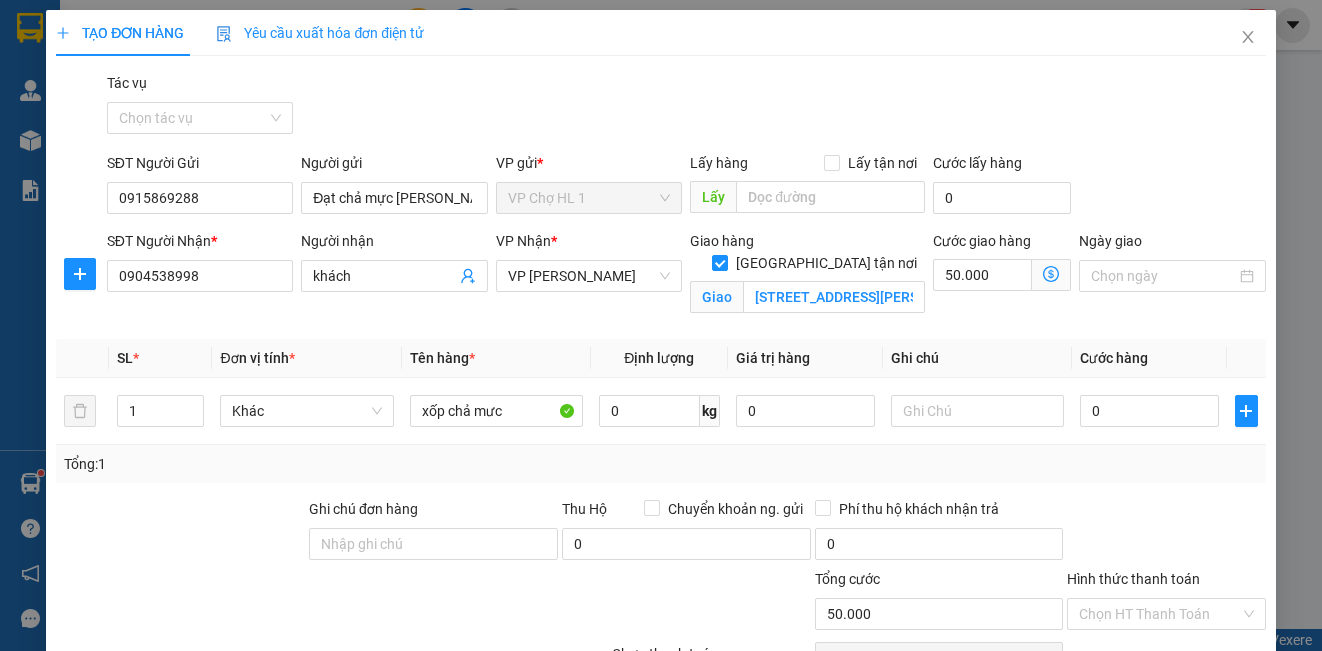 click 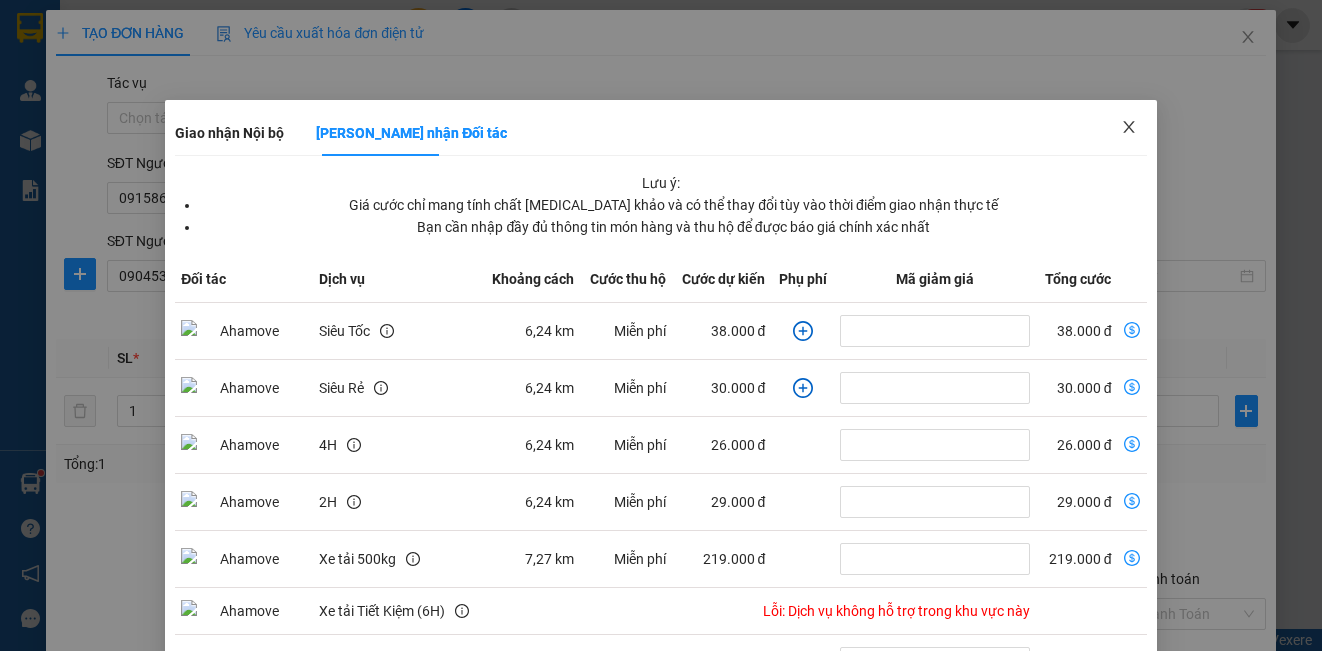 click 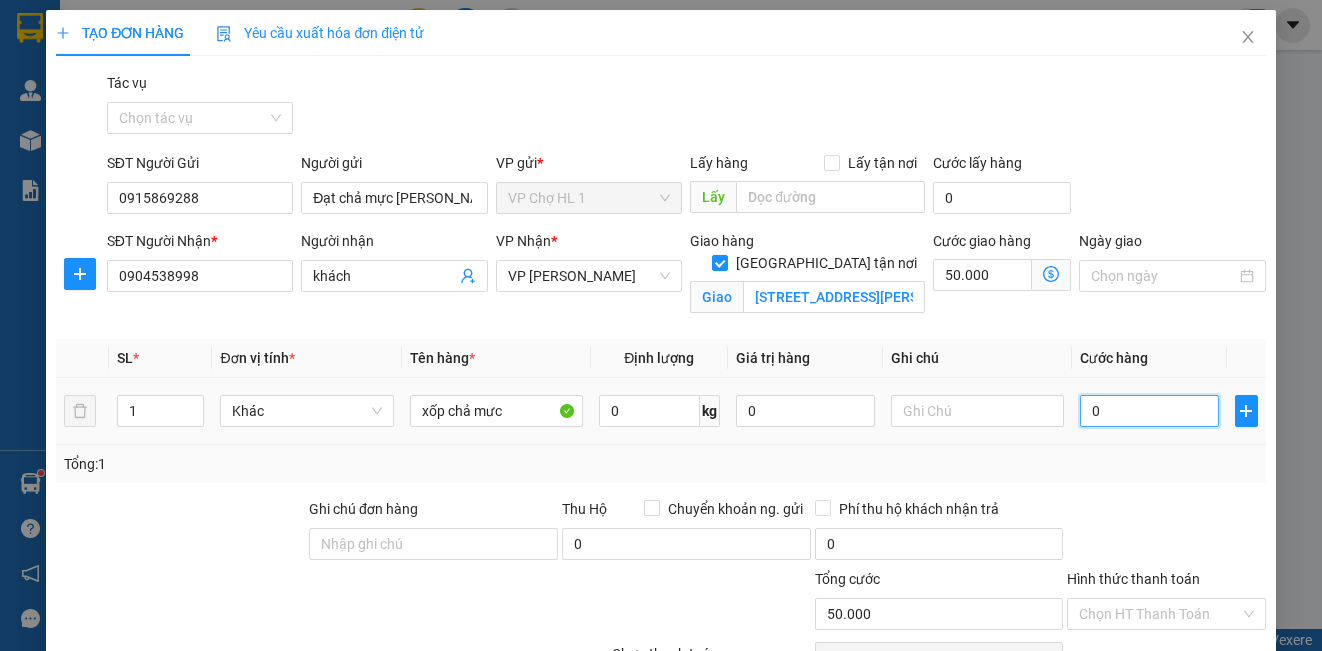 click on "0" at bounding box center (1149, 411) 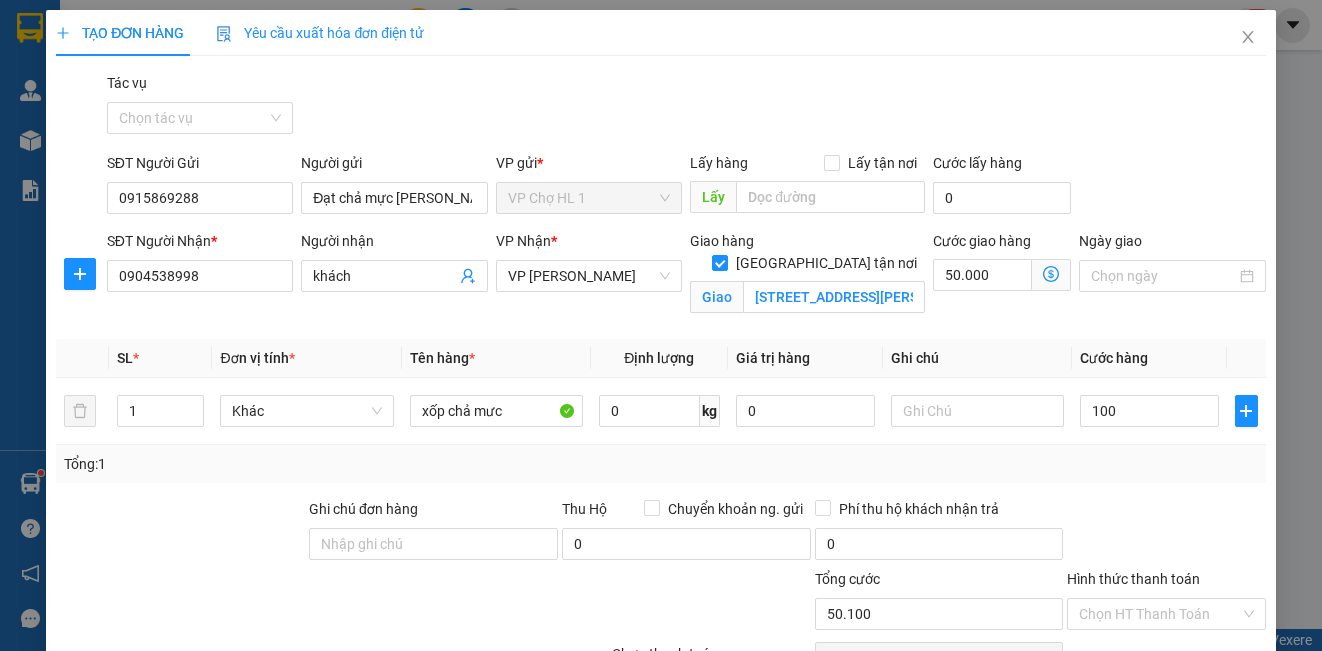 click on "SĐT Người Gửi 0915869288 Người gửi Đạt chả mực [PERSON_NAME] VP gửi  * VP Chợ HL 1 Lấy hàng Lấy tận nơi Lấy Cước lấy hàng 0" at bounding box center (686, 187) 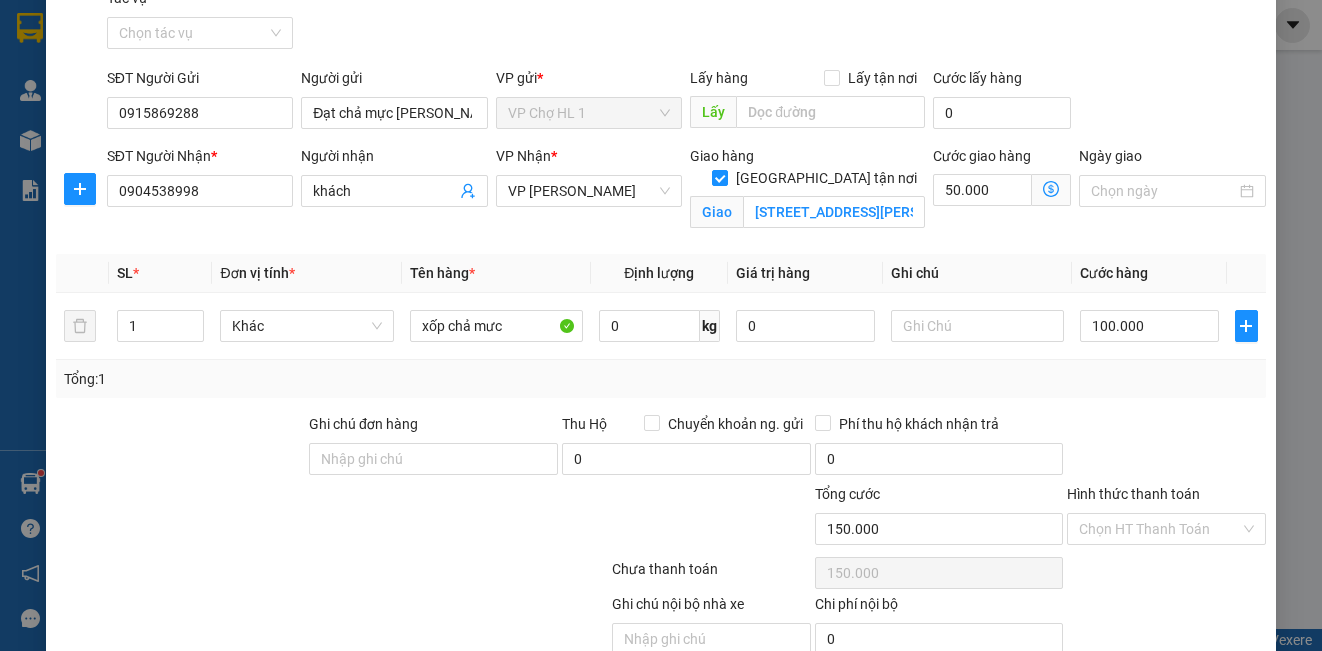 scroll, scrollTop: 104, scrollLeft: 0, axis: vertical 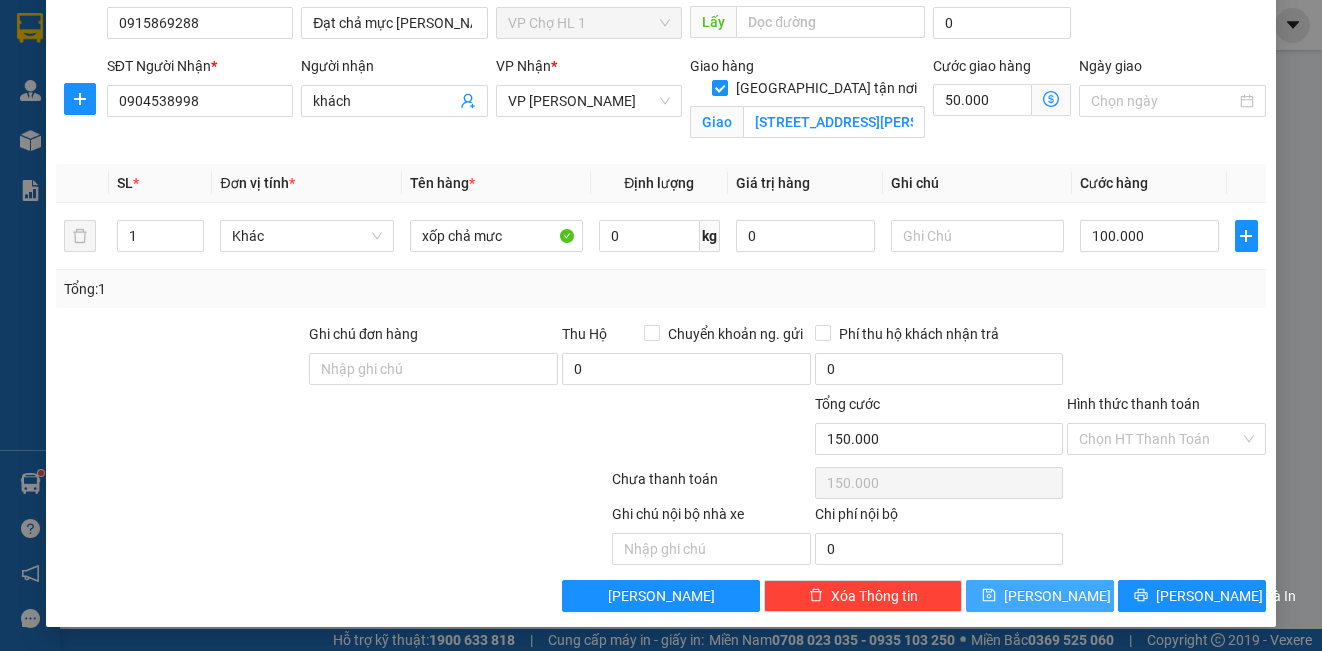 click on "[PERSON_NAME]" at bounding box center (1040, 596) 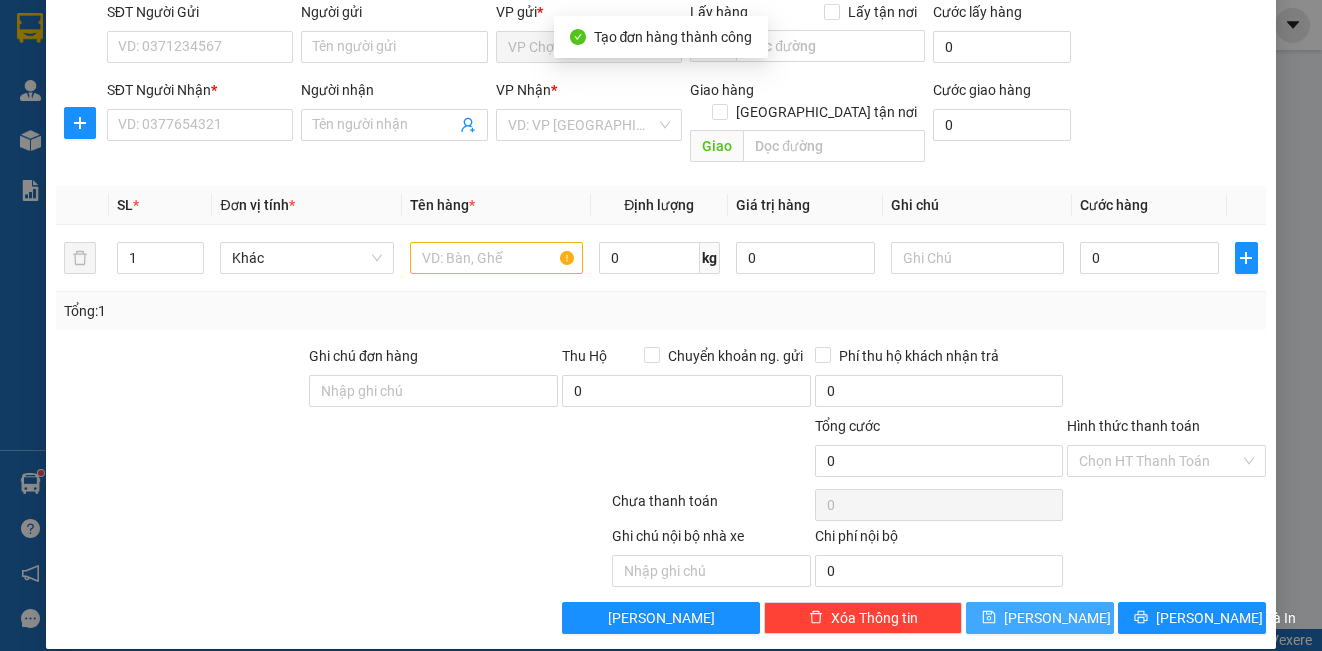 scroll, scrollTop: 0, scrollLeft: 0, axis: both 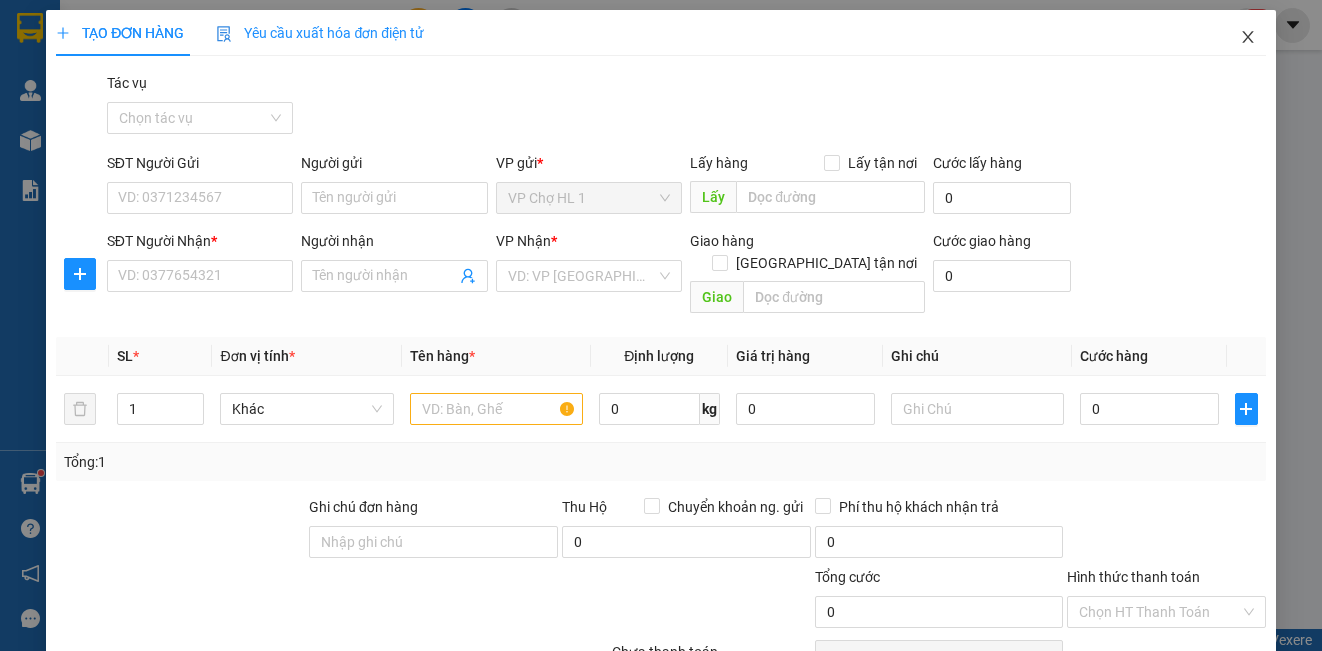 click 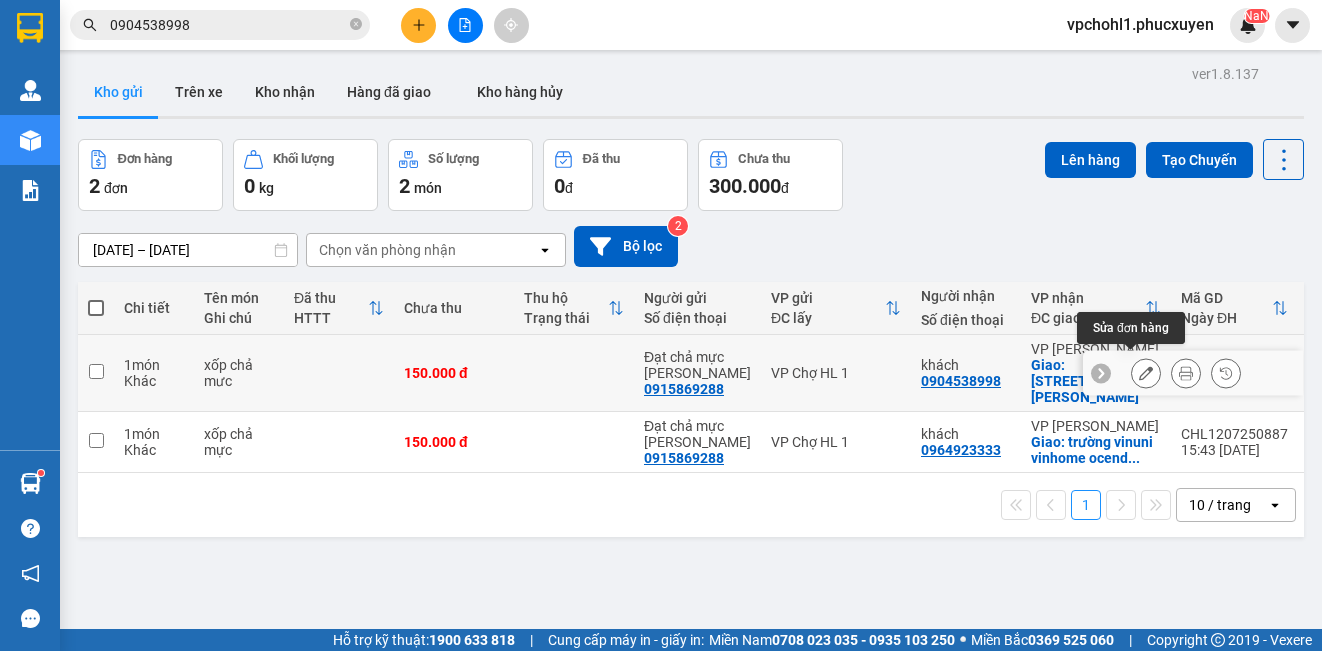 click 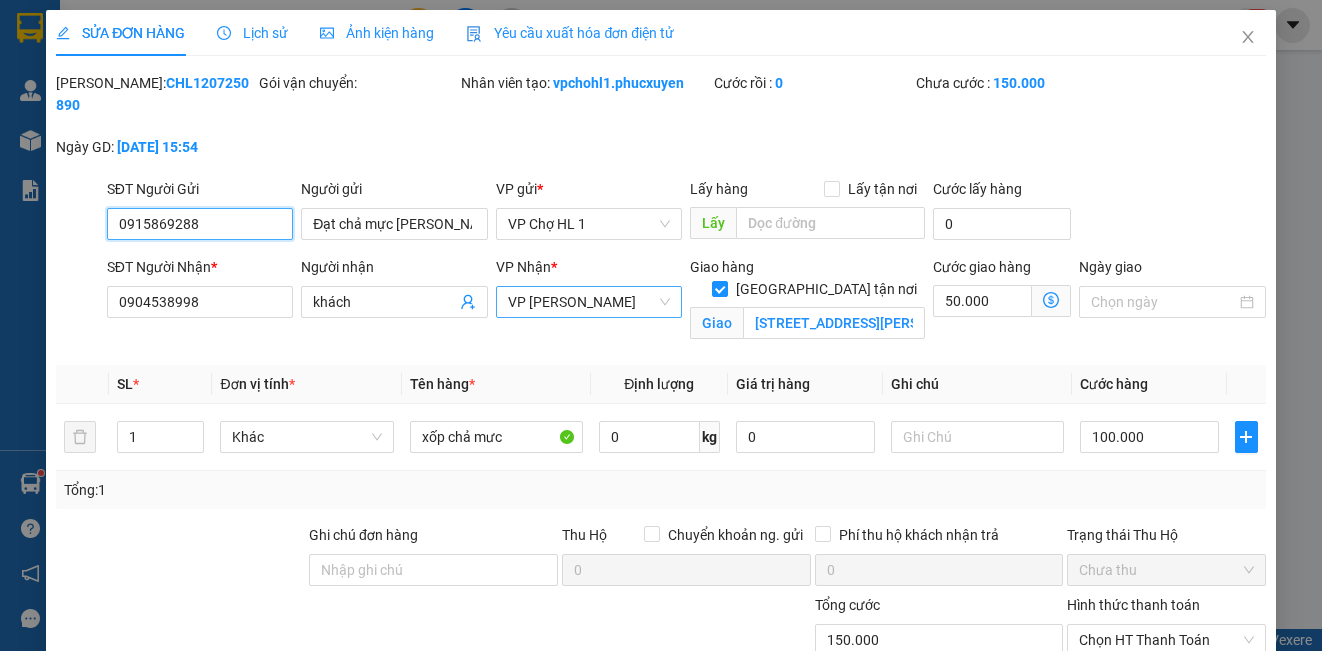 click on "VP [PERSON_NAME]" at bounding box center [589, 302] 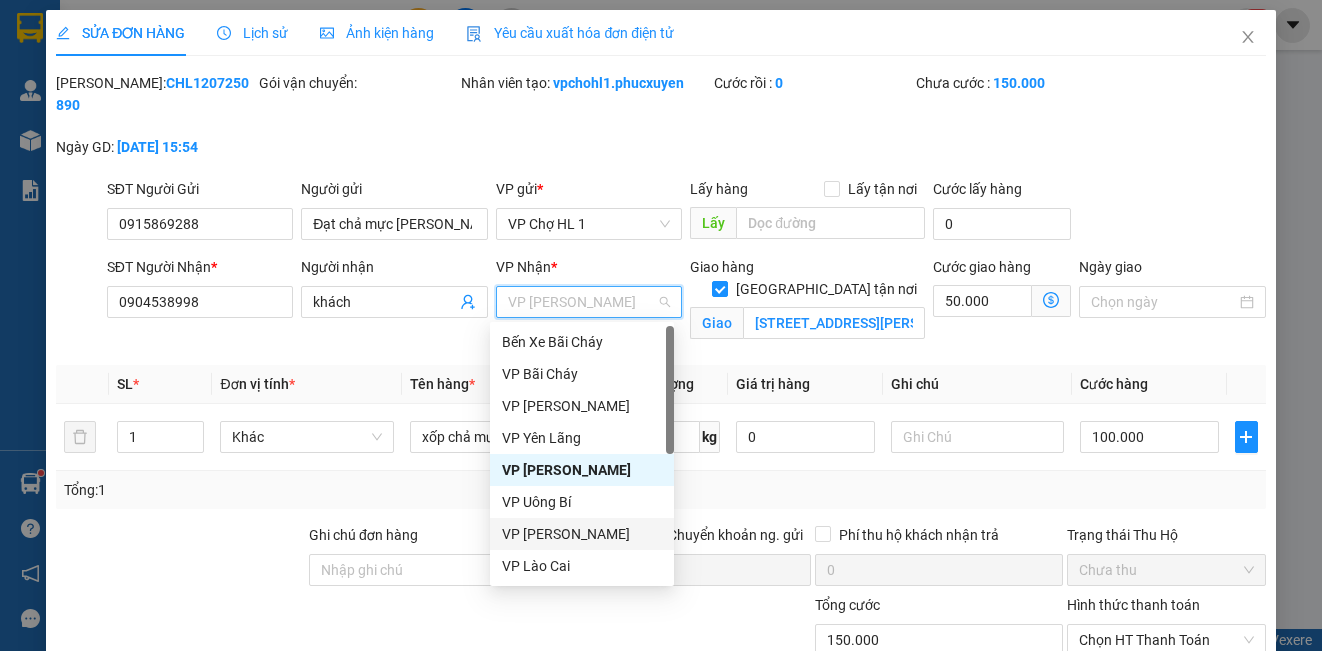 scroll, scrollTop: 320, scrollLeft: 0, axis: vertical 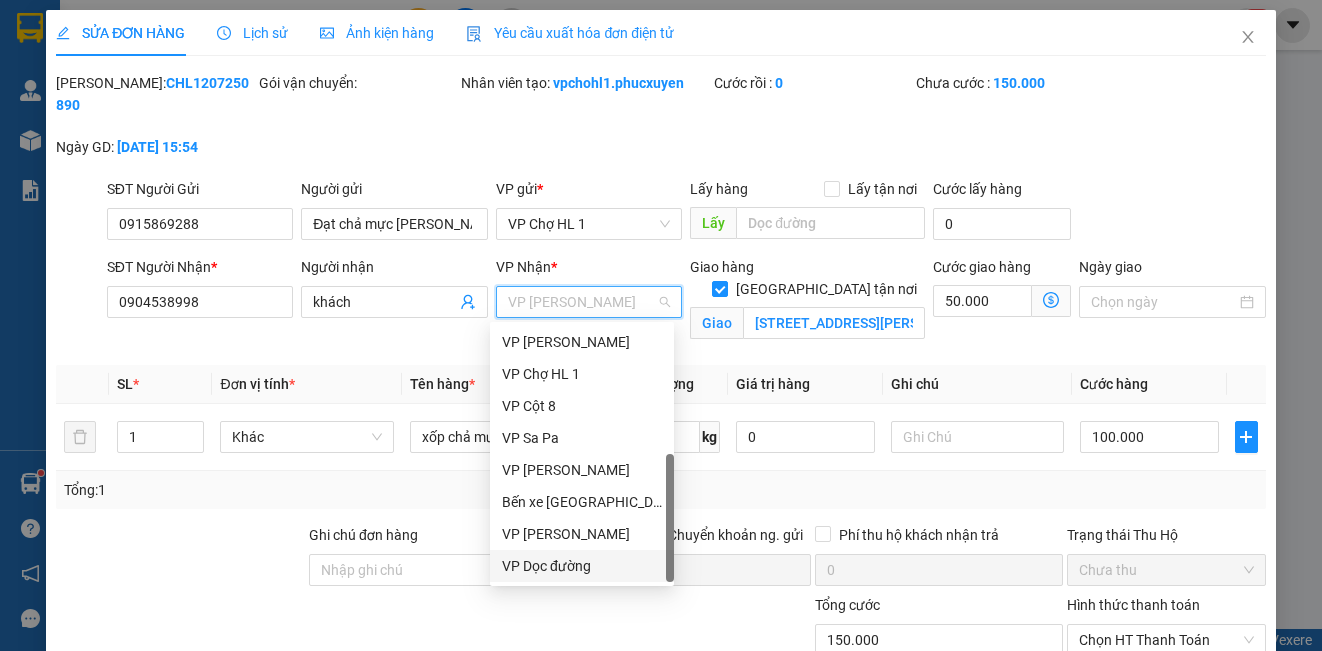 click on "VP Dọc đường" at bounding box center (582, 566) 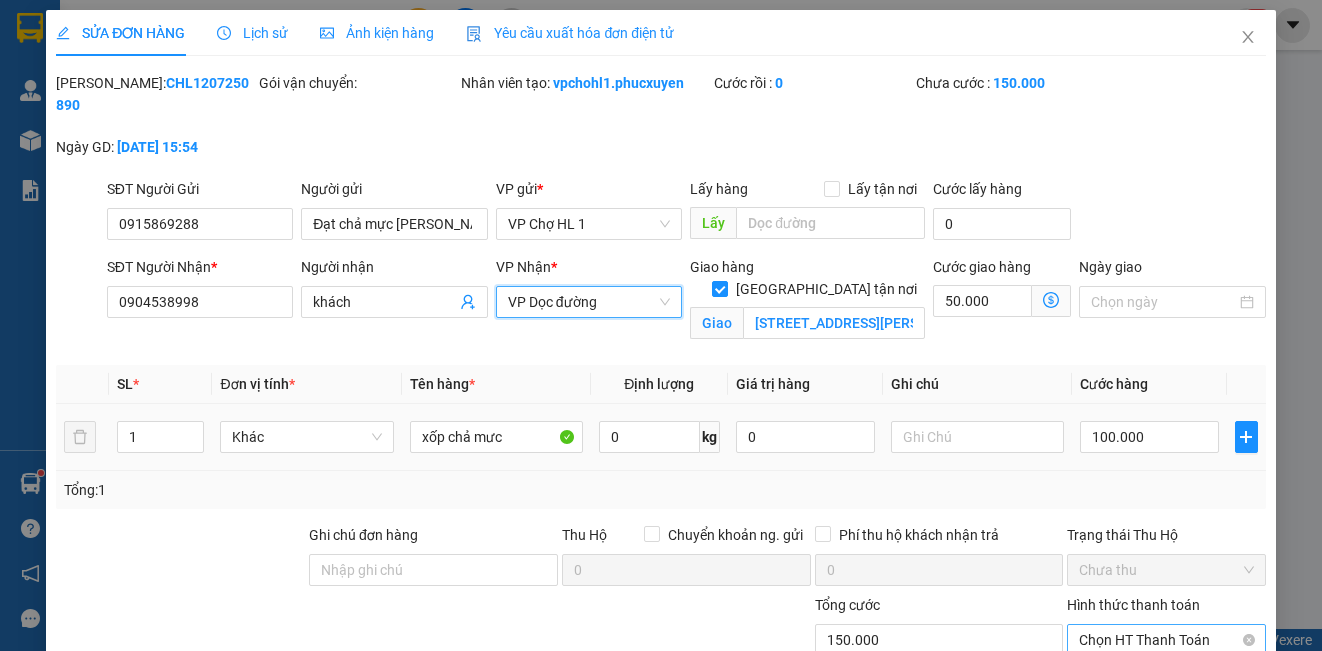 scroll, scrollTop: 201, scrollLeft: 0, axis: vertical 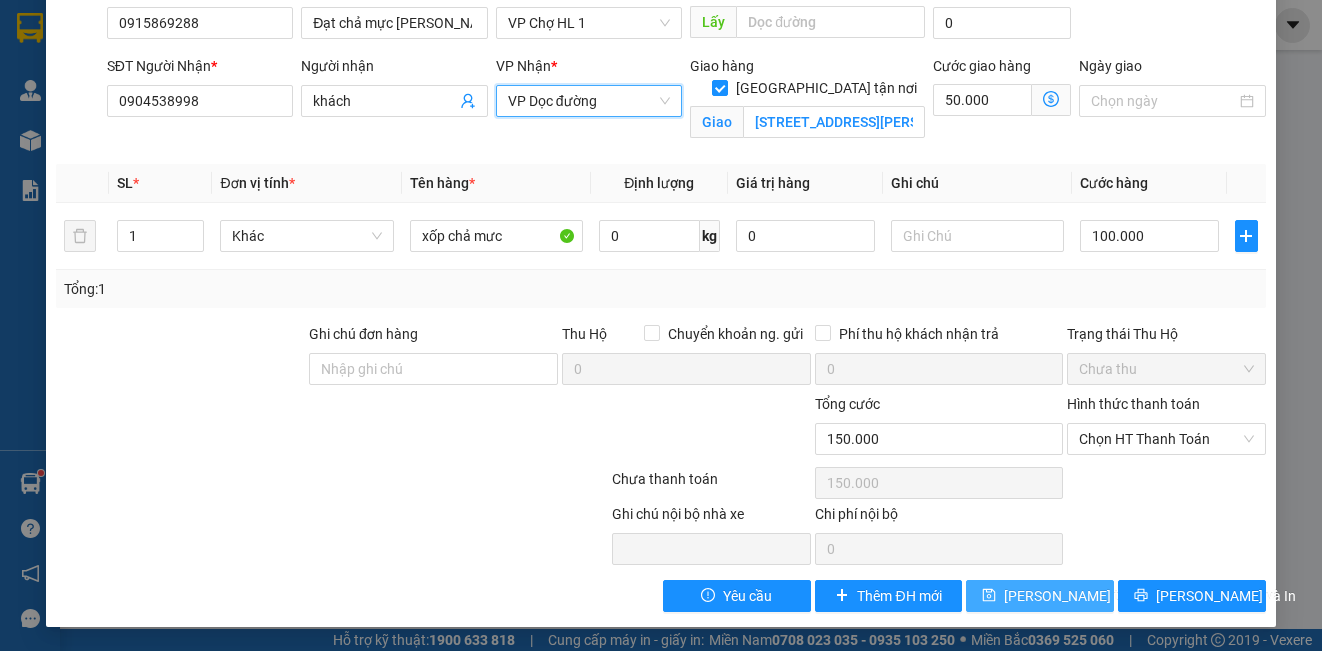 click on "[PERSON_NAME] thay đổi" at bounding box center (1084, 596) 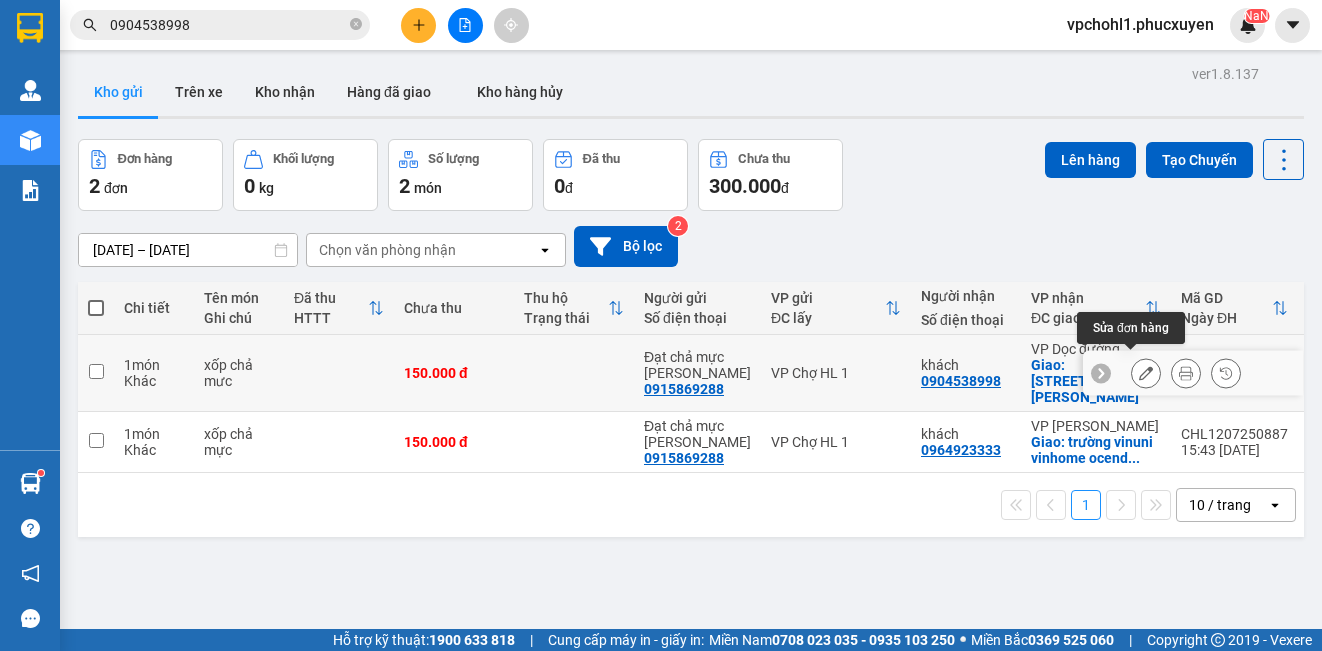 click 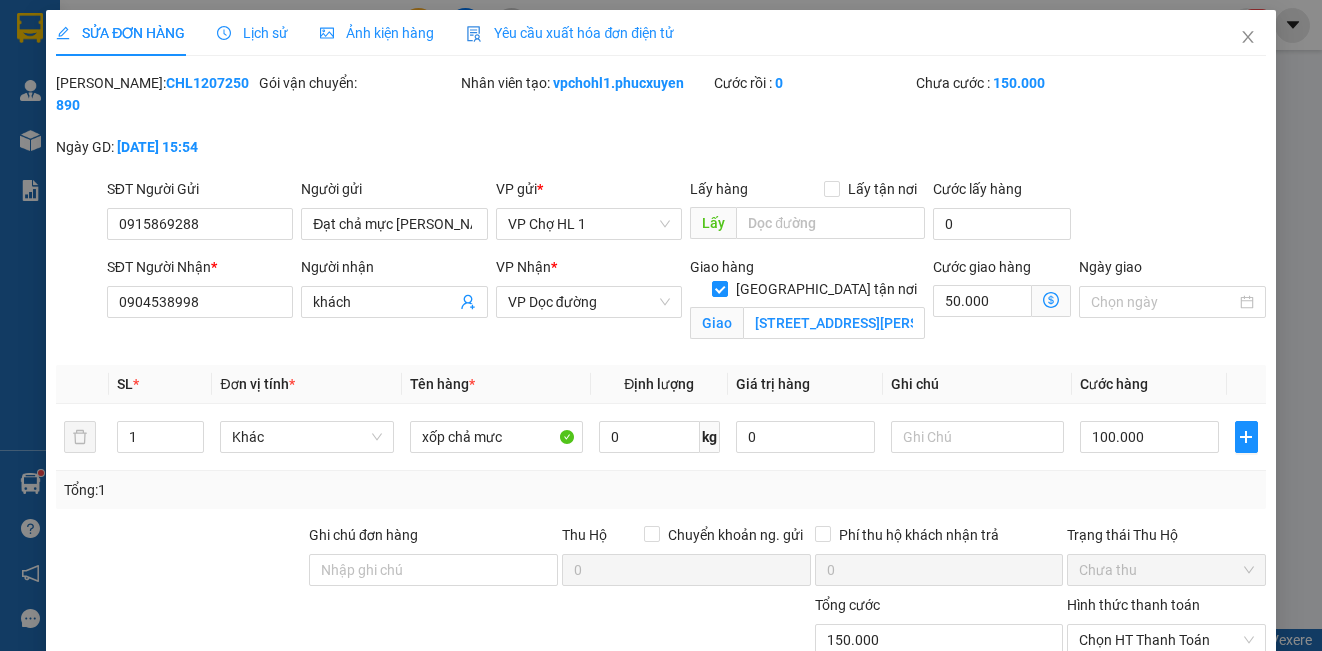 click 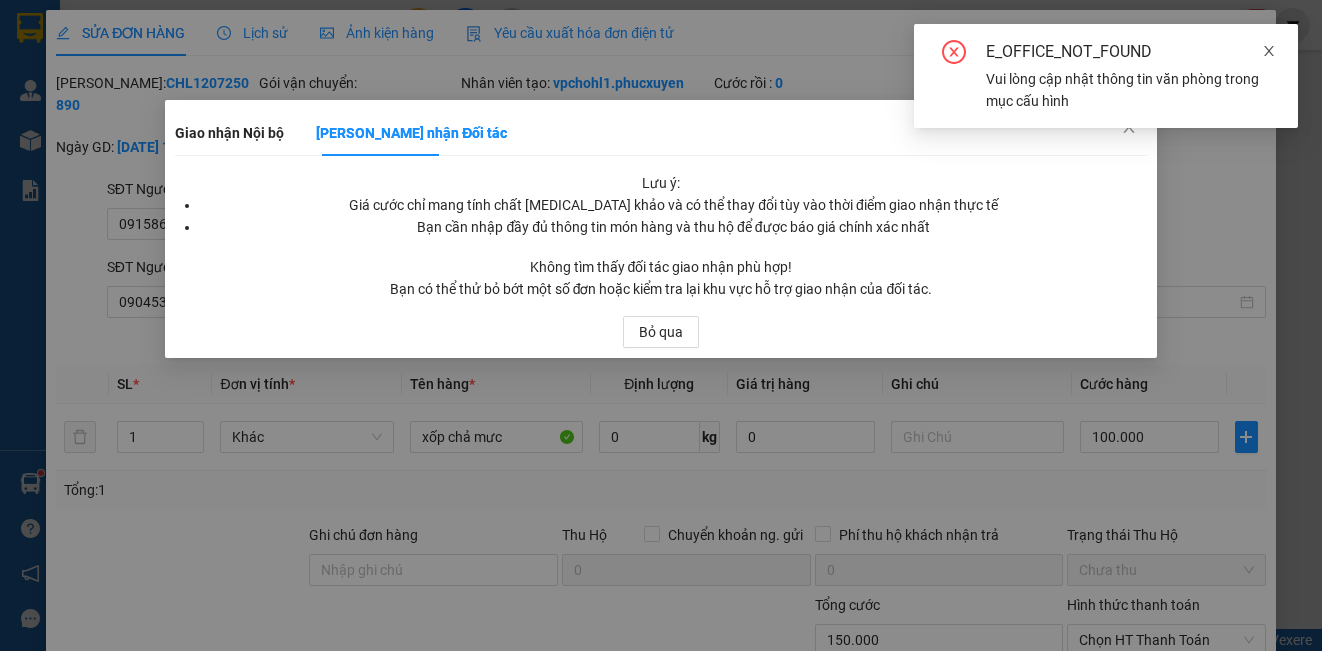 click 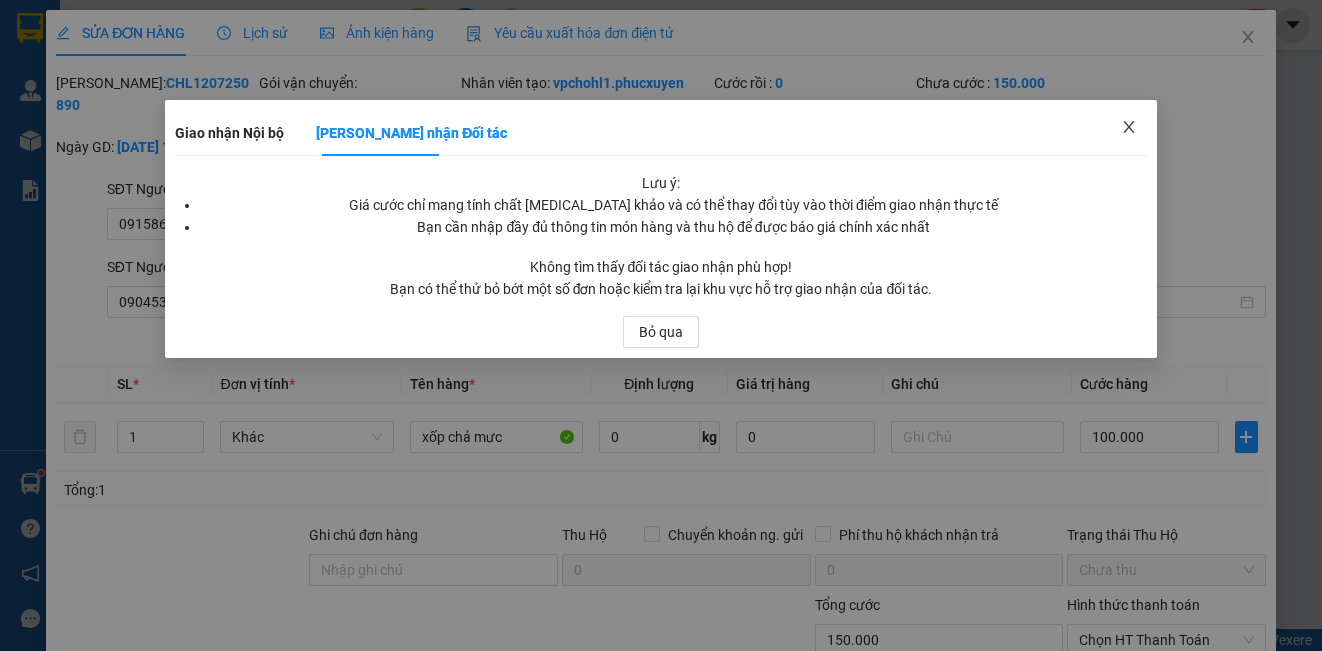 click 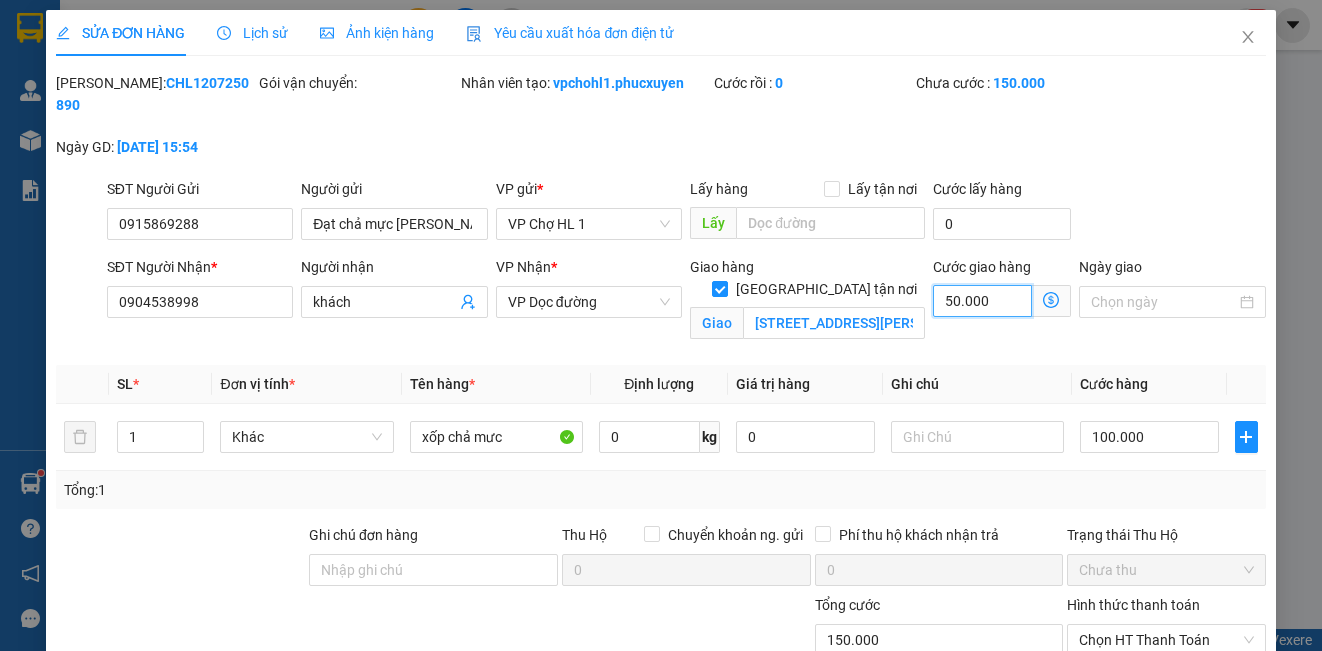 click on "50.000" at bounding box center (982, 301) 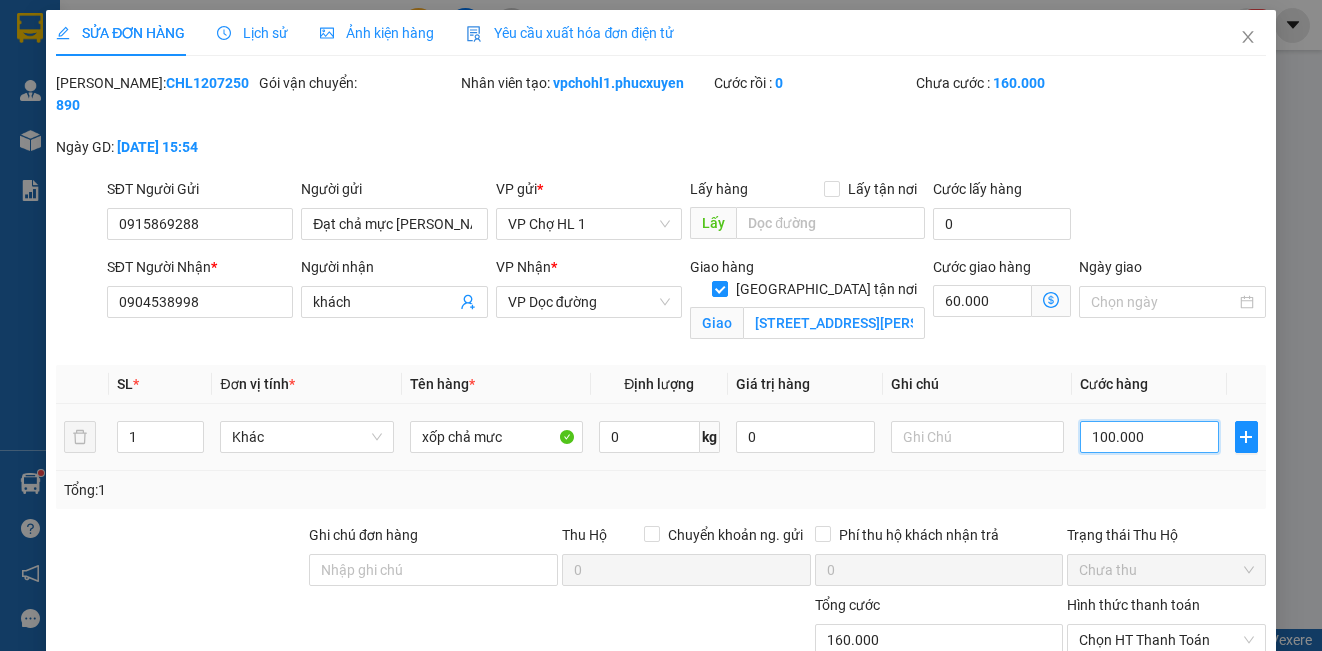 click on "100.000" at bounding box center (1149, 437) 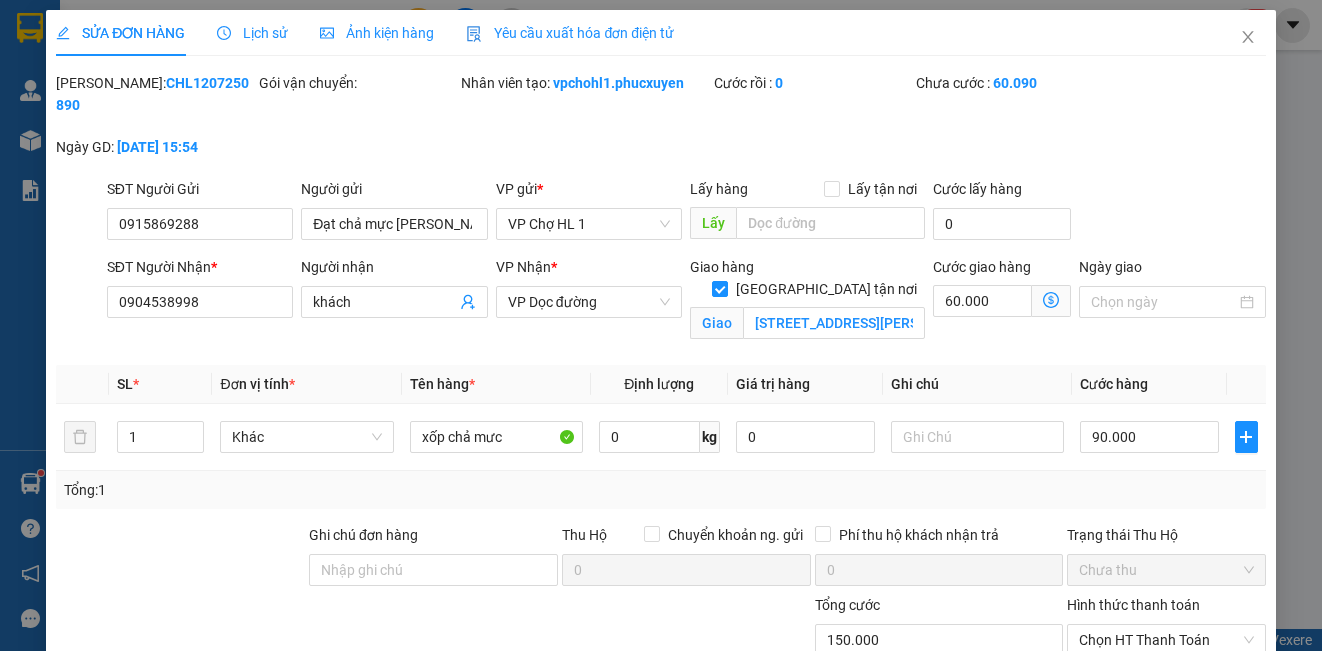 click on "[PERSON_NAME]:  CHL1207250890 Gói vận chuyển:   Nhân viên tạo:   vpchohl1.[PERSON_NAME] Cước rồi :   0 Chưa cước :   60.090 Ngày GD:   [DATE] 15:54" at bounding box center (660, 125) 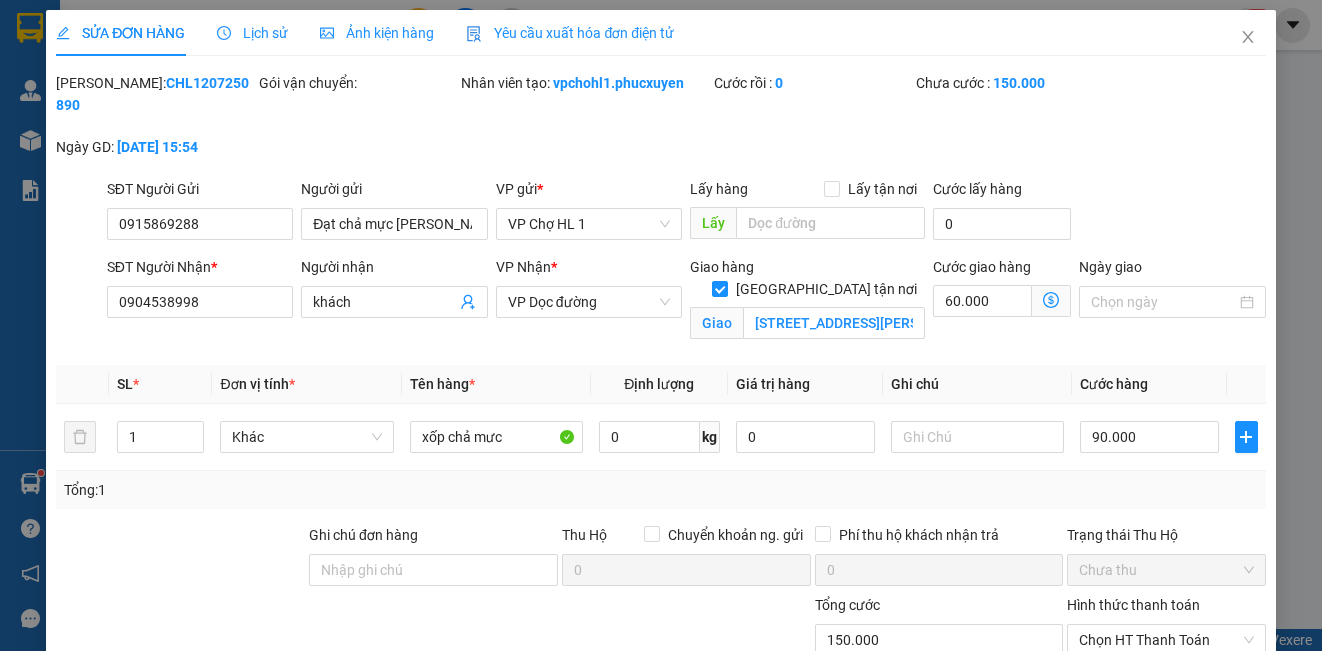 scroll, scrollTop: 201, scrollLeft: 0, axis: vertical 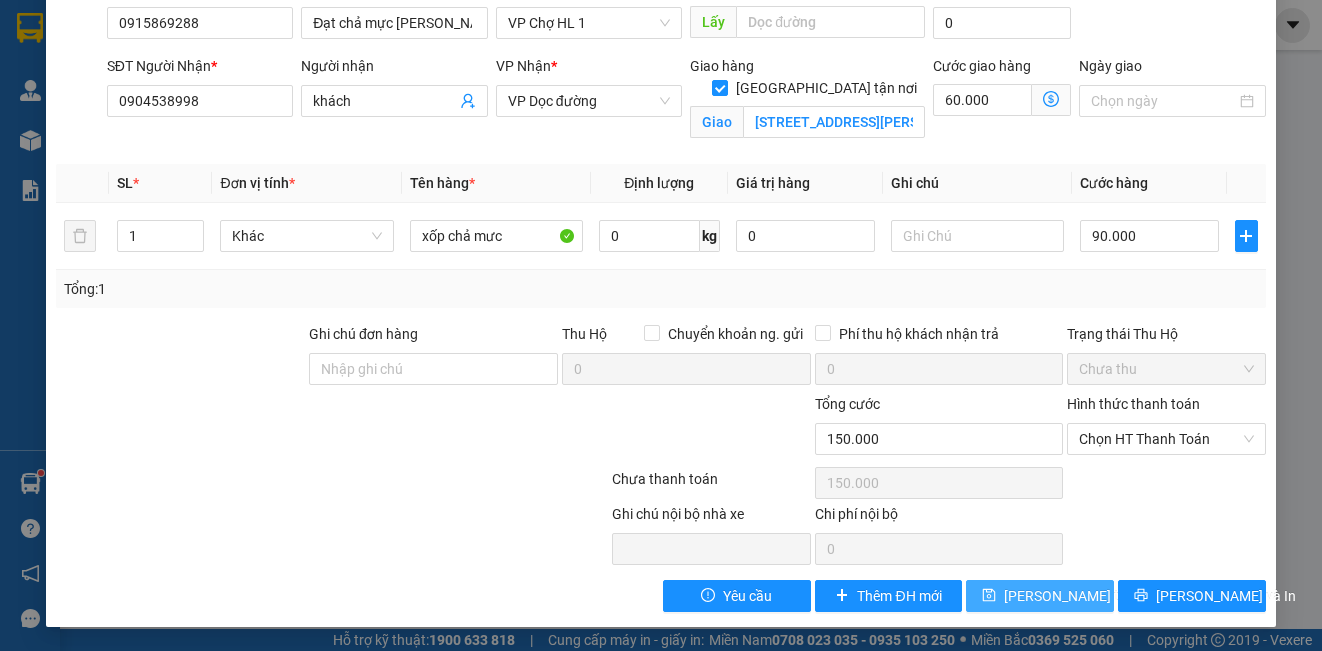 click on "[PERSON_NAME] thay đổi" at bounding box center (1084, 596) 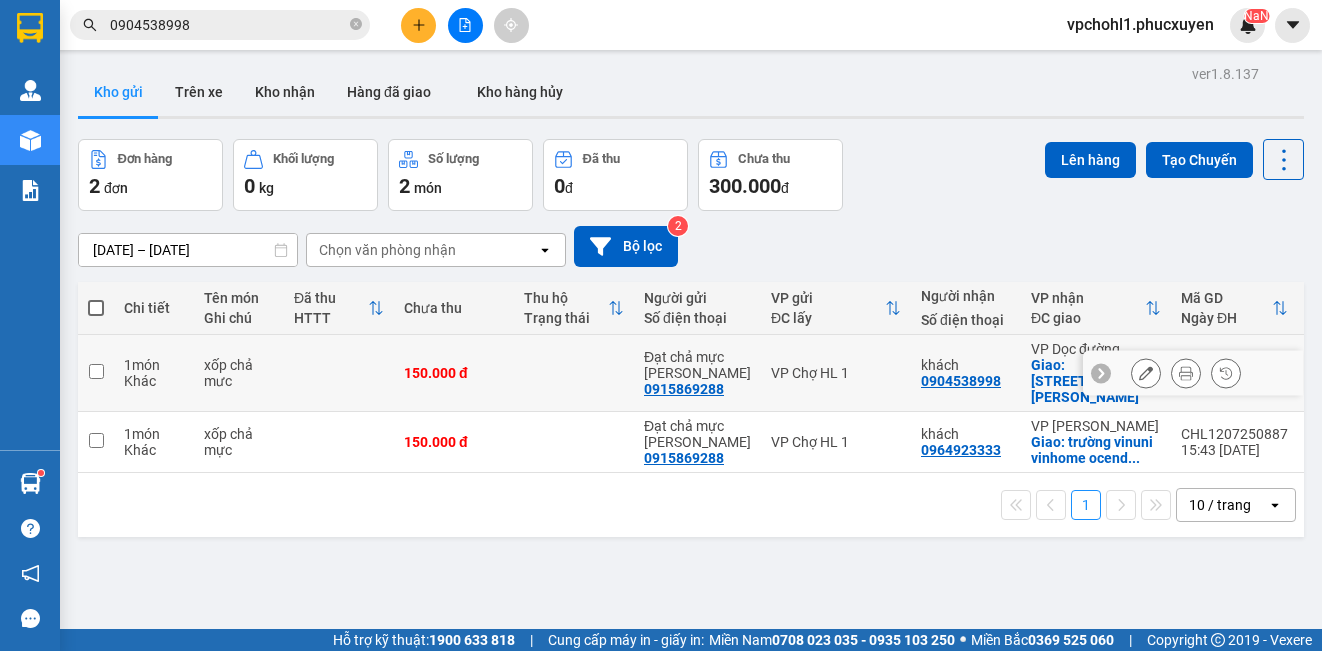 click at bounding box center [96, 371] 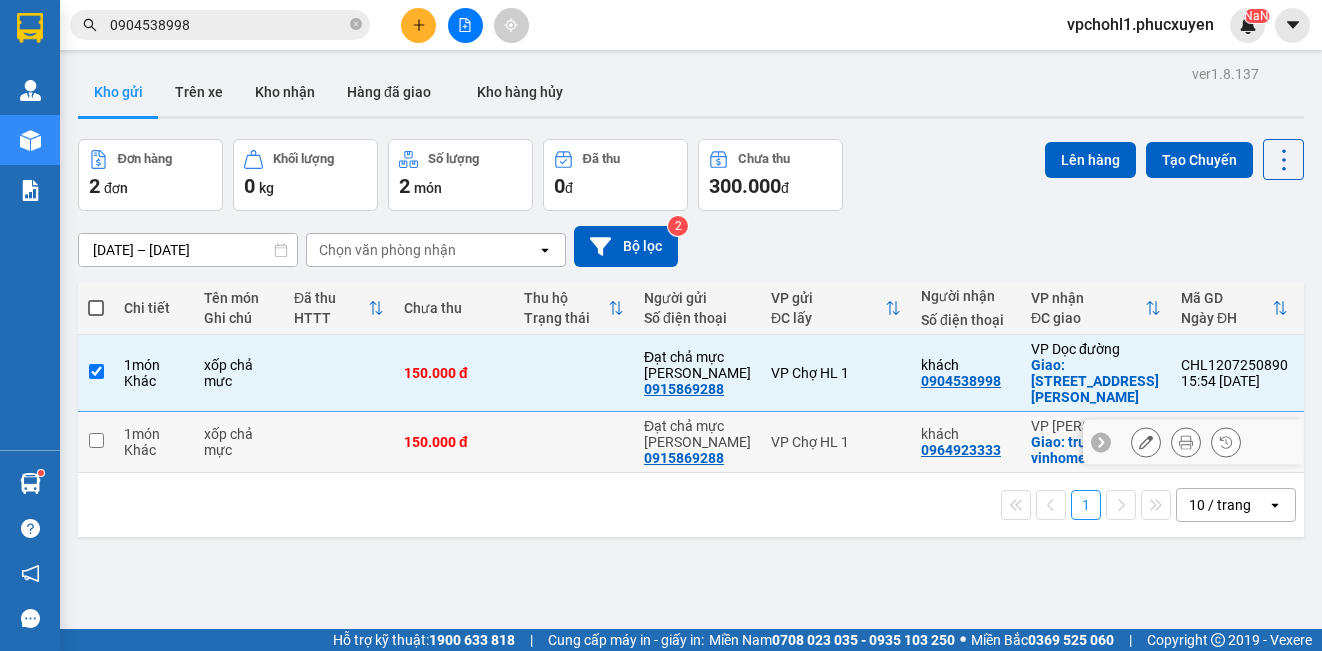 click at bounding box center [96, 440] 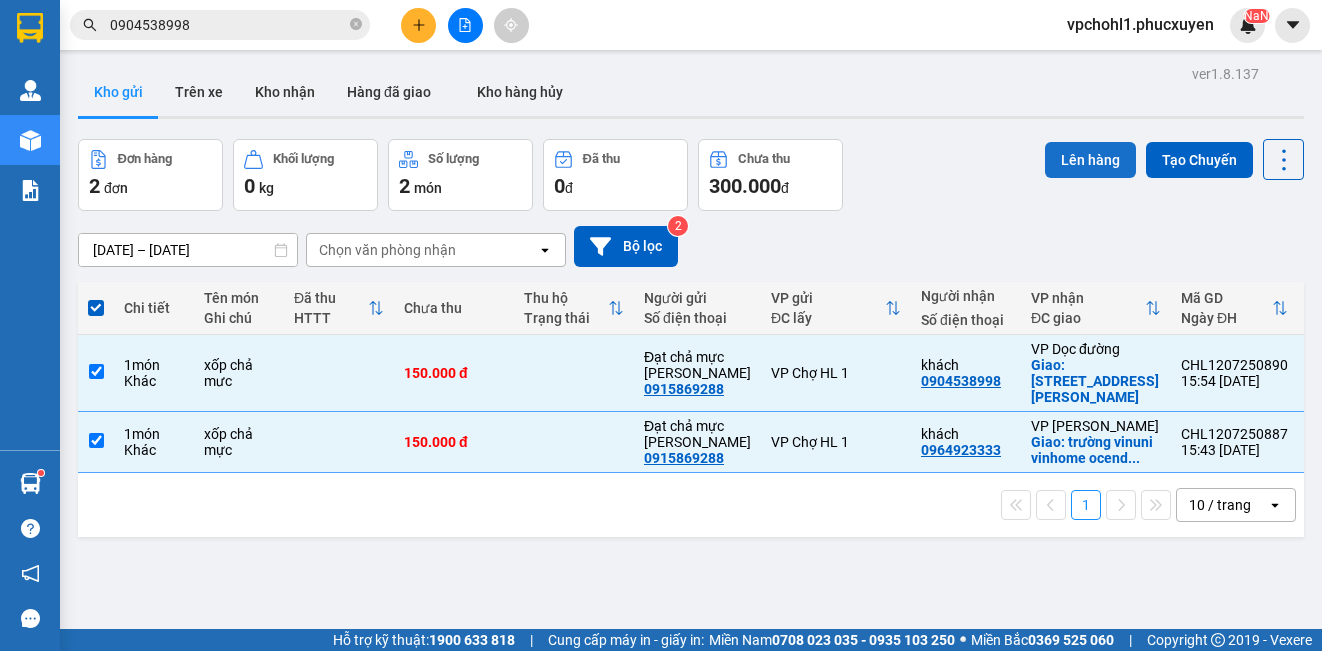 click on "Lên hàng" at bounding box center (1090, 160) 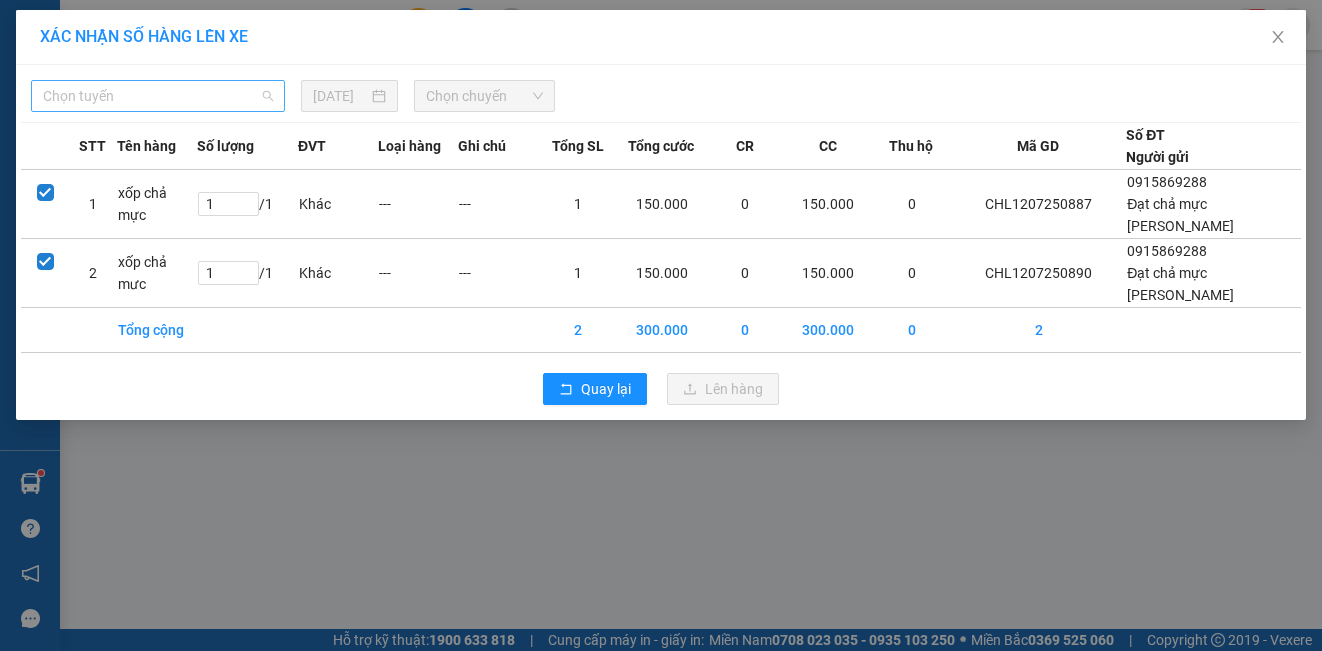 click on "Chọn tuyến" at bounding box center [158, 96] 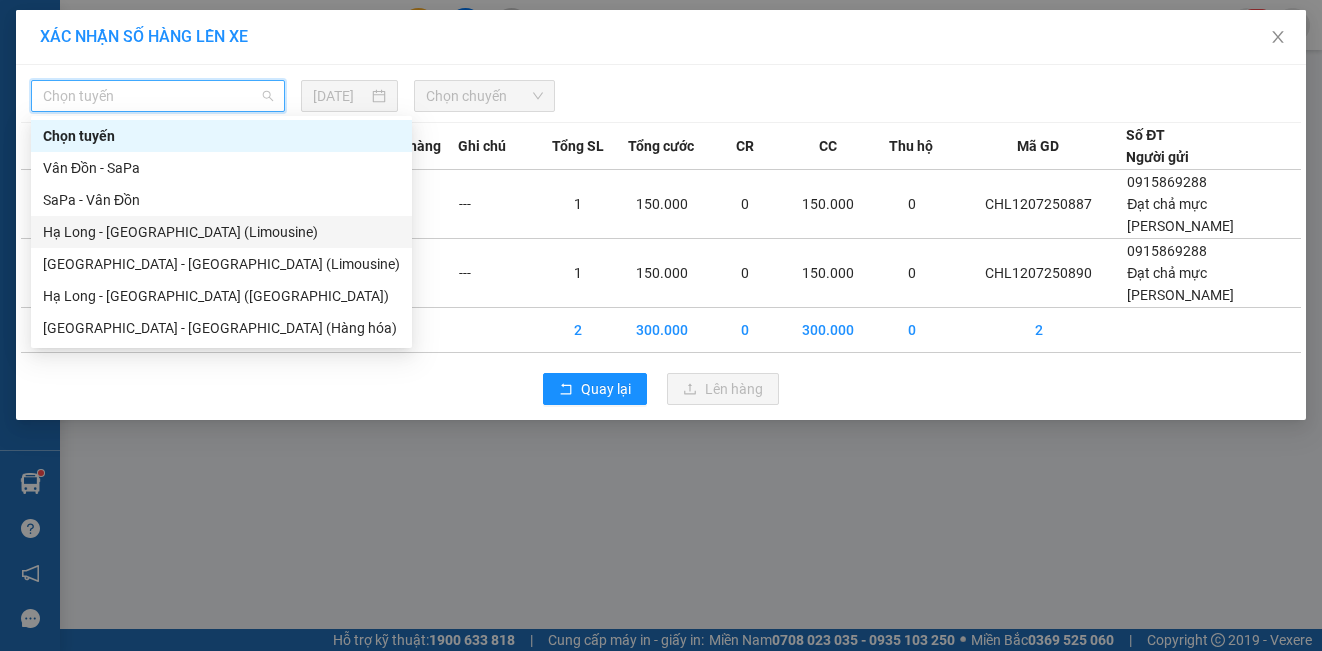 click on "Hạ Long - [GEOGRAPHIC_DATA] (Limousine)" at bounding box center (221, 232) 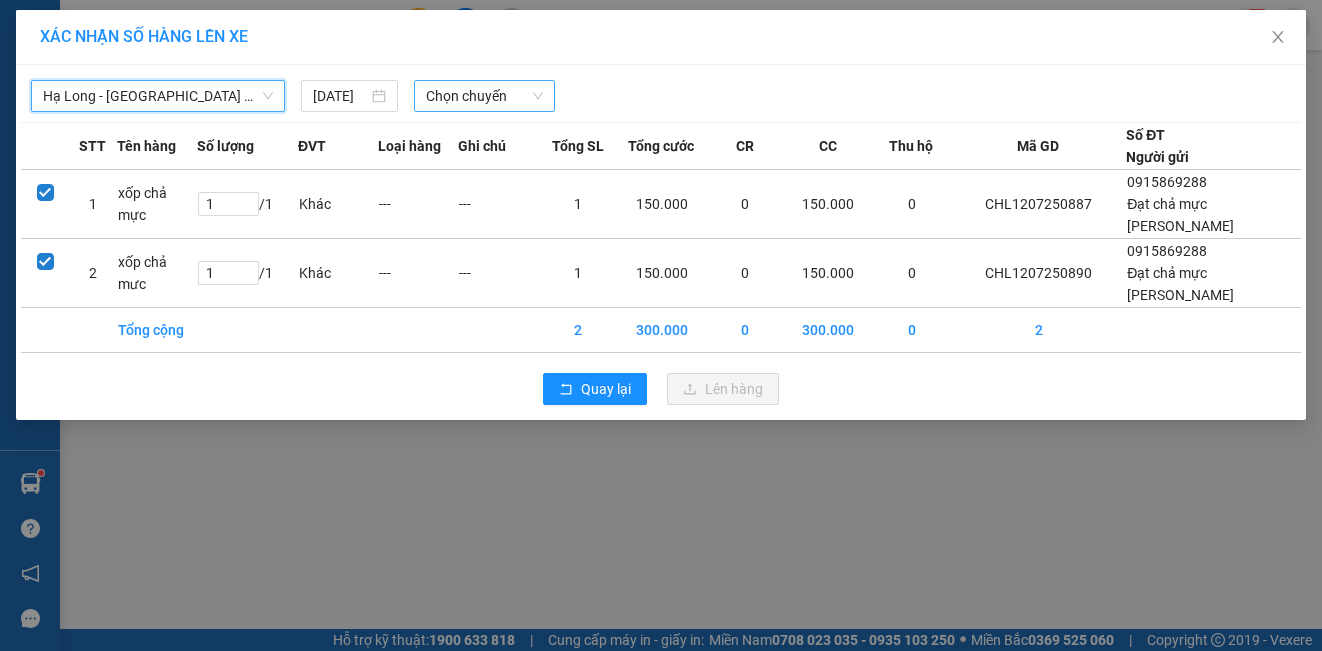 click on "Chọn chuyến" at bounding box center [485, 96] 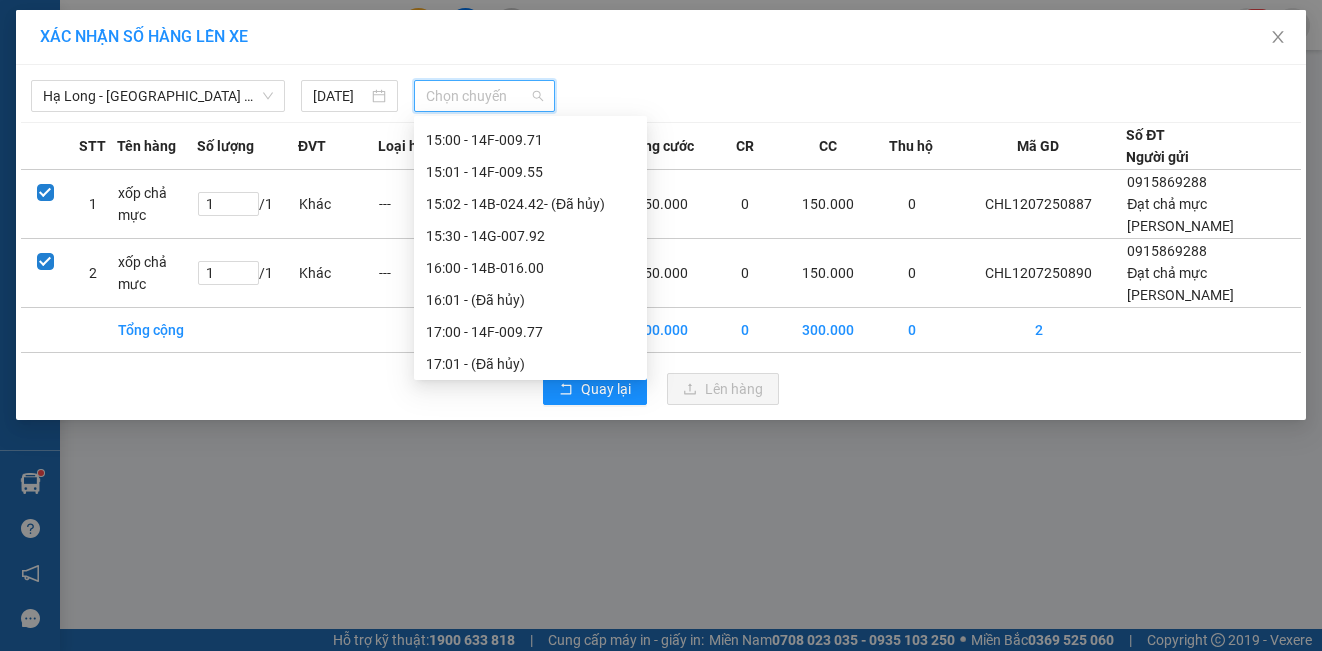 scroll, scrollTop: 1600, scrollLeft: 0, axis: vertical 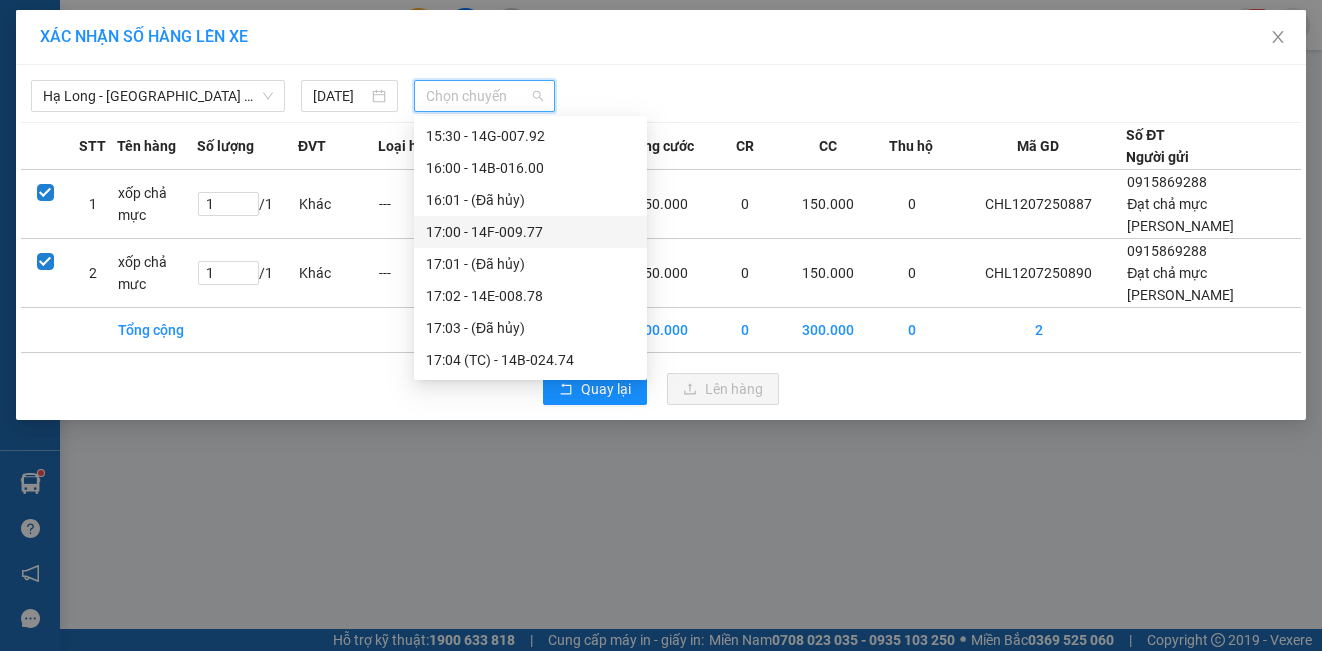 click on "17:00     - 14F-009.77" at bounding box center [530, 232] 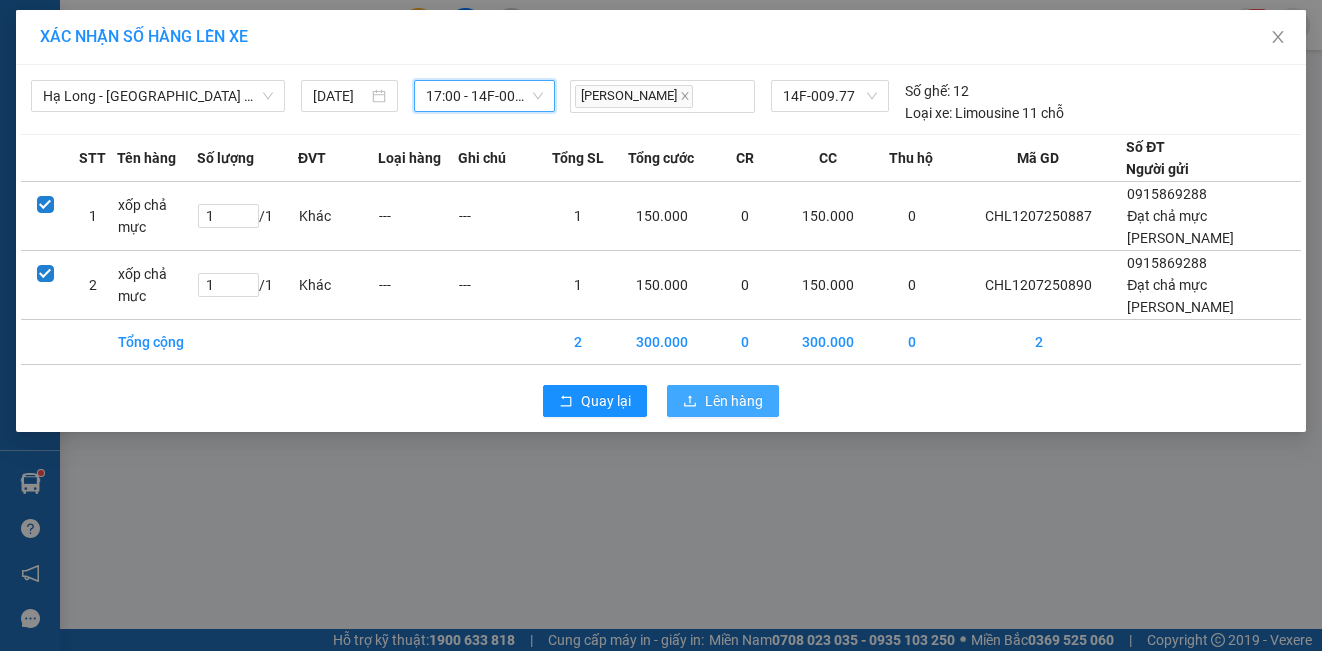 click on "Lên hàng" at bounding box center (734, 401) 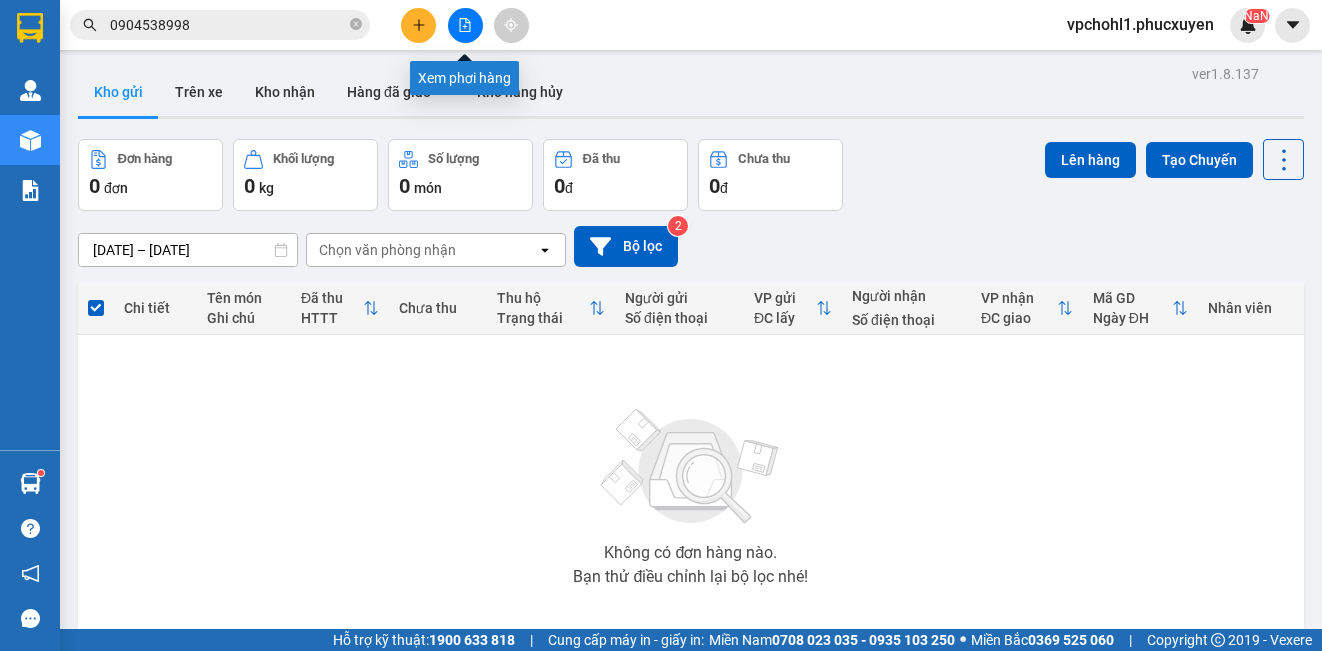 click at bounding box center [465, 25] 